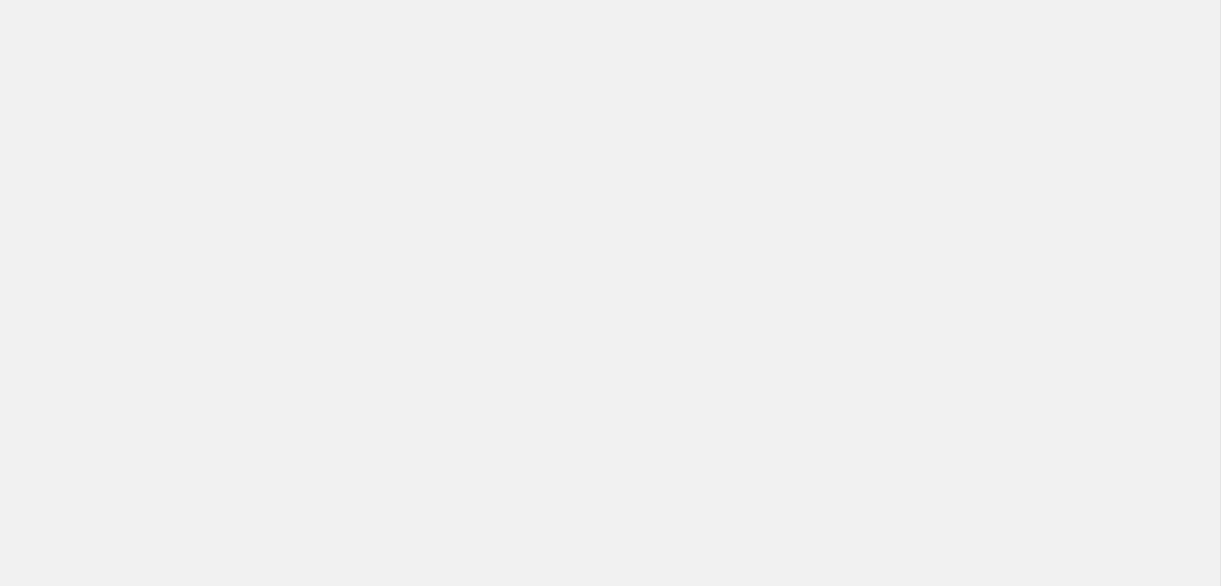 scroll, scrollTop: 0, scrollLeft: 0, axis: both 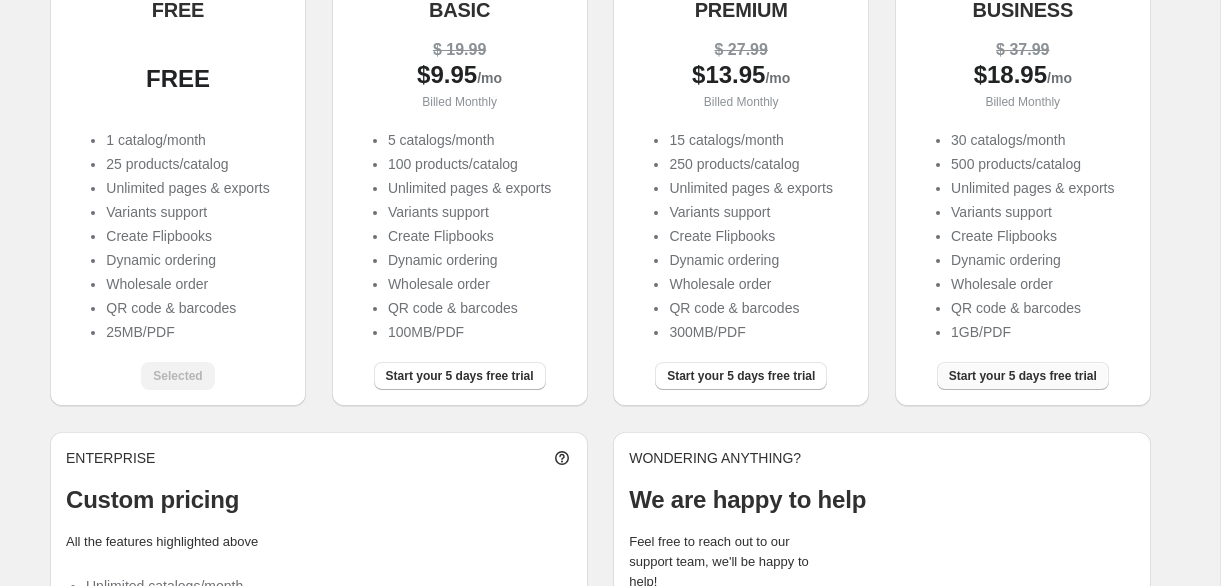 click on "Start your 5 days free trial" at bounding box center (1023, 376) 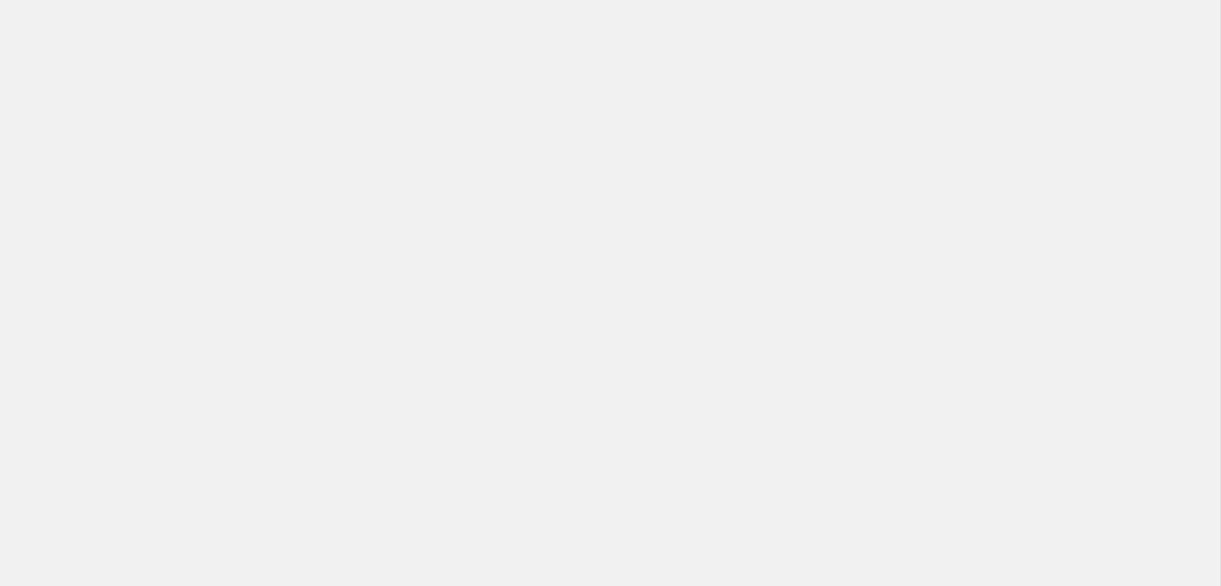 scroll, scrollTop: 0, scrollLeft: 0, axis: both 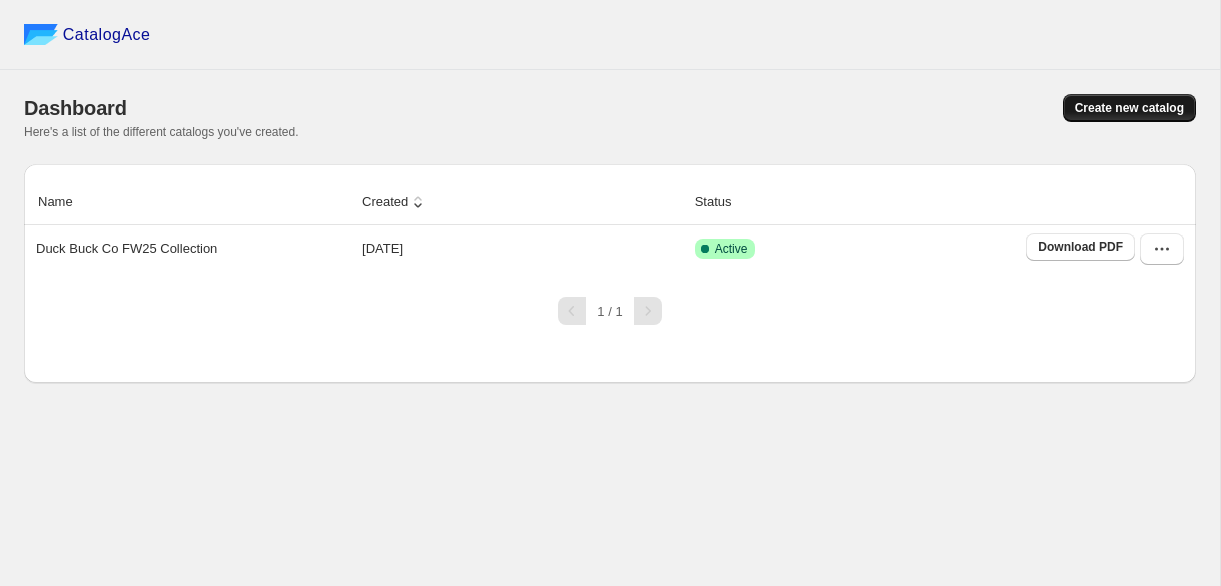 click on "Create new catalog" at bounding box center (1129, 108) 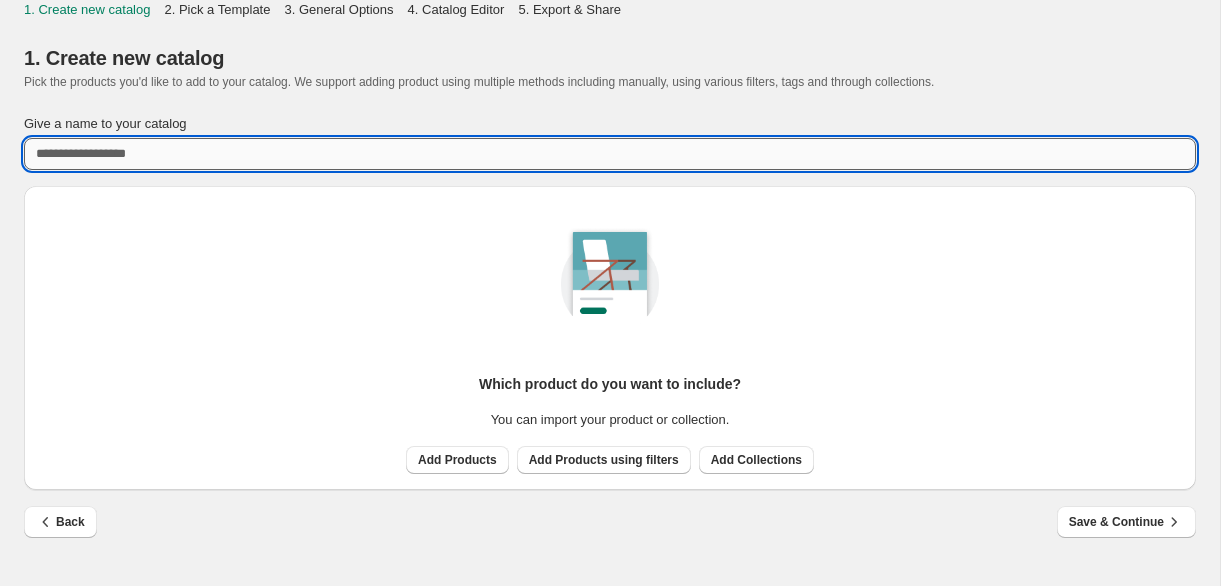 click on "Give a name to your catalog" at bounding box center (610, 154) 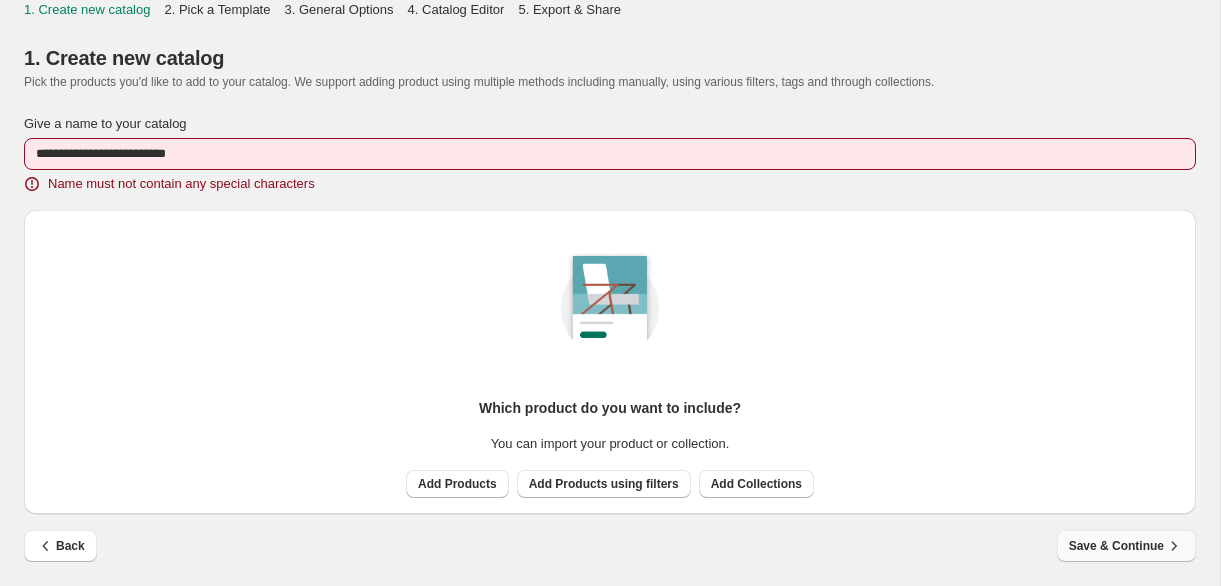 click on "Back Save & Continue" at bounding box center [602, 538] 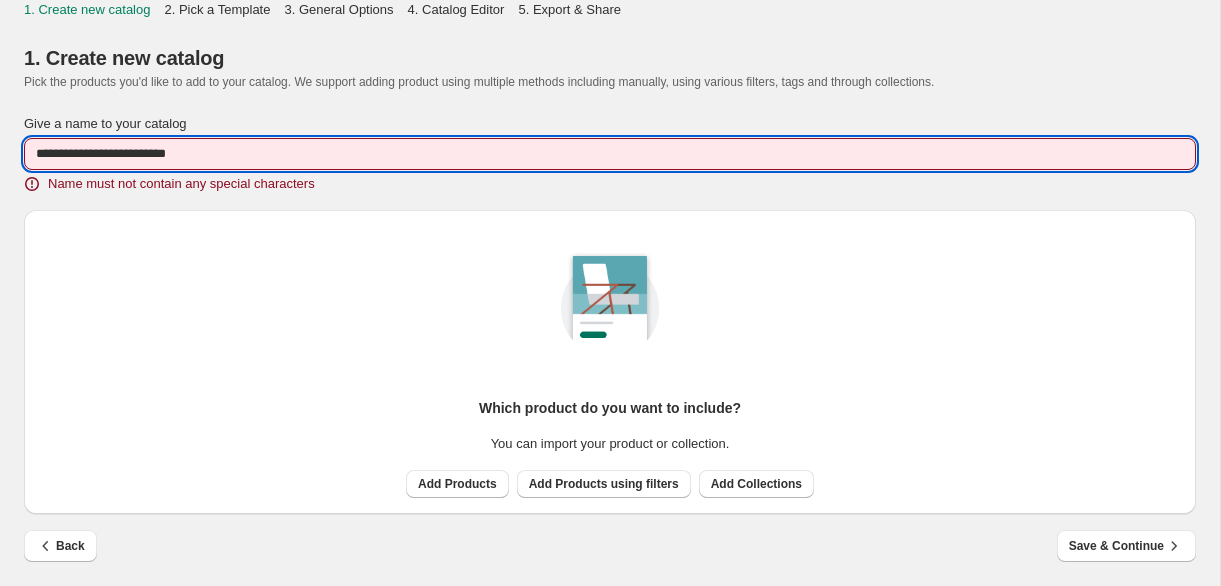 click on "**********" at bounding box center [610, 154] 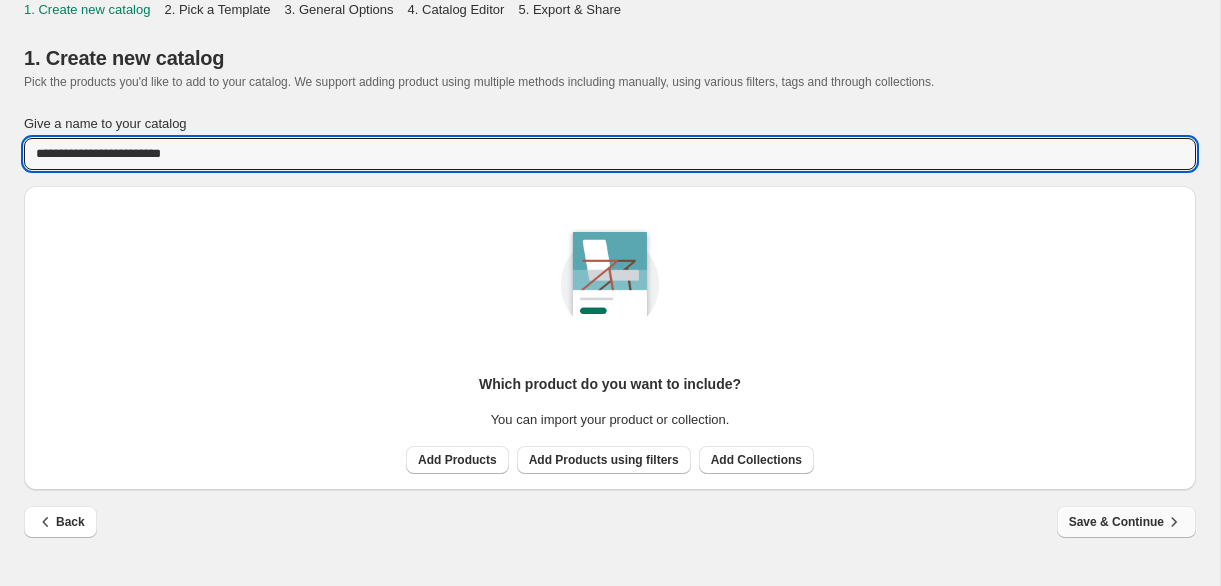 type on "**********" 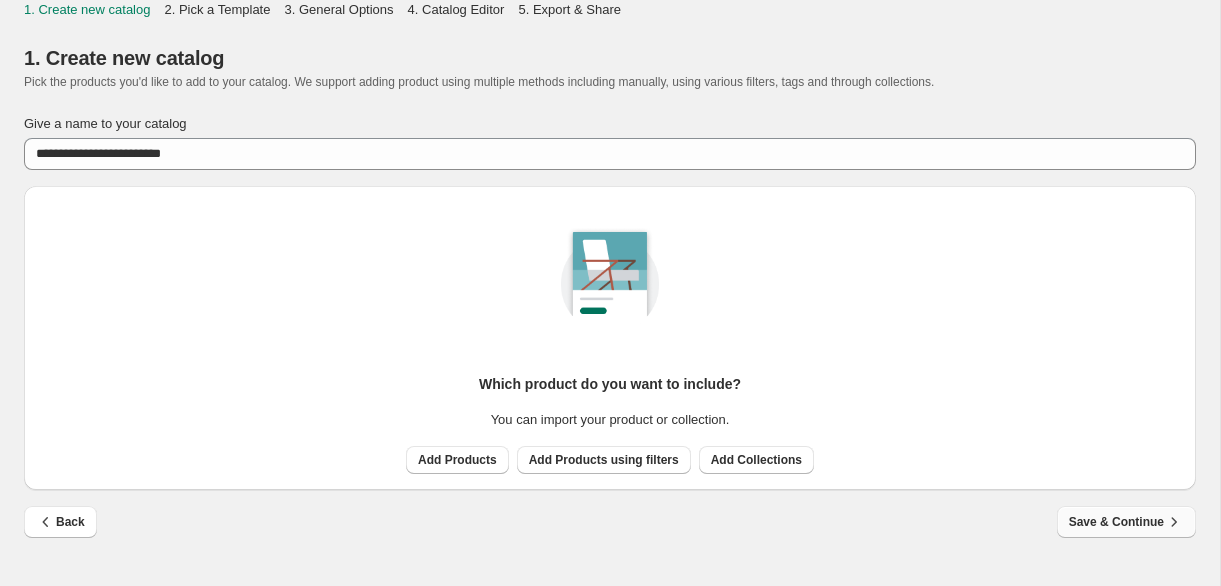 click on "Save & Continue" at bounding box center [1126, 522] 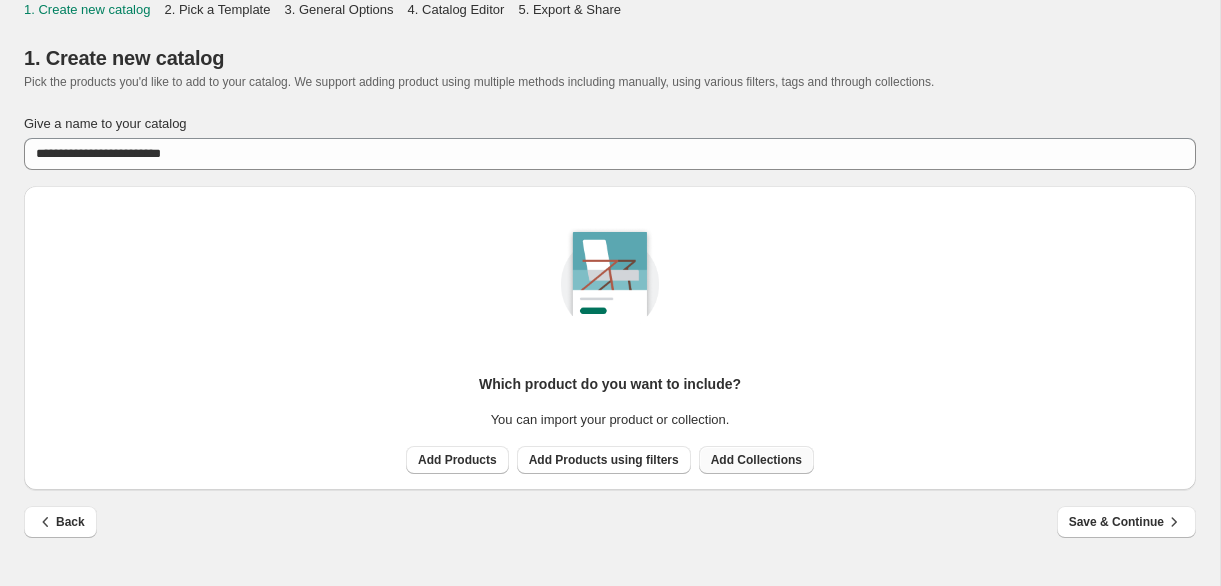 click on "Add Collections" at bounding box center (756, 460) 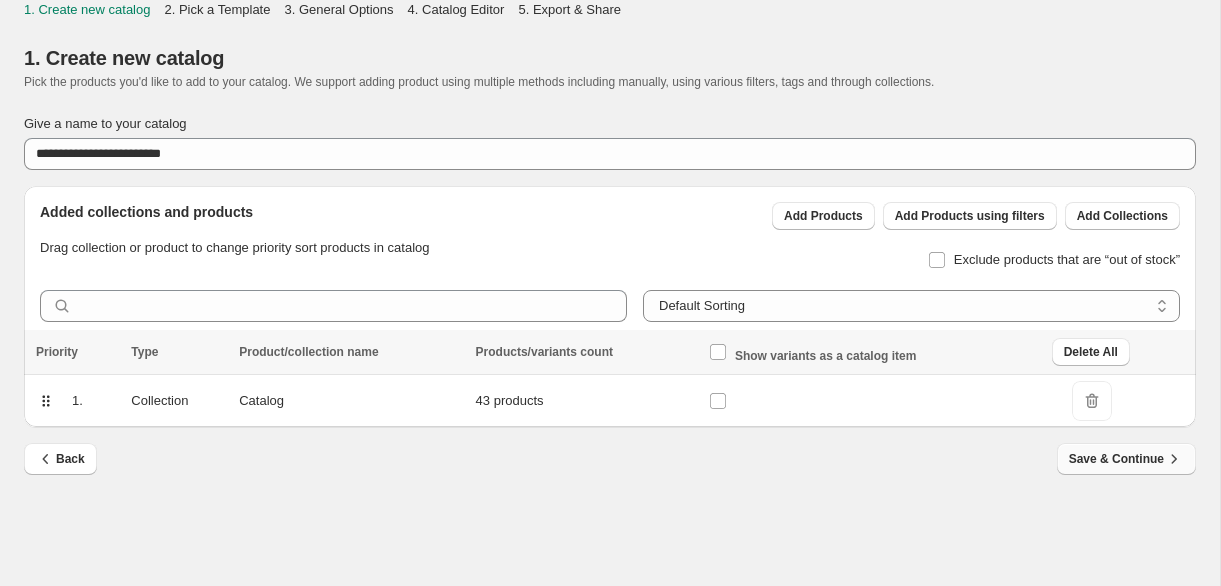 click on "Save & Continue" at bounding box center (1126, 459) 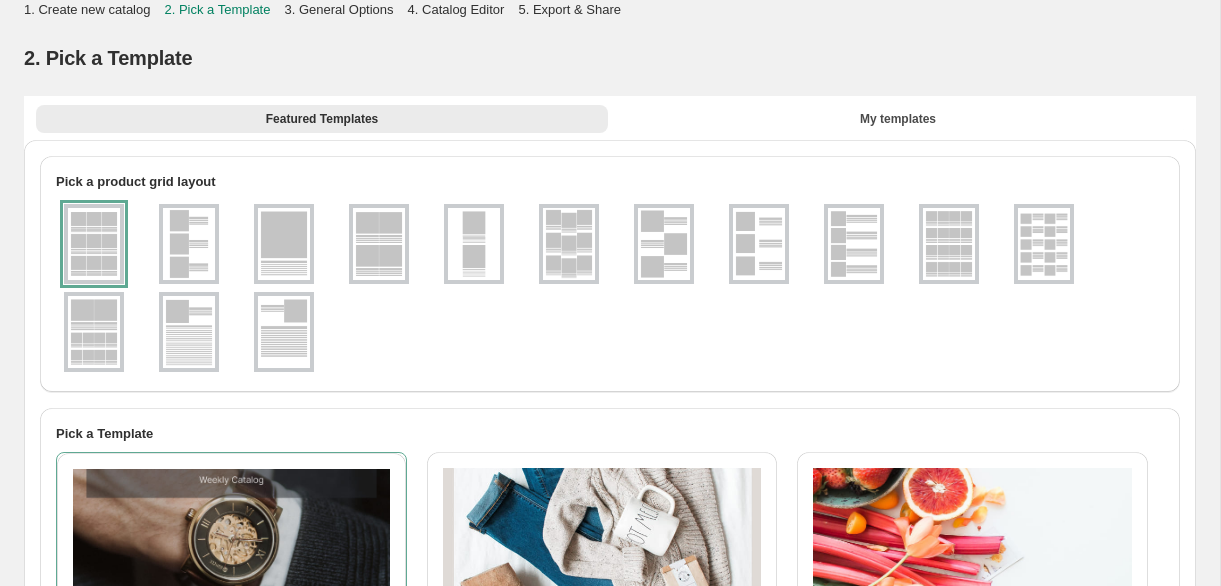 click at bounding box center [189, 244] 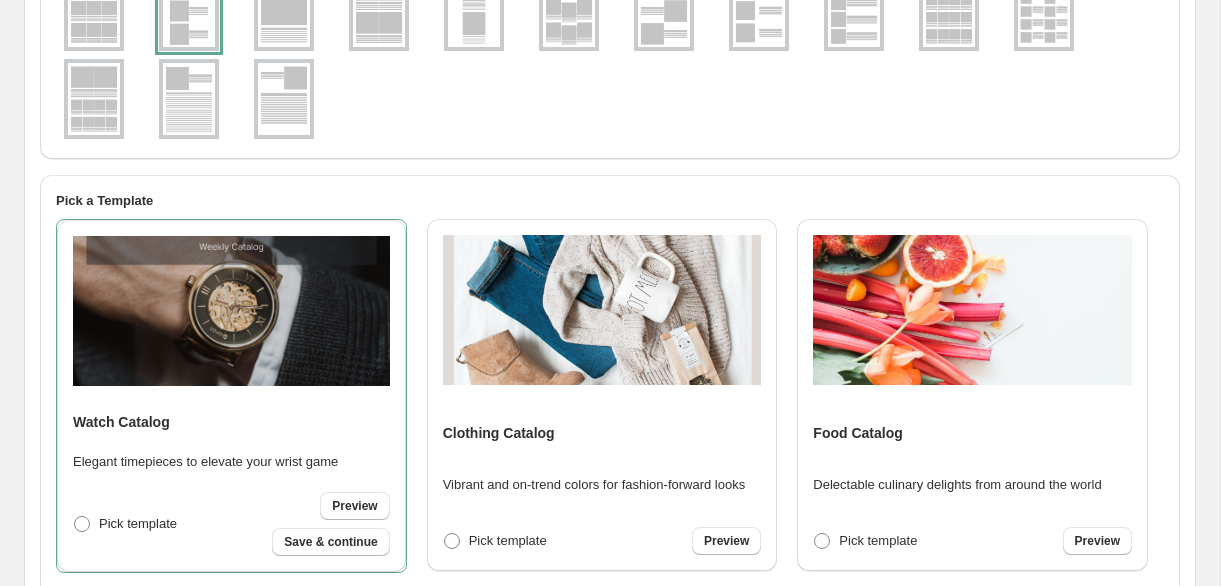 scroll, scrollTop: 258, scrollLeft: 0, axis: vertical 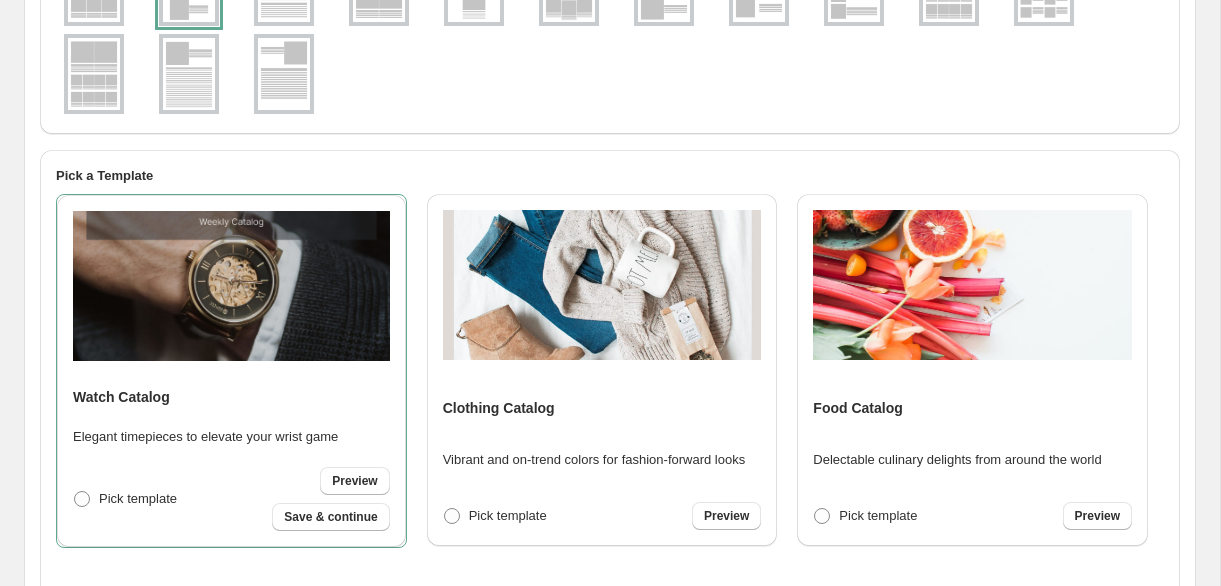 click at bounding box center [231, 286] 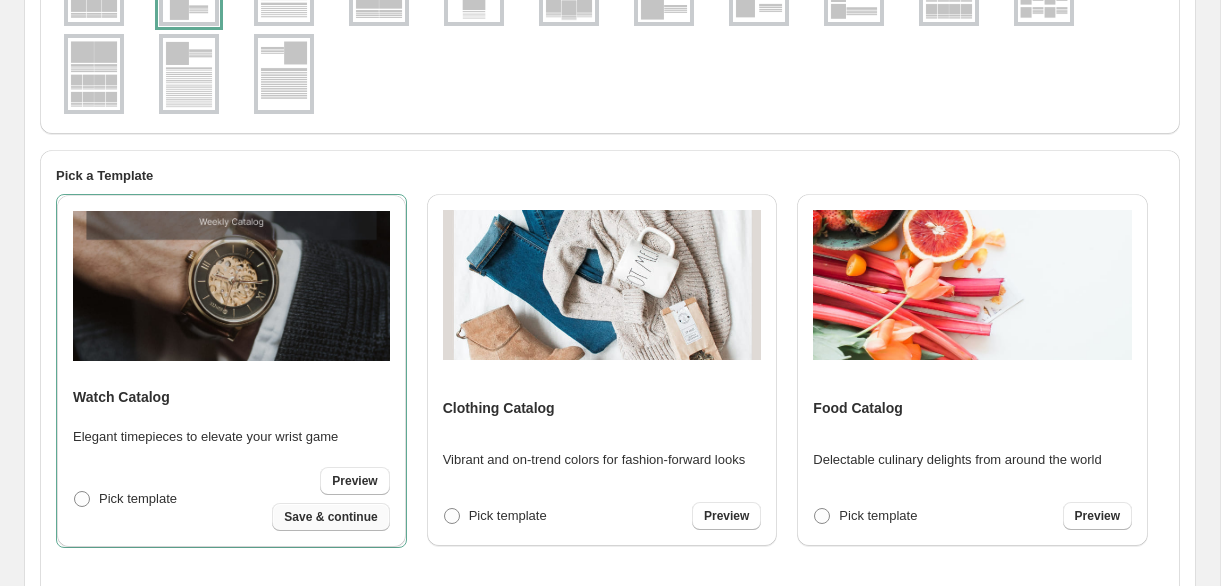 click on "Save & continue" at bounding box center [330, 517] 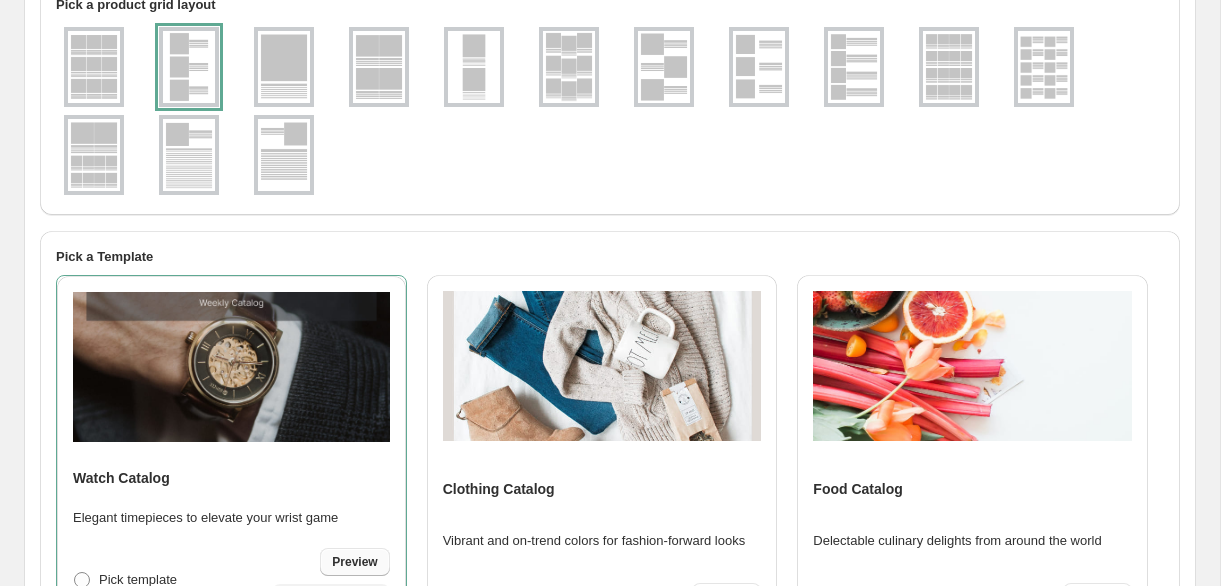 select on "**********" 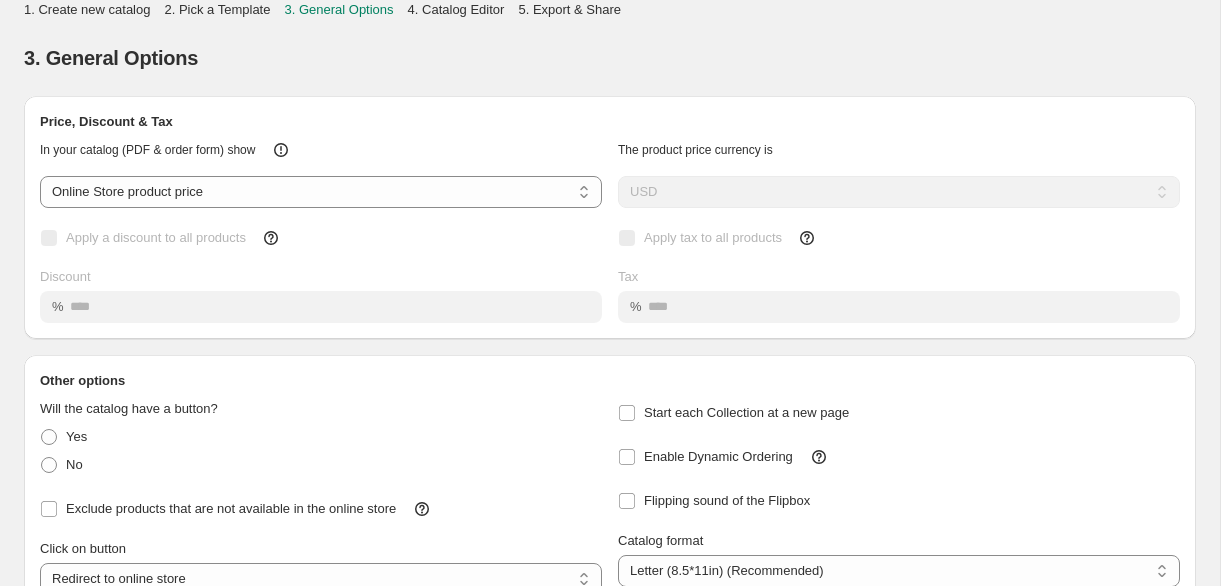 scroll, scrollTop: 0, scrollLeft: 0, axis: both 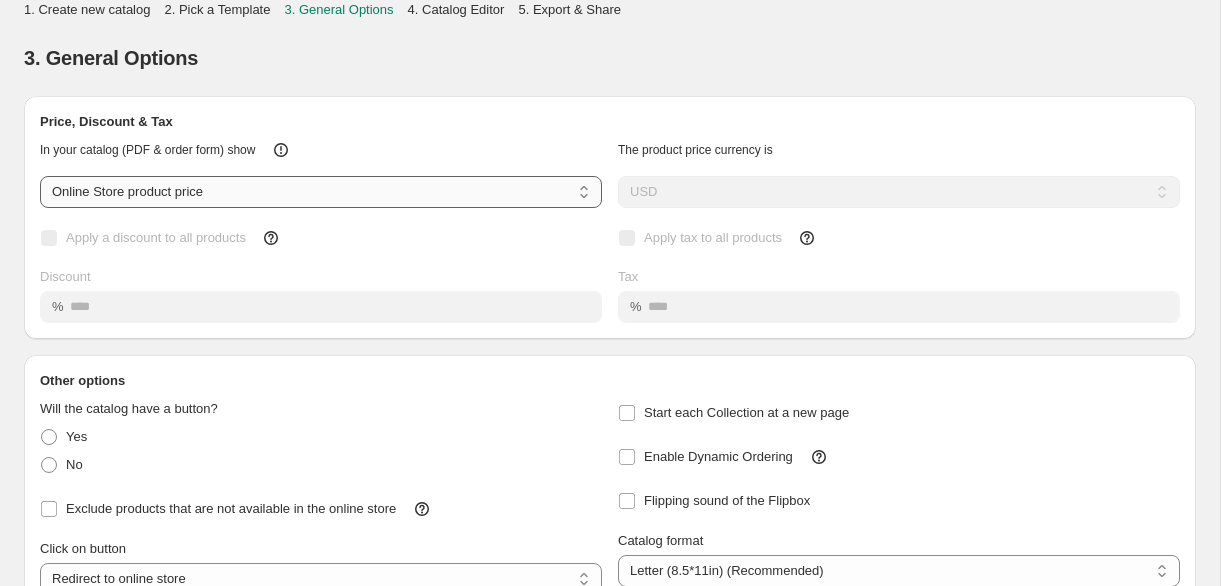 click on "**********" at bounding box center [321, 192] 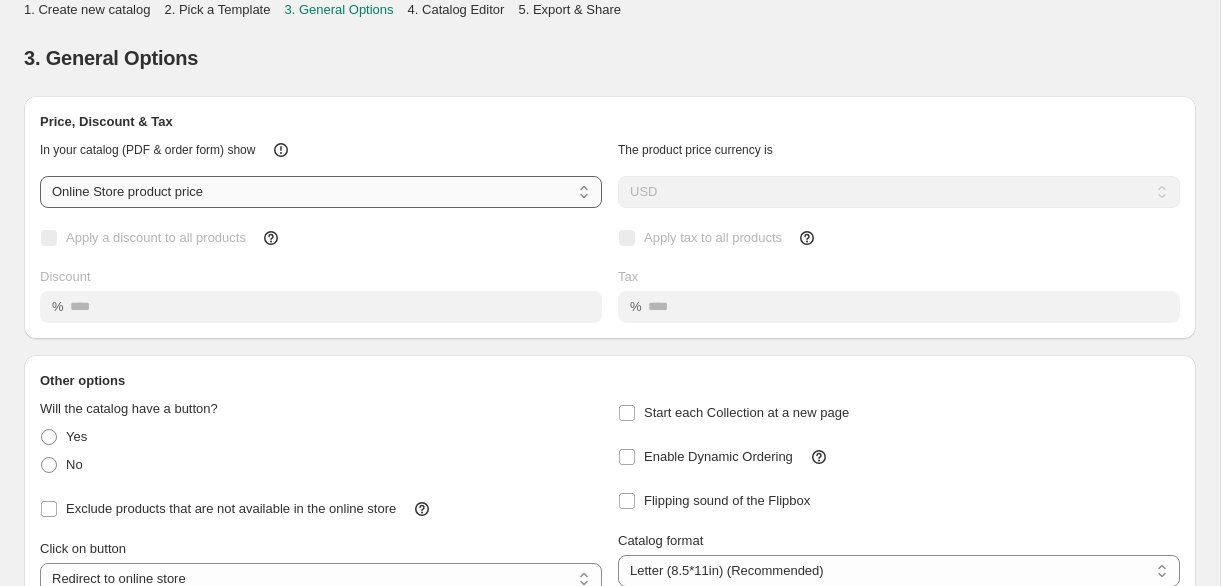 select on "****" 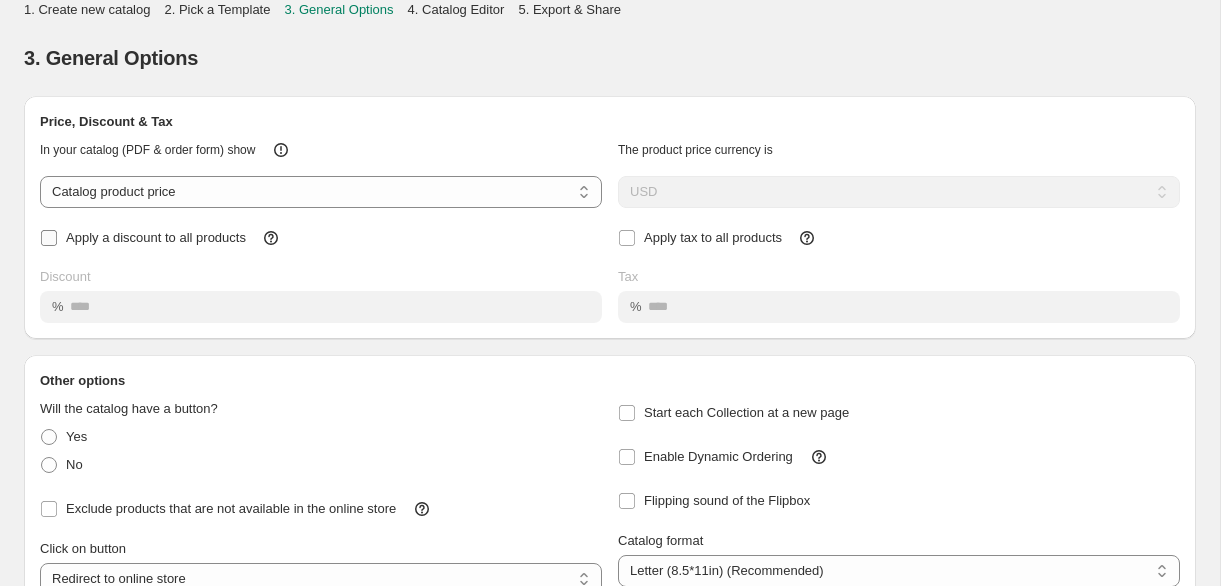 click on "Apply a discount to all products" at bounding box center (156, 237) 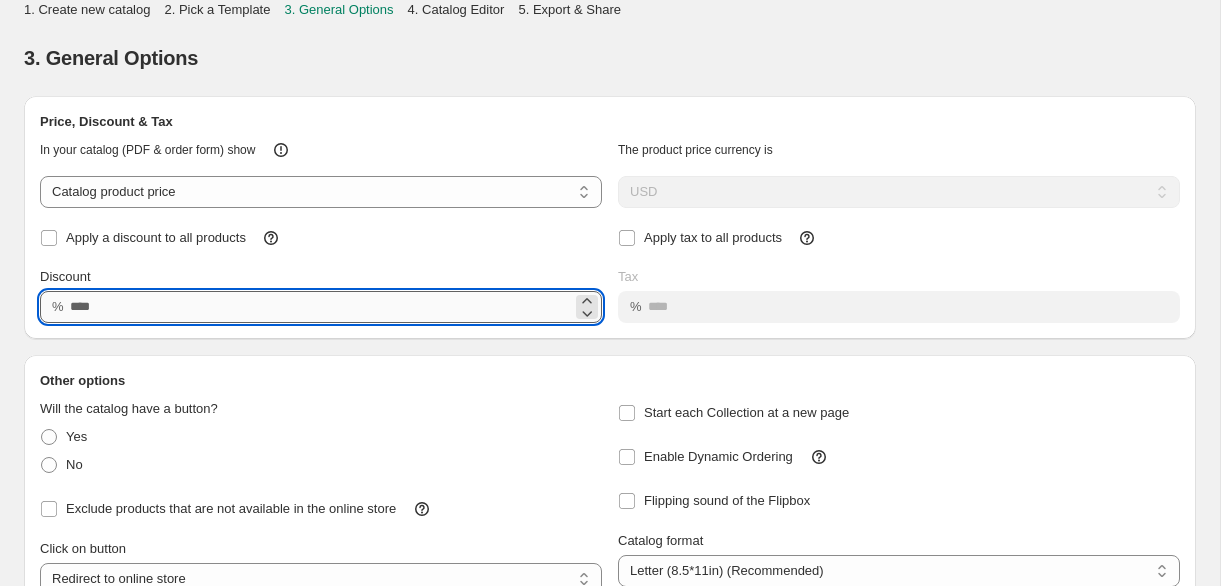 click on "Discount" at bounding box center [321, 307] 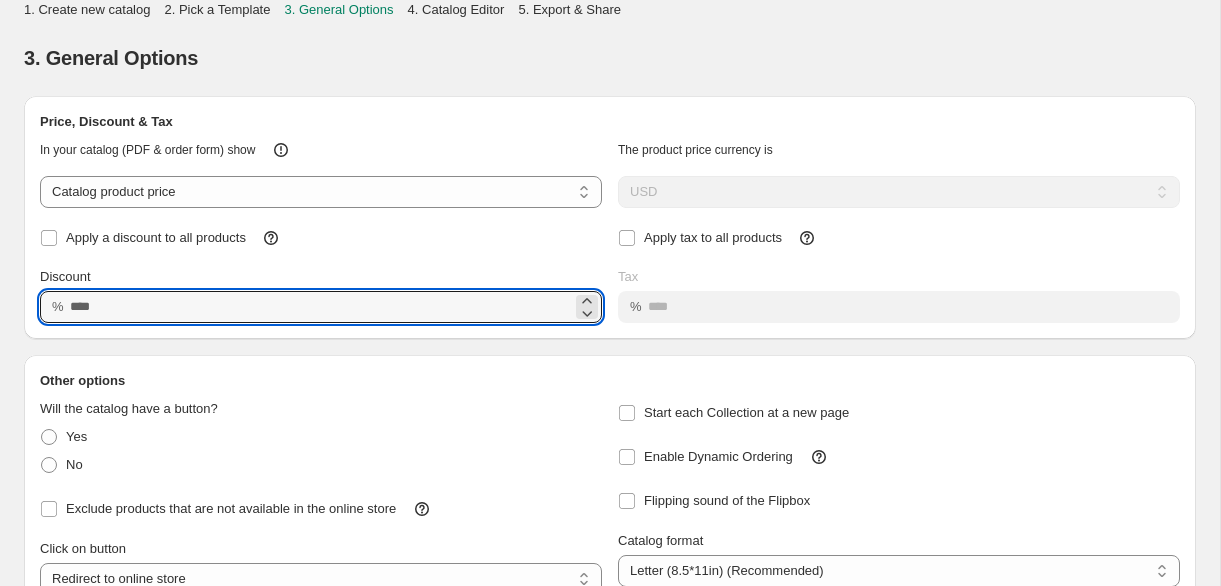 type on "**" 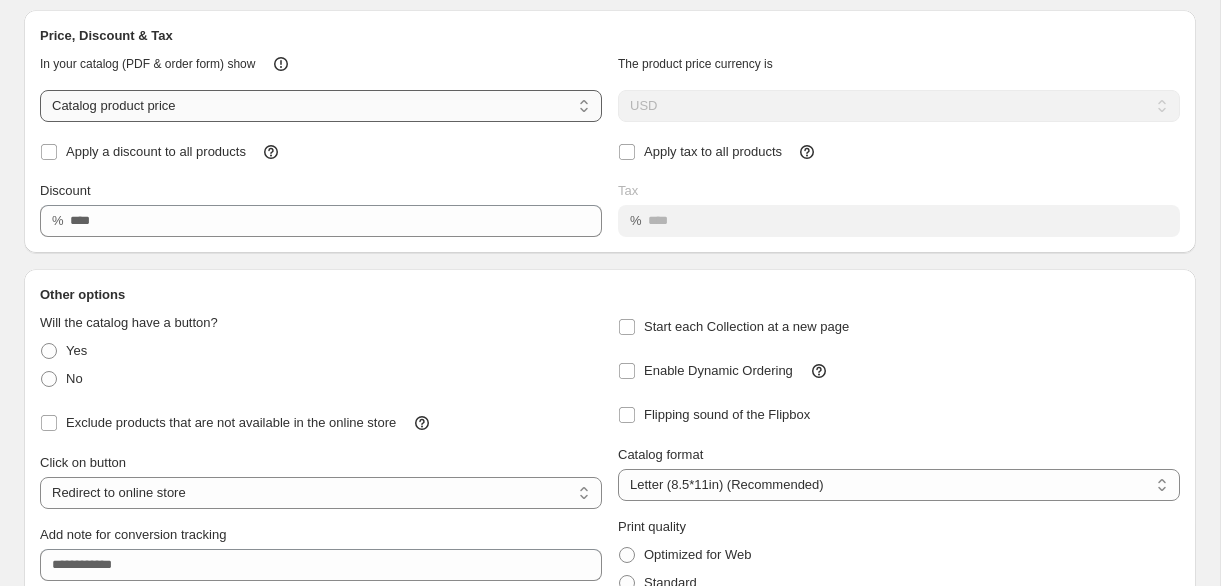 scroll, scrollTop: 87, scrollLeft: 0, axis: vertical 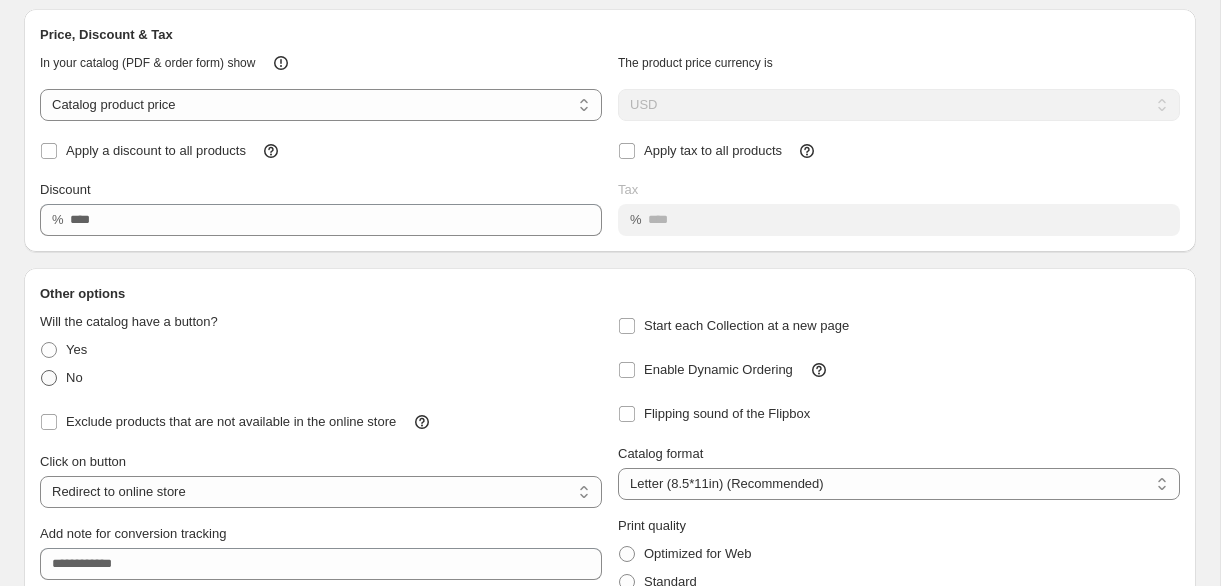 click on "No" at bounding box center (74, 377) 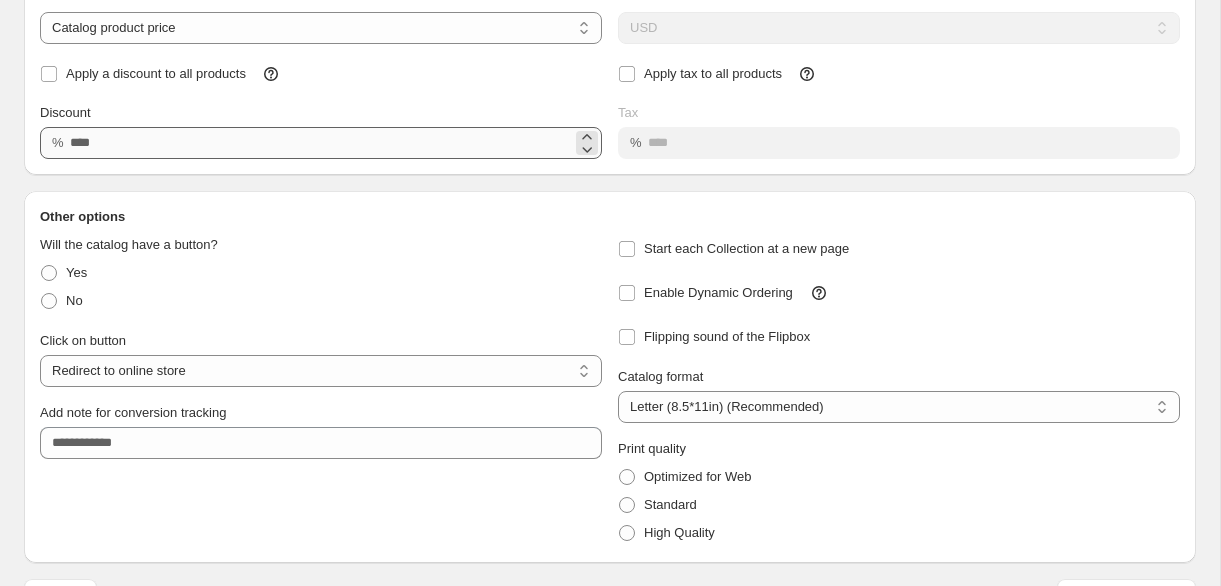 scroll, scrollTop: 170, scrollLeft: 0, axis: vertical 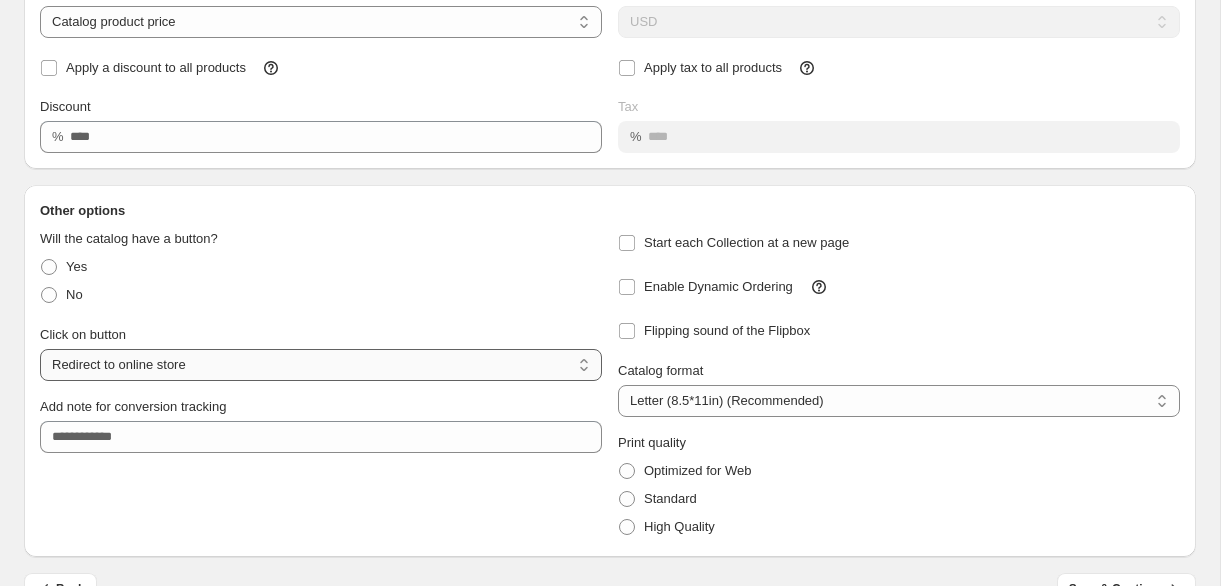 click on "**********" at bounding box center [321, 365] 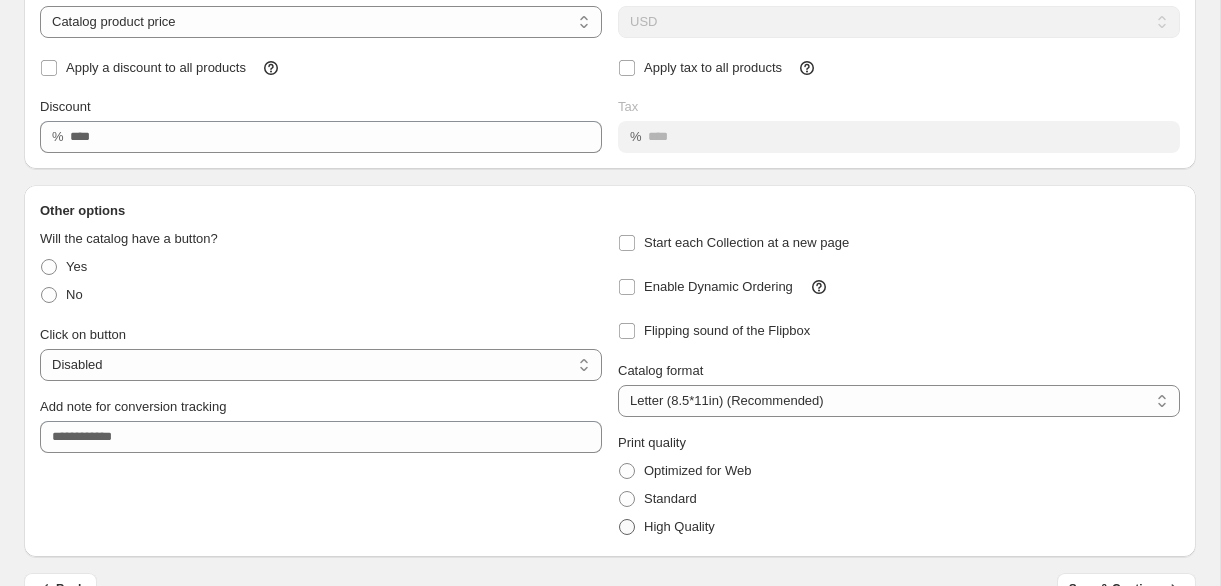 click on "High Quality" at bounding box center (679, 526) 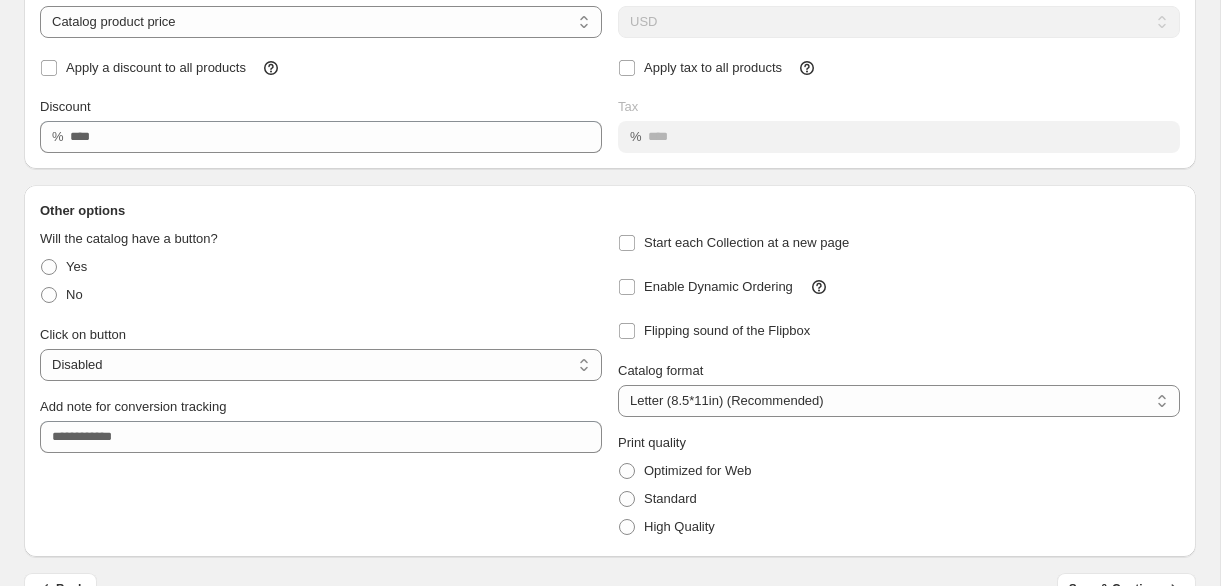 scroll, scrollTop: 215, scrollLeft: 0, axis: vertical 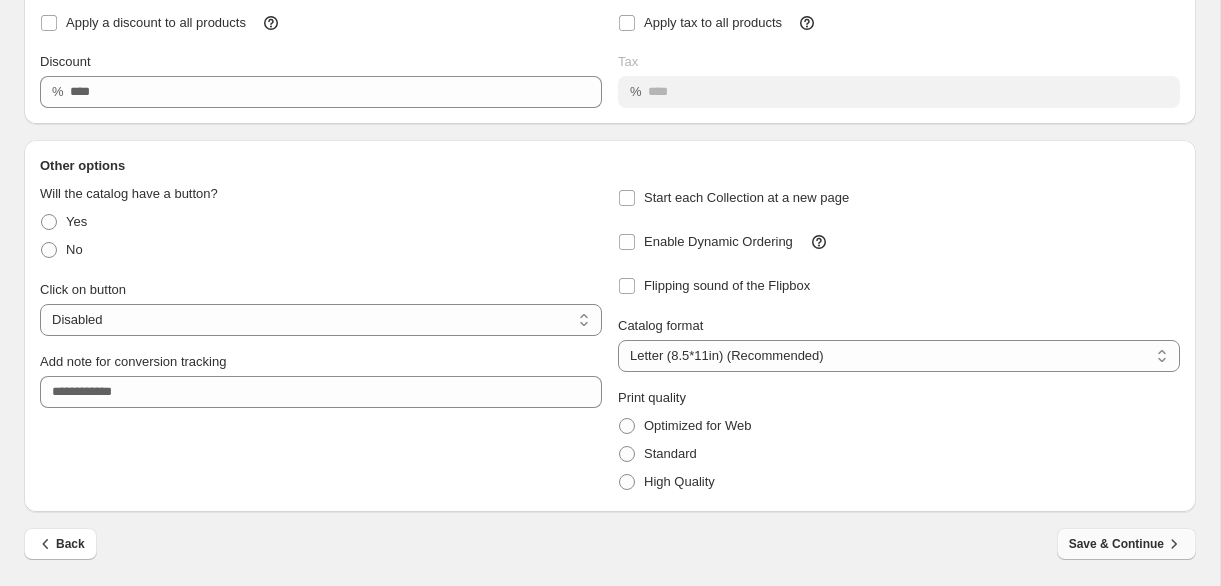 click on "Save & Continue" at bounding box center [1126, 544] 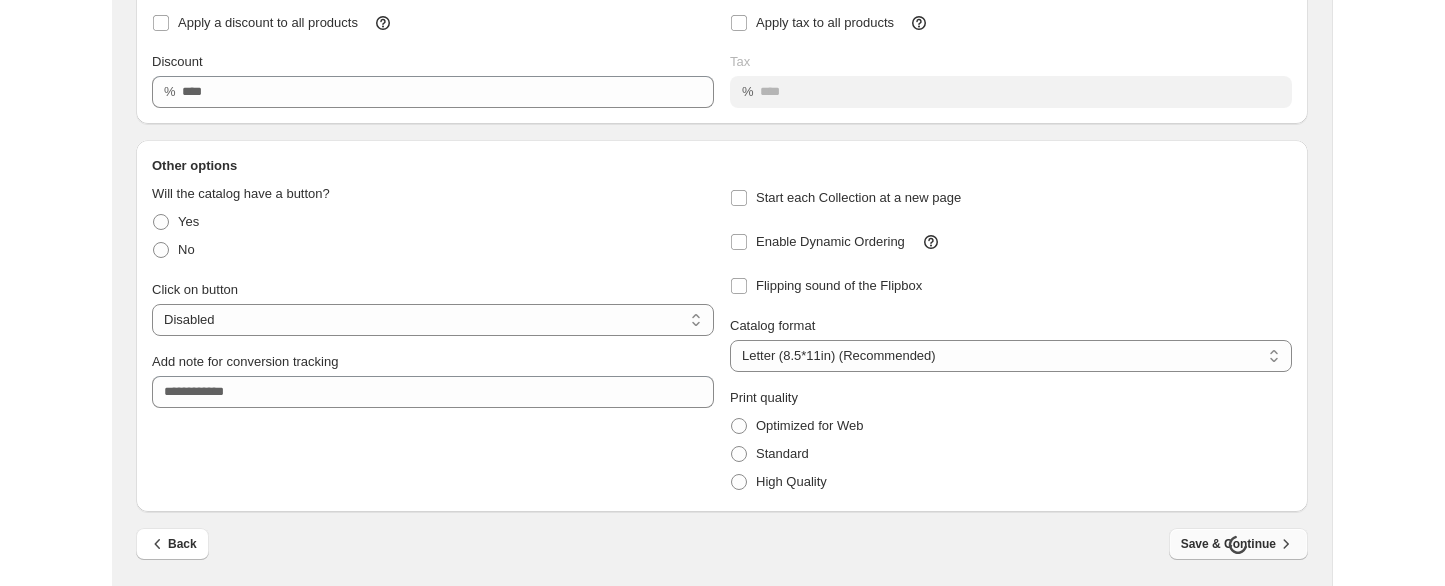 scroll, scrollTop: 0, scrollLeft: 0, axis: both 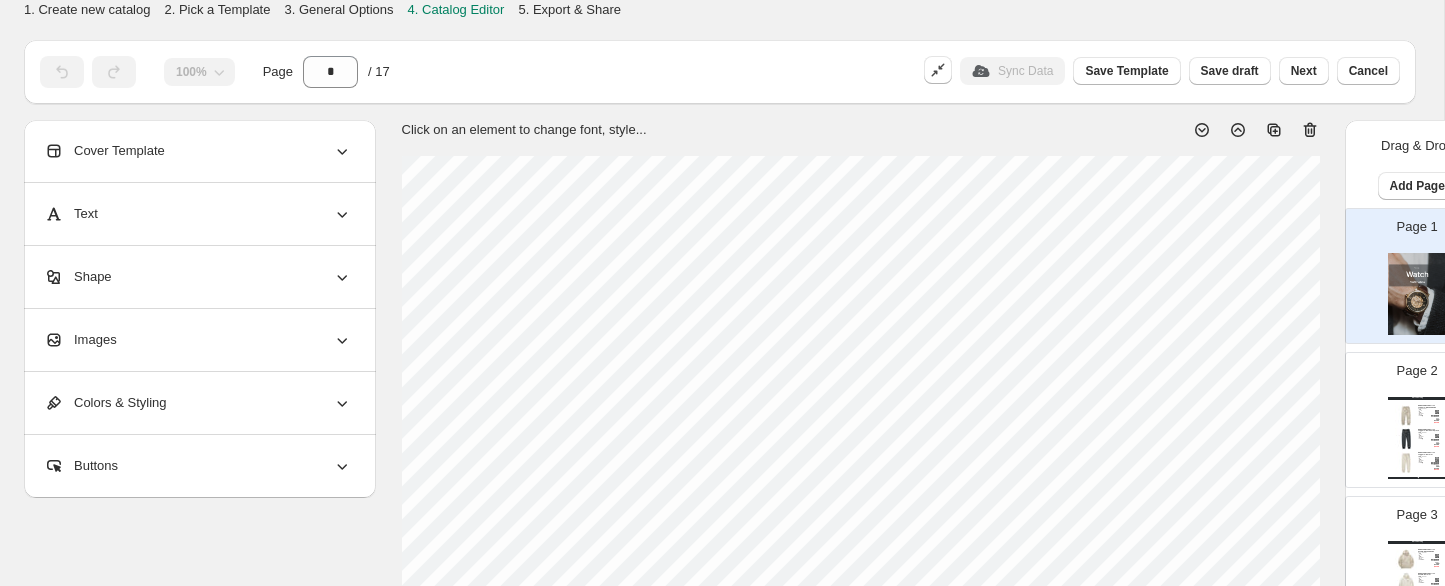 click on "Watch Catalog" at bounding box center [1417, 398] 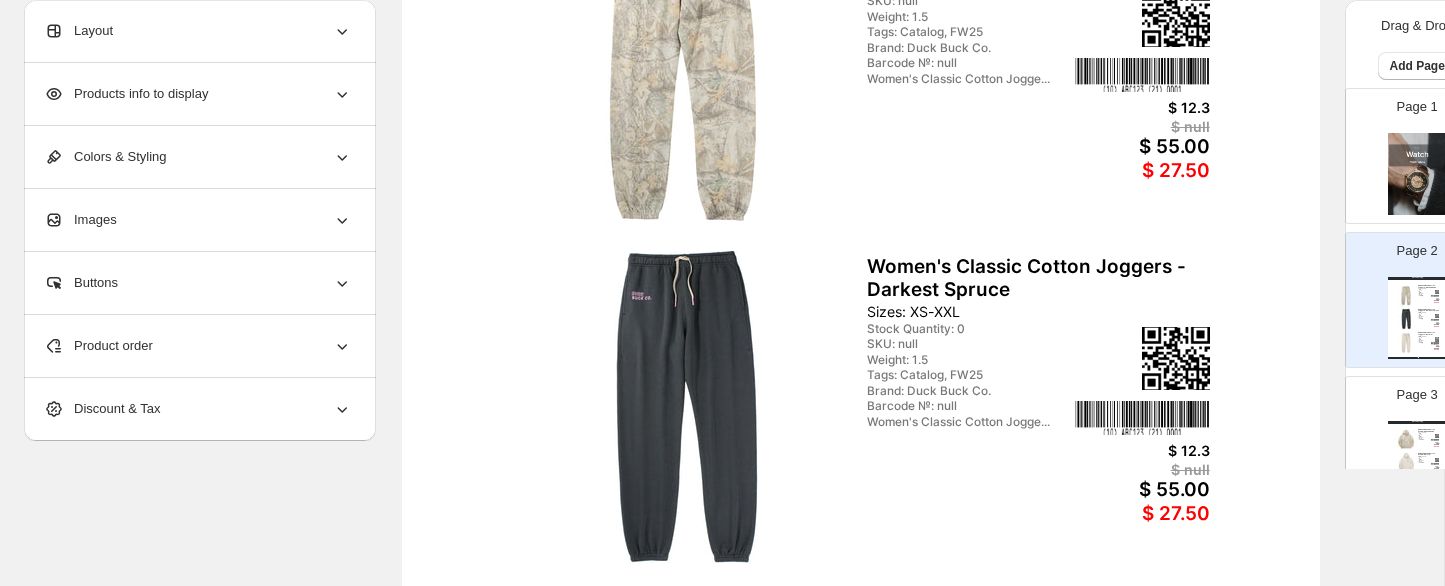 scroll, scrollTop: 373, scrollLeft: 0, axis: vertical 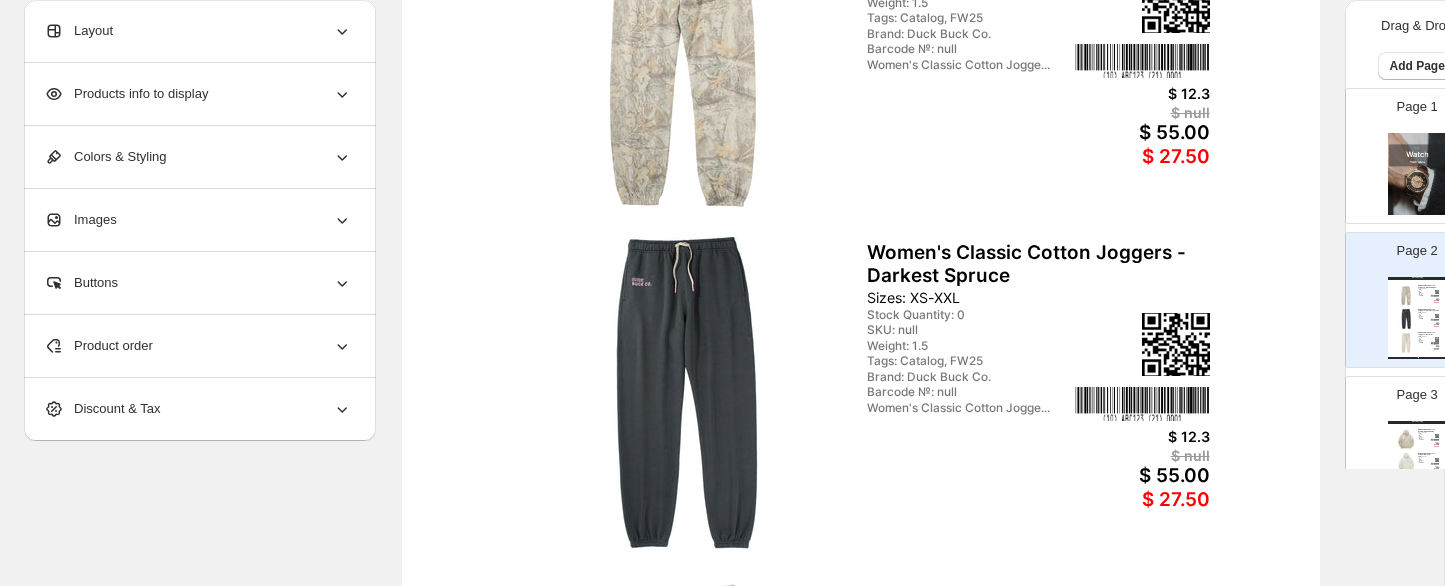 click on "Page 3 Watch Catalog Women's Classic Cotton Hoodie - Washed Camo Sizes: XS-3XL Stock Quantity:  0 SKU:  null Weight:  1.5 Tags:  Catalog, FW25 Brand:  Duck Buck Co. Barcode №:  null Women's Classic Cotton Hoodi... $ 6.62 $ null $ 55.00 $ 27.50 Women's Classic Cotton Hoodie - Natural Sizes: XS-3XL Stock Quantity:  0 SKU:  null Weight:  1.5 Tags:  Catalog, FW25 Brand:  Duck Buck Co. Barcode №:  null Women's Classic Cotton Hoodi... $ 6.62 $ null $ 55.00 $ 27.50 Women's Classic Cotton Hoodie - Darkest Spruce Sizes: XS-3XL Stock Quantity:  0 SKU:  null Weight:  1.5 Tags:  Catalog, FW25 Brand:  Duck Buck Co. Barcode №:  null Women's Classic Cotton Hoodi... $ 6.62 $ null $ 55.00 $ 27.50 Watch Catalog | Page undefined" at bounding box center (1409, 436) 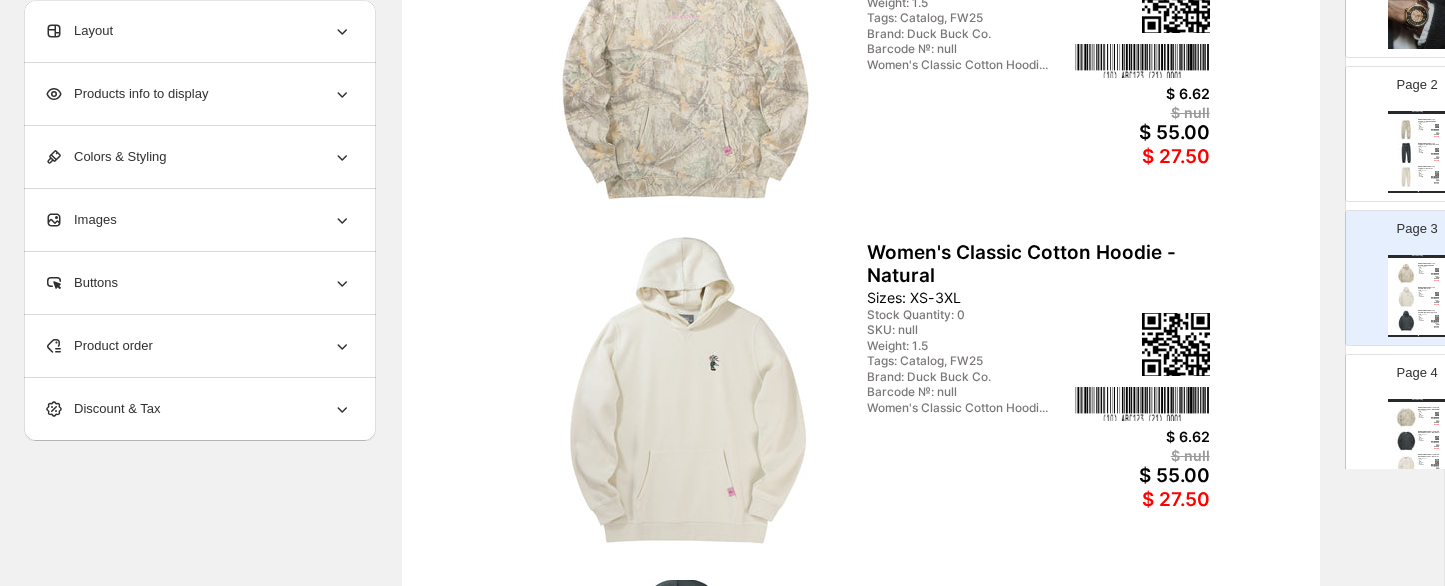 scroll, scrollTop: 0, scrollLeft: 0, axis: both 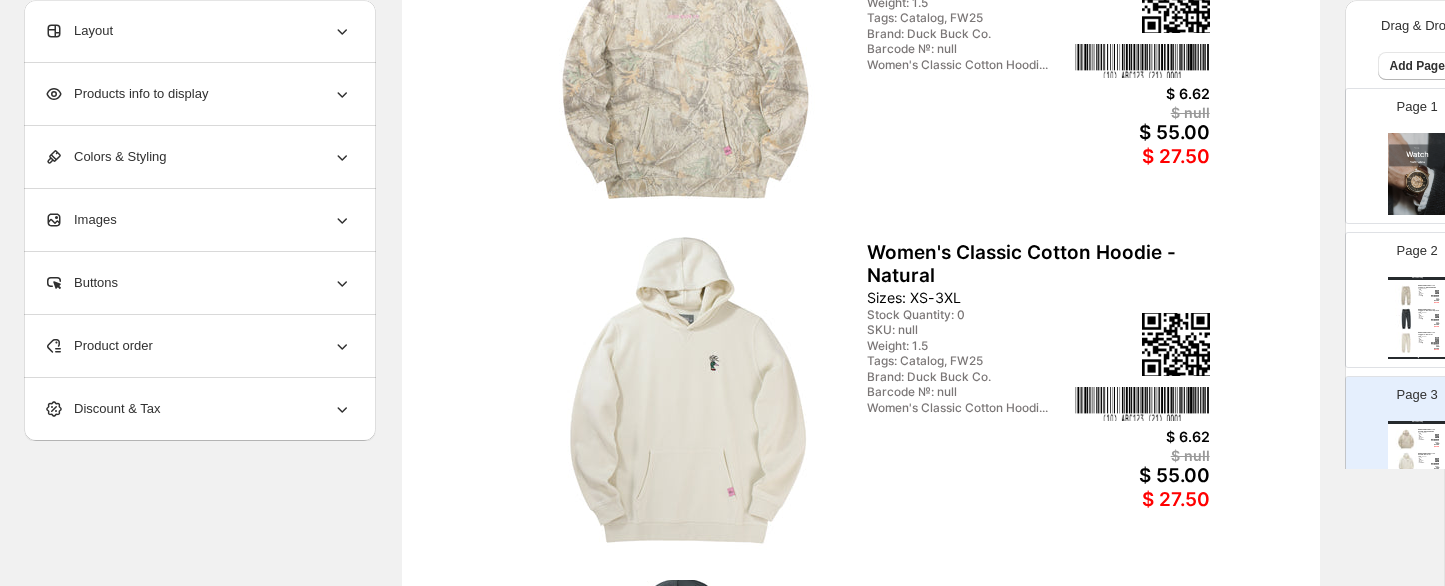 click at bounding box center [1406, 296] 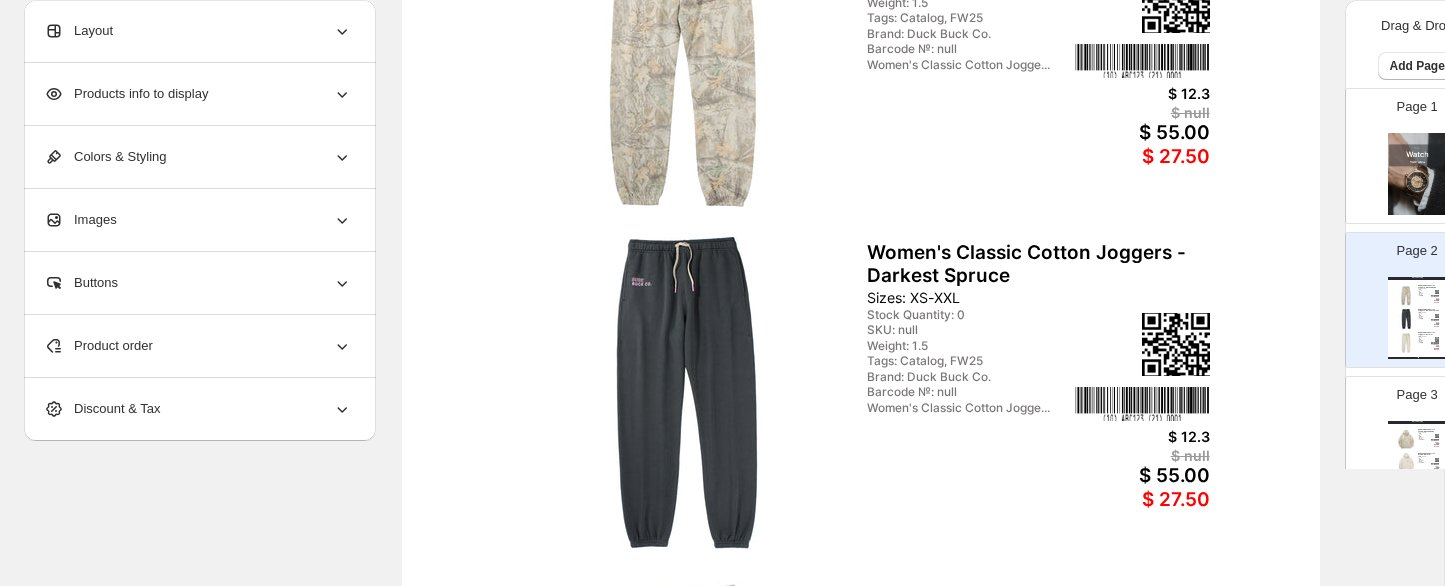 click on "Watch Catalog Women's Classic Cotton Hoodie - Washed Camo Sizes: XS-3XL Stock Quantity:  0 SKU:  null Weight:  1.5 Tags:  Catalog, FW25 Brand:  Duck Buck Co. Barcode №:  null Women's Classic Cotton Hoodi... $ 6.62 $ null $ 55.00 $ 27.50 Women's Classic Cotton Hoodie - Natural Sizes: XS-3XL Stock Quantity:  0 SKU:  null Weight:  1.5 Tags:  Catalog, FW25 Brand:  Duck Buck Co. Barcode №:  null Women's Classic Cotton Hoodi... $ 6.62 $ null $ 55.00 $ 27.50 Women's Classic Cotton Hoodie - Darkest Spruce Sizes: XS-3XL Stock Quantity:  0 SKU:  null Weight:  1.5 Tags:  Catalog, FW25 Brand:  Duck Buck Co. Barcode №:  null Women's Classic Cotton Hoodi... $ 6.62 $ null $ 55.00 $ 27.50 Watch Catalog | Page undefined" at bounding box center (1417, 462) 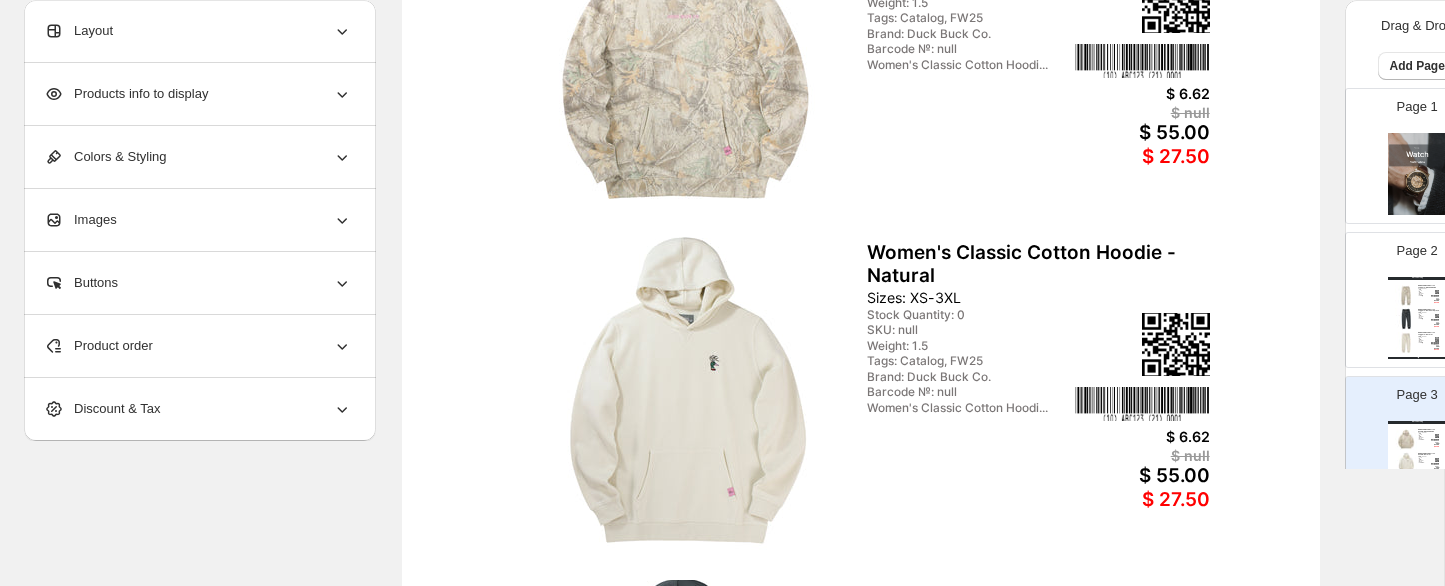 scroll, scrollTop: 0, scrollLeft: 0, axis: both 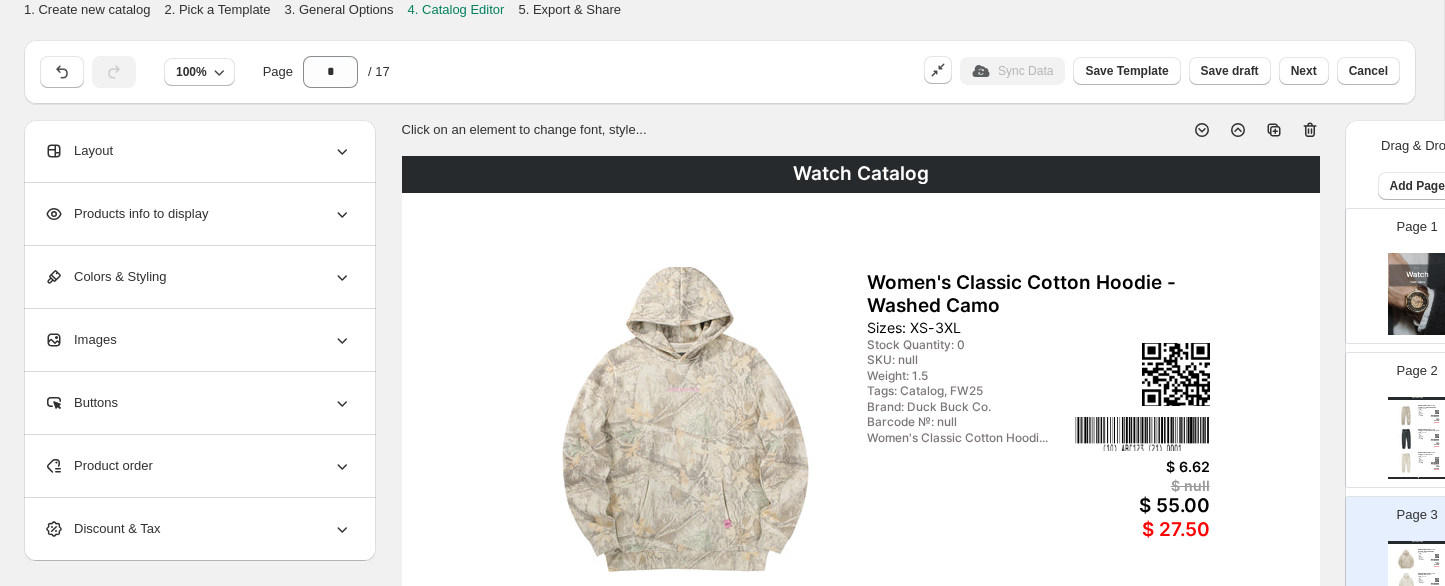 click 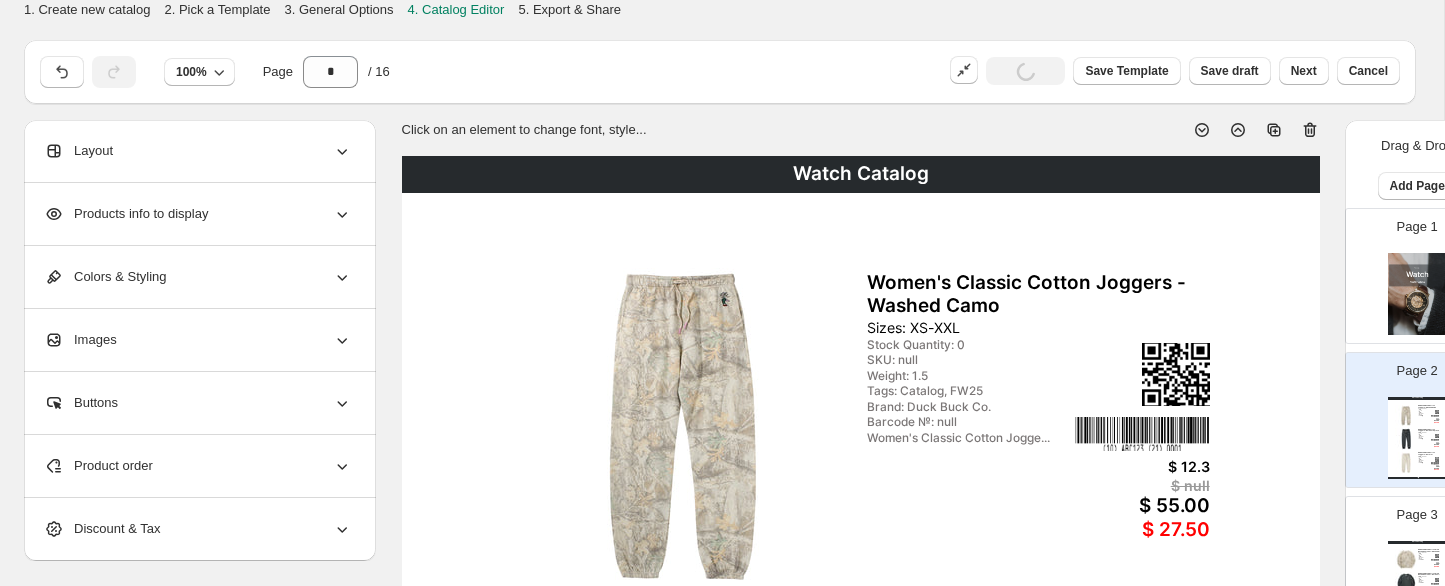 click 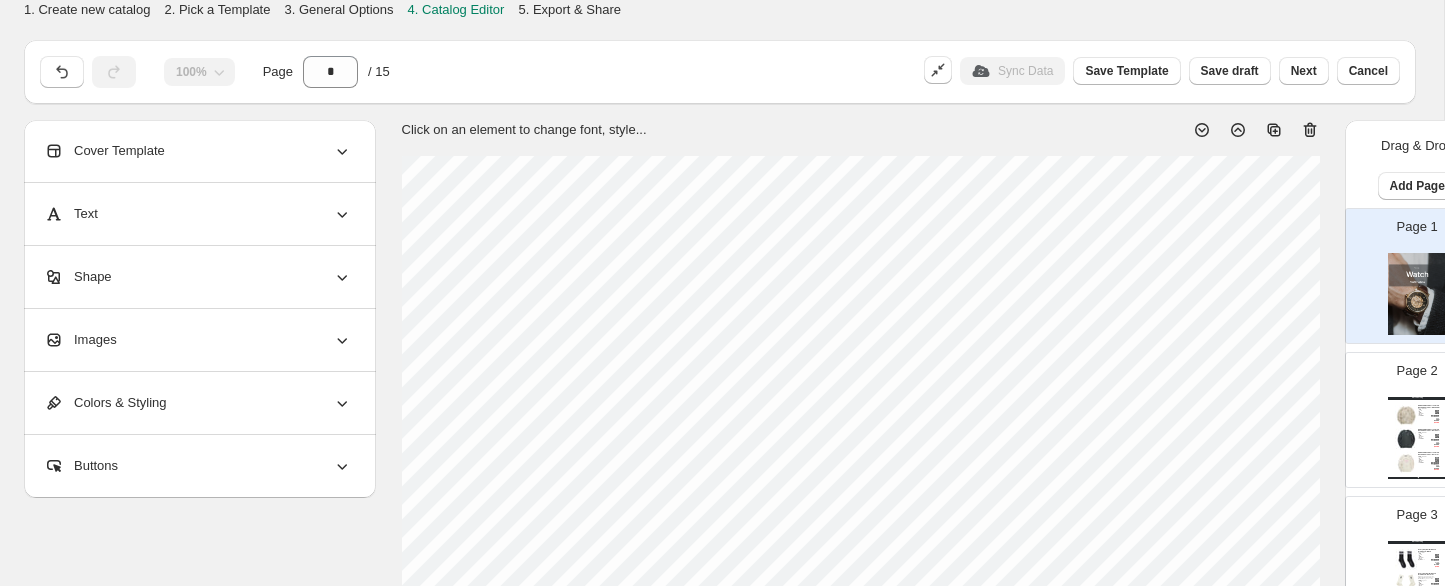 click 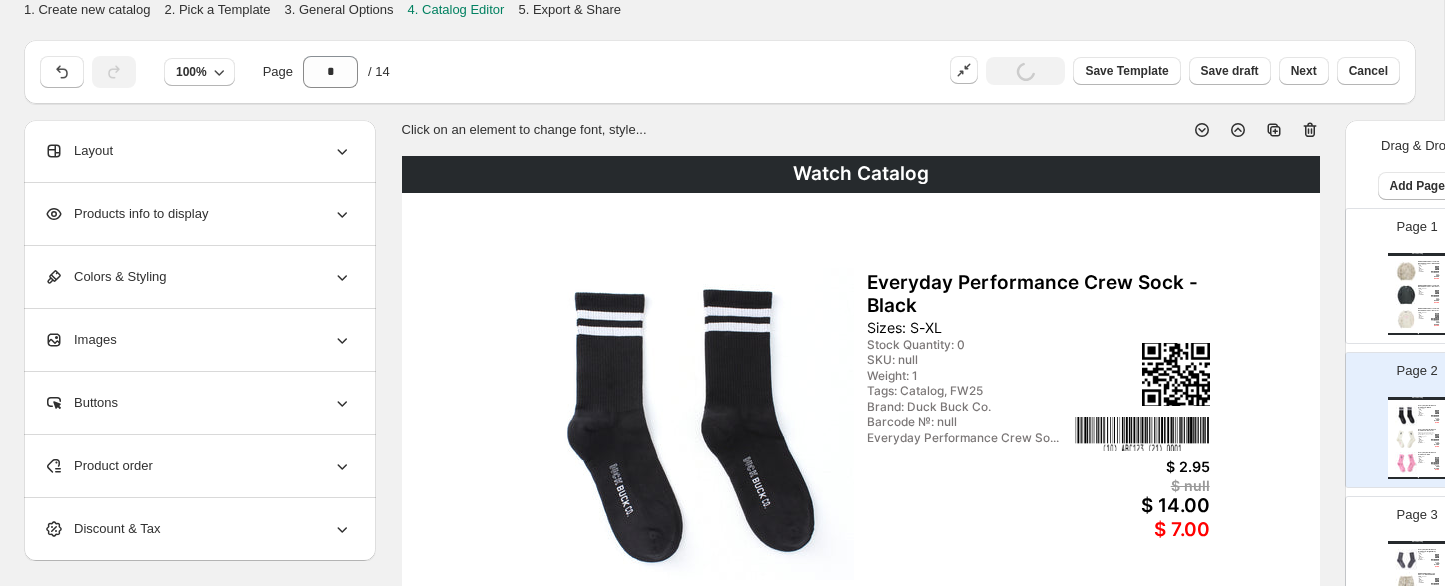 click 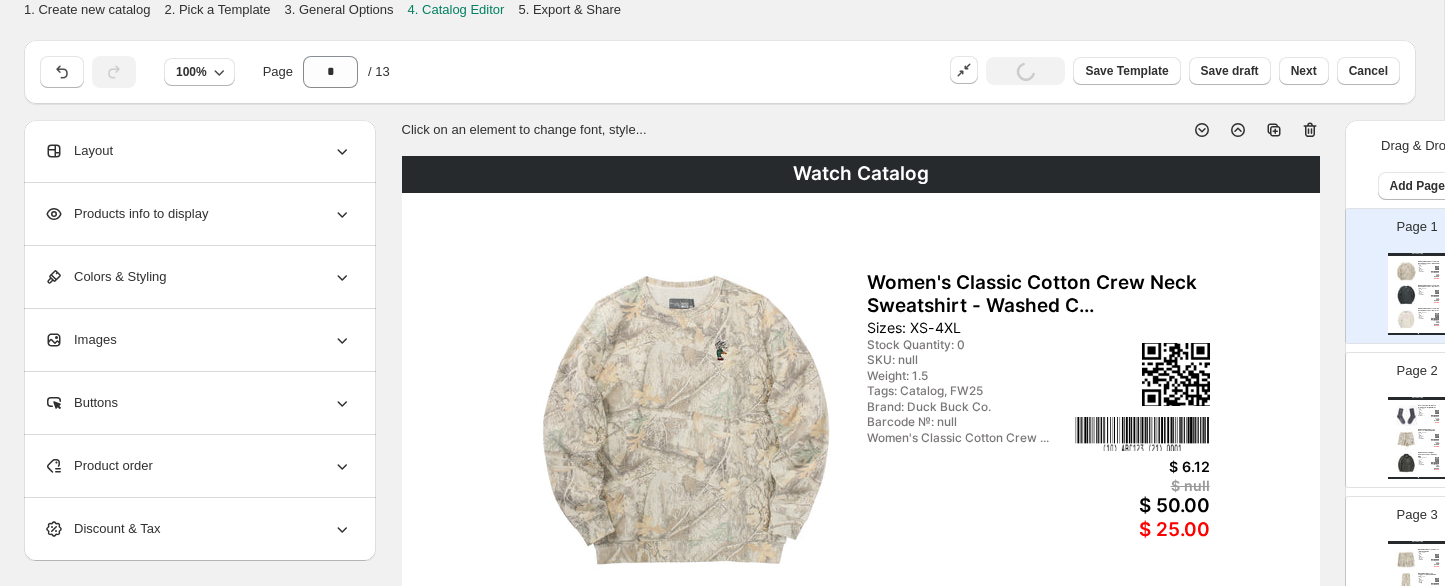 click 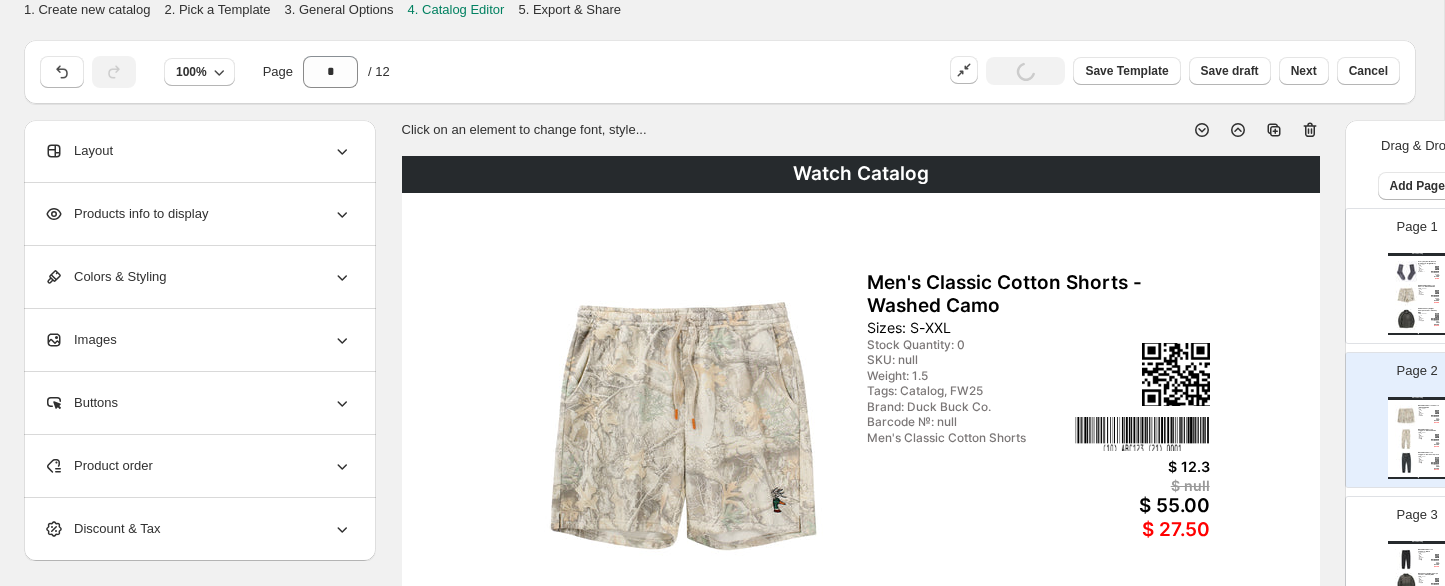 click 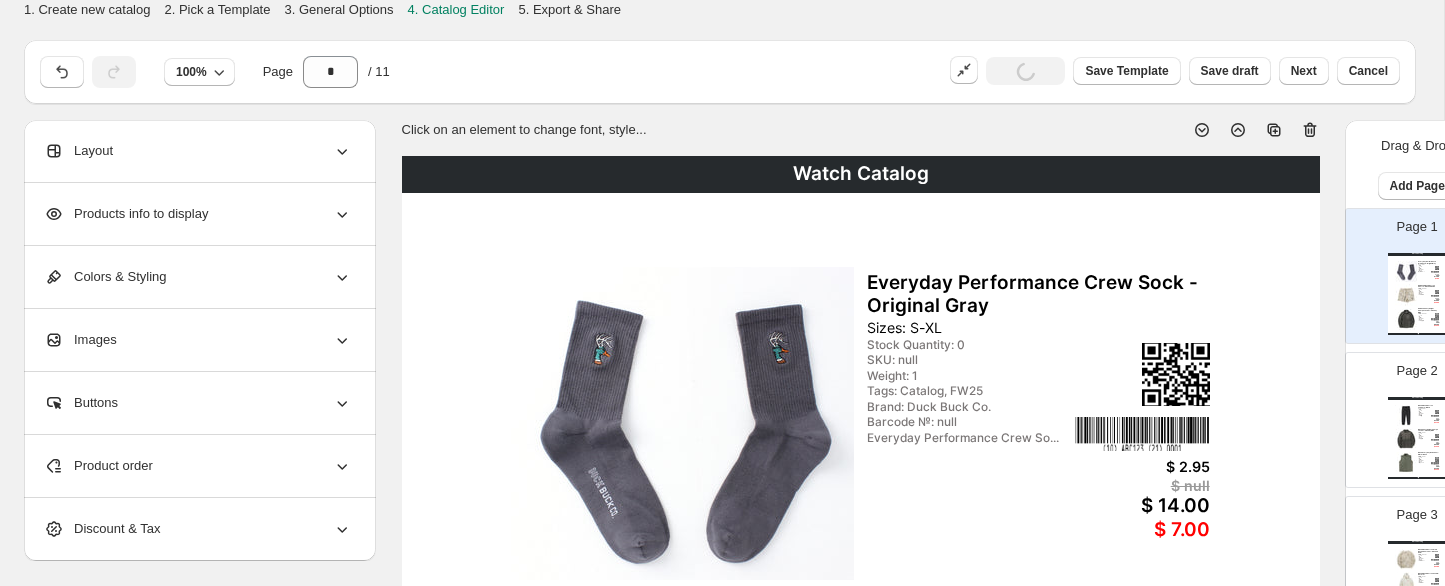 click 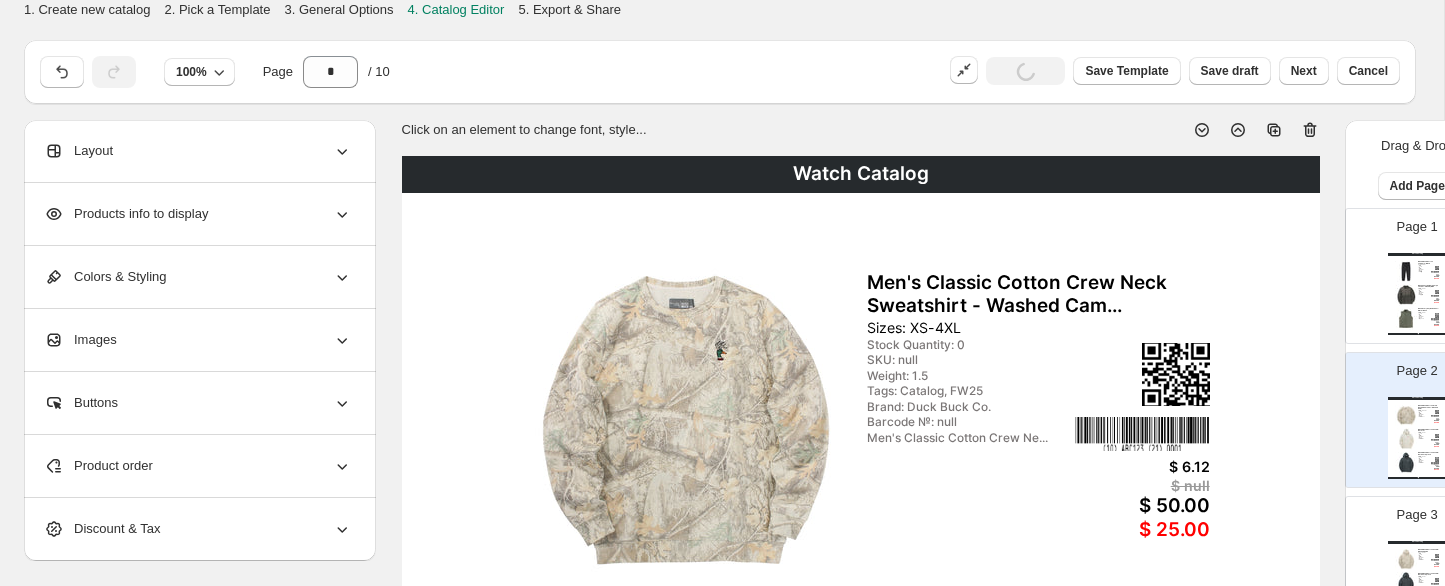 click 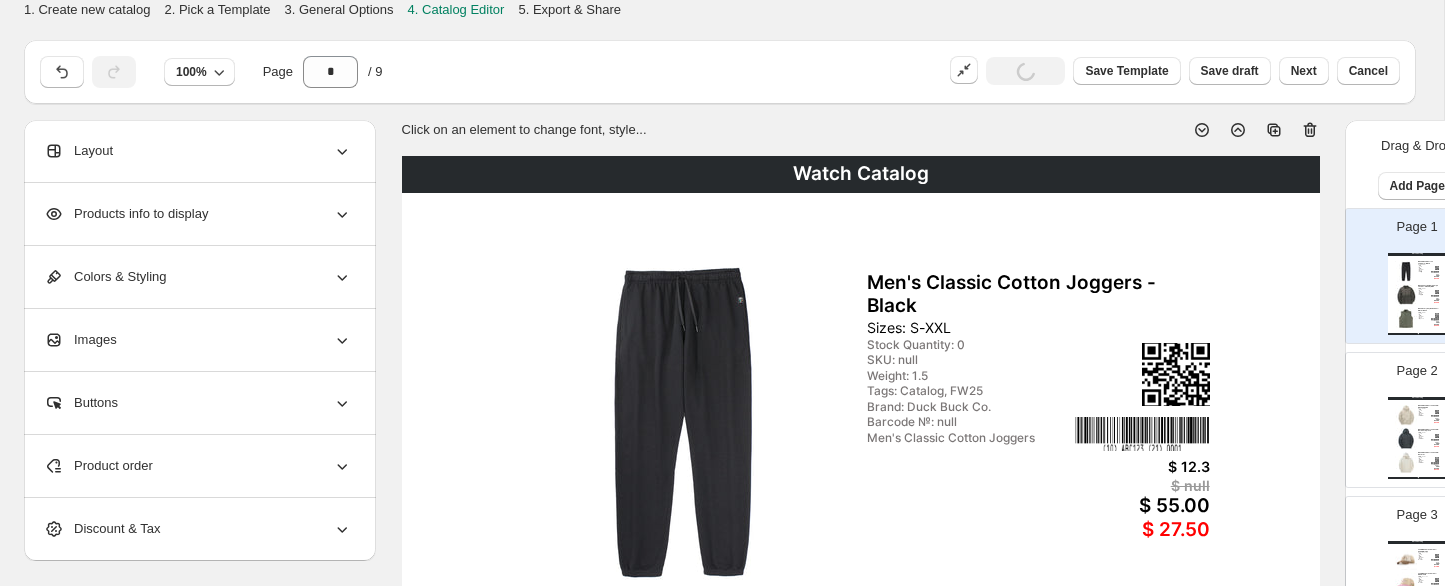 click 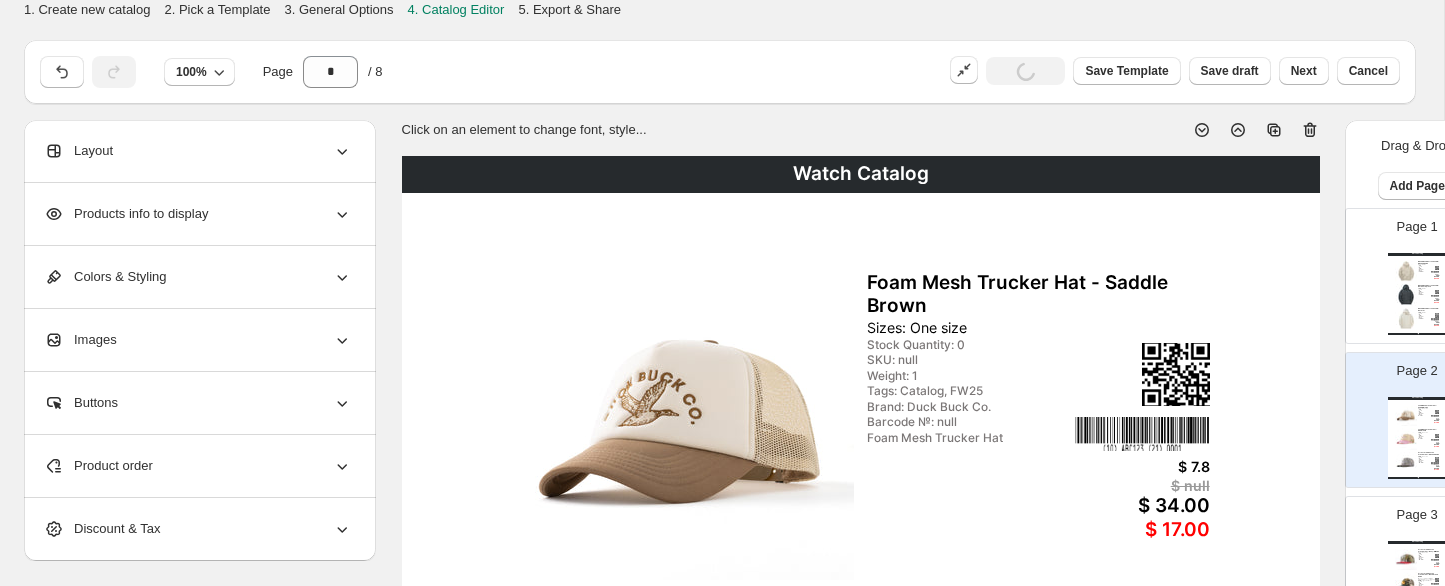 click 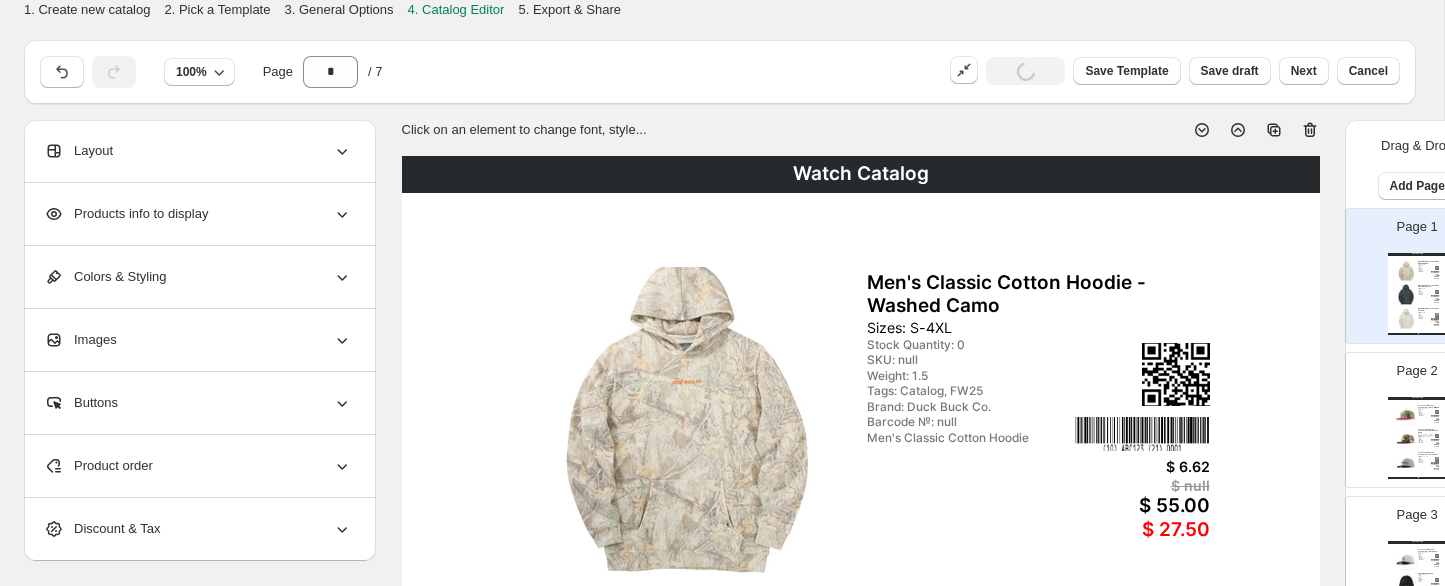 click 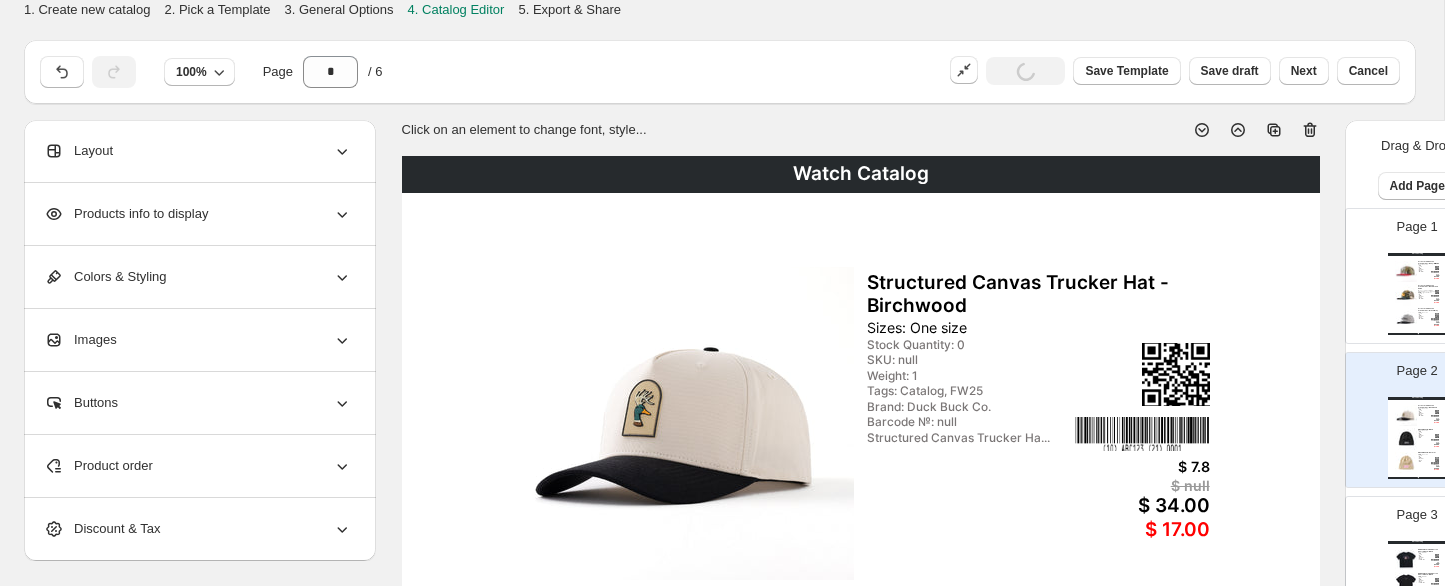 click 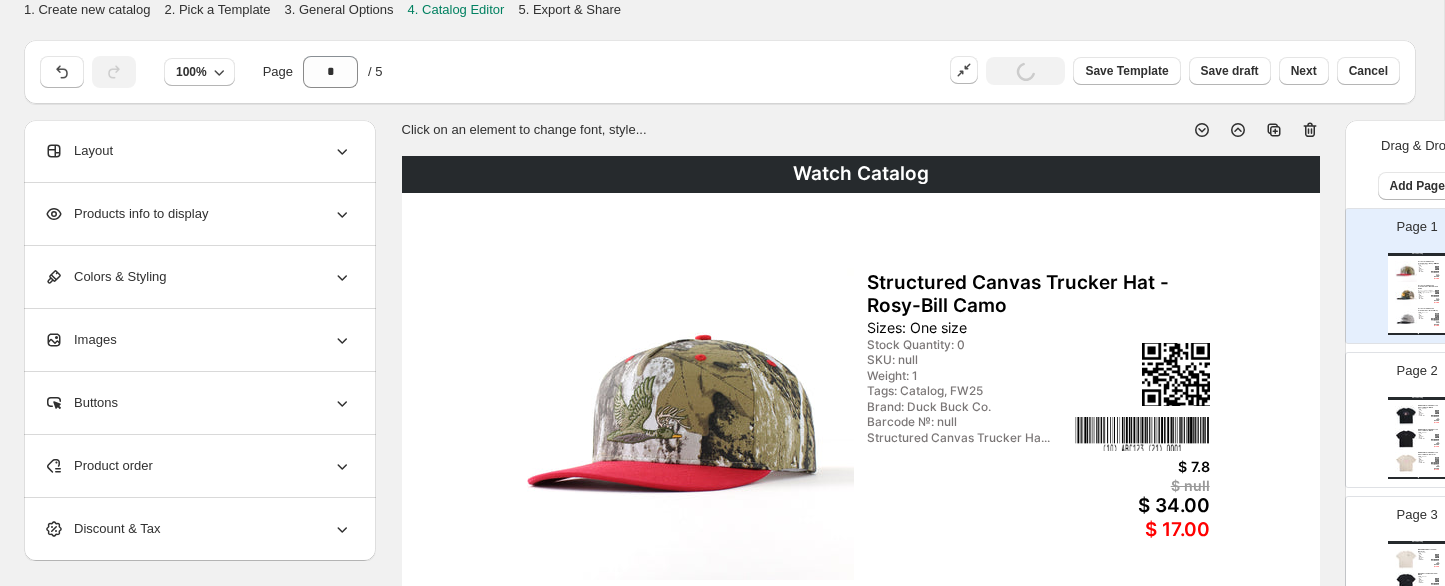 click 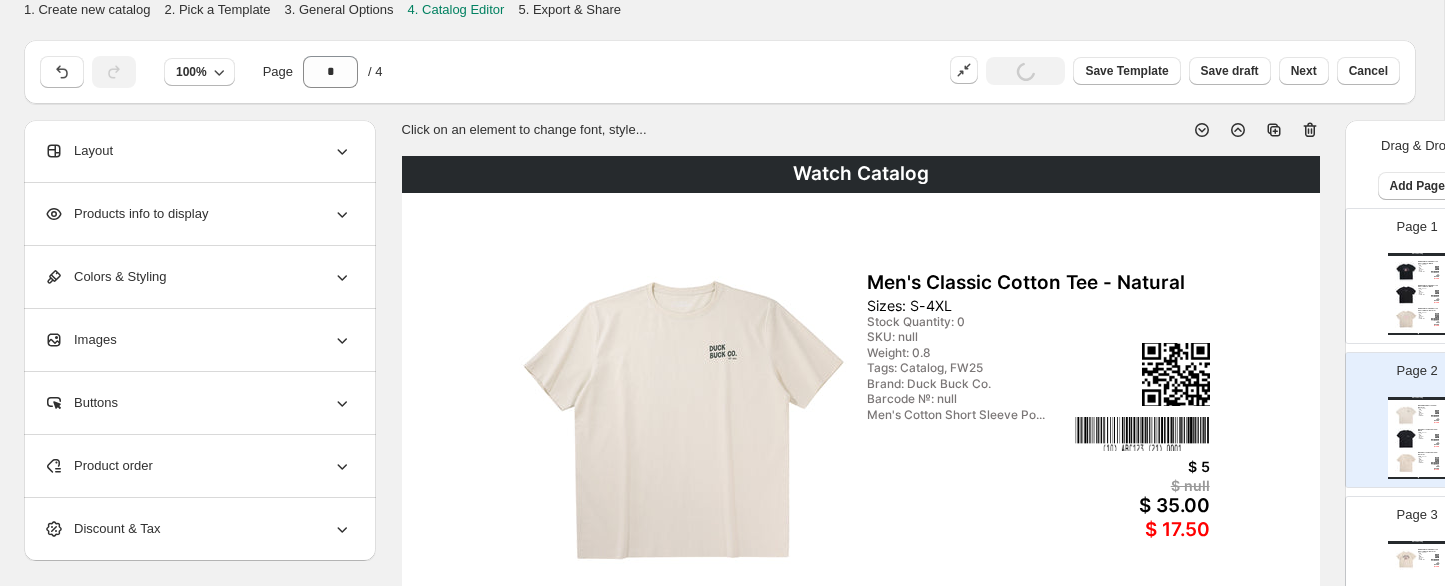 click 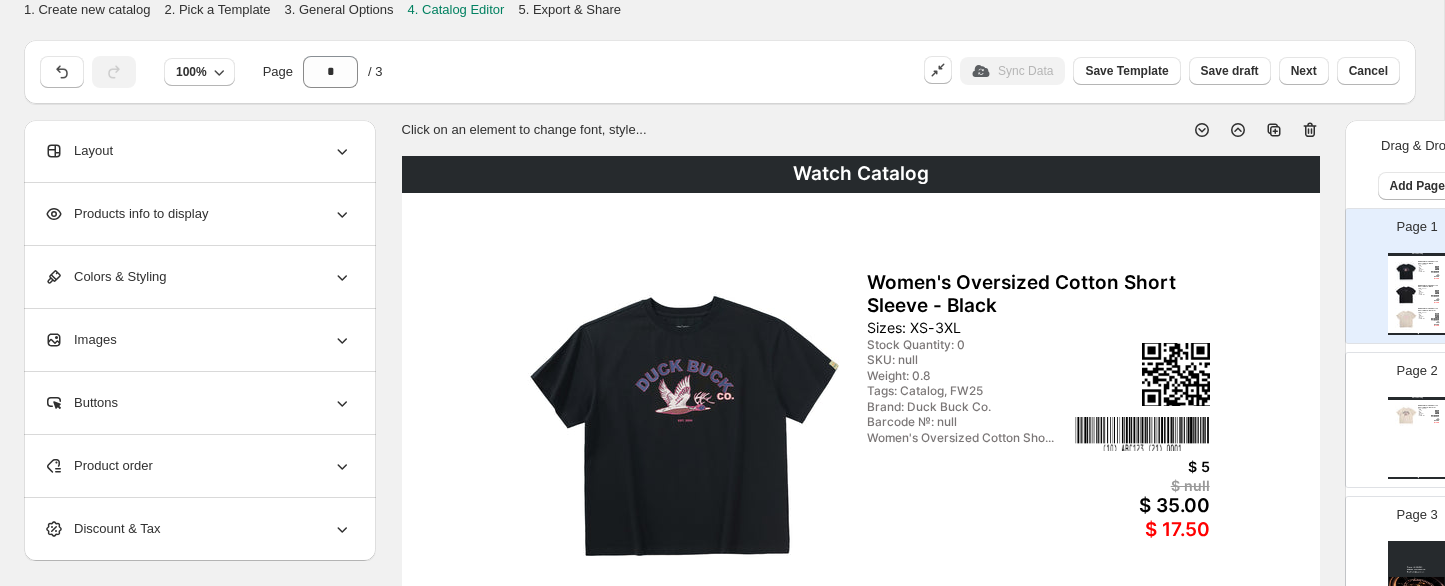 click 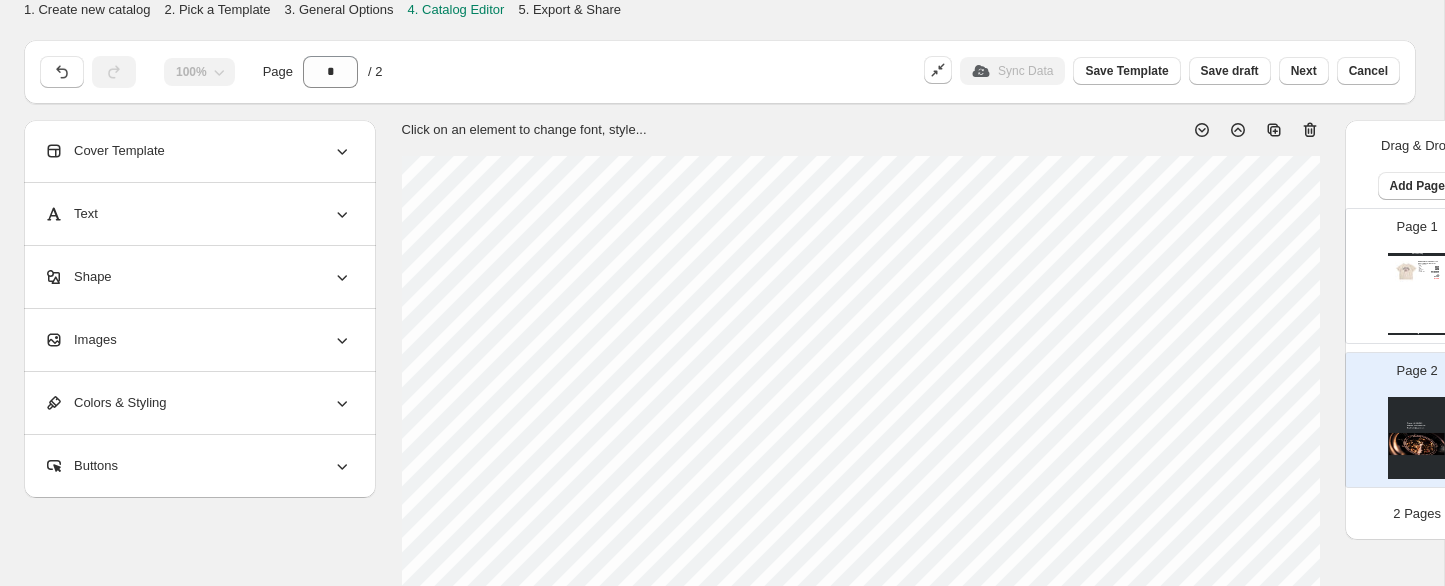 click on "Watch Catalog Women's Oversized Cotton Short Sleeve - Natural Sizes: XS-3XL Stock Quantity:  0 SKU:  null Weight:  0.8 Tags:  Catalog, FW25 Brand:  Duck Buck Co. Barcode №:  null Women's Oversized Cotton Sho... $ 5 $ null $ 35.00 $ 17.50 Watch Catalog | Page undefined" at bounding box center [1417, 294] 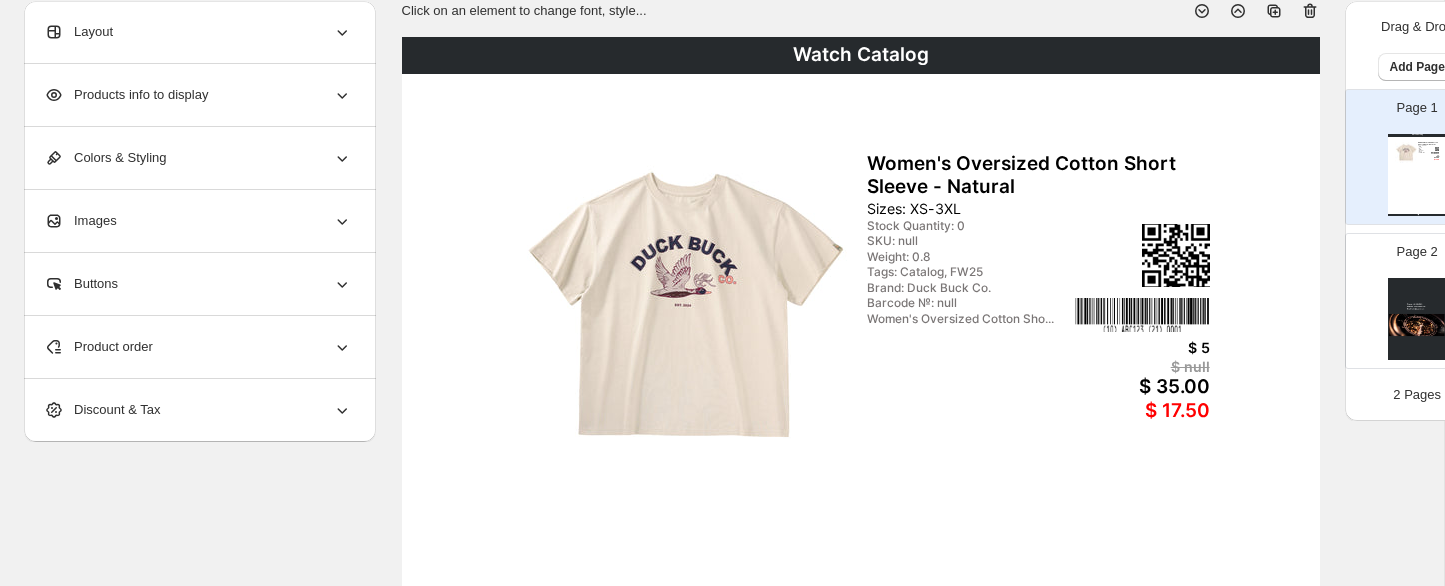 scroll, scrollTop: 0, scrollLeft: 0, axis: both 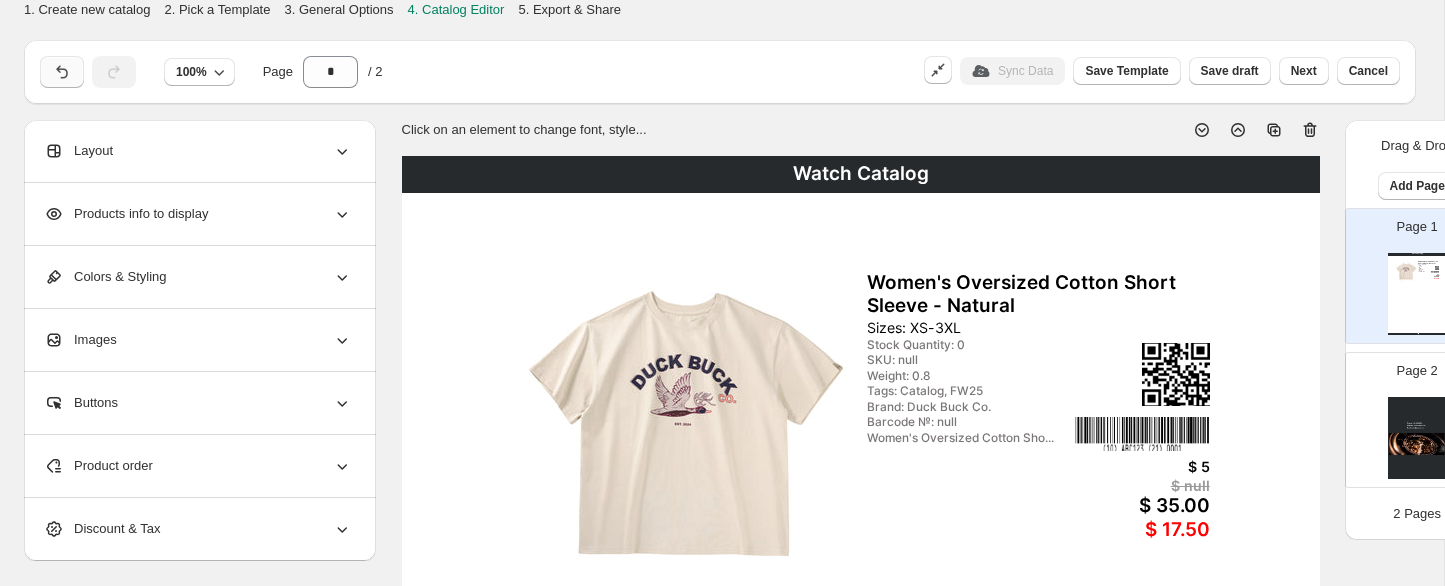 click 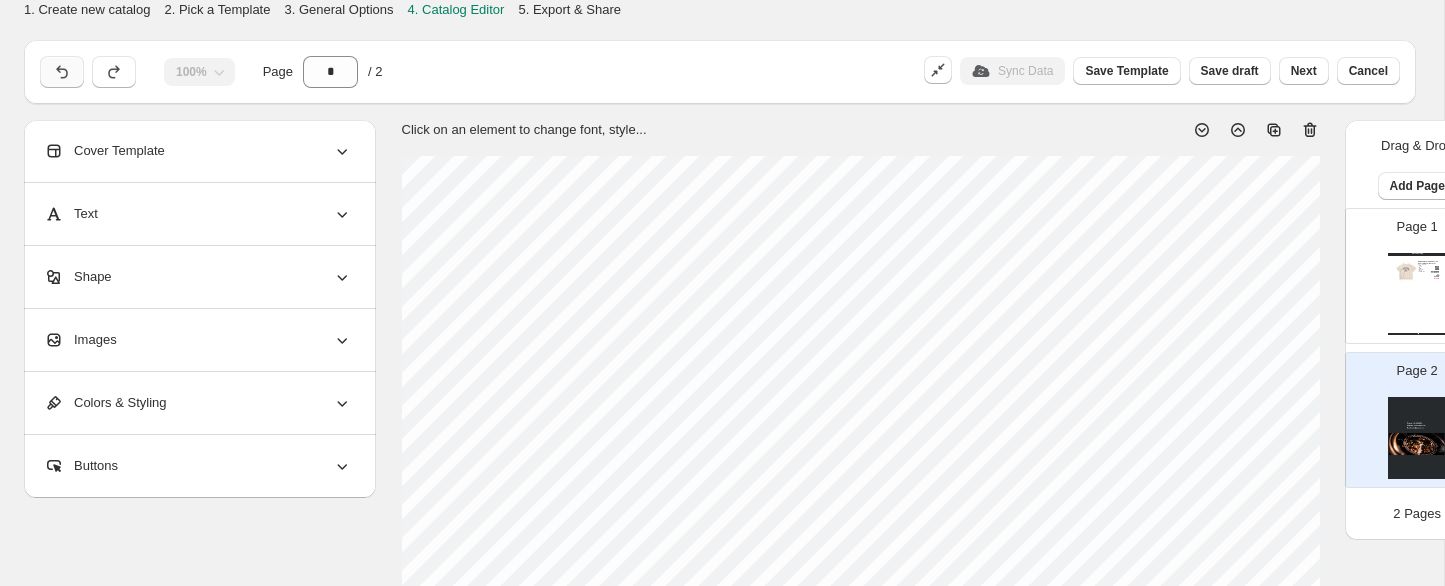 click 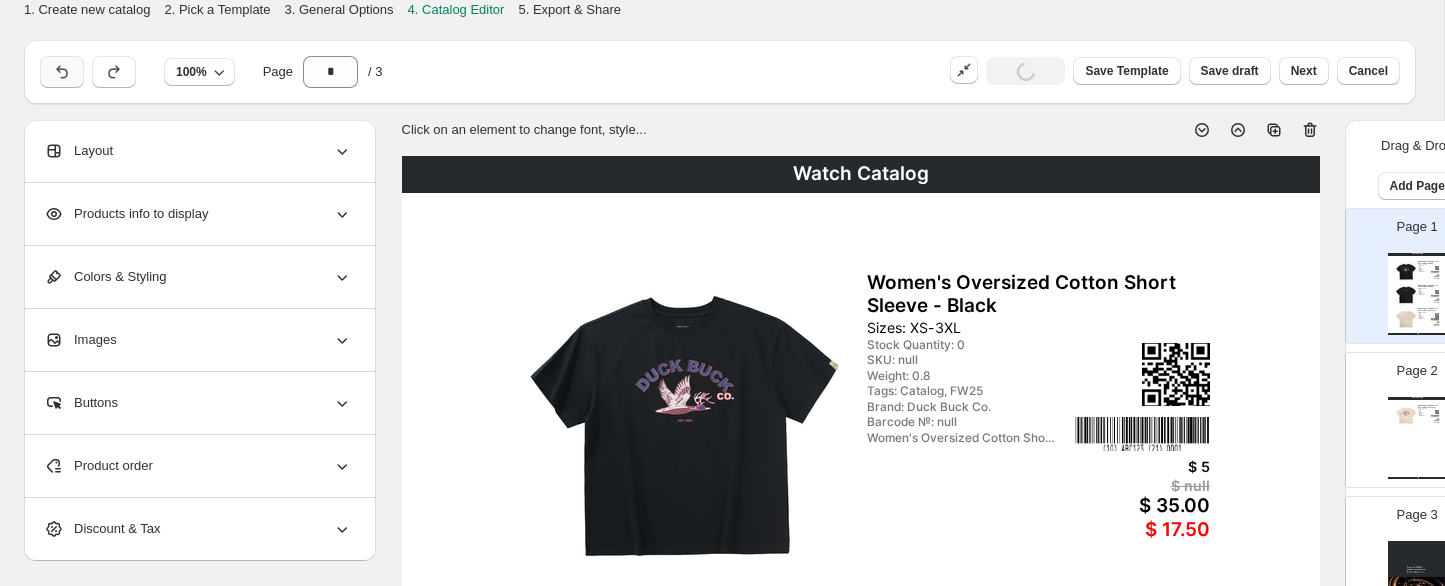 click 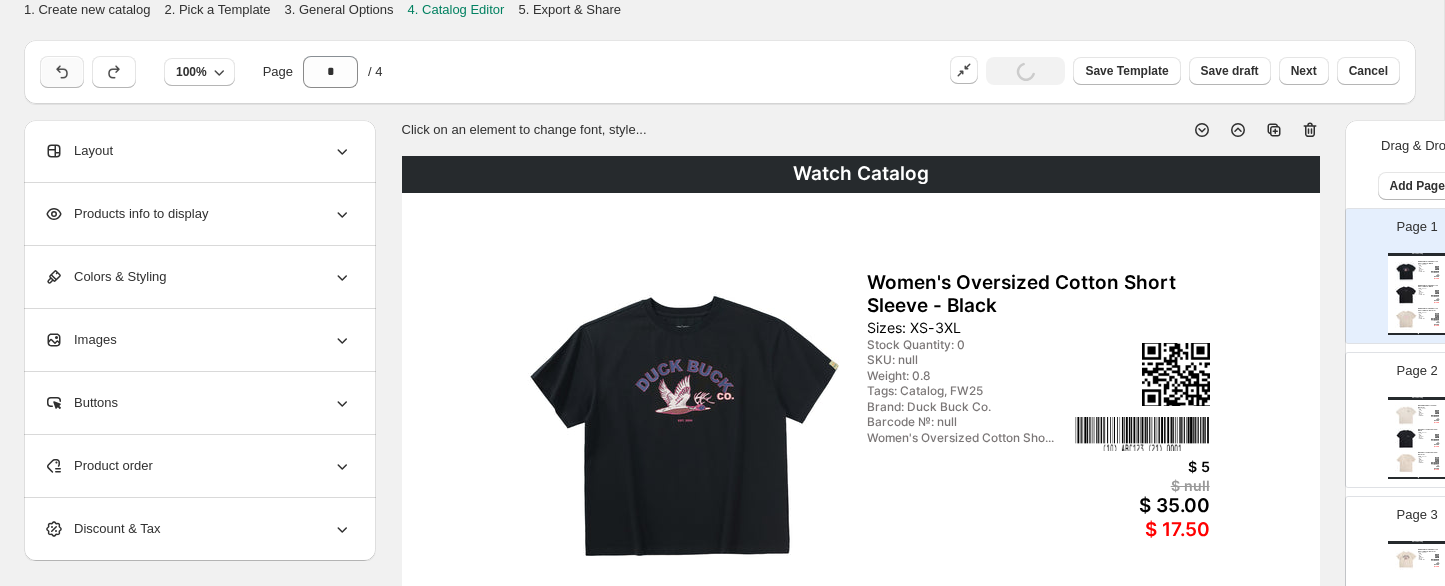 click 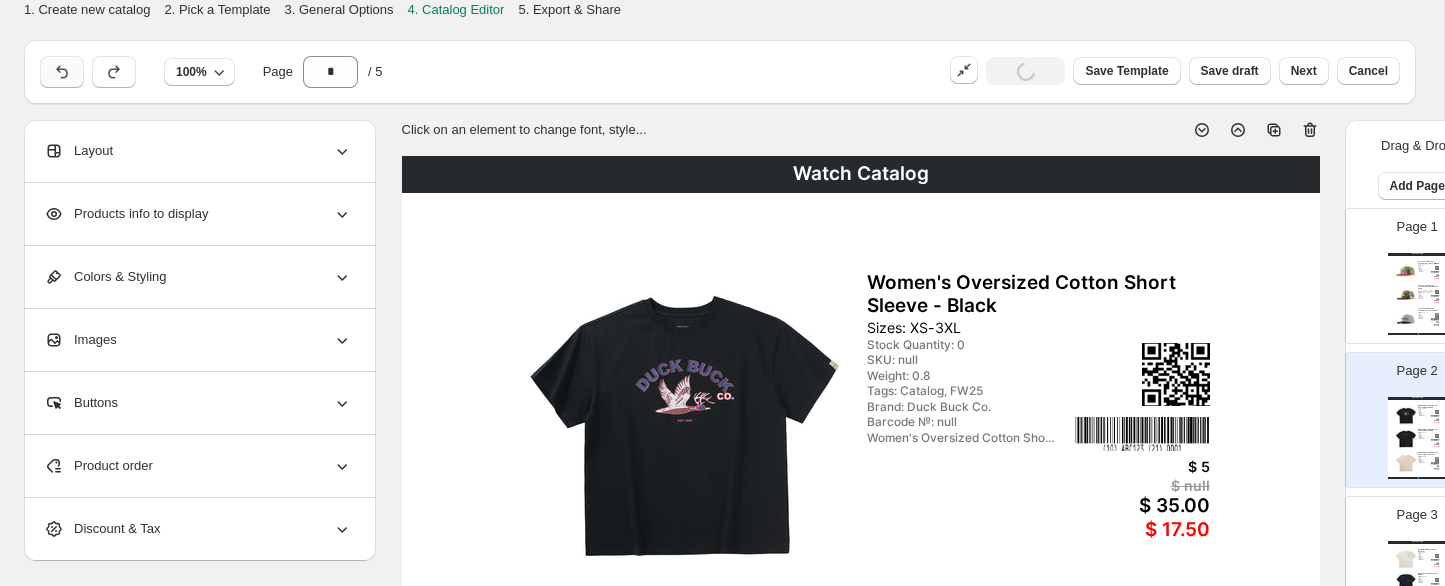 click 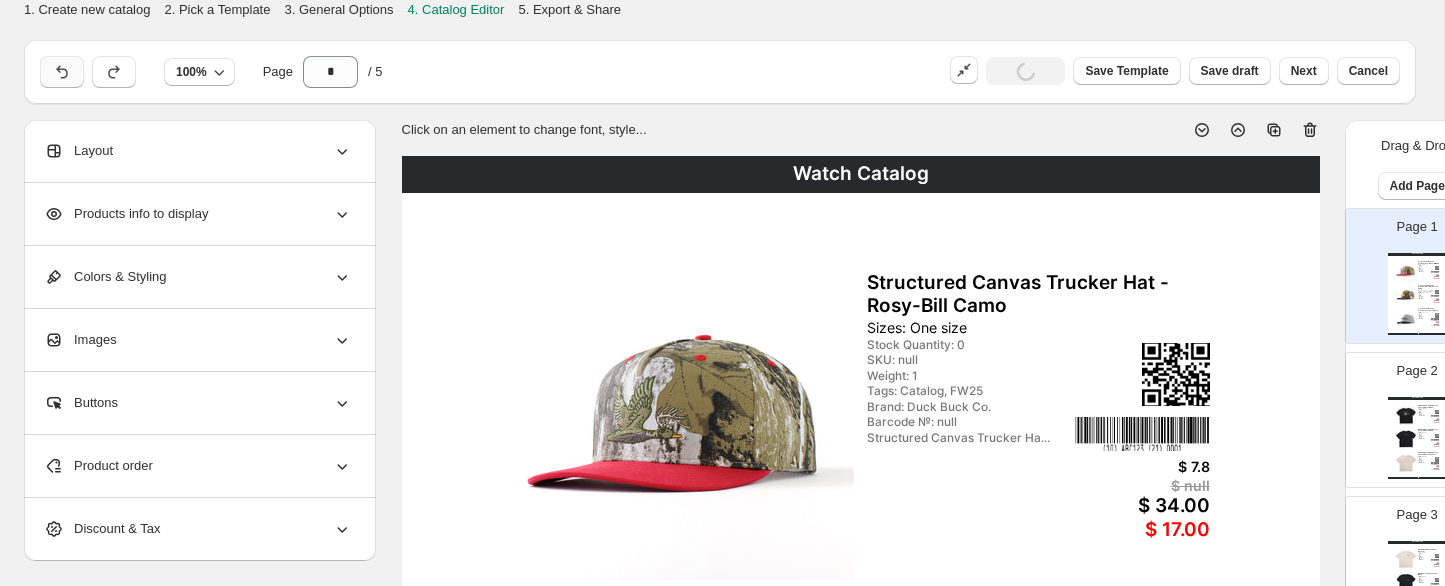 click 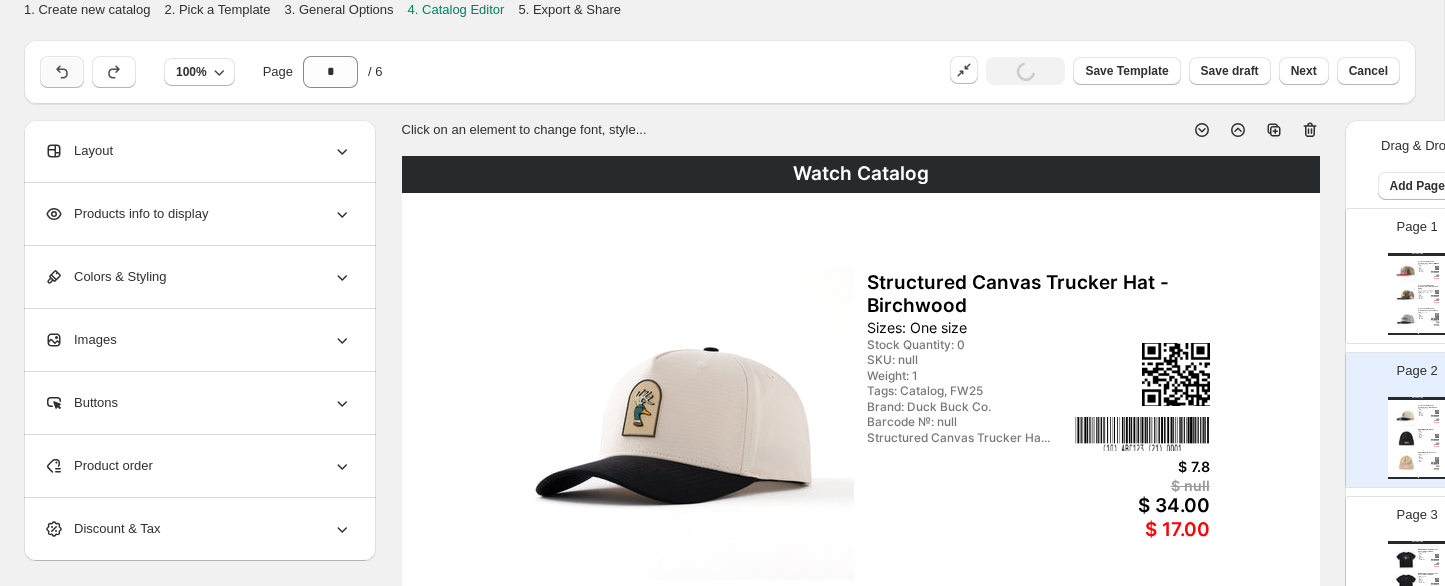 click 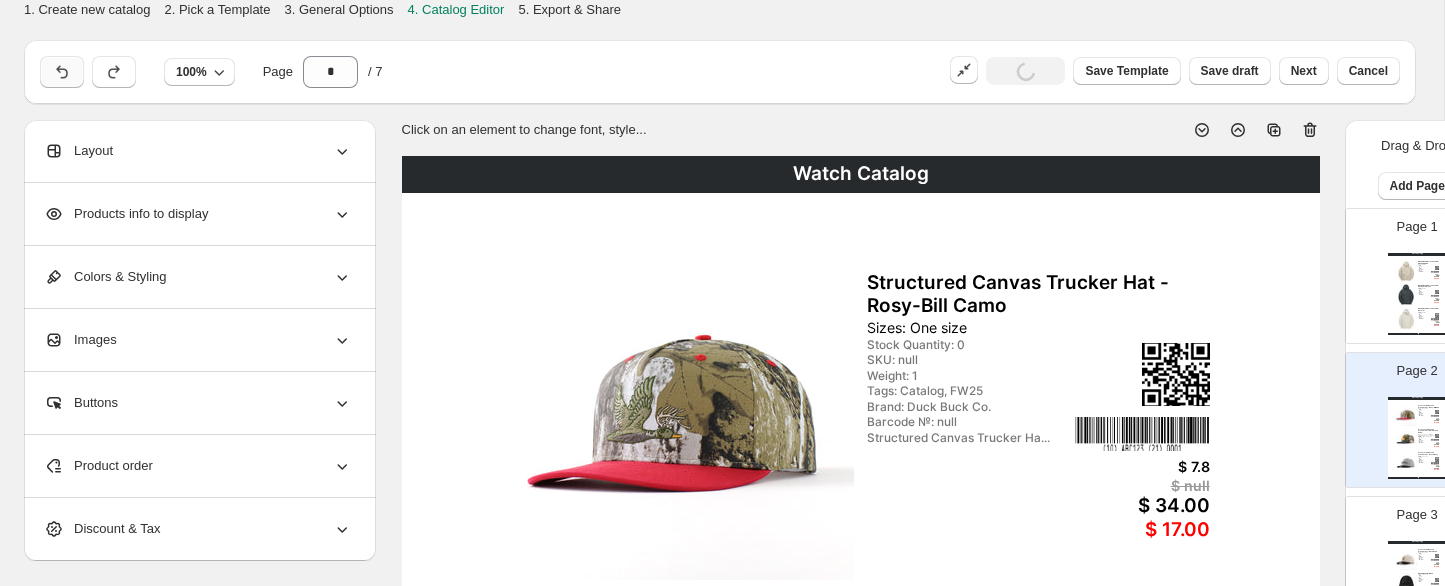 click 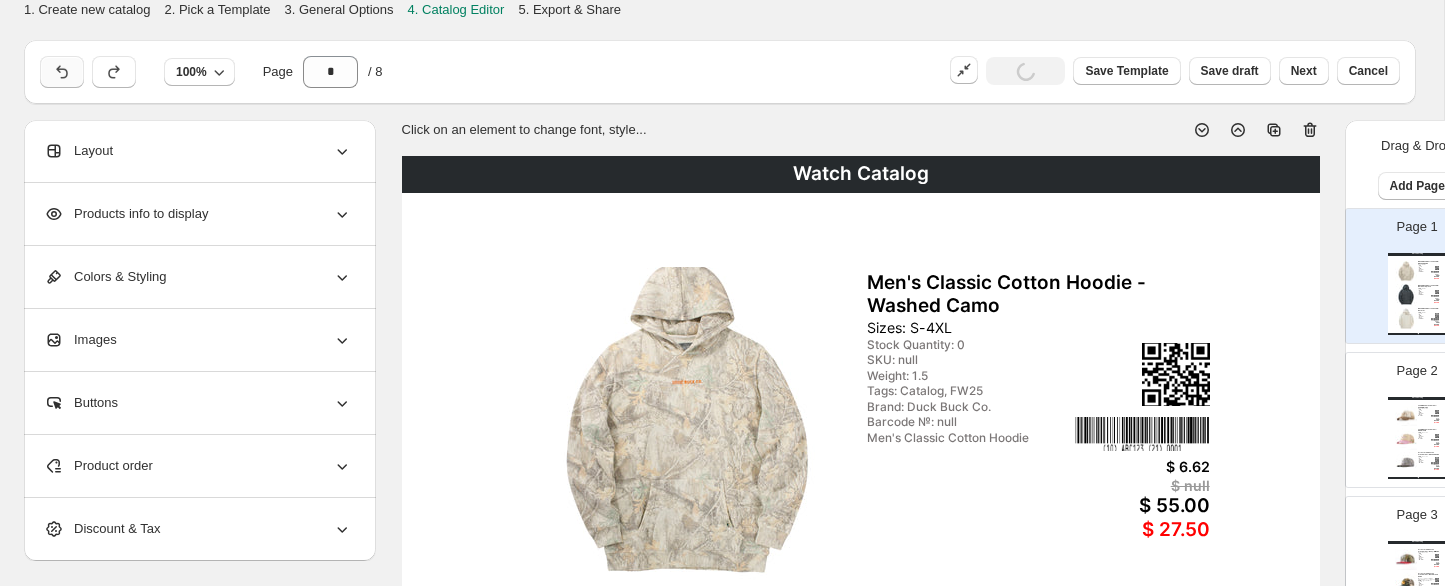 click 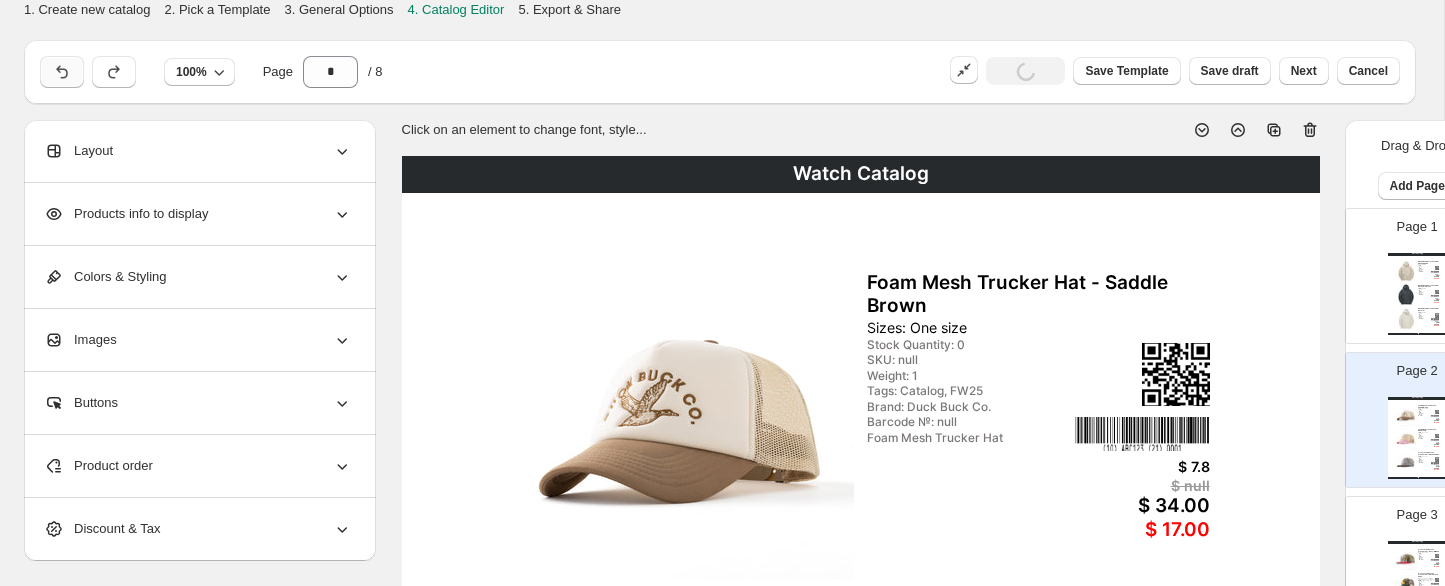 click 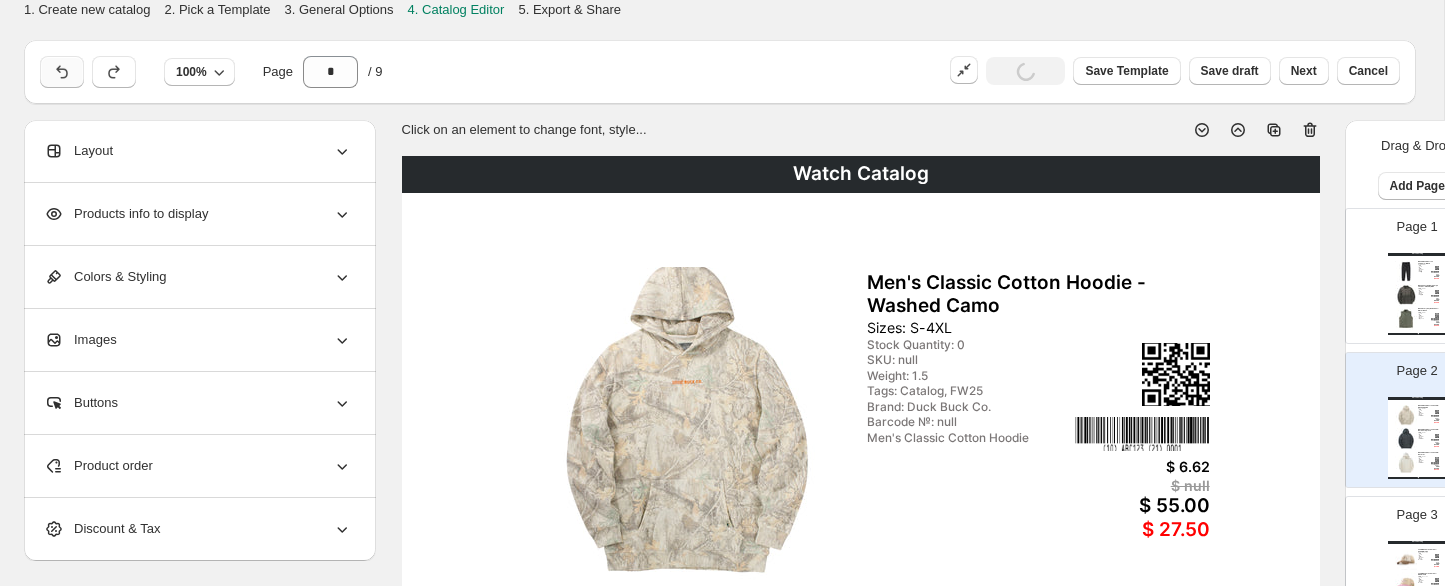 click 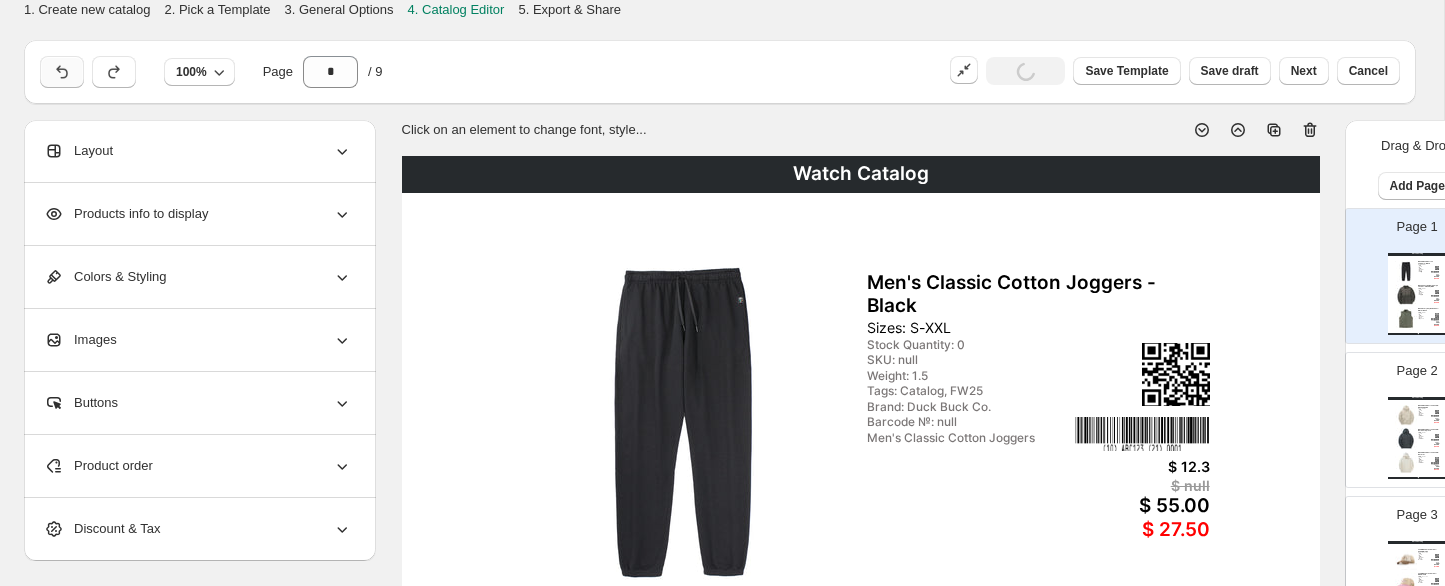 click 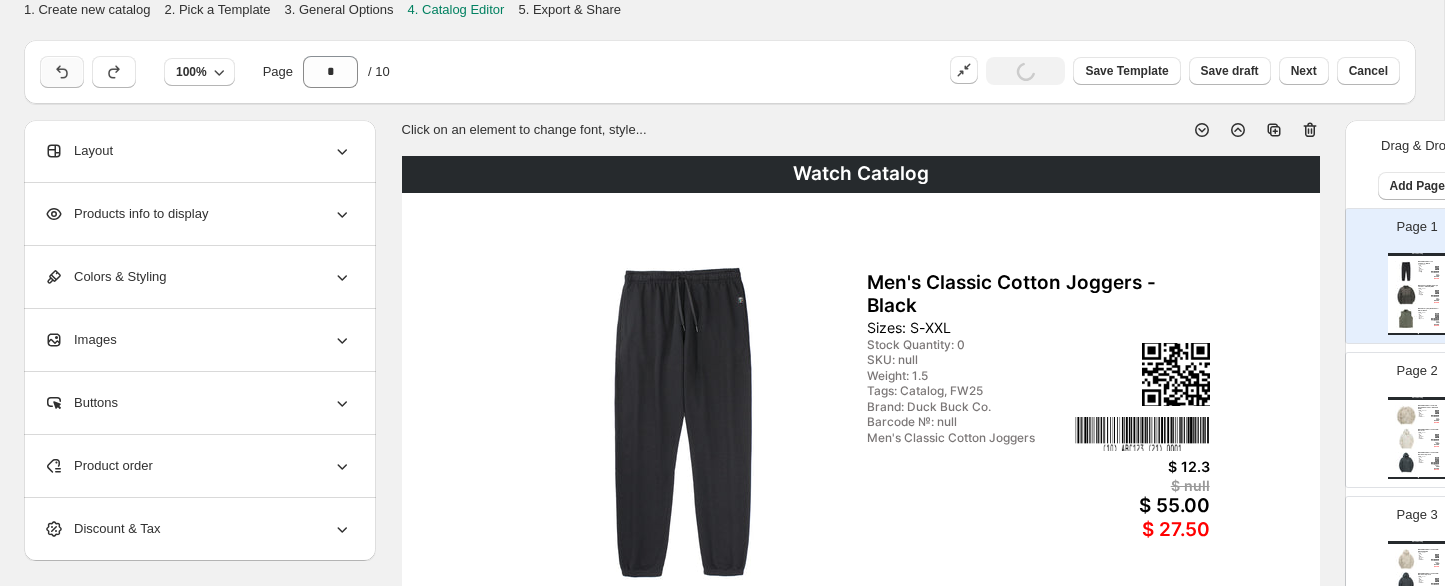 click 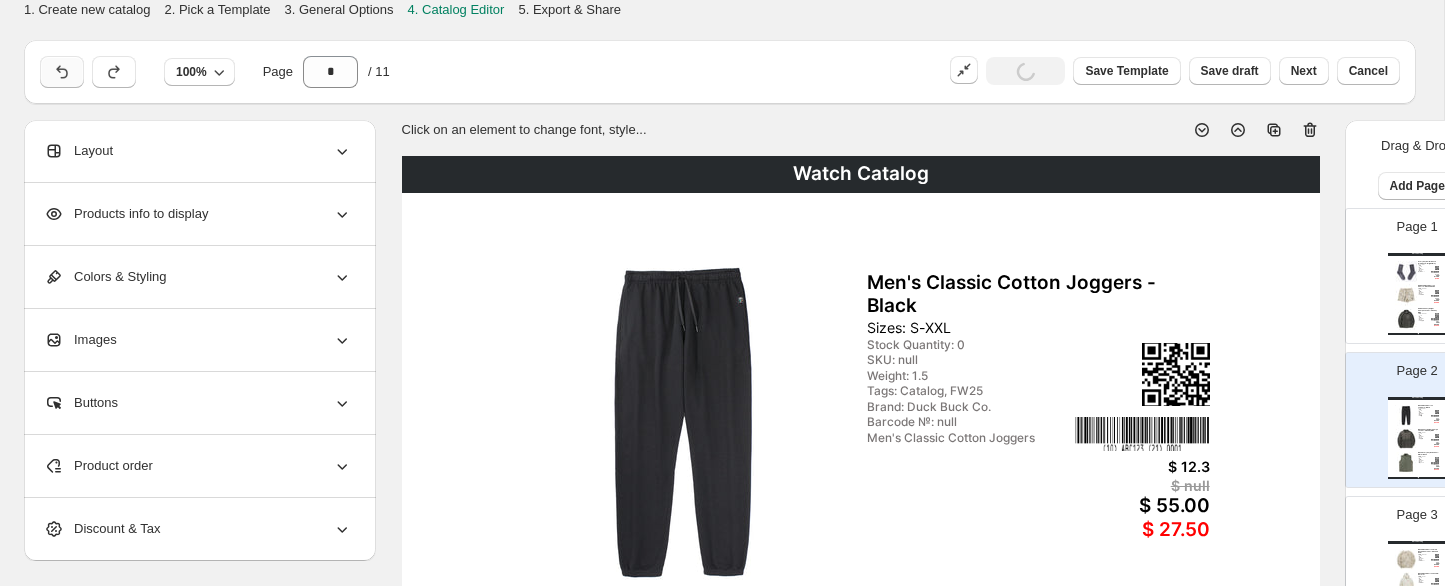click at bounding box center [62, 72] 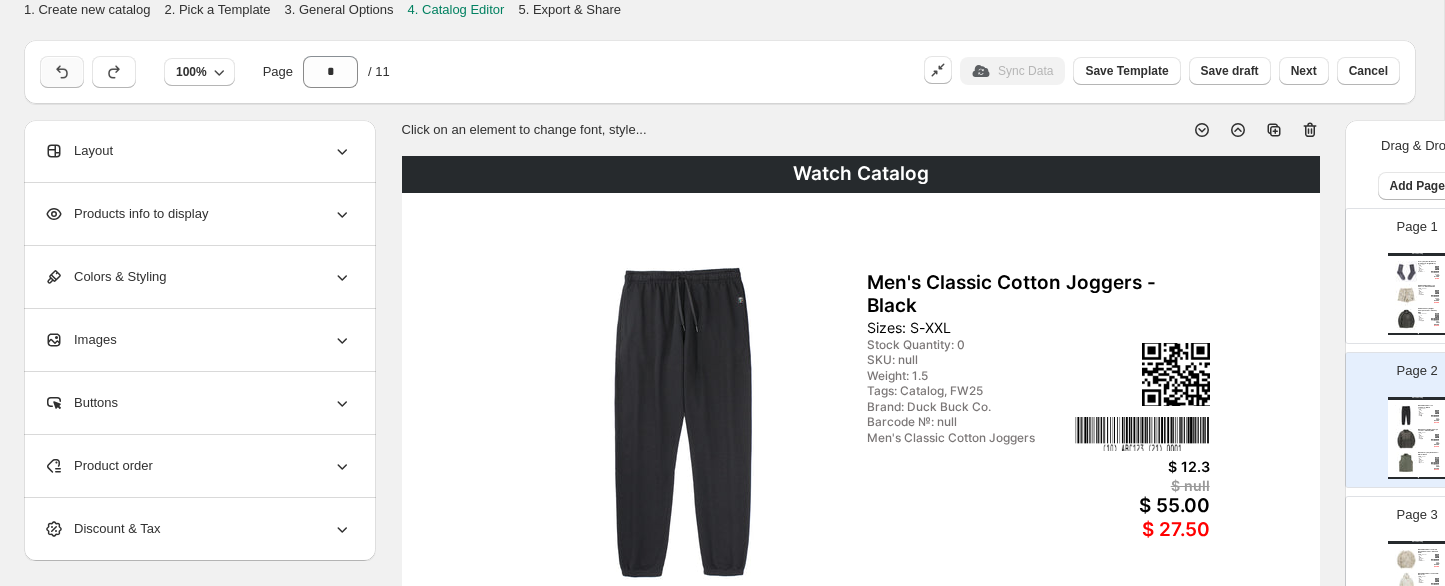 click on "Watch Catalog Everyday Performance Crew Sock - Original Gray Sizes: S-XL Stock Quantity:  0 SKU:  null Weight:  1 Tags:  Catalog, FW25 Brand:  Duck Buck Co. Barcode №:  null Everyday Performance Crew So... $ 2.95 $ null $ 14.00 $ 7.00 Women's Classic Cotton Shorts - Washed Camo Sizes: XS-XXL
Stock Quantity:  0 SKU:  null Weight:  1.5 Tags:  Catalog, FW25 Brand:  Duck Buck Co. Barcode №:  null Women's Classic Cotton Short... $ 6.45 $ null $ 40.00 $ 20.00 Women's Heavyweight Sherpa Jacket - Smokey Olive Sizes: XS-3XL Stock Quantity:  0 SKU:  null Weight:  1.5 Tags:  Catalog, FW25 Brand:  Duck Buck Co. Barcode №:  null Women's Heavyweight Sherpa J... $ 18.7 $ null $ 85.00 $ 42.50 Watch Catalog | Page undefined" at bounding box center (1417, 294) 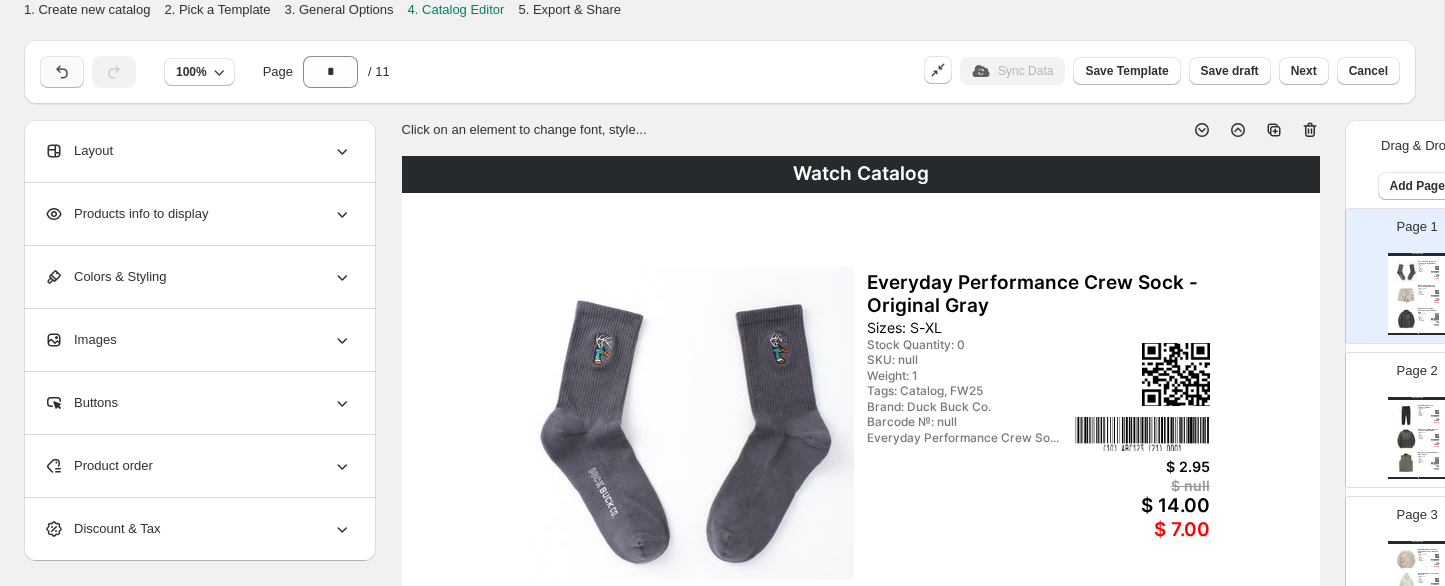 click on "100% Page *  / 11" at bounding box center [470, 68] 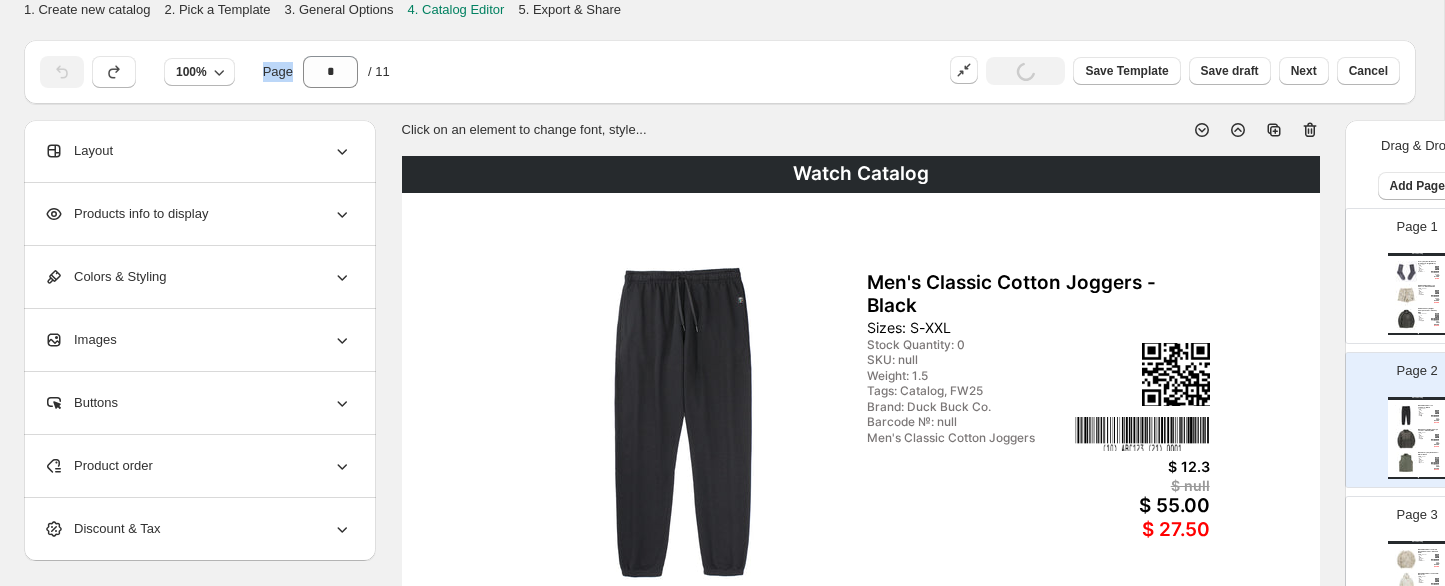 click at bounding box center [62, 72] 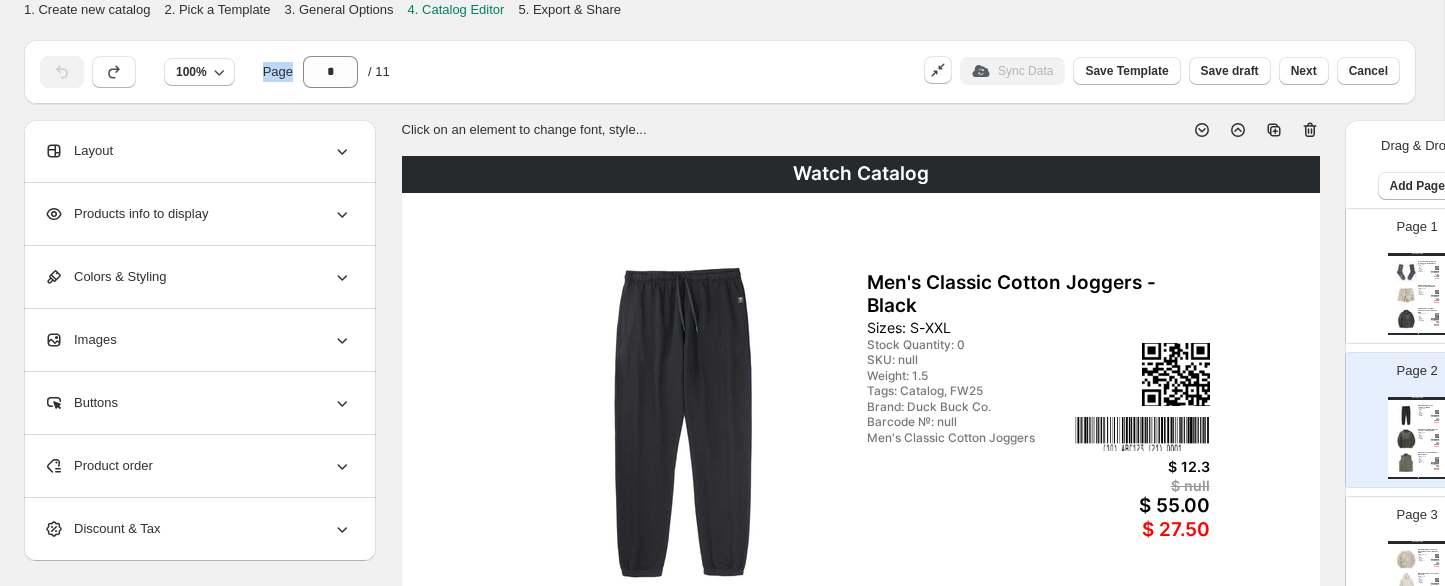 click on "Women's Classic Cotton Short..." at bounding box center [1424, 295] 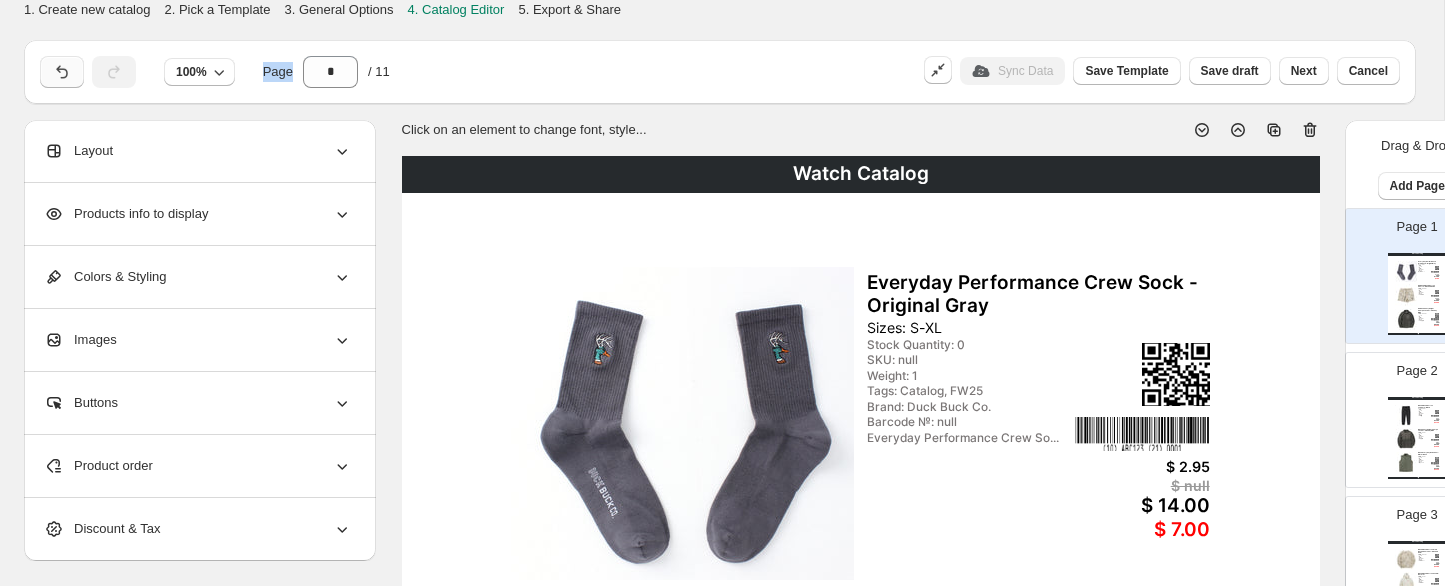 click 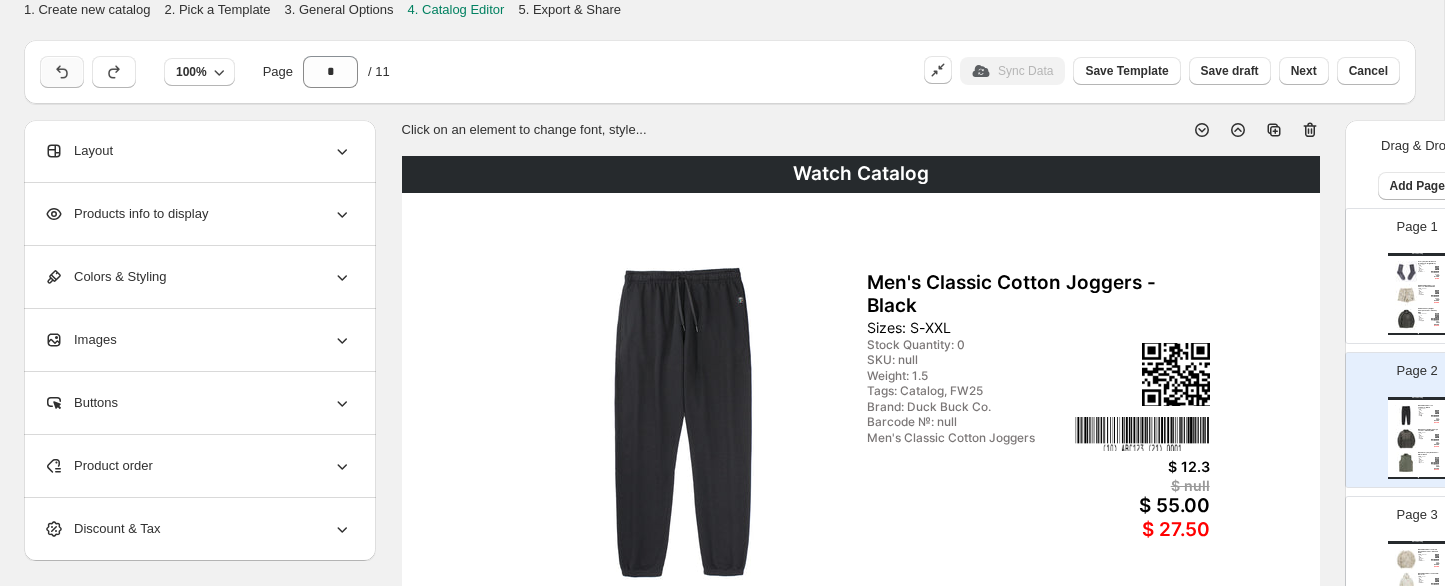click on "**********" at bounding box center (714, 721) 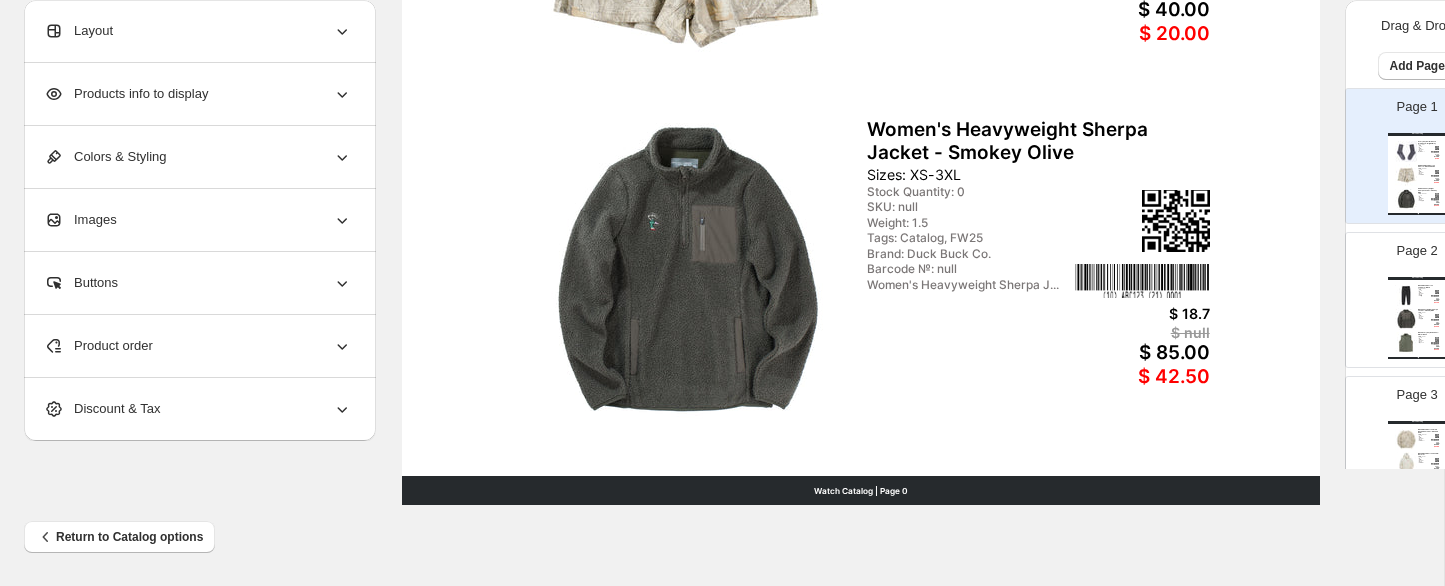 scroll, scrollTop: 0, scrollLeft: 0, axis: both 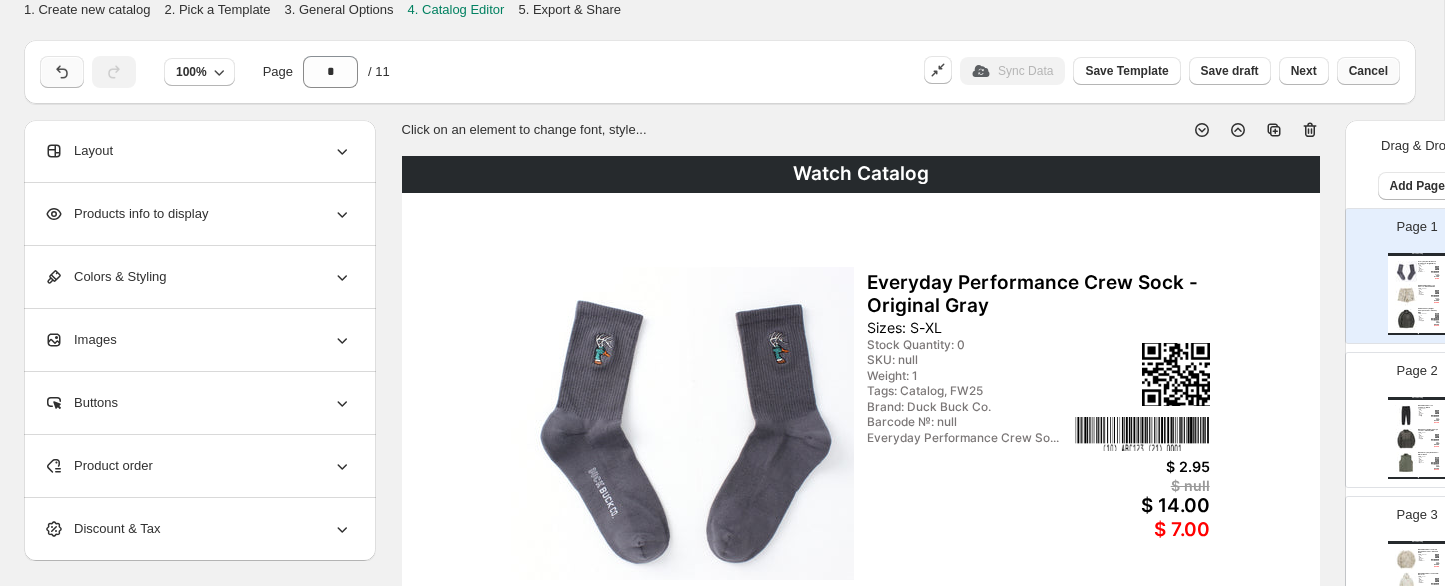 click on "Cancel" at bounding box center (1368, 71) 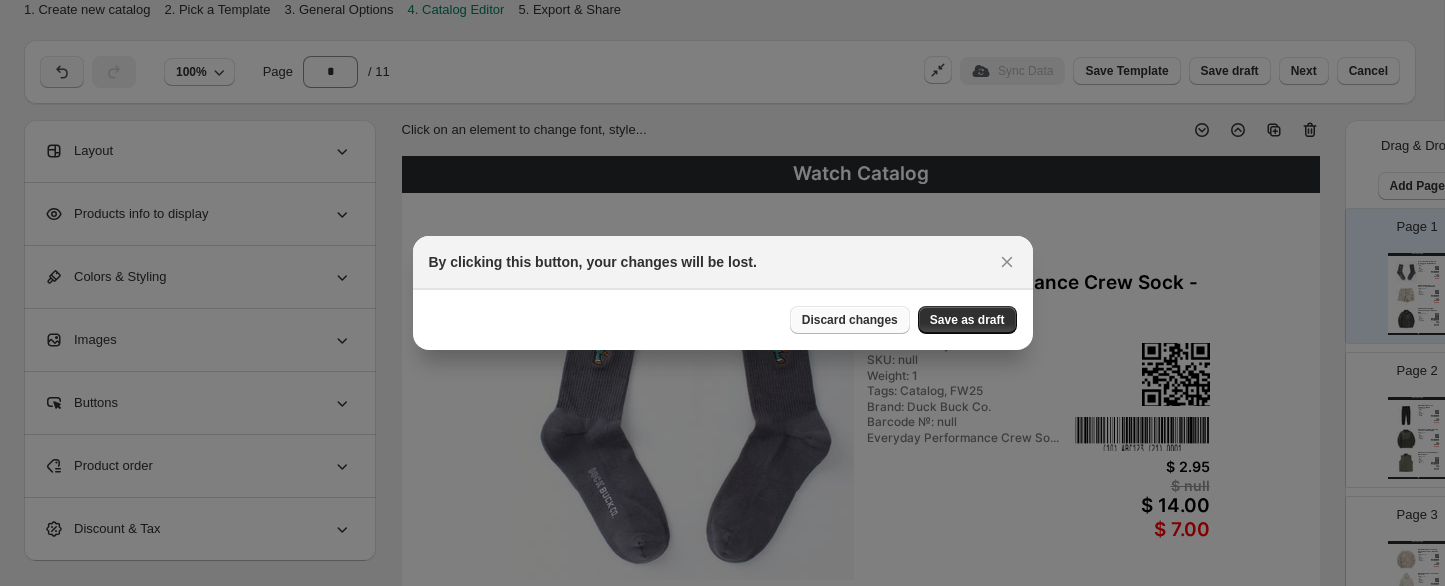 click on "Discard changes" at bounding box center [850, 320] 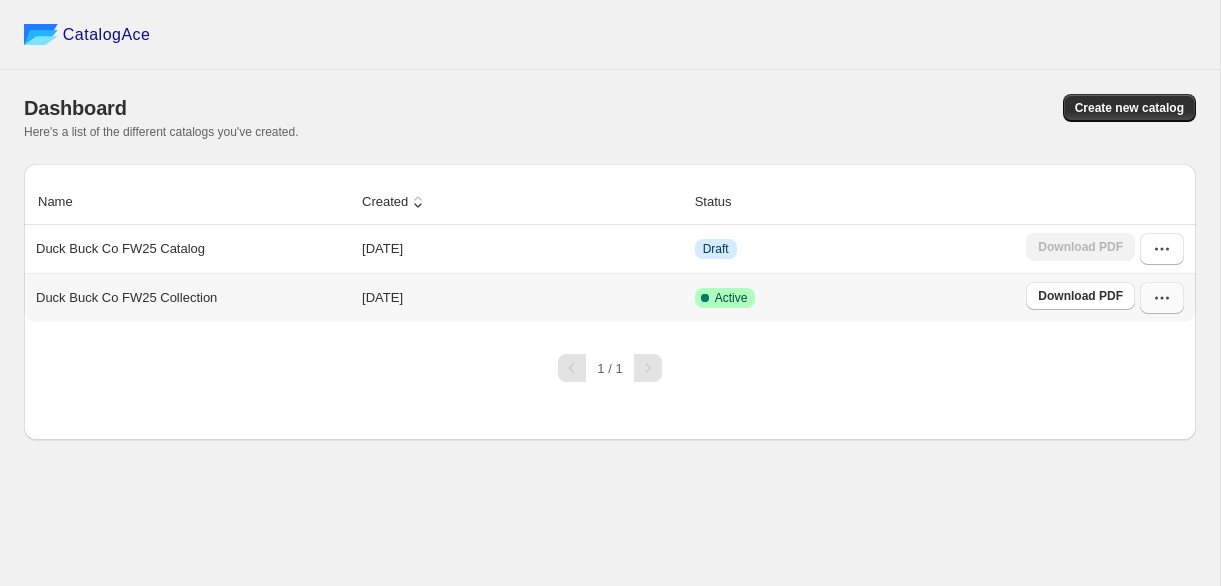 click 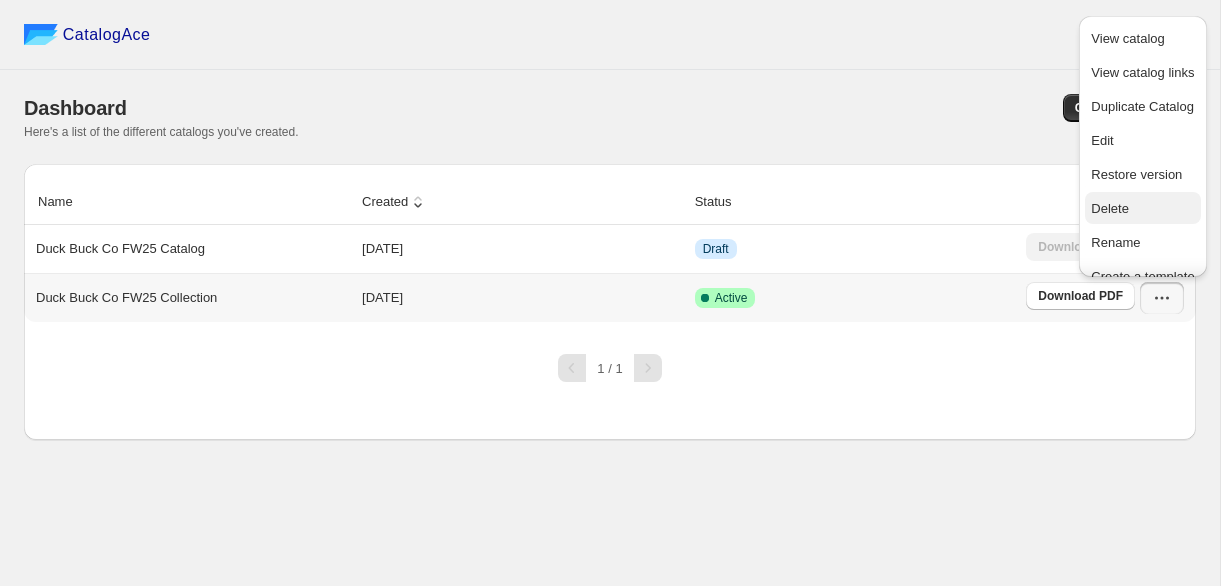 click on "Delete" at bounding box center [1142, 209] 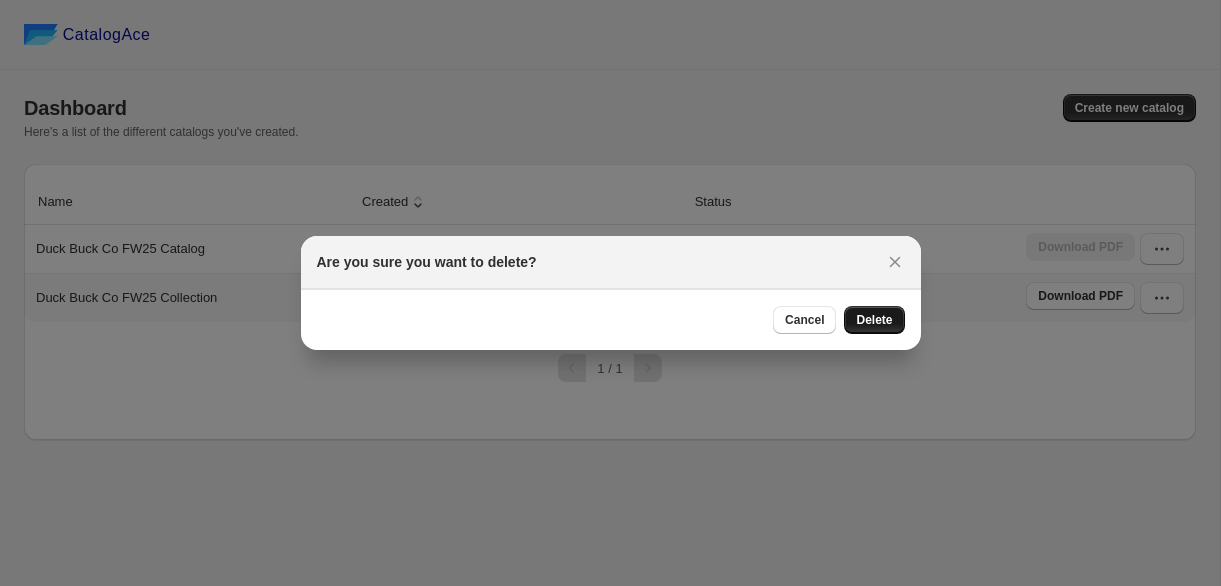 click on "Delete" at bounding box center (874, 320) 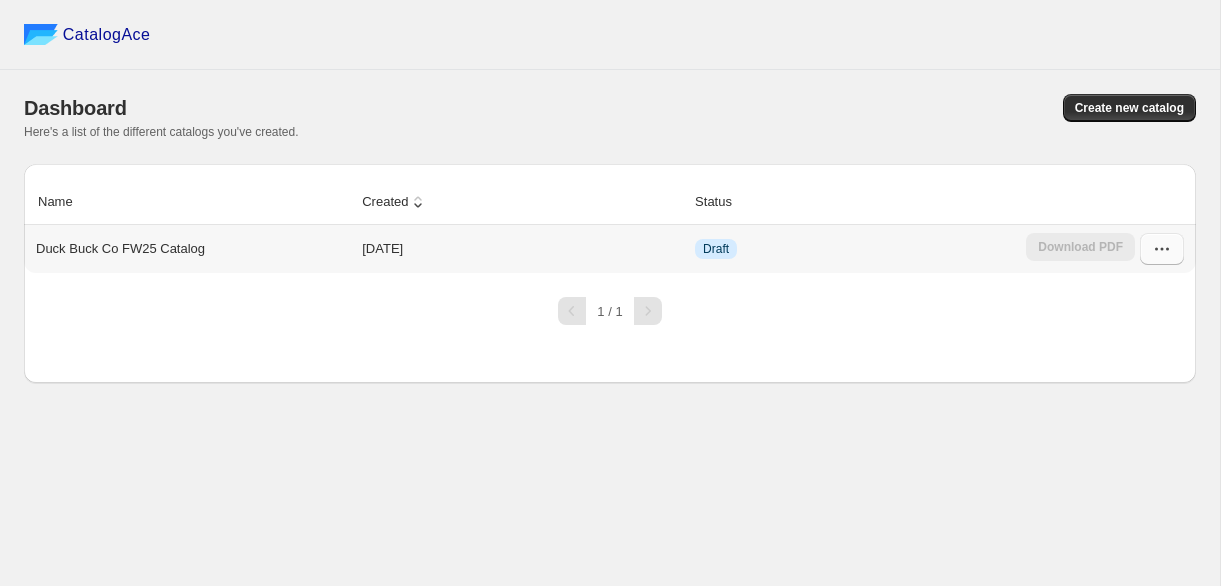 click at bounding box center [1162, 249] 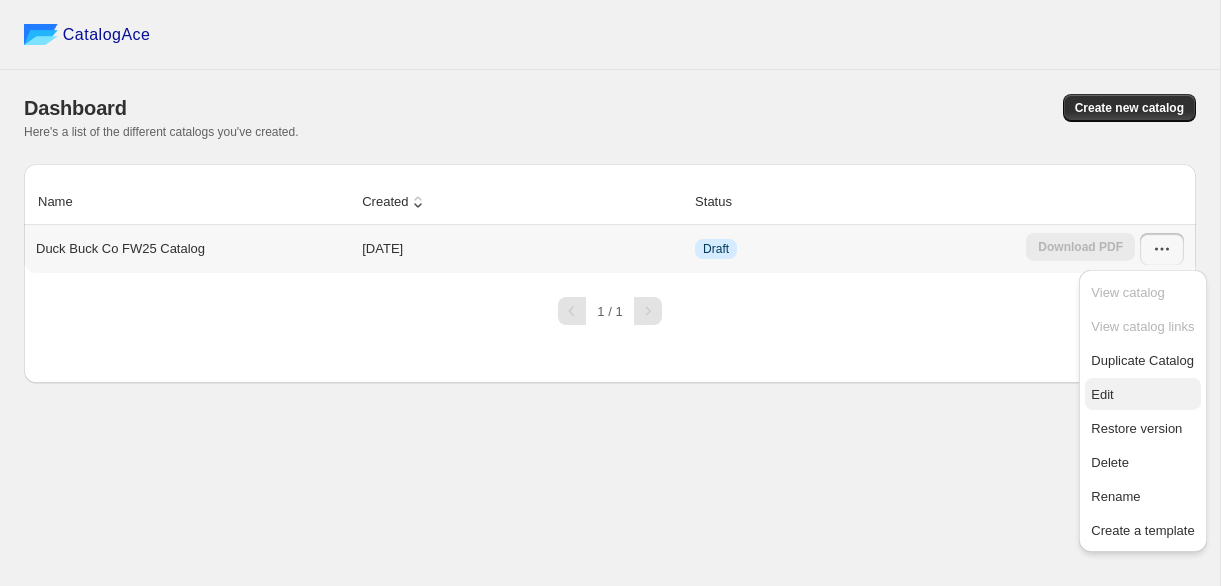 click on "Edit" at bounding box center [1102, 394] 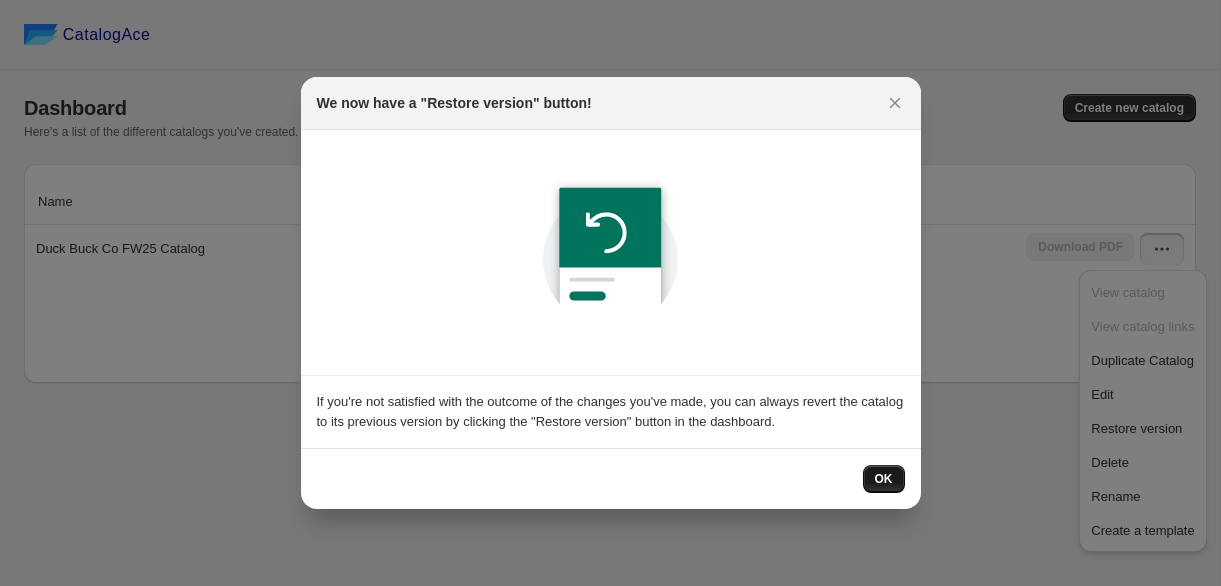 click on "OK" at bounding box center [884, 479] 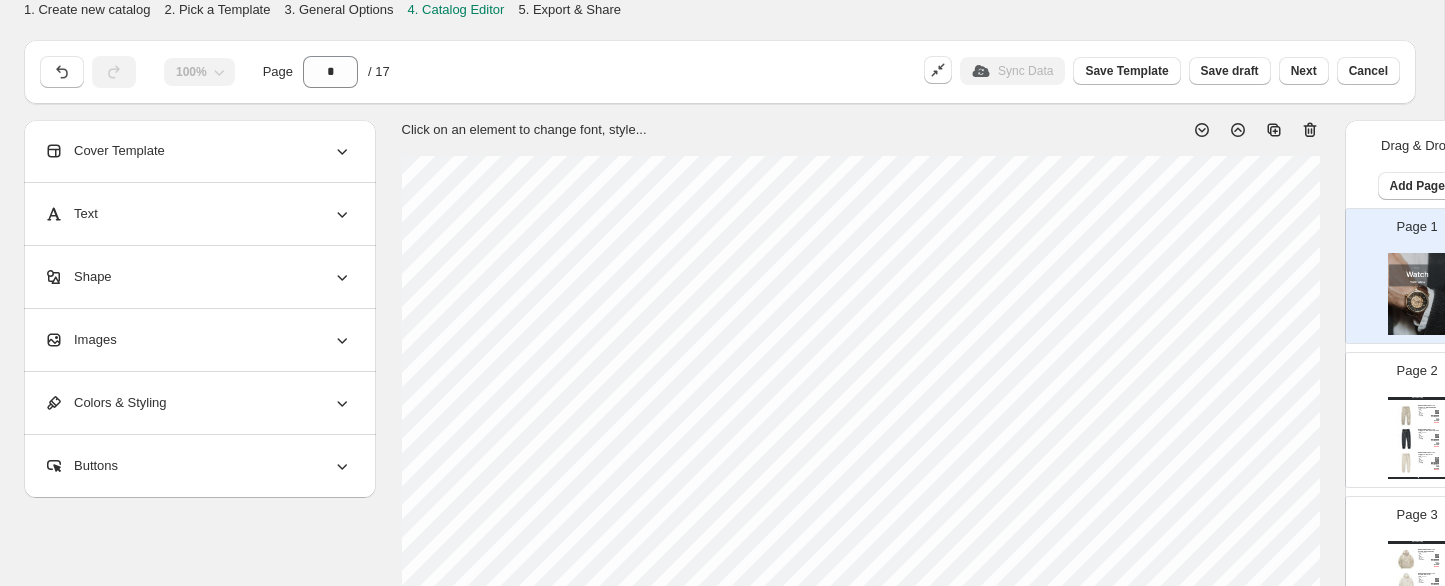 click on "Watch Catalog Women's Classic Cotton Joggers - Washed Camo Sizes: XS-XXL
Stock Quantity:  0 SKU:  null Weight:  1.5 Tags:  Catalog, FW25 Brand:  Duck Buck Co. Barcode №:  null Women's Classic Cotton Jogge... $ 12.3 $ null $ 55.00 $ 27.50 Women's Classic Cotton Joggers - Darkest Spruce Sizes: XS-XXL
Stock Quantity:  0 SKU:  null Weight:  1.5 Tags:  Catalog, FW25 Brand:  Duck Buck Co. Barcode №:  null Women's Classic Cotton Jogge... $ 12.3 $ null $ 55.00 $ 27.50 Women's Classic Cotton Joggers - Natural Sizes: XS-XXL
Stock Quantity:  0 SKU:  null Weight:  1.5 Tags:  Catalog, FW25 Brand:  Duck Buck Co. Barcode №:  null Women's Classic Cotton Jogge... $ 12.3 $ null $ 55.00 $ 27.50 Watch Catalog | Page undefined" at bounding box center [1417, 438] 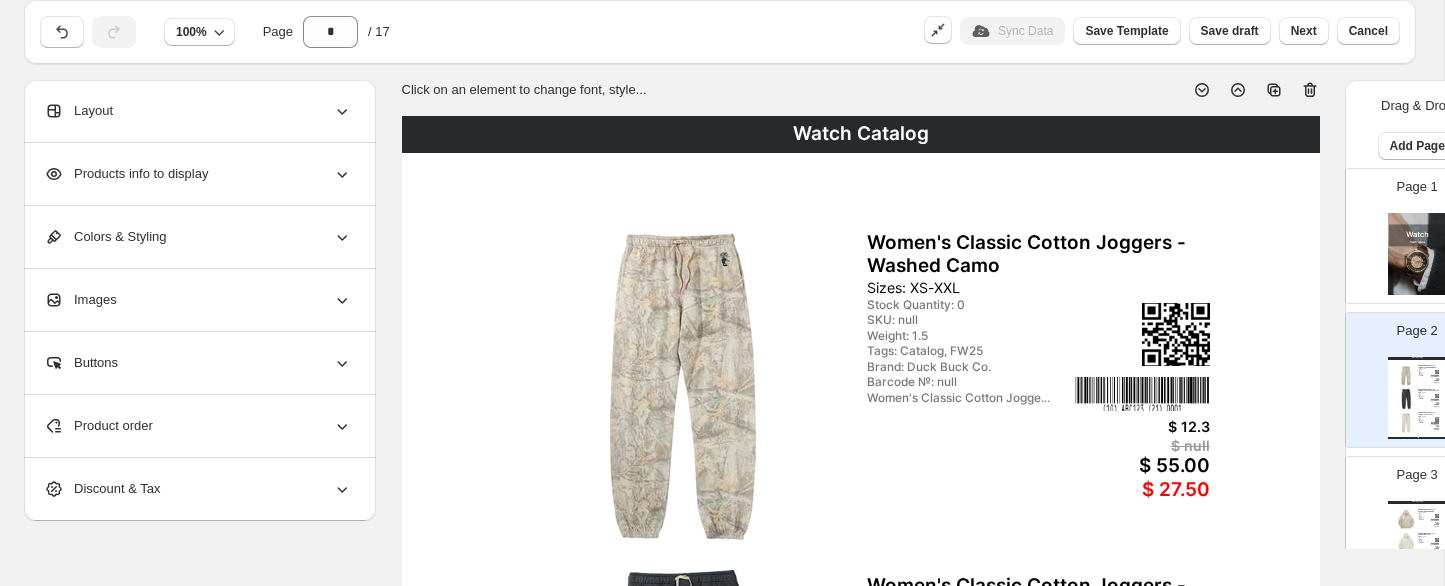 scroll, scrollTop: 35, scrollLeft: 0, axis: vertical 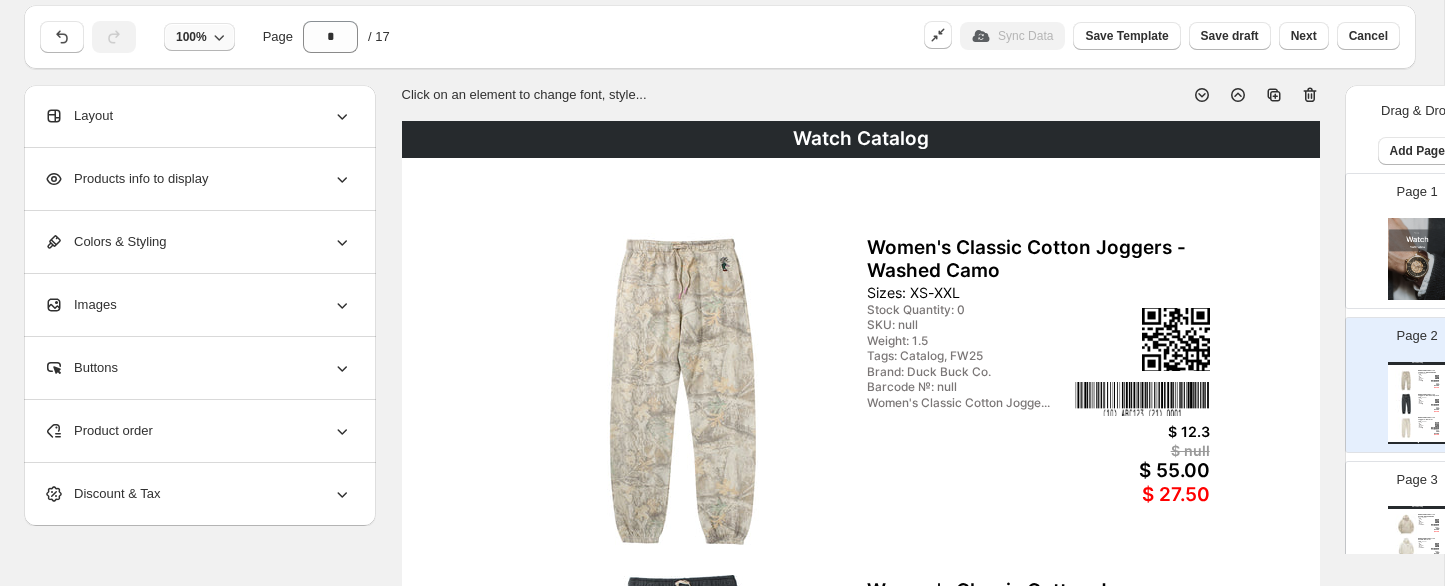click 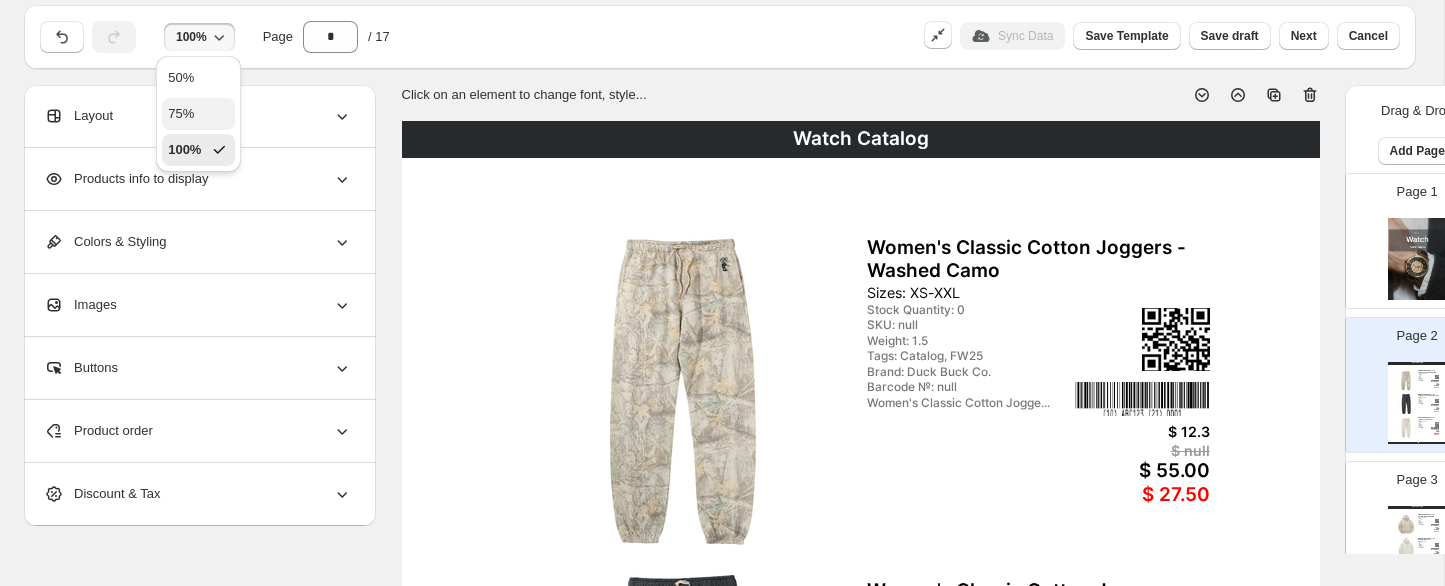 click on "75%" at bounding box center (198, 114) 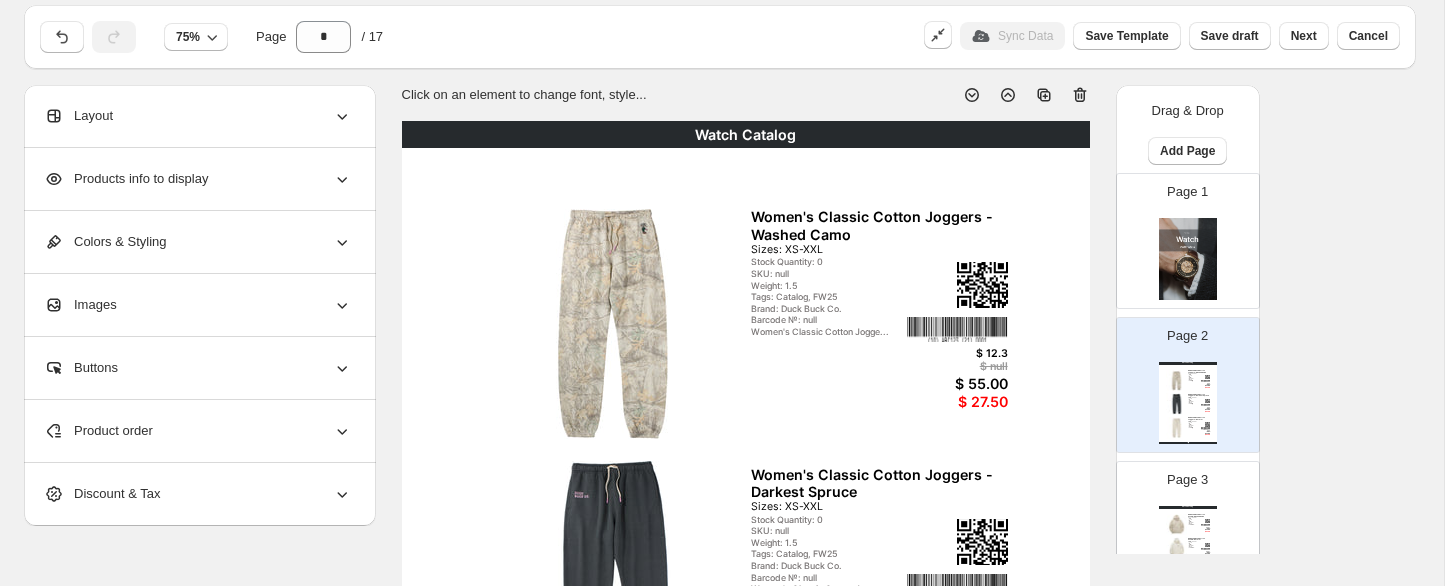 click 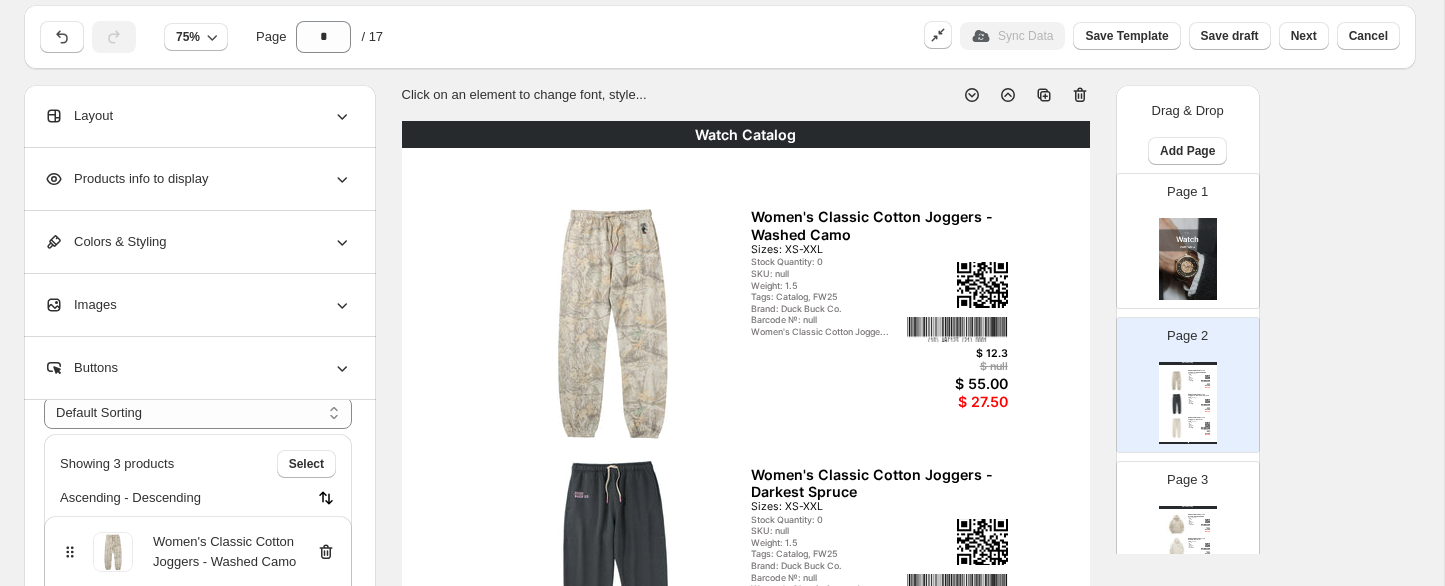 scroll, scrollTop: 121, scrollLeft: 0, axis: vertical 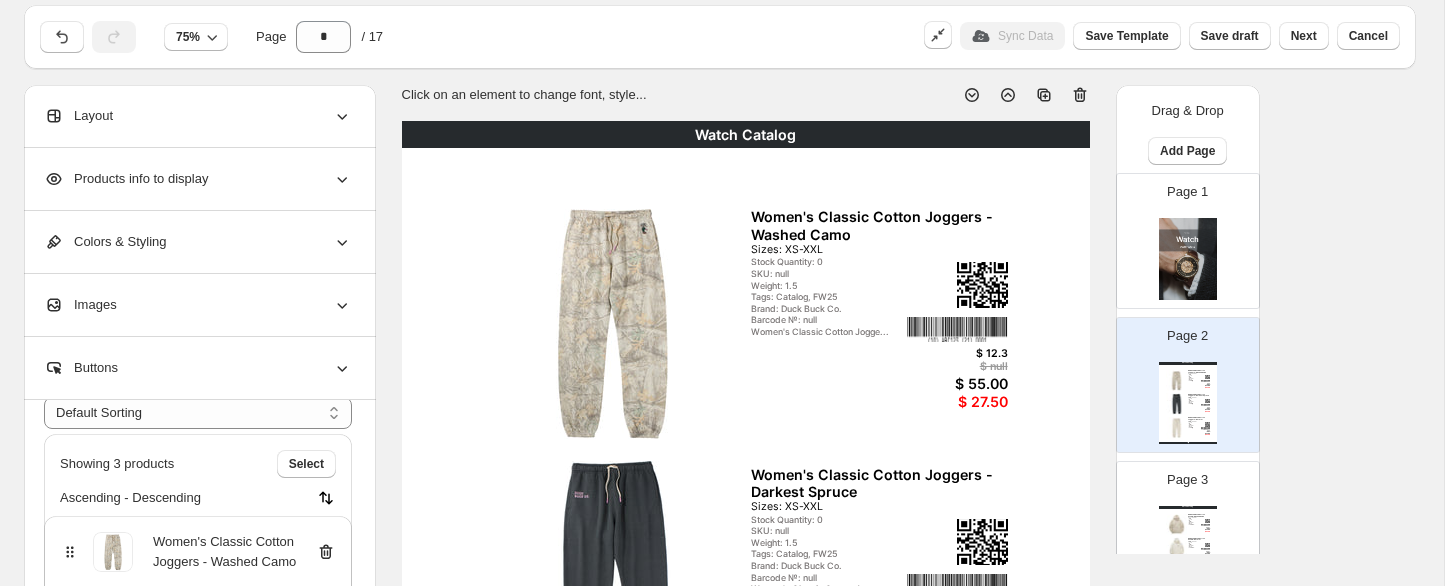 click 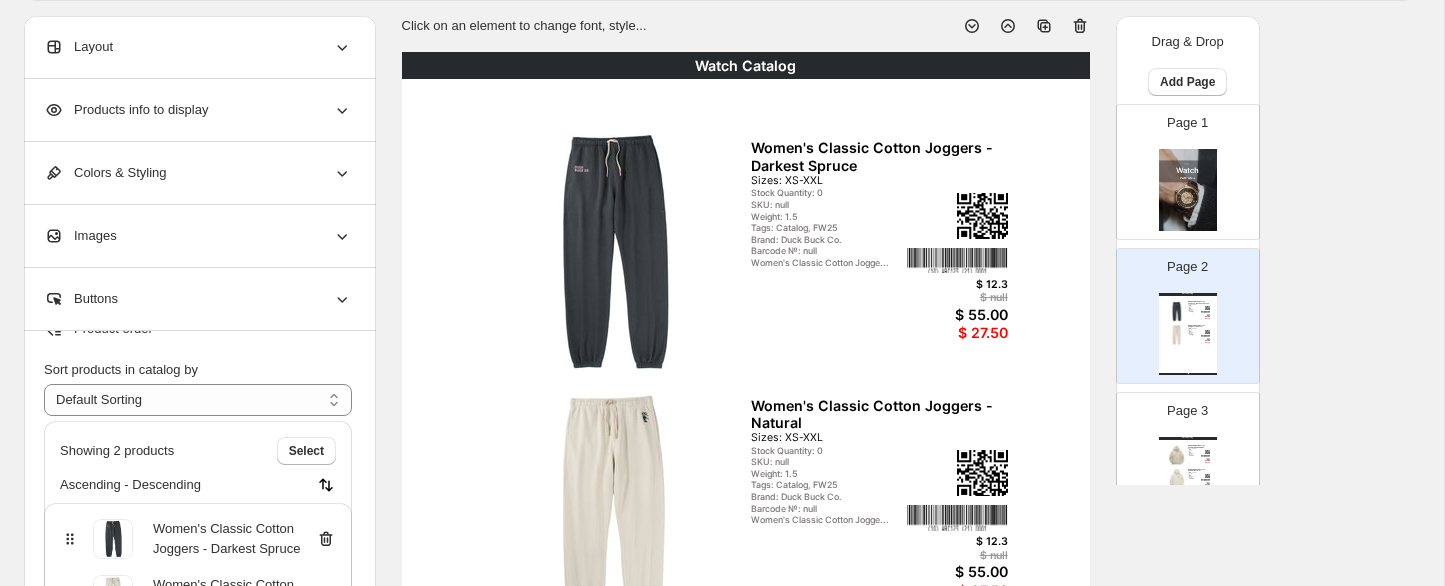scroll, scrollTop: 109, scrollLeft: 0, axis: vertical 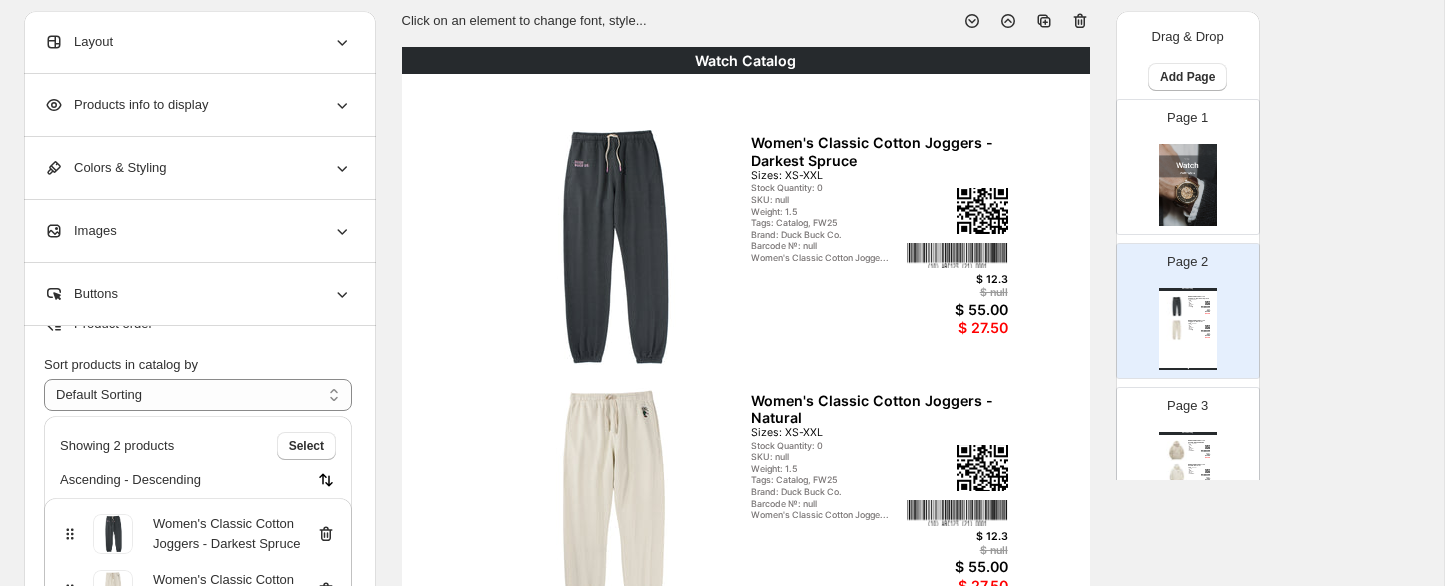 click 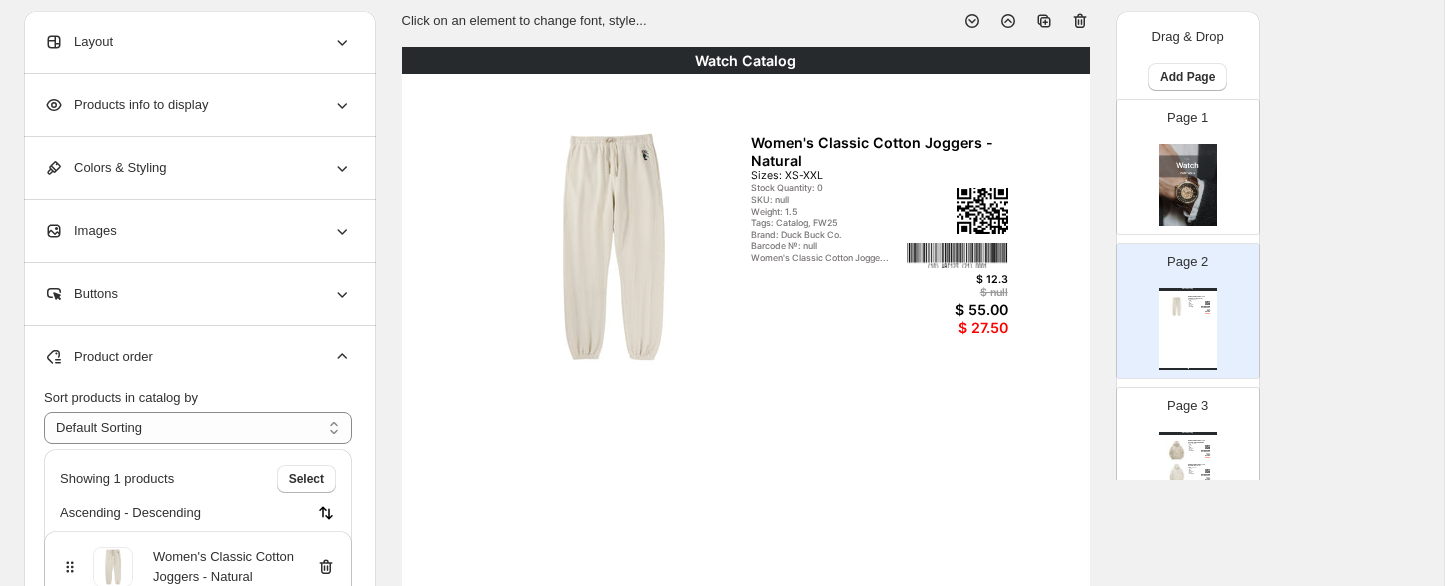 click on "Women's Classic Cotton Joggers - Natural" at bounding box center (198, 567) 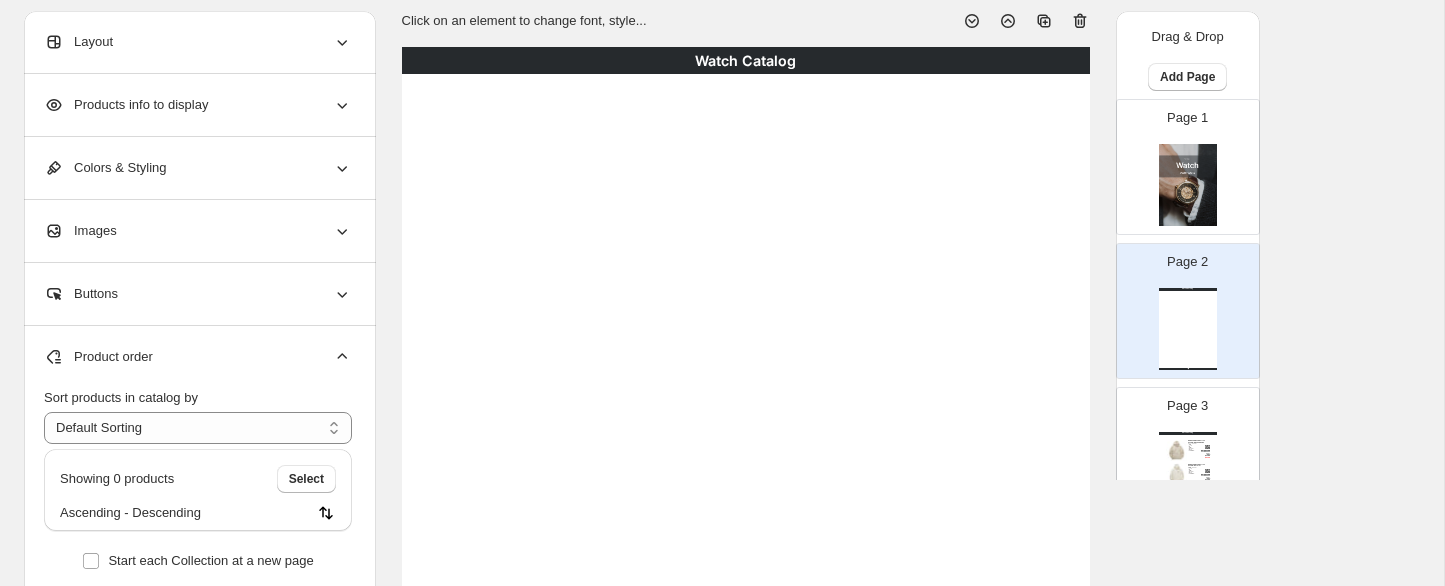 click on "Page 3" at bounding box center [1187, 406] 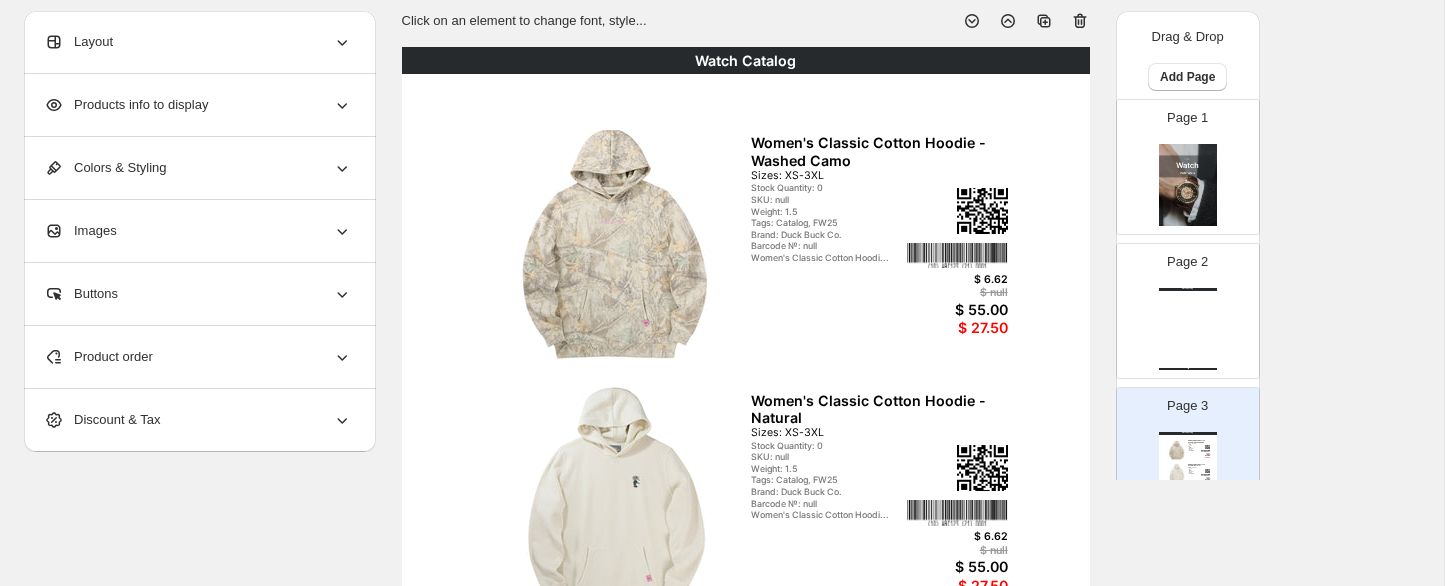 click 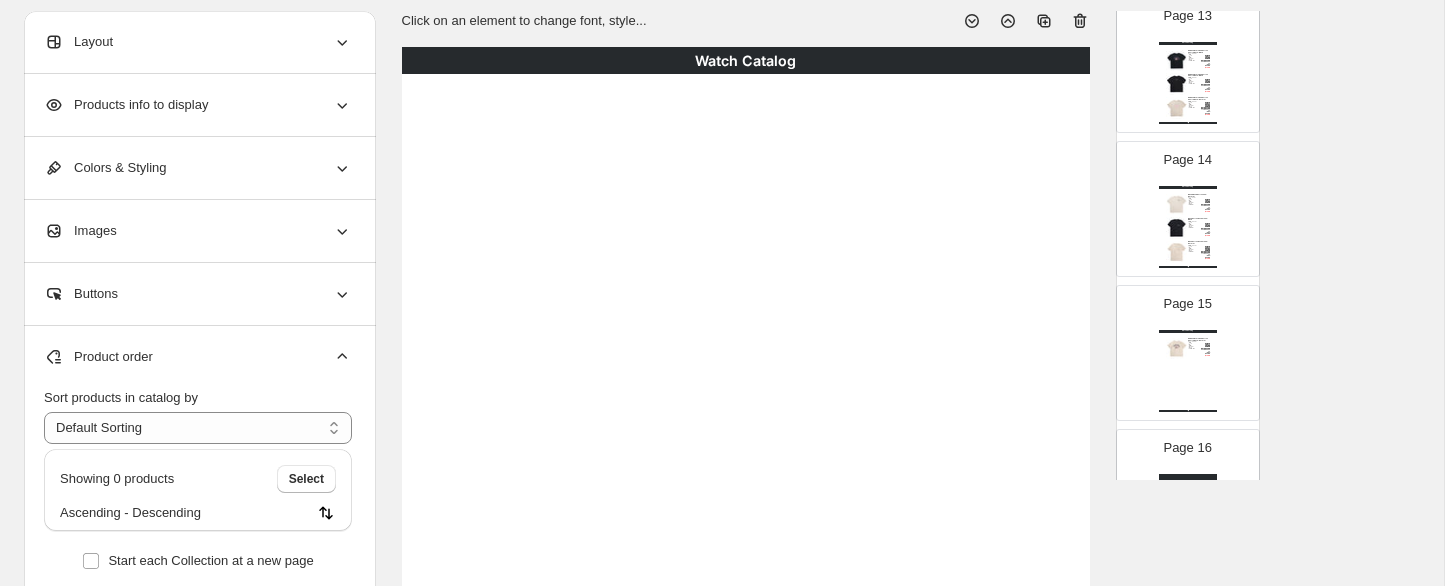 scroll, scrollTop: 1967, scrollLeft: 0, axis: vertical 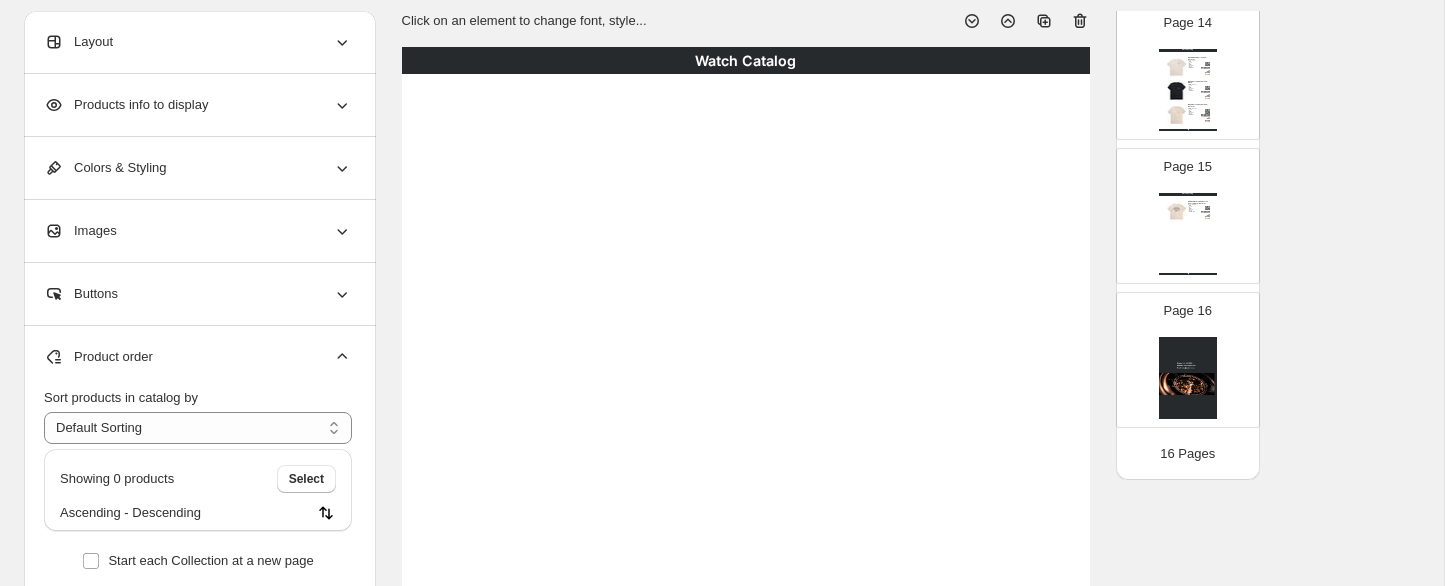 click on "Watch Catalog Women's Oversized Cotton Short Sleeve - Natural Sizes: XS-3XL Stock Quantity:  0 SKU:  null Weight:  0.8 Tags:  Catalog, FW25 Brand:  Duck Buck Co. Barcode №:  null Women's Oversized Cotton Sho... $ 5 $ null $ 35.00 $ 17.50 Watch Catalog | Page undefined" at bounding box center [1188, 234] 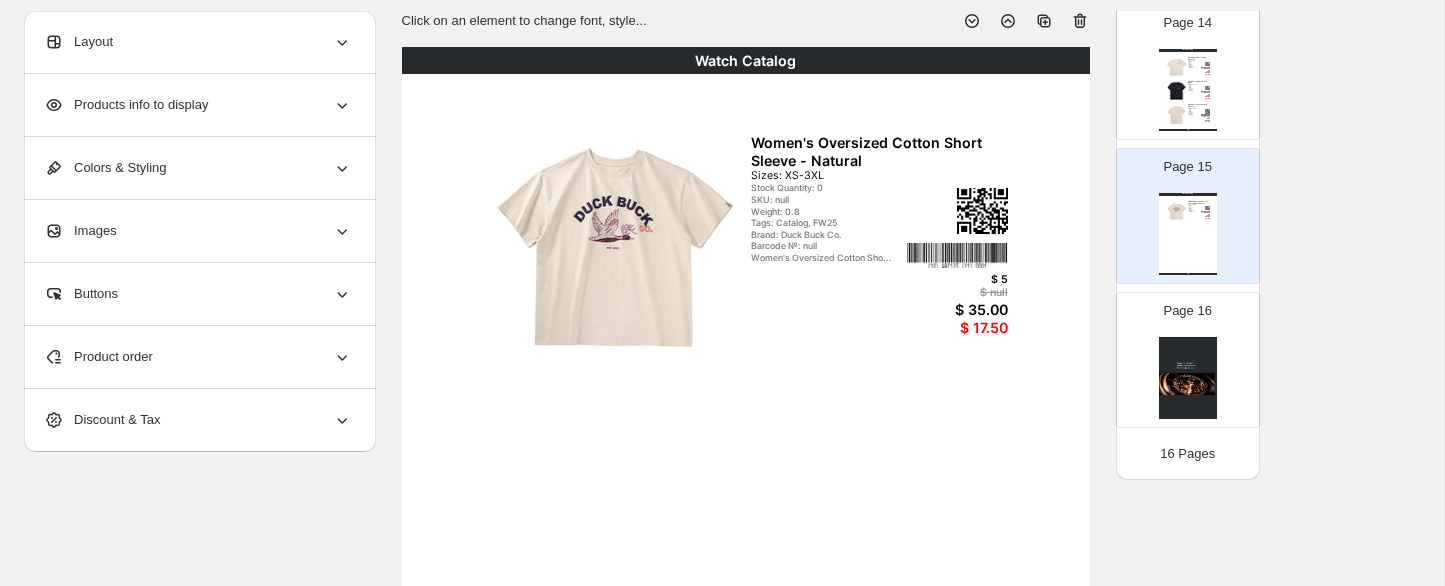 click 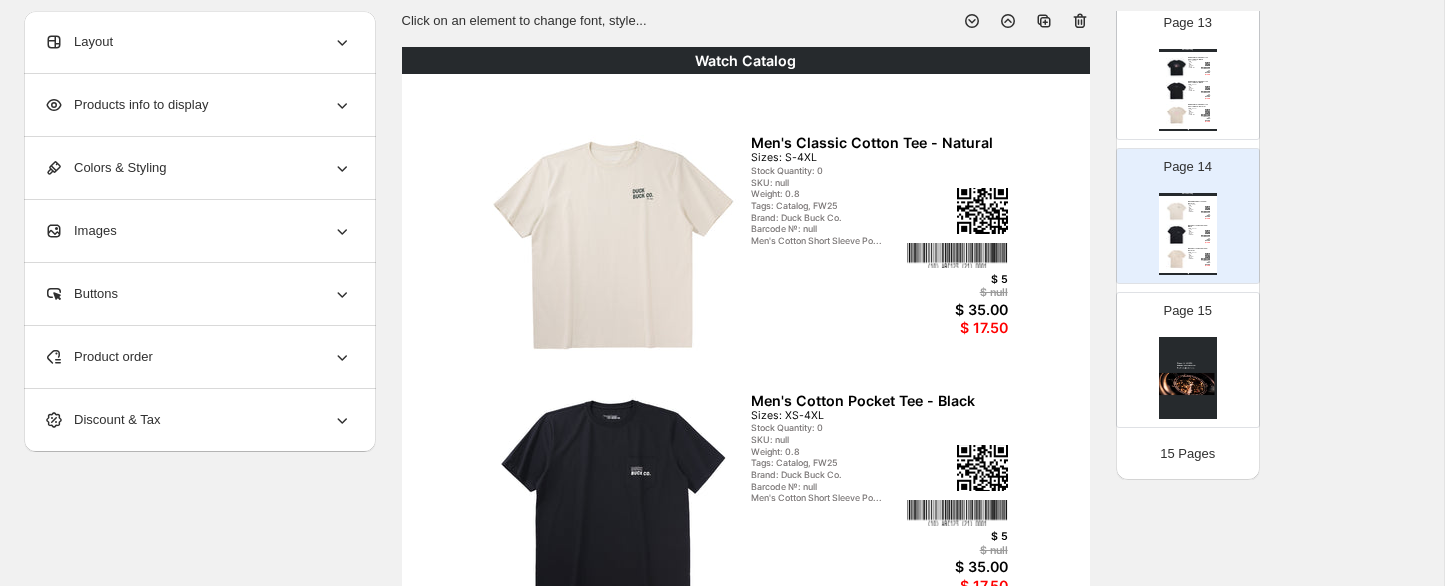 click 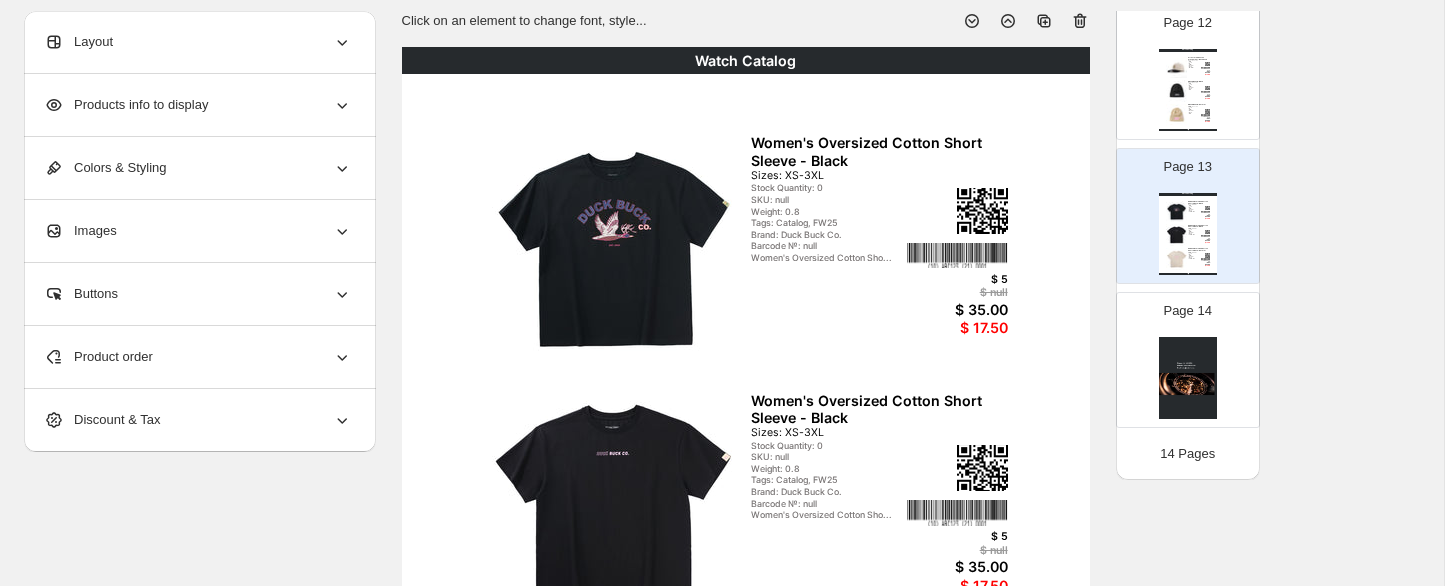 click 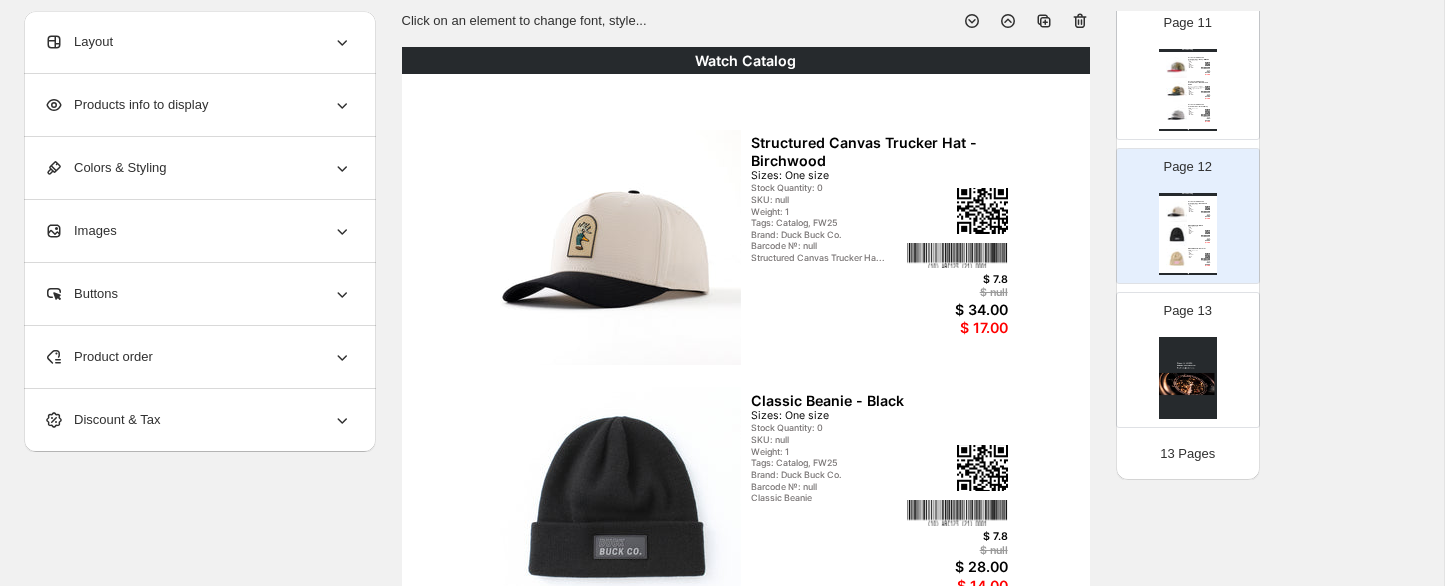 click 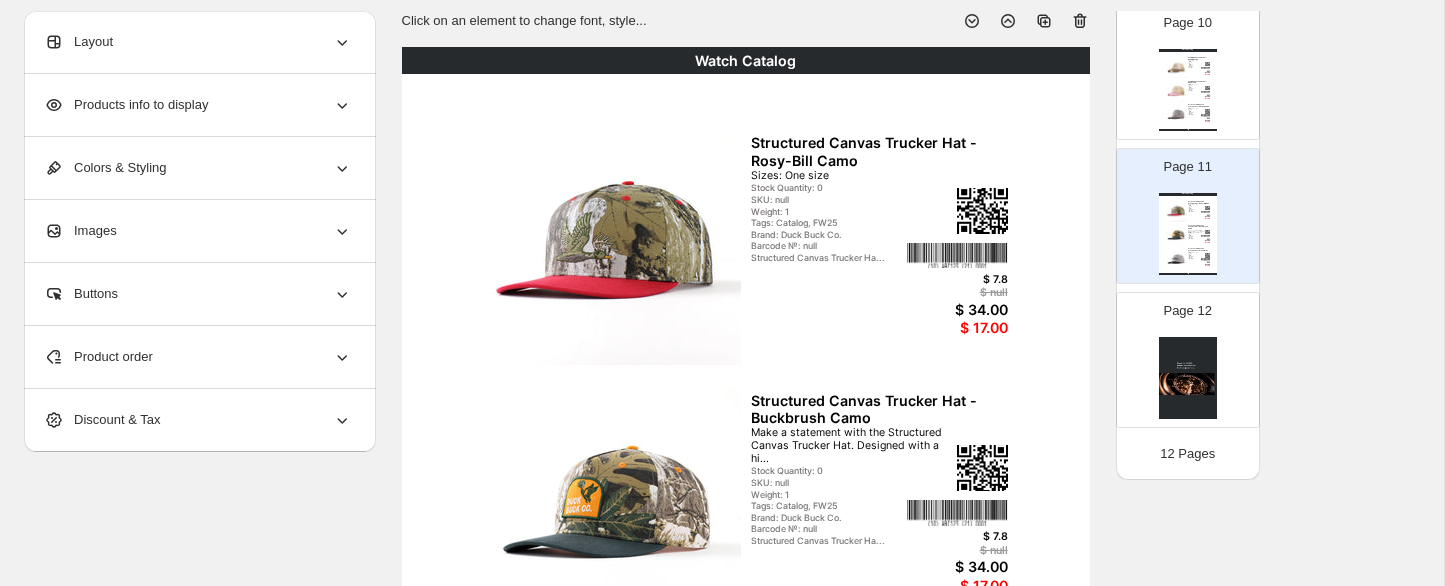 click 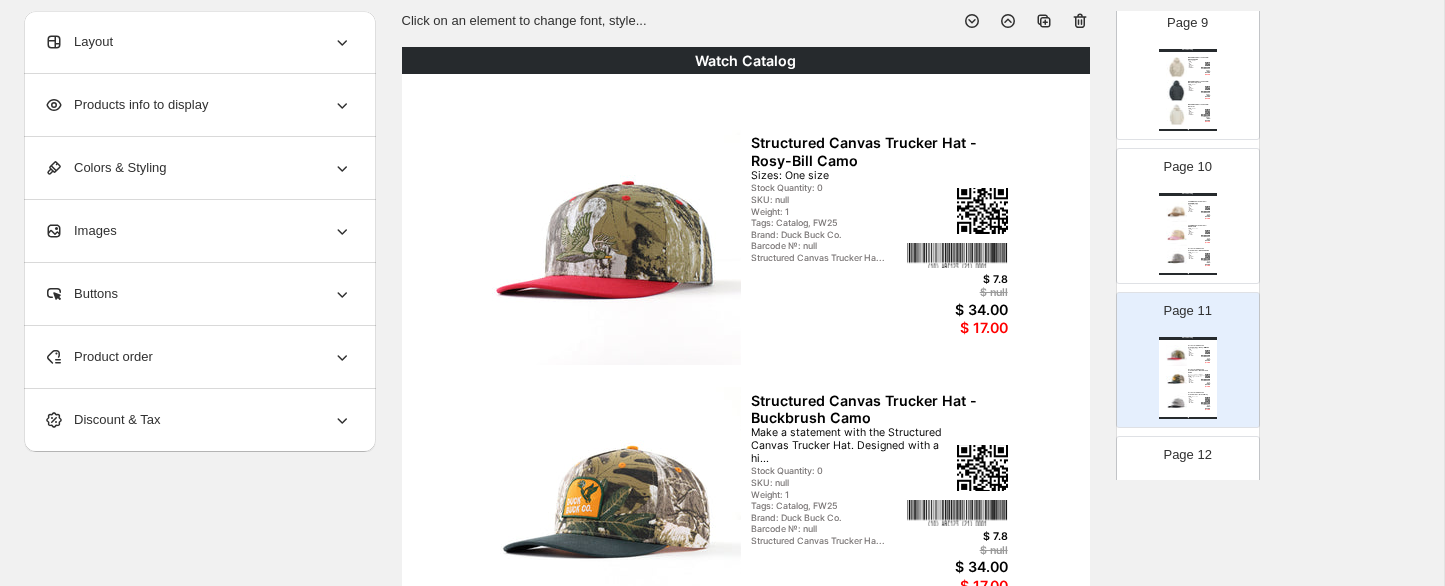click 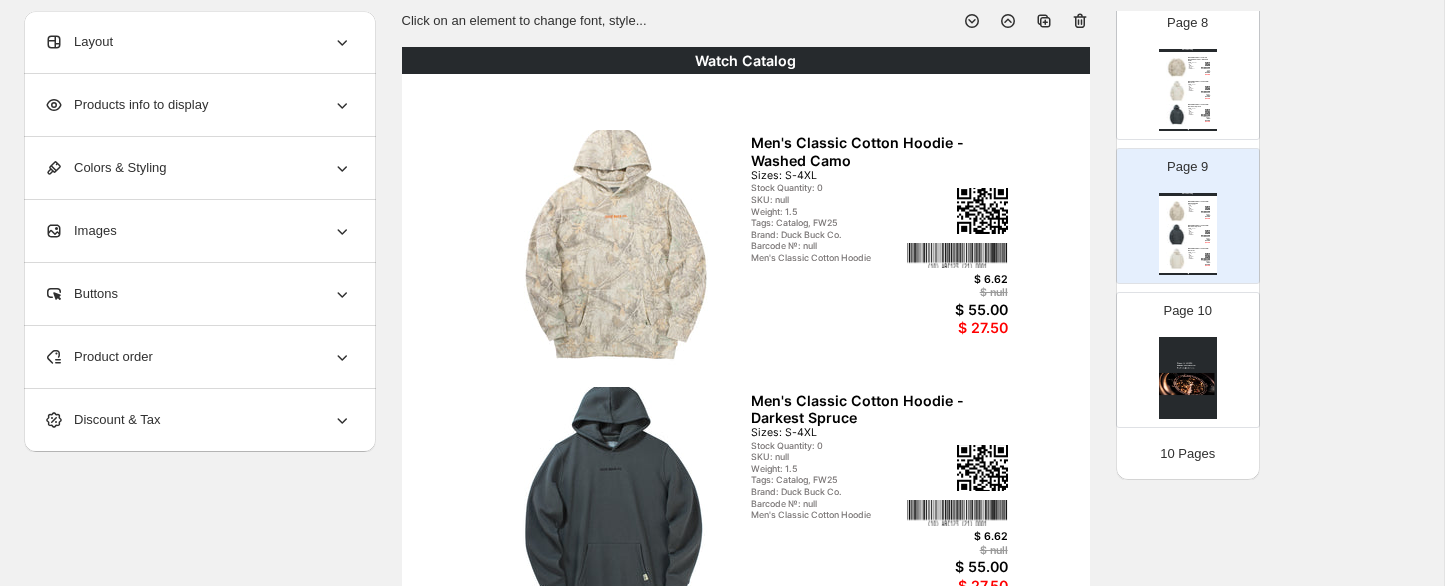 click 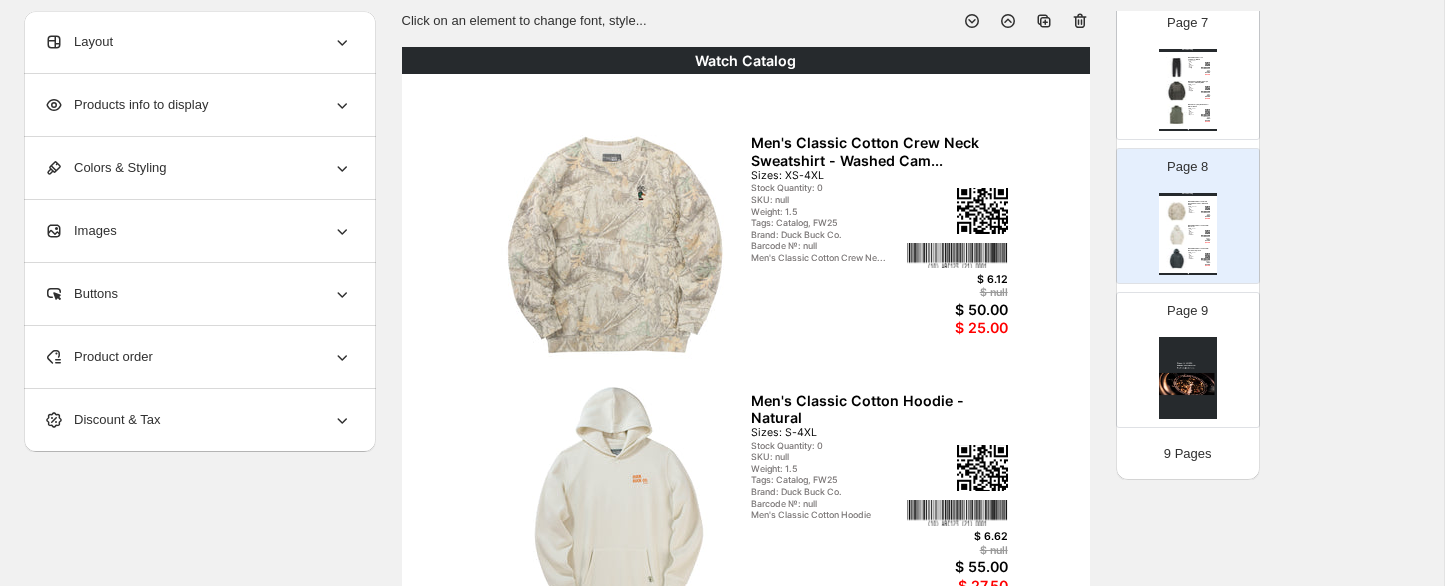 click 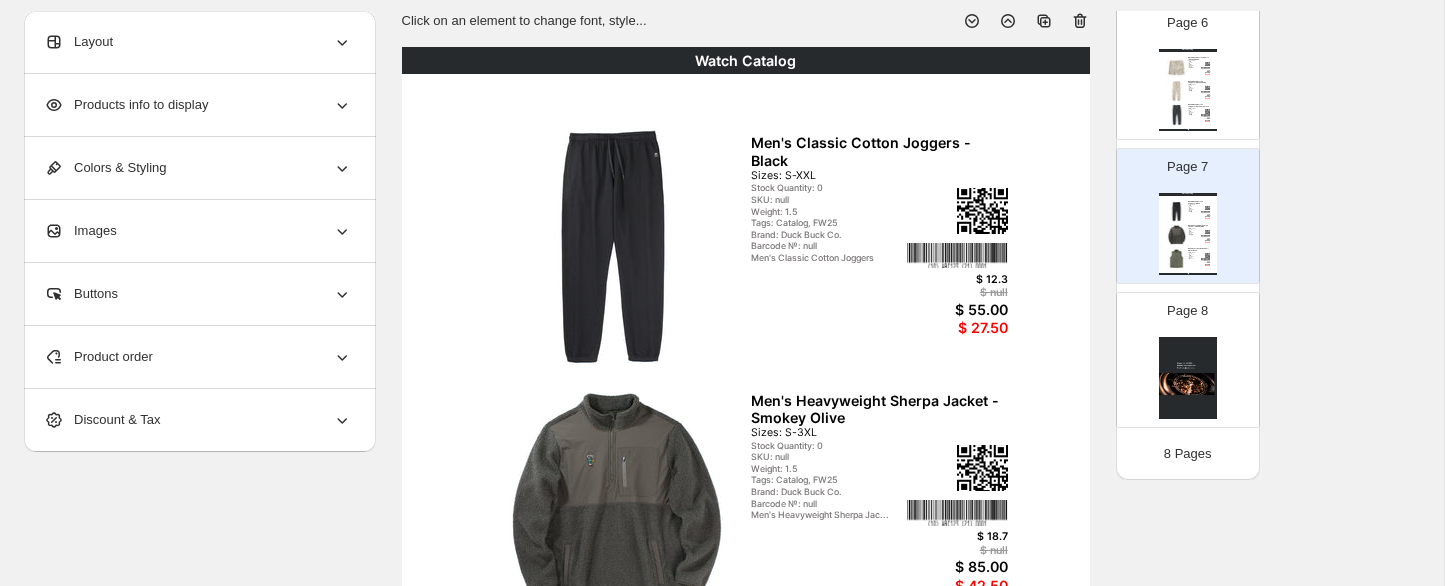 click 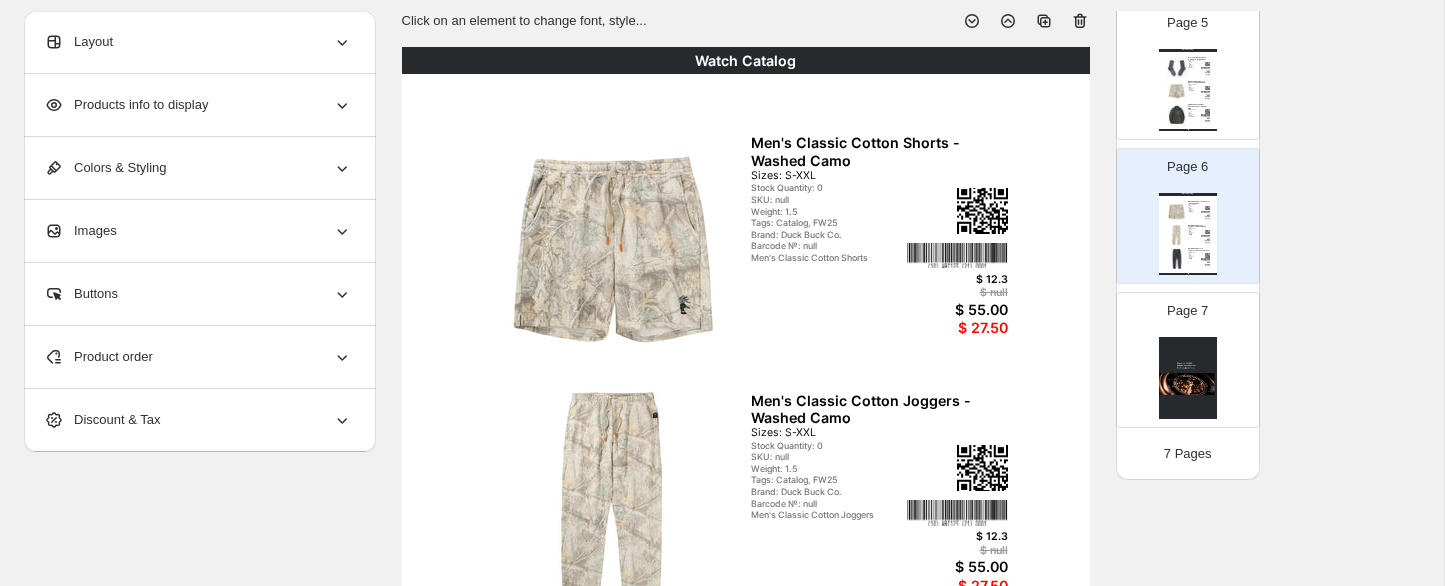 click 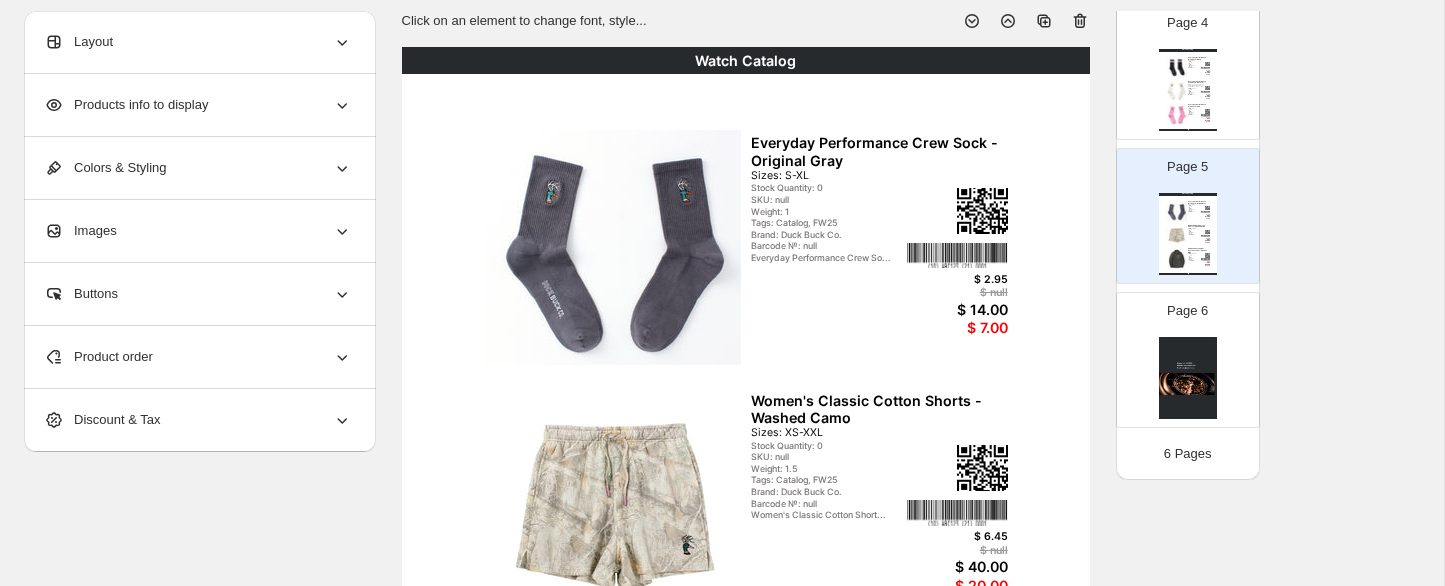 click 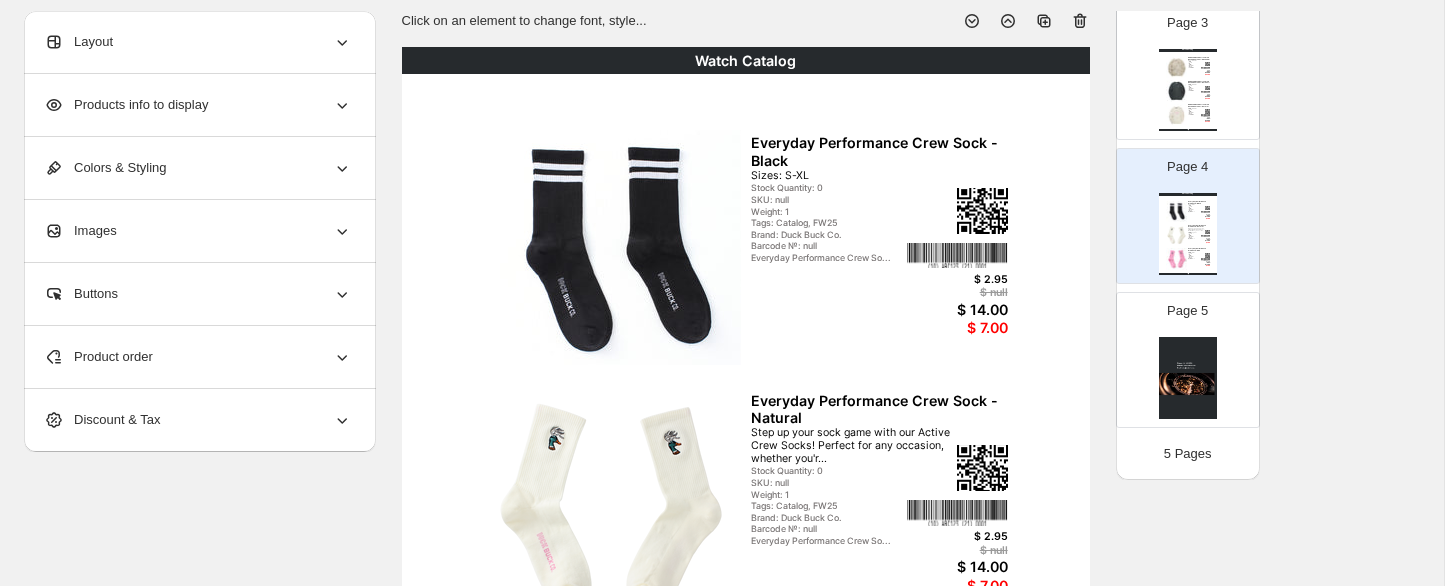 click 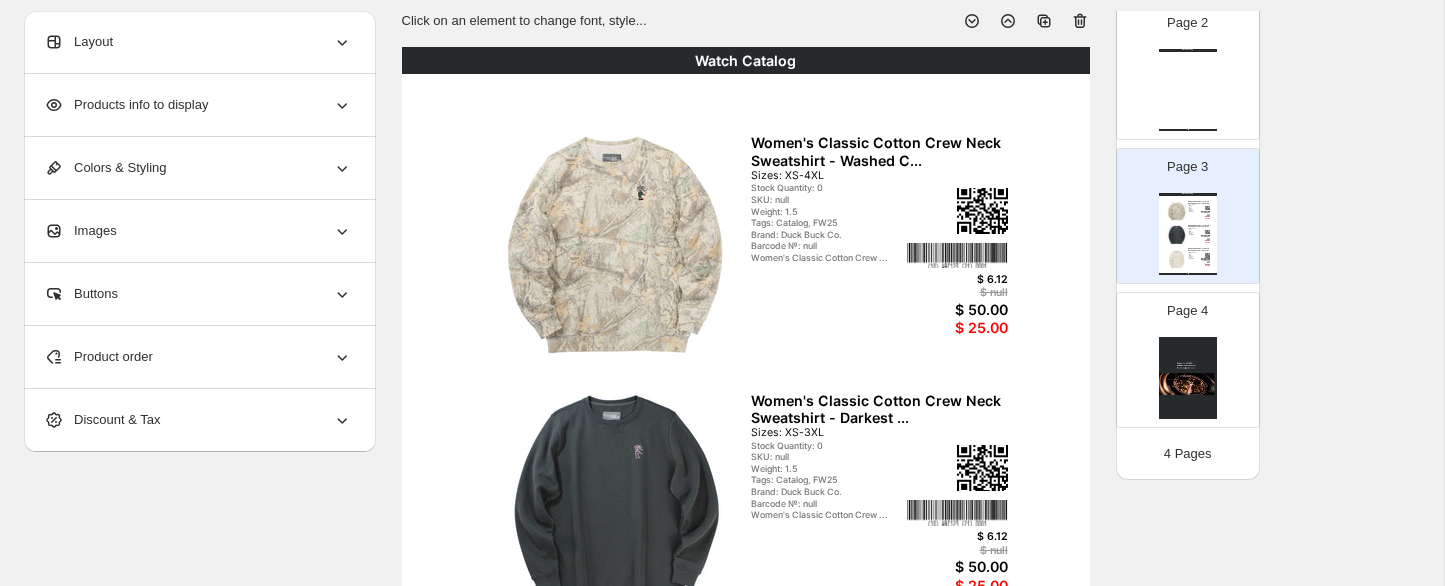 click 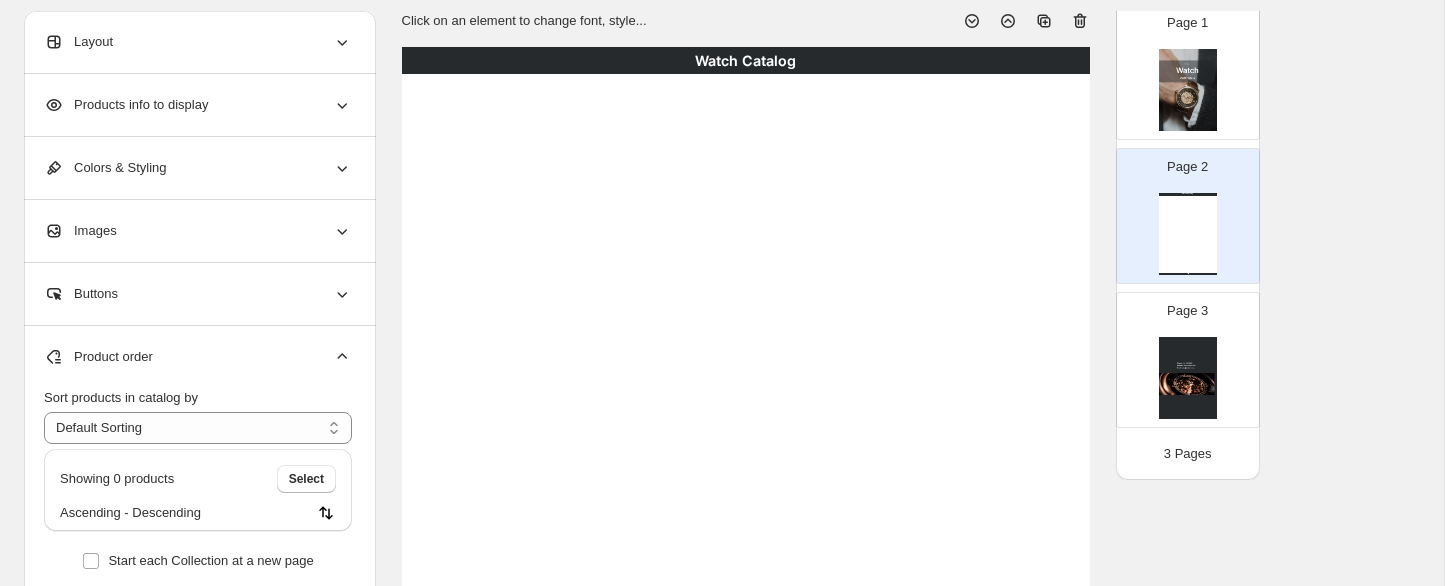 scroll, scrollTop: 95, scrollLeft: 0, axis: vertical 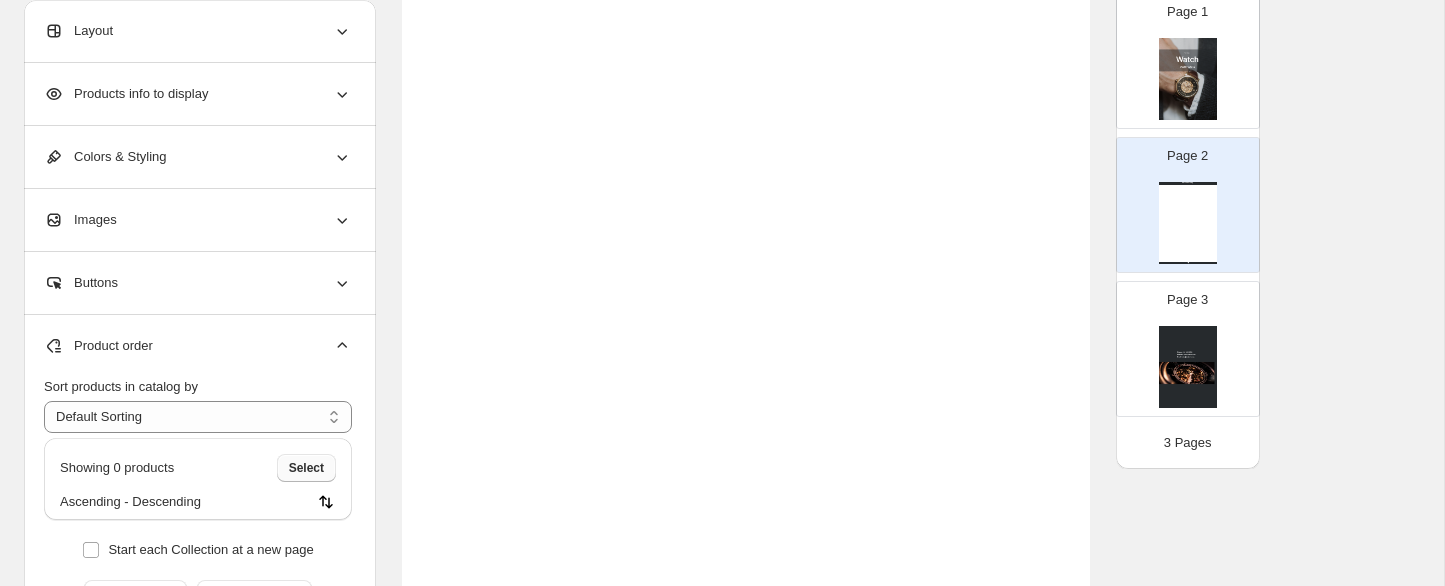 click on "Select" at bounding box center (306, 468) 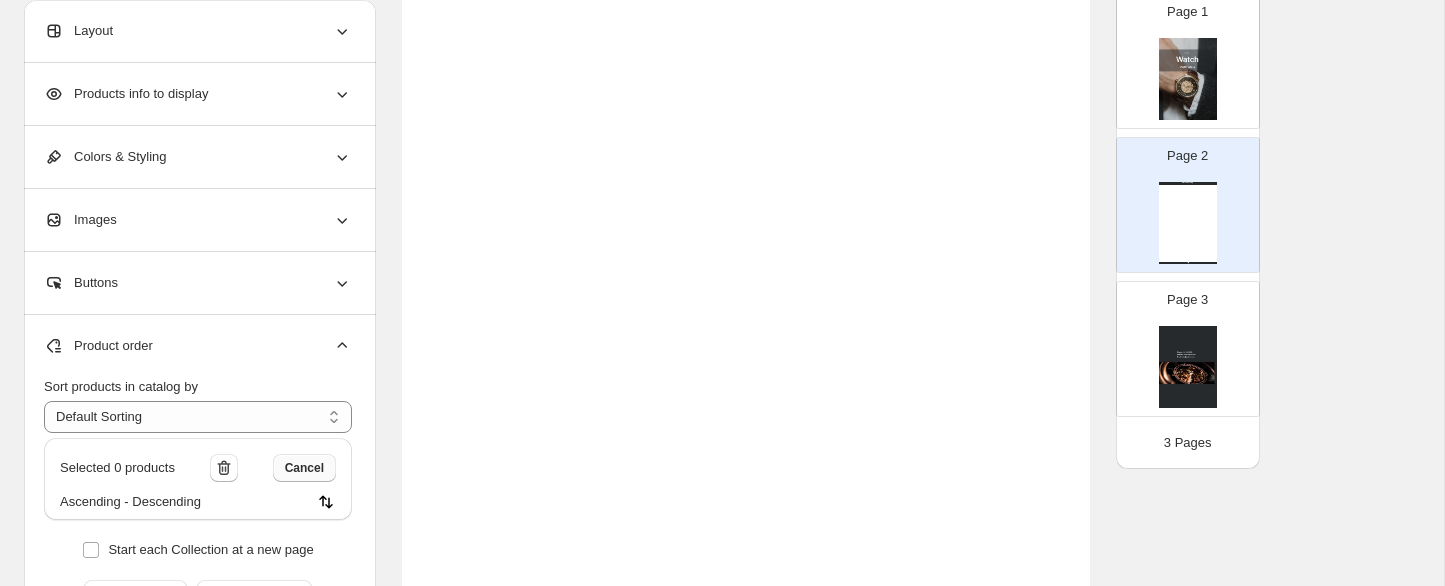 click on "Cancel" at bounding box center (304, 468) 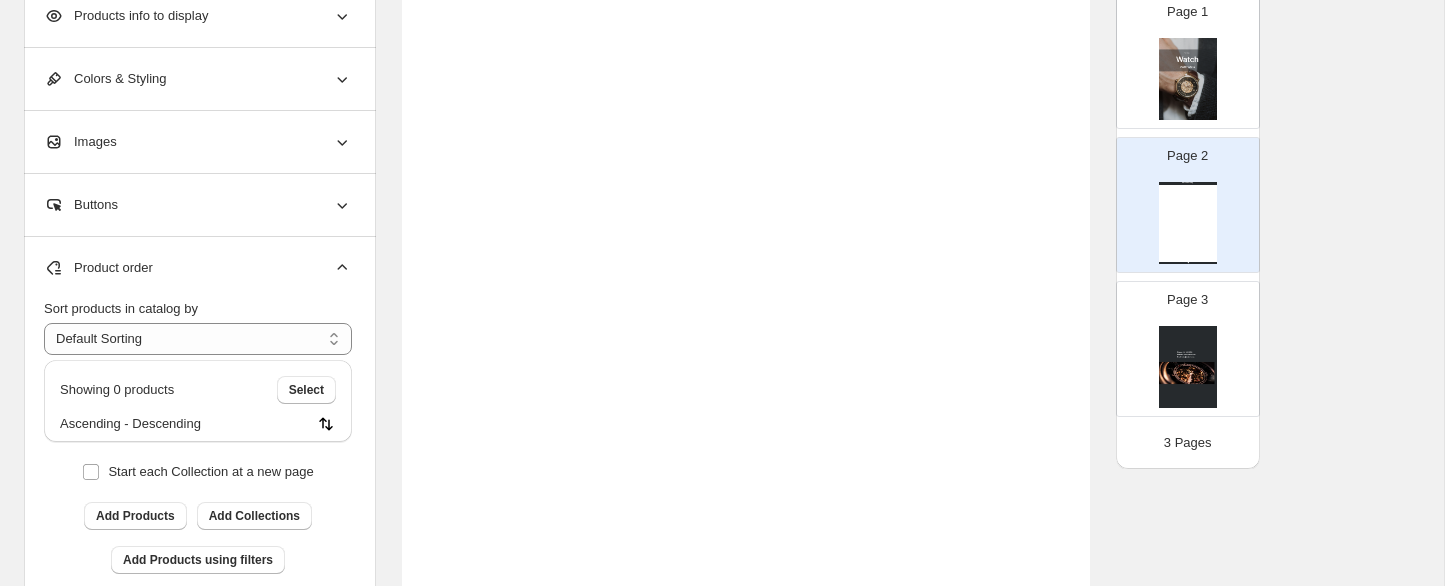 scroll, scrollTop: 542, scrollLeft: 0, axis: vertical 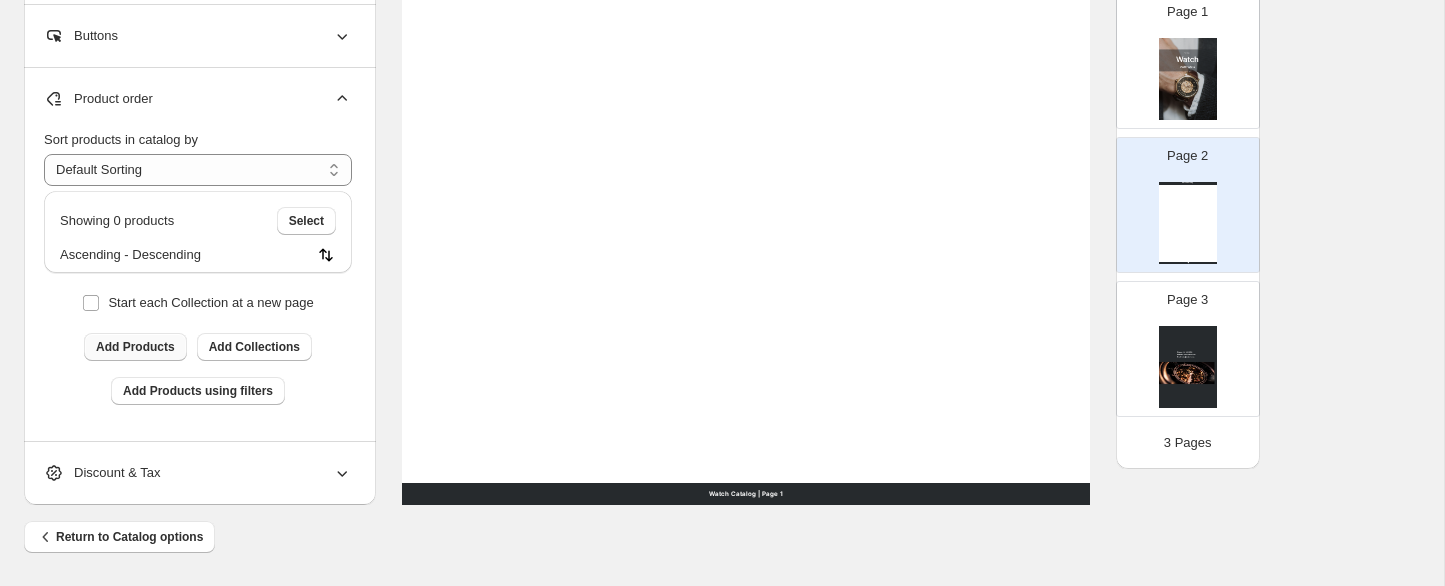 click on "Add Products" at bounding box center [135, 347] 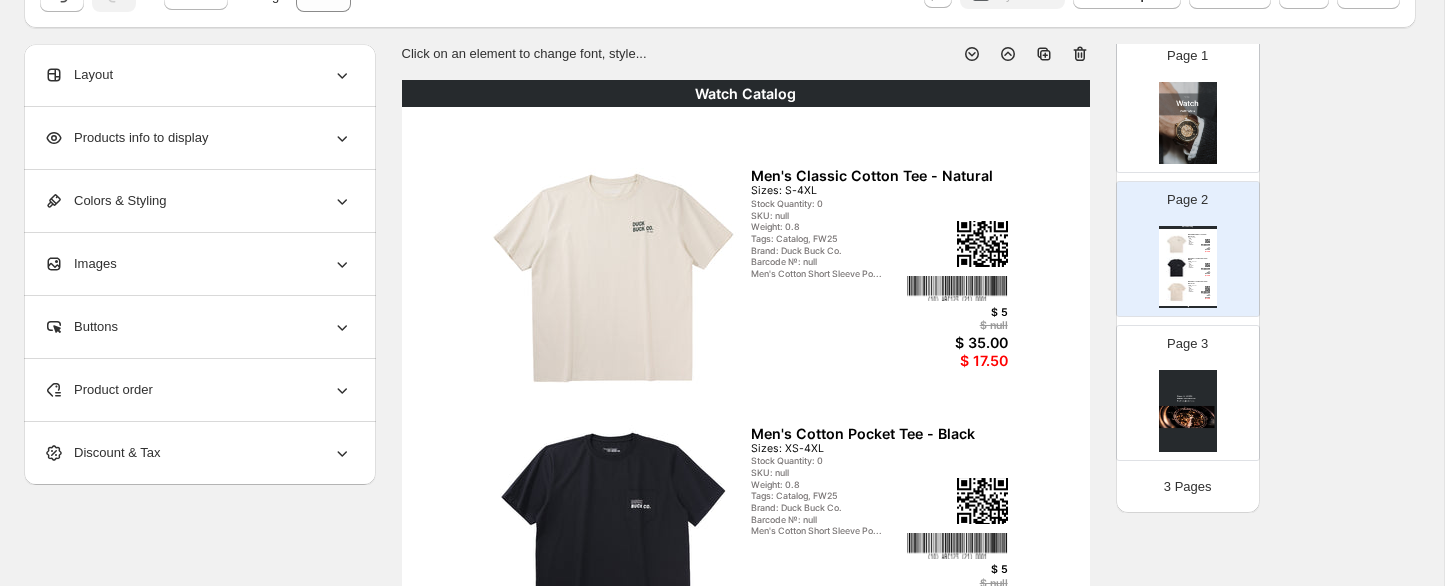 scroll, scrollTop: 0, scrollLeft: 0, axis: both 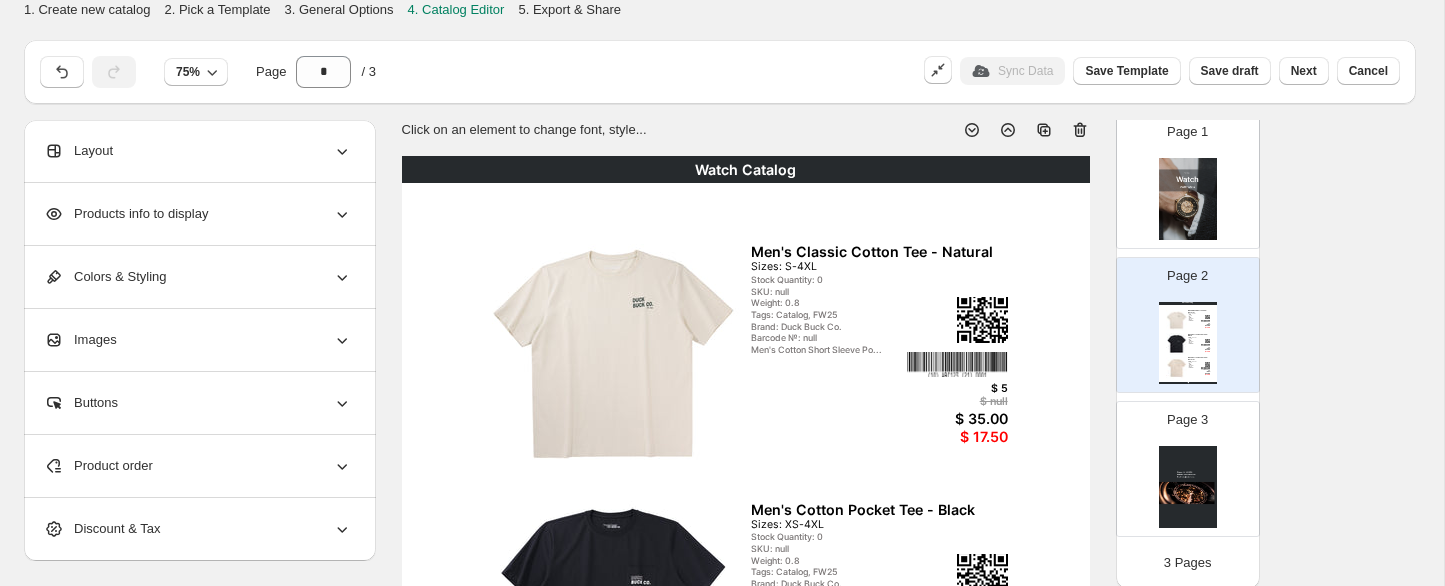 click 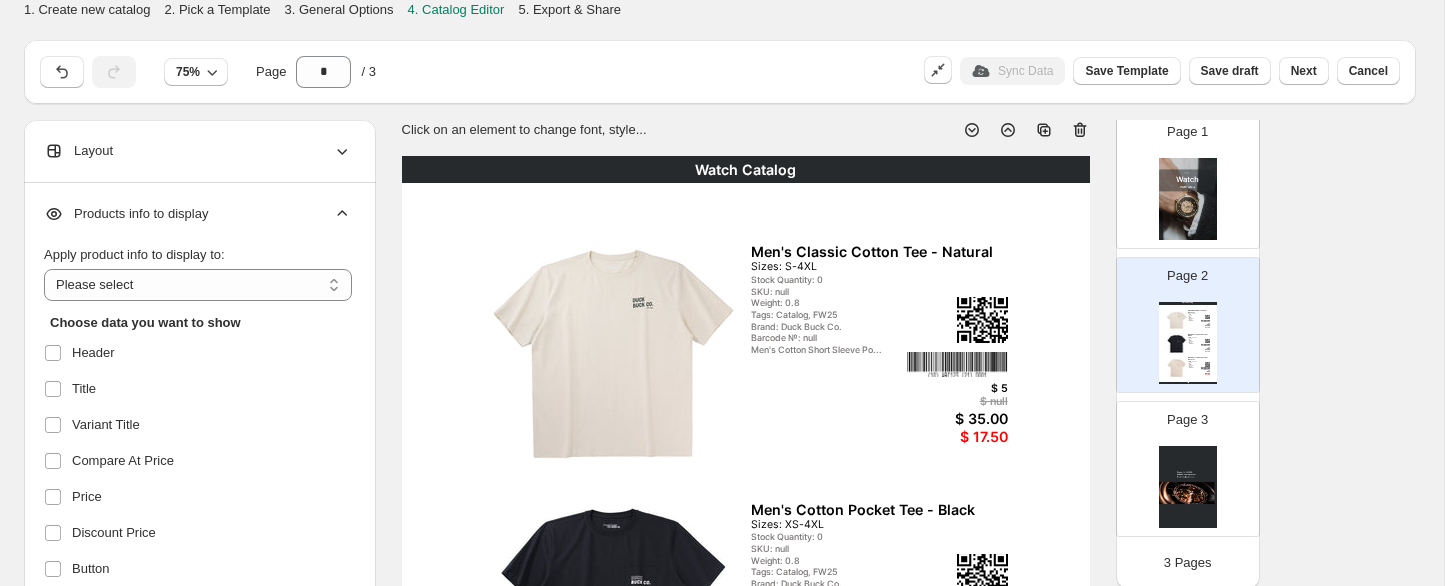 click on "Choose data you want to show Header Title Variant Title Compare At Price Price Discount Price Button Description Options Inventory QTY SKU Weight Tags Vendor/Brand Product Type Barcode Barcode Number QR Code Footer Cost per item" at bounding box center (198, 680) 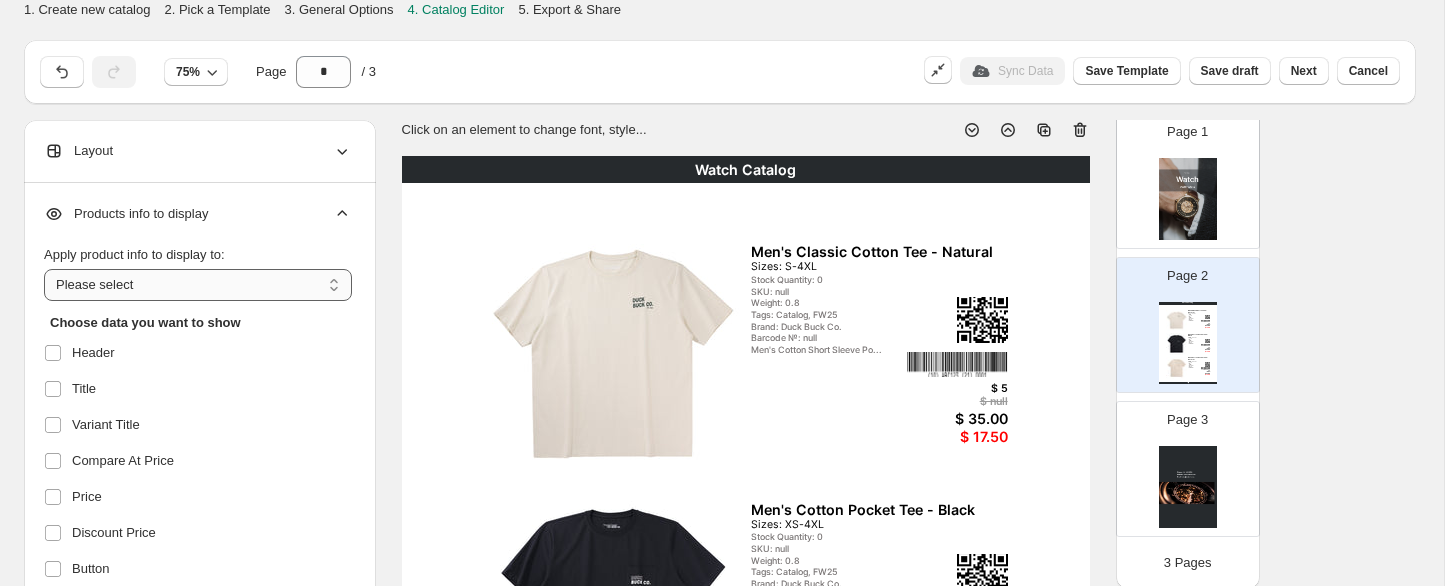 click on "**********" at bounding box center (198, 285) 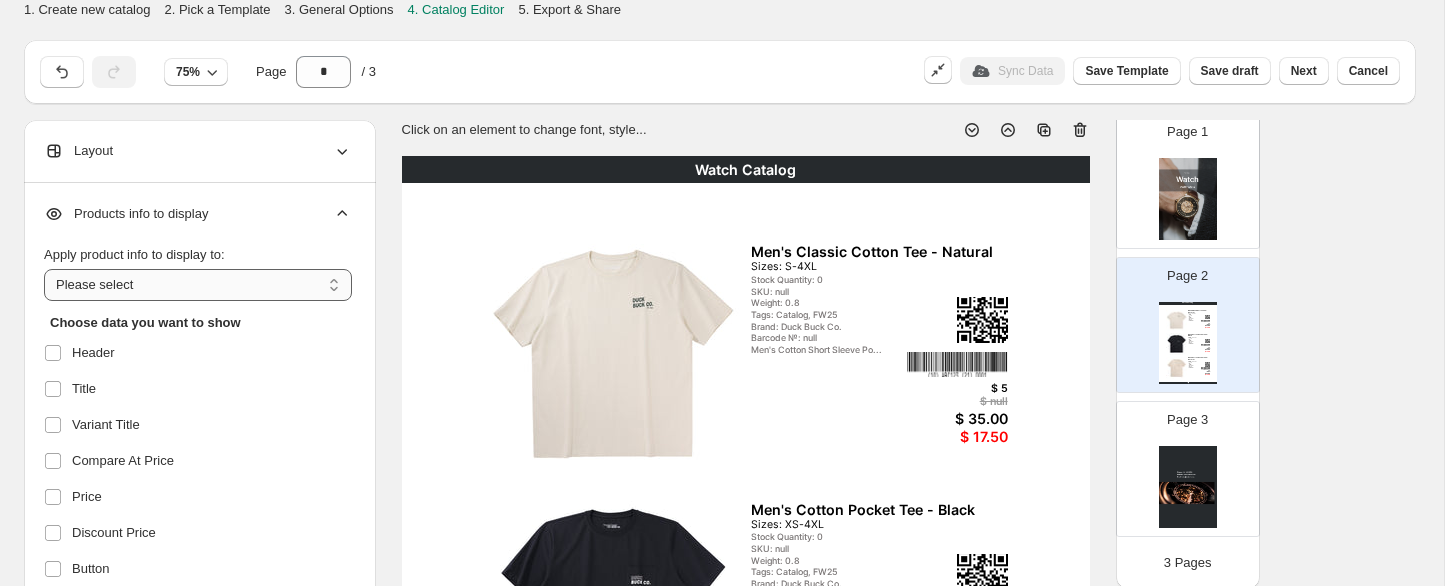 select on "*********" 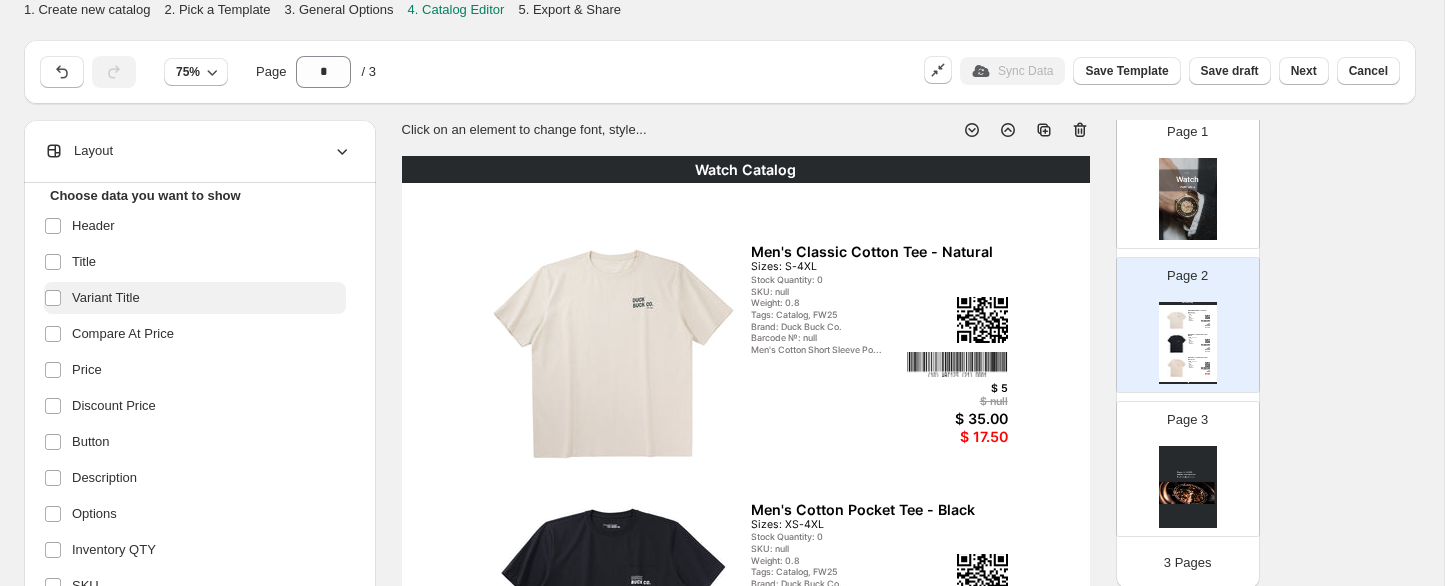 scroll, scrollTop: 128, scrollLeft: 0, axis: vertical 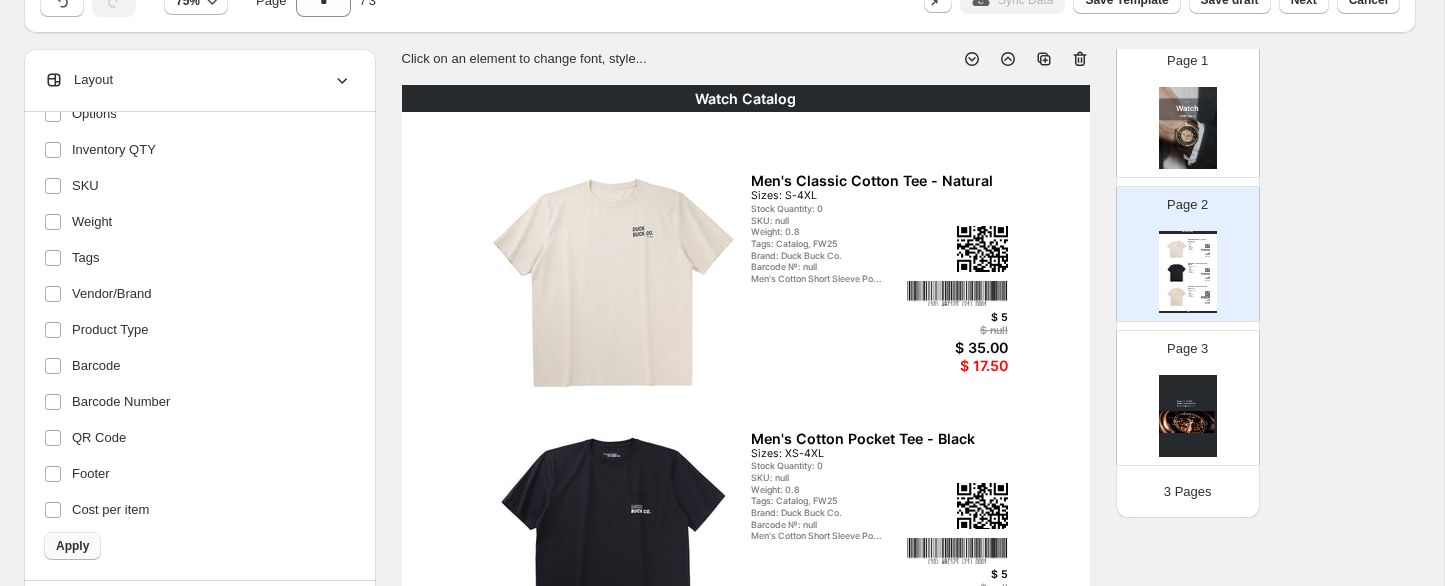 click on "Apply" at bounding box center (72, 546) 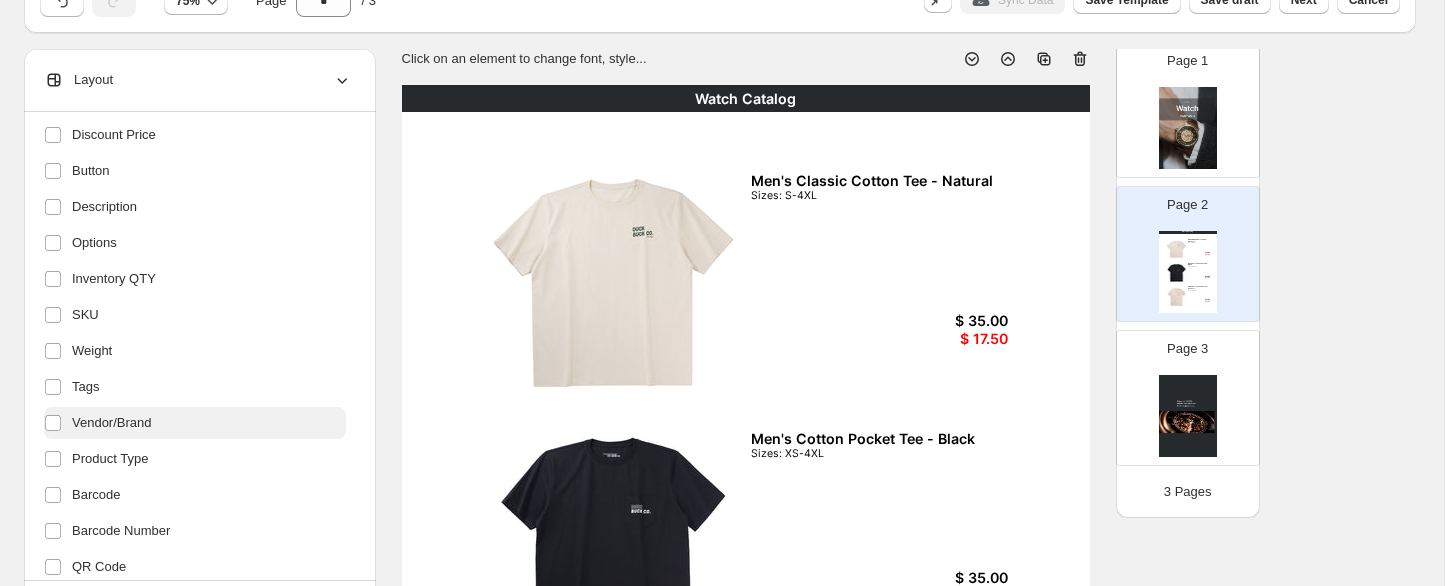 scroll, scrollTop: 283, scrollLeft: 0, axis: vertical 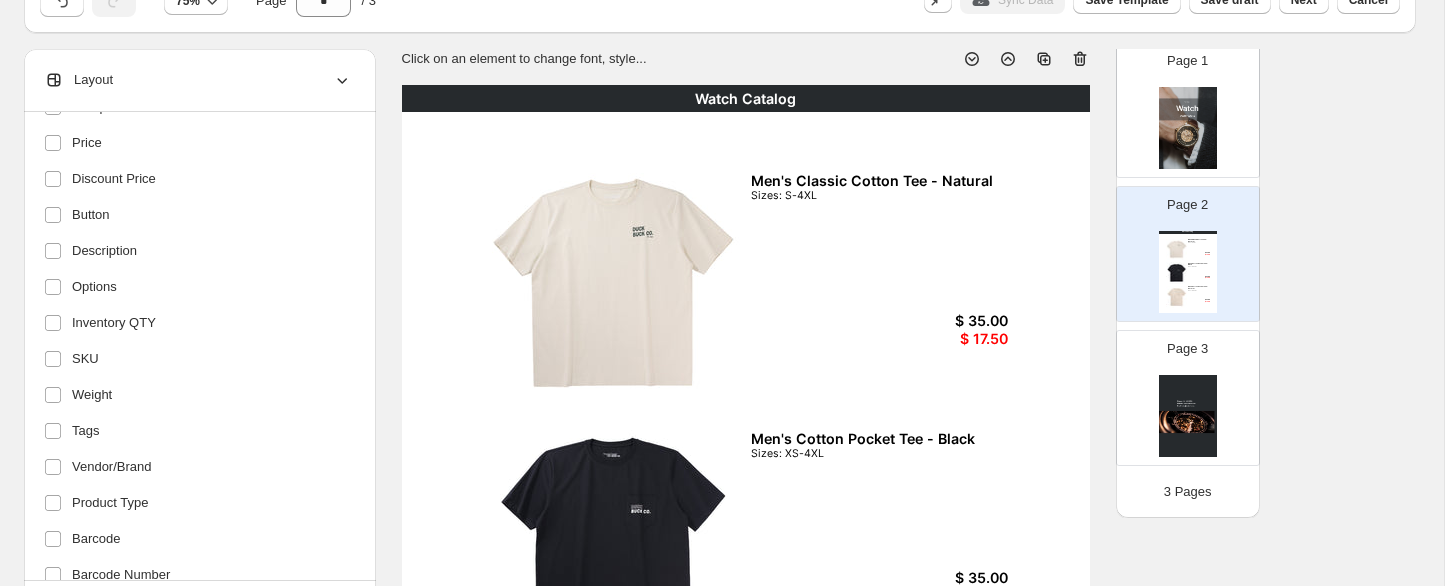 click on "Sizes: S-4XL" at bounding box center [852, 196] 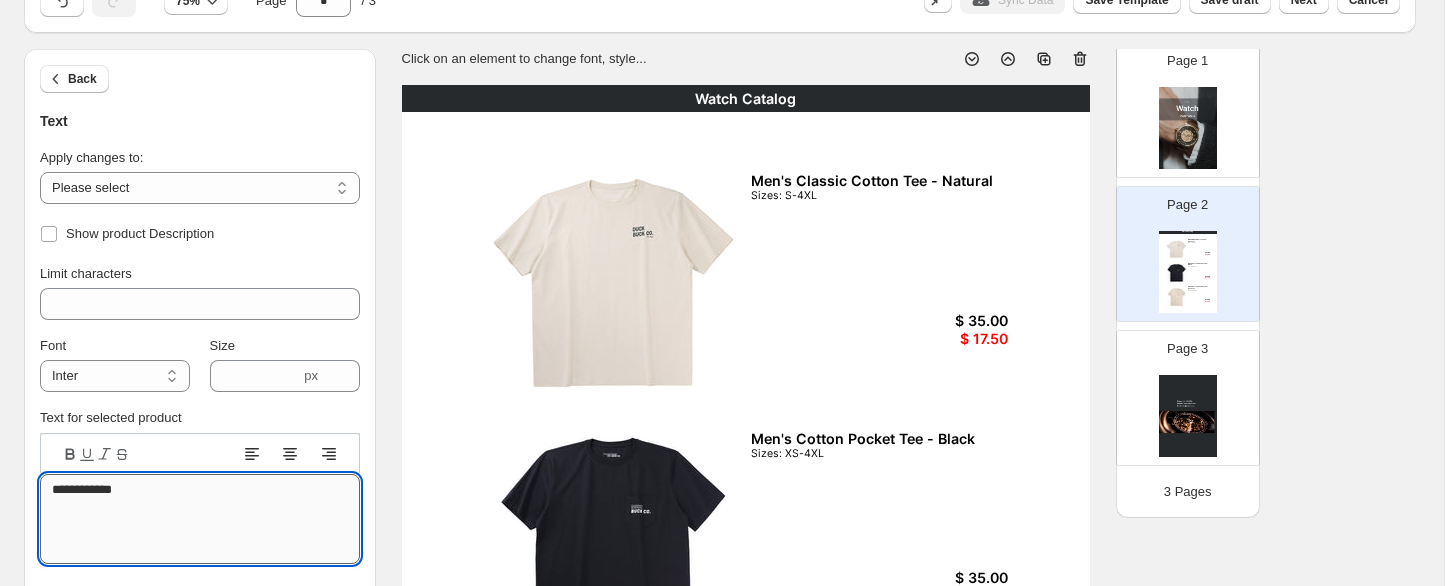 type on "**********" 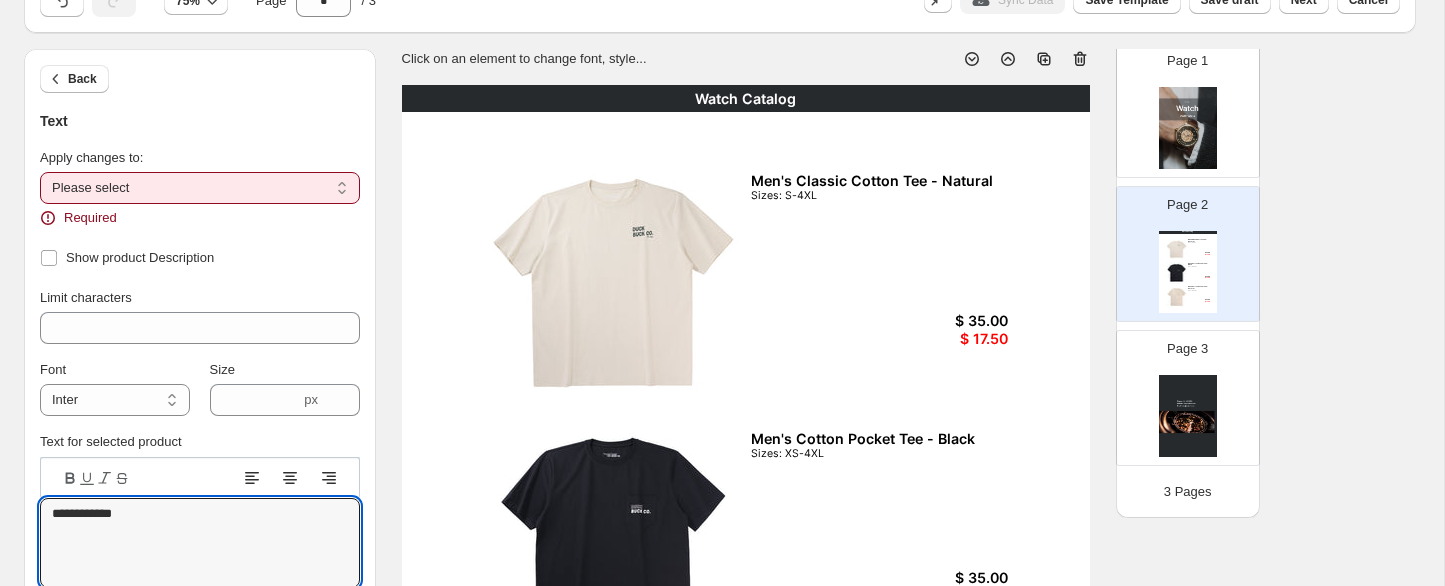 click on "**********" at bounding box center [200, 188] 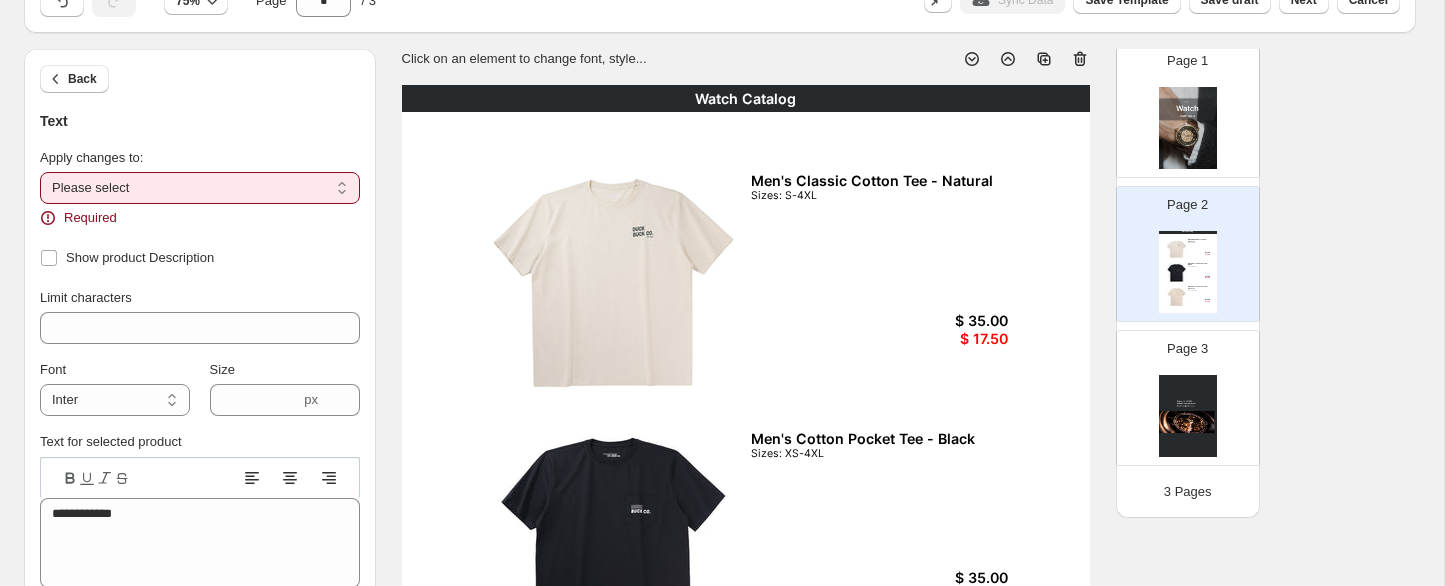 select on "**********" 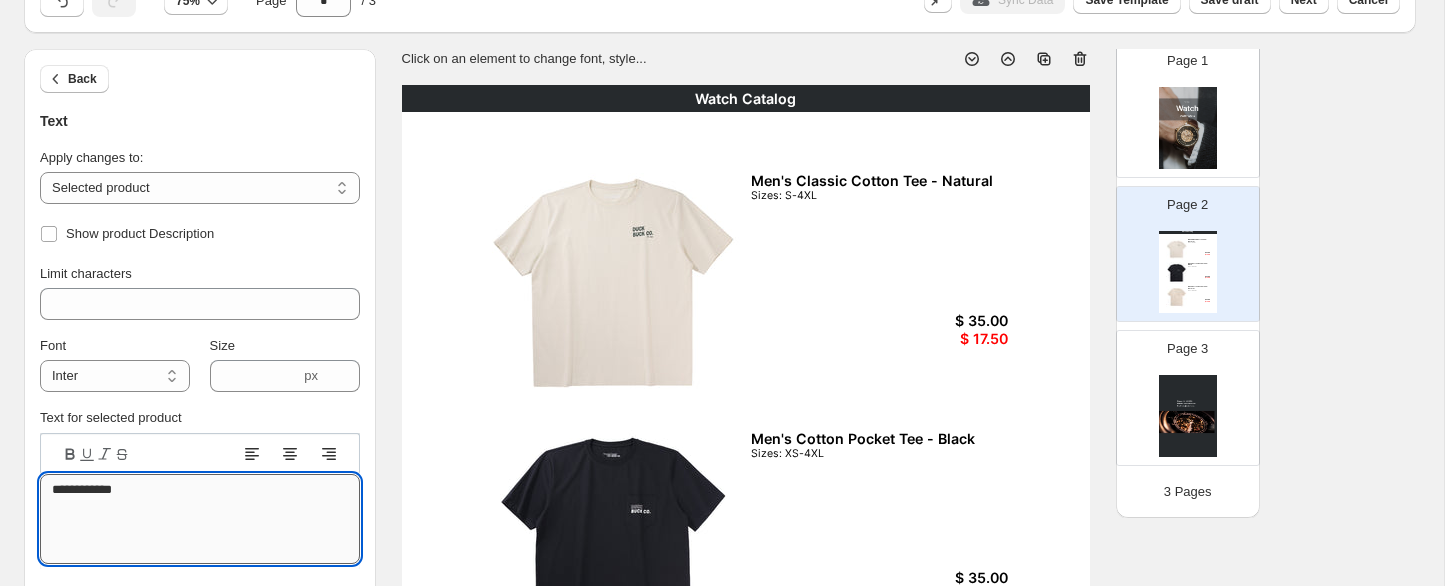 click on "**********" at bounding box center (200, 519) 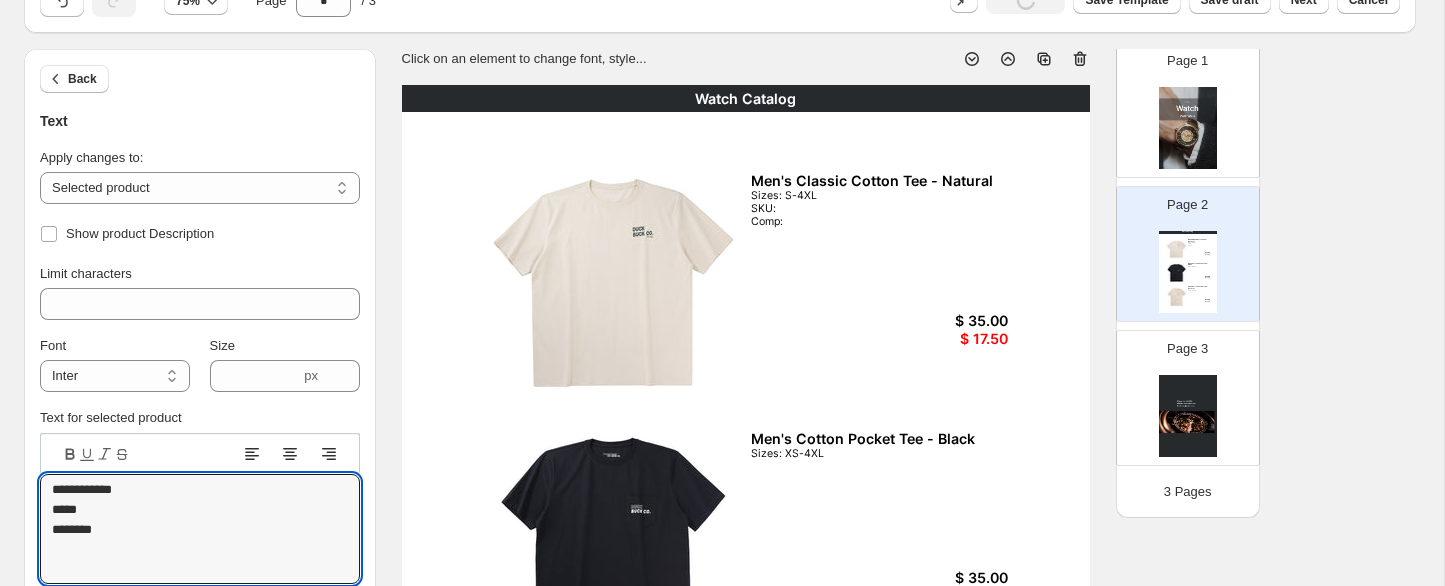 paste on "**********" 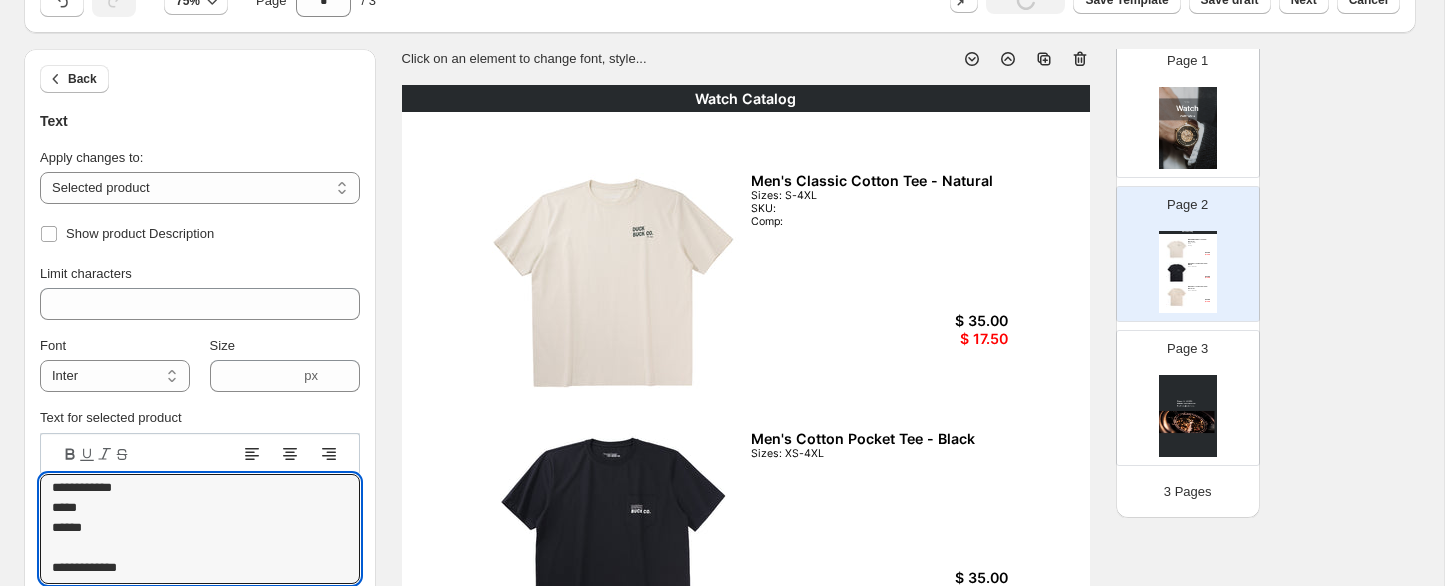 scroll, scrollTop: 2, scrollLeft: 0, axis: vertical 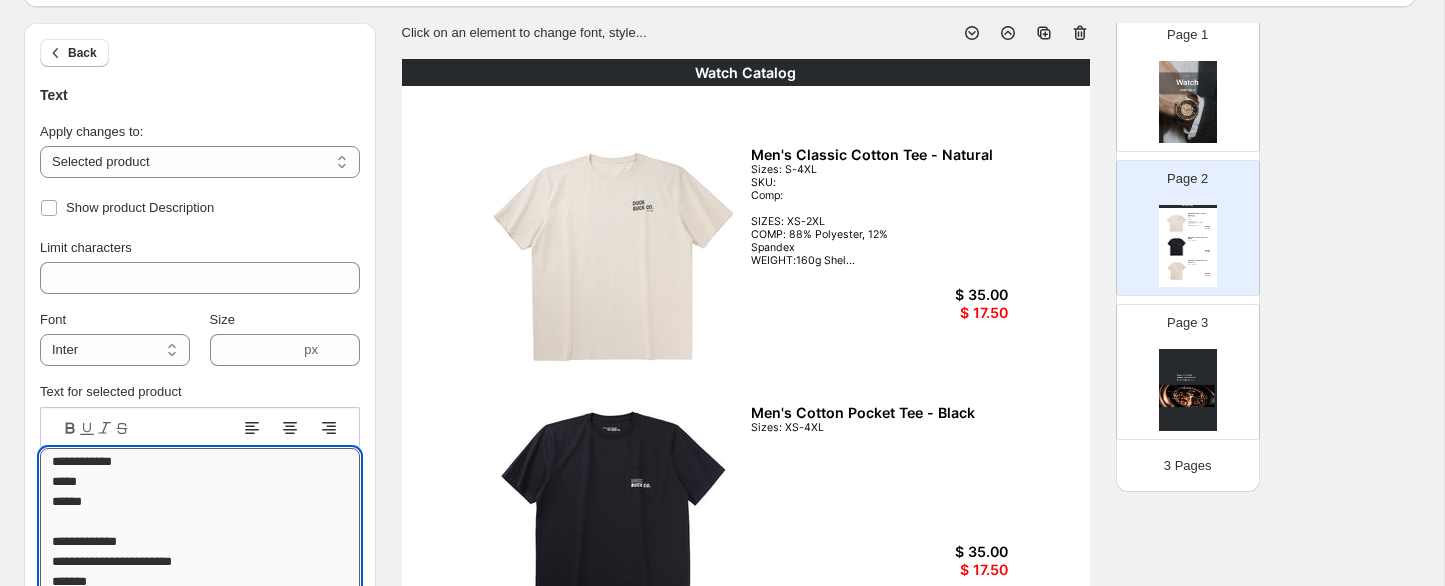 drag, startPoint x: 88, startPoint y: 465, endPoint x: 42, endPoint y: 464, distance: 46.010868 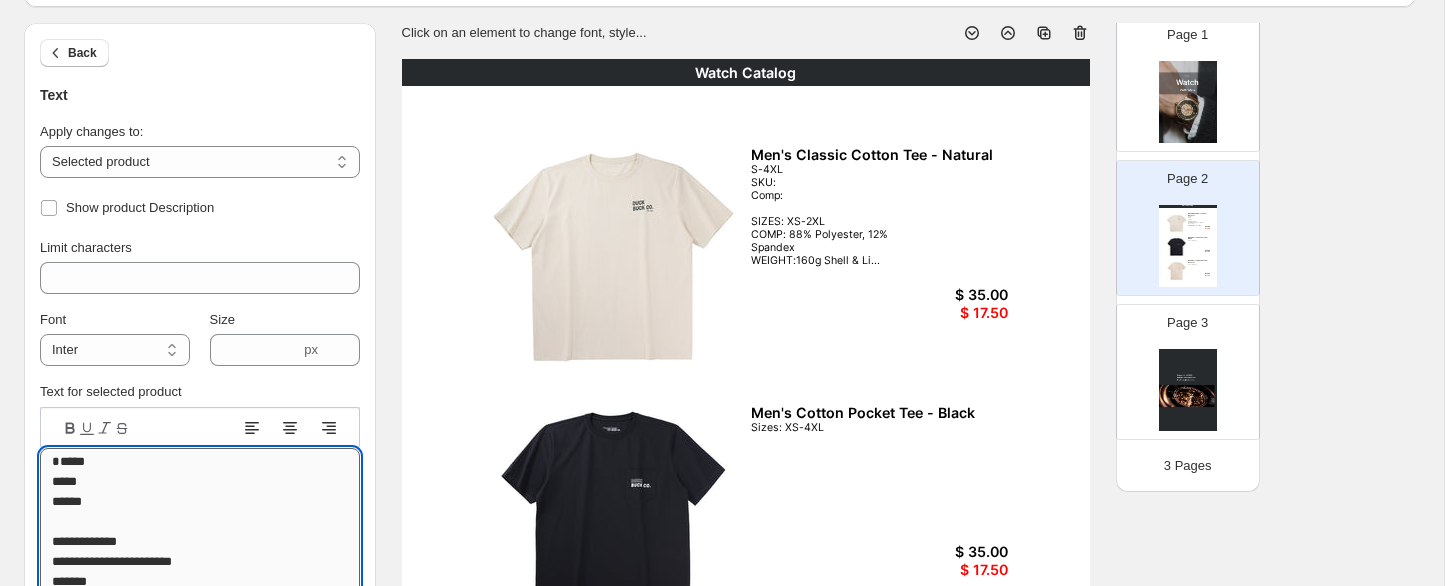 drag, startPoint x: 96, startPoint y: 459, endPoint x: 41, endPoint y: 458, distance: 55.00909 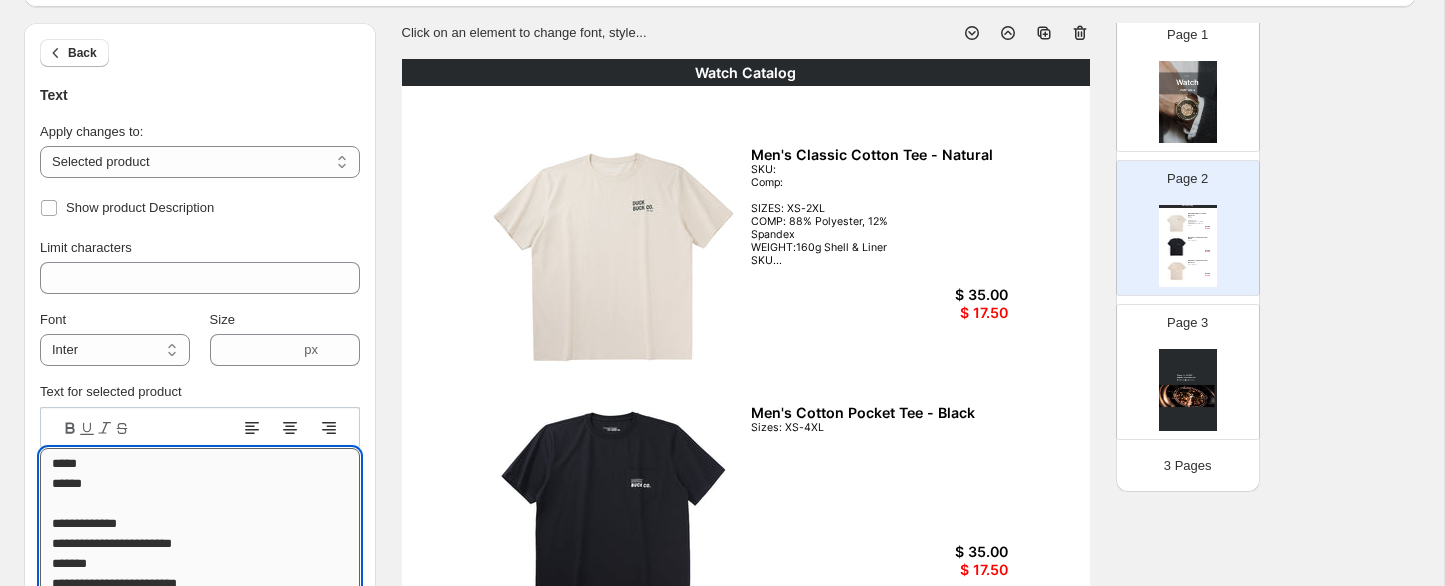 scroll, scrollTop: 0, scrollLeft: 0, axis: both 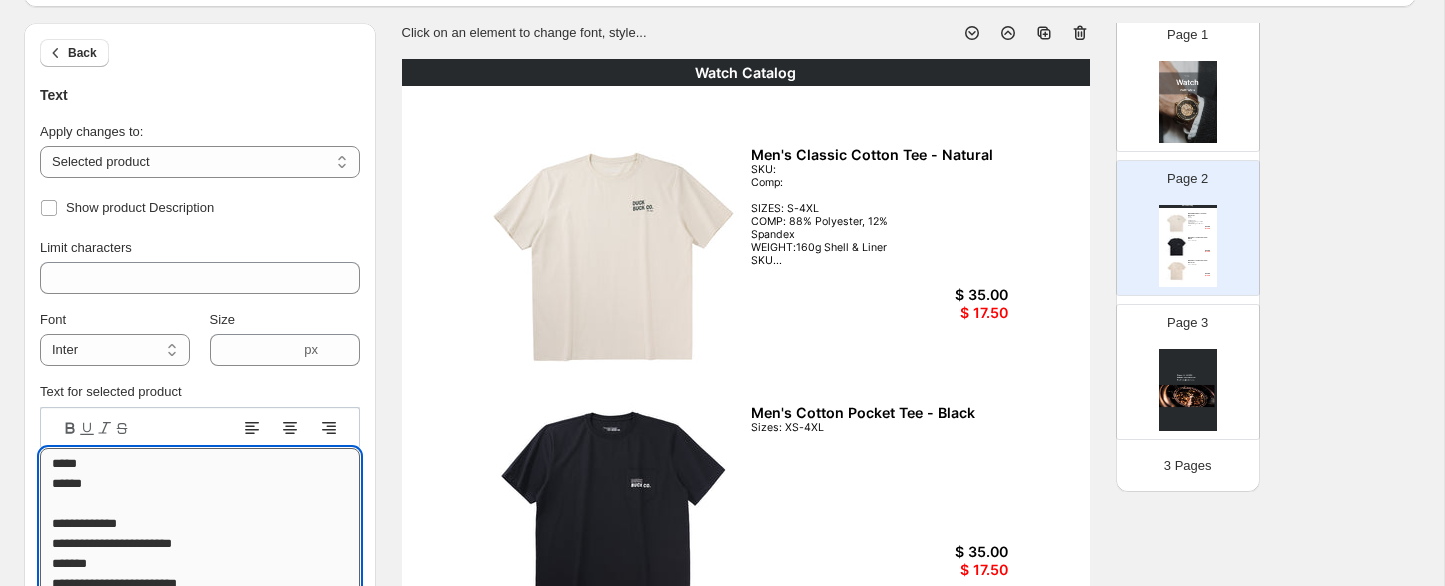 drag, startPoint x: 225, startPoint y: 545, endPoint x: 98, endPoint y: 542, distance: 127.03543 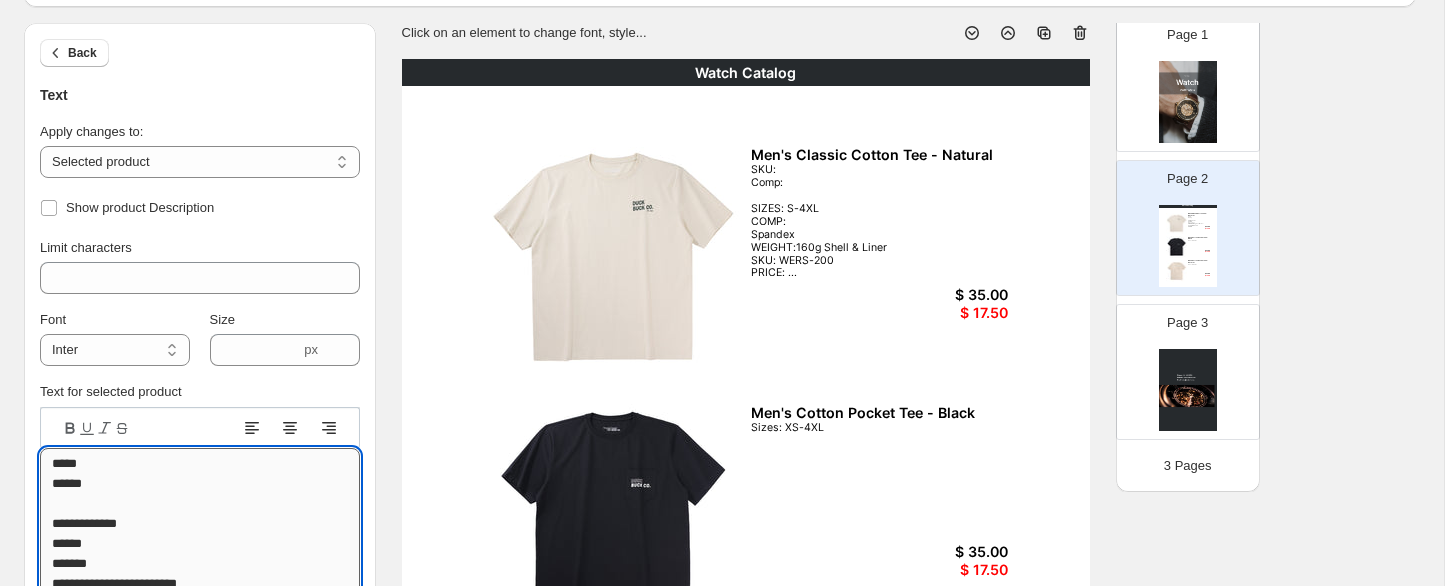 drag, startPoint x: 106, startPoint y: 565, endPoint x: 46, endPoint y: 562, distance: 60.074955 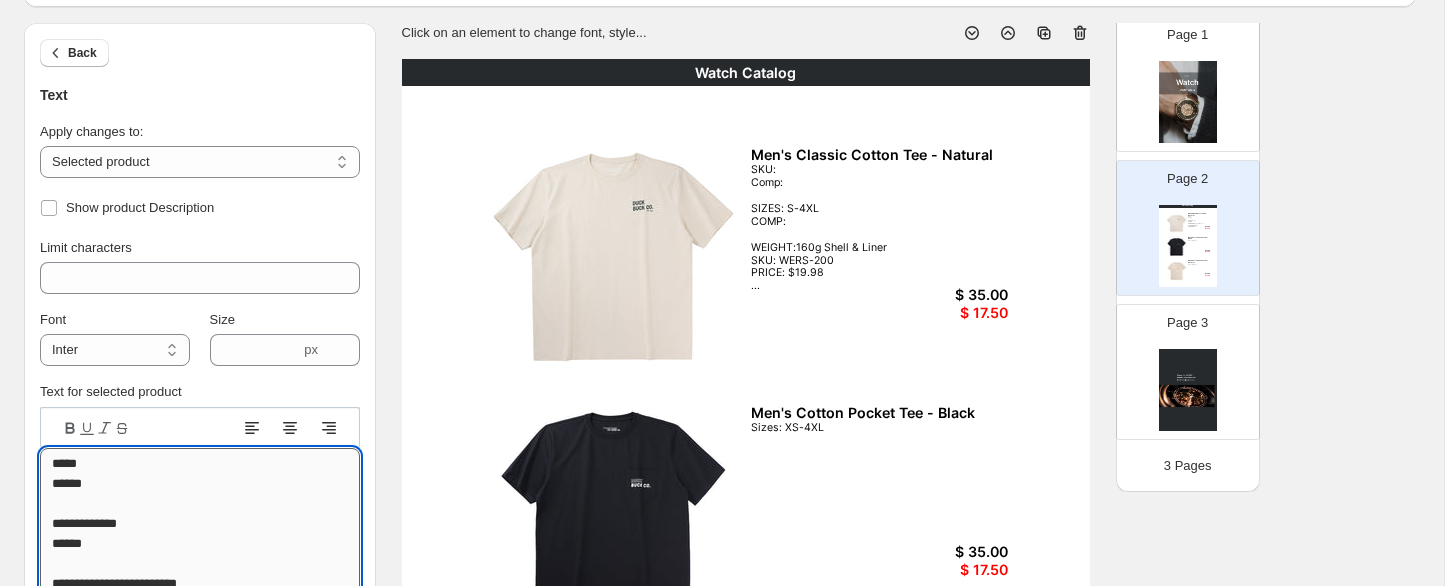 scroll, scrollTop: 2, scrollLeft: 0, axis: vertical 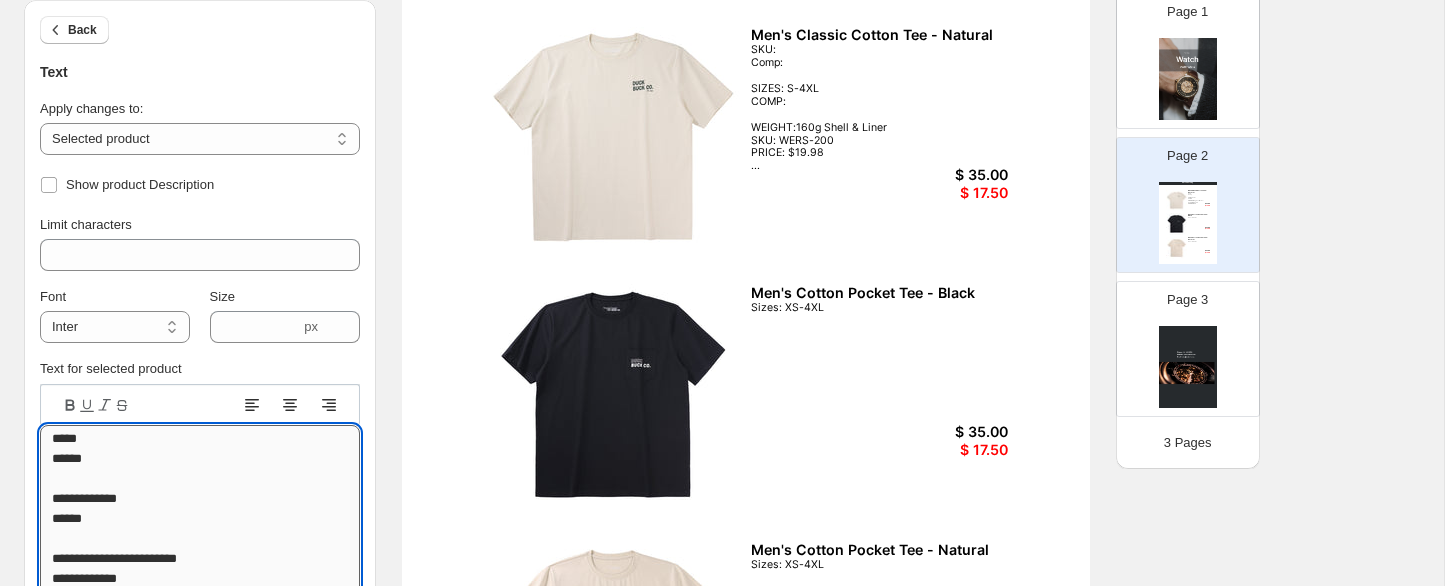 click on "**********" at bounding box center (200, 530) 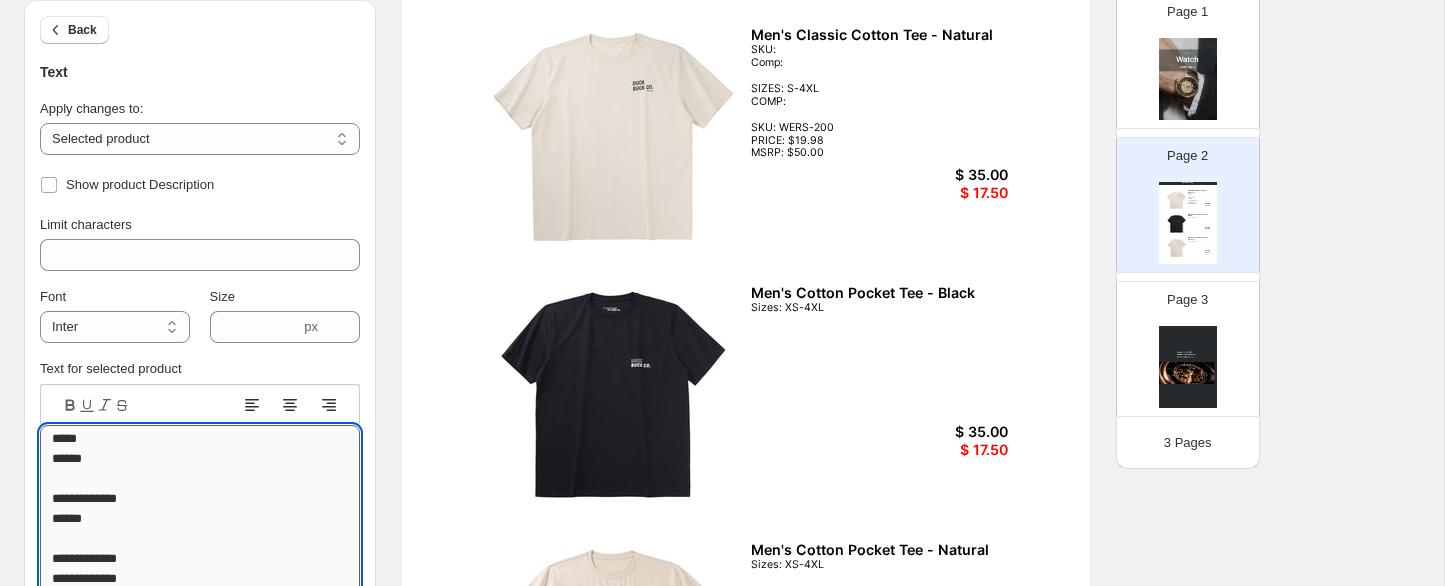 scroll, scrollTop: 0, scrollLeft: 0, axis: both 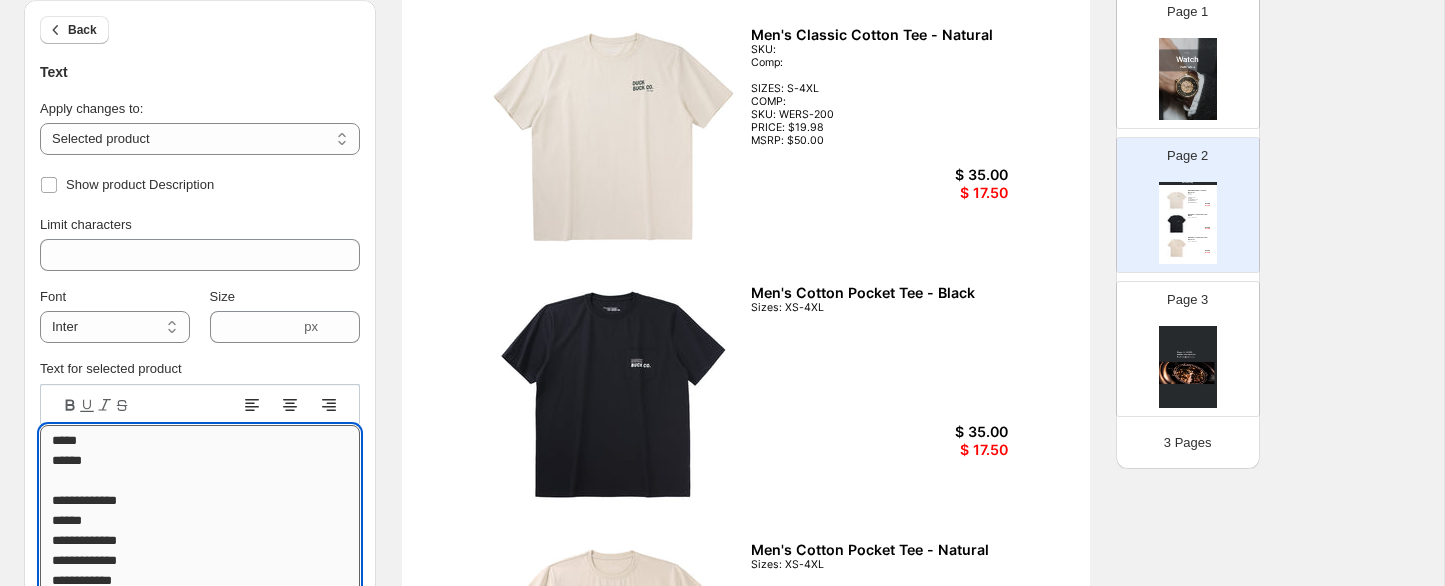 drag, startPoint x: 157, startPoint y: 536, endPoint x: 90, endPoint y: 534, distance: 67.02985 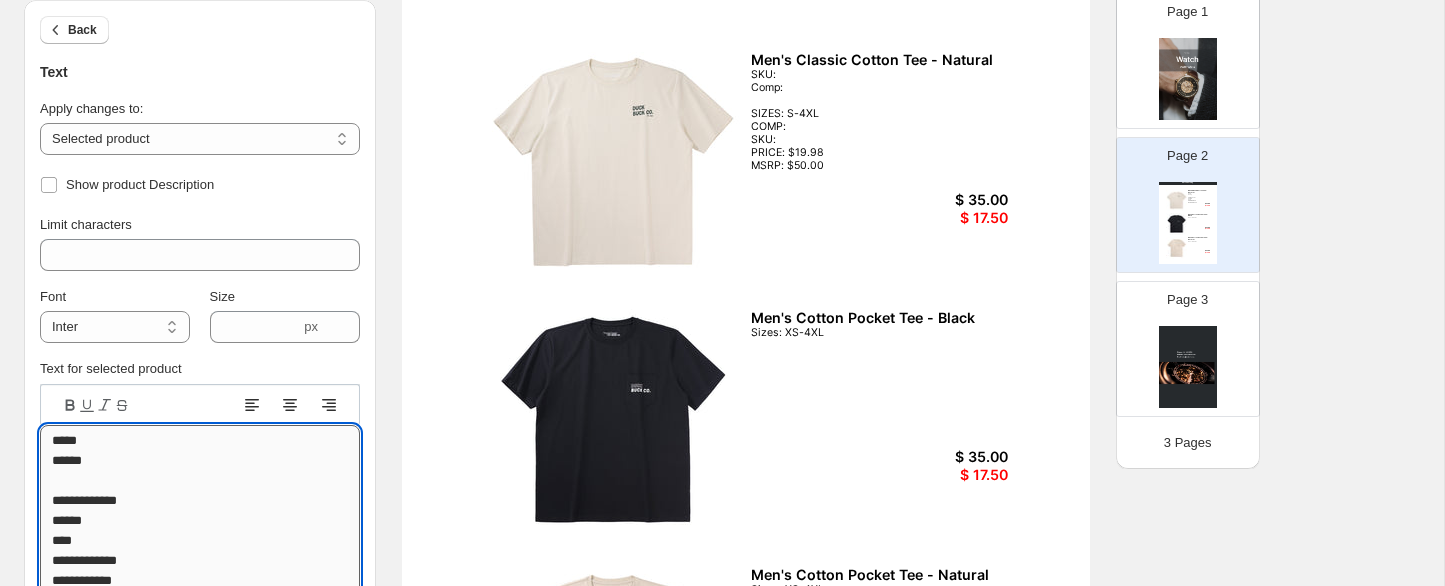 scroll, scrollTop: 182, scrollLeft: 0, axis: vertical 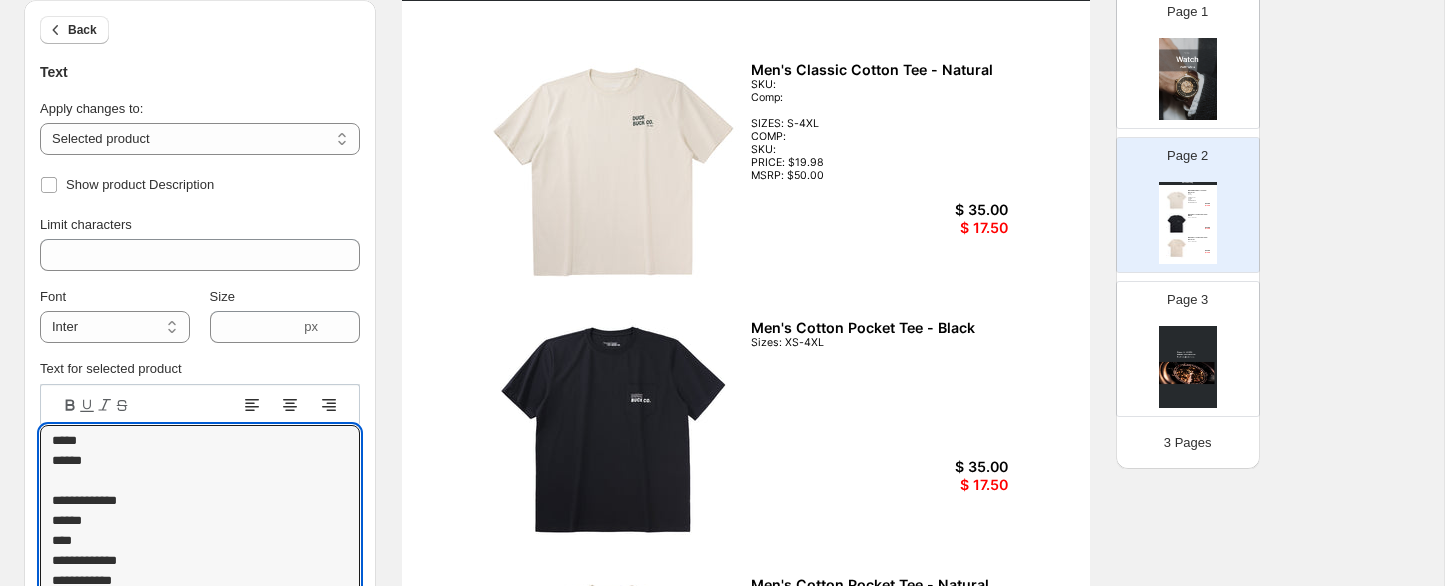drag, startPoint x: 48, startPoint y: 500, endPoint x: 46, endPoint y: 421, distance: 79.025314 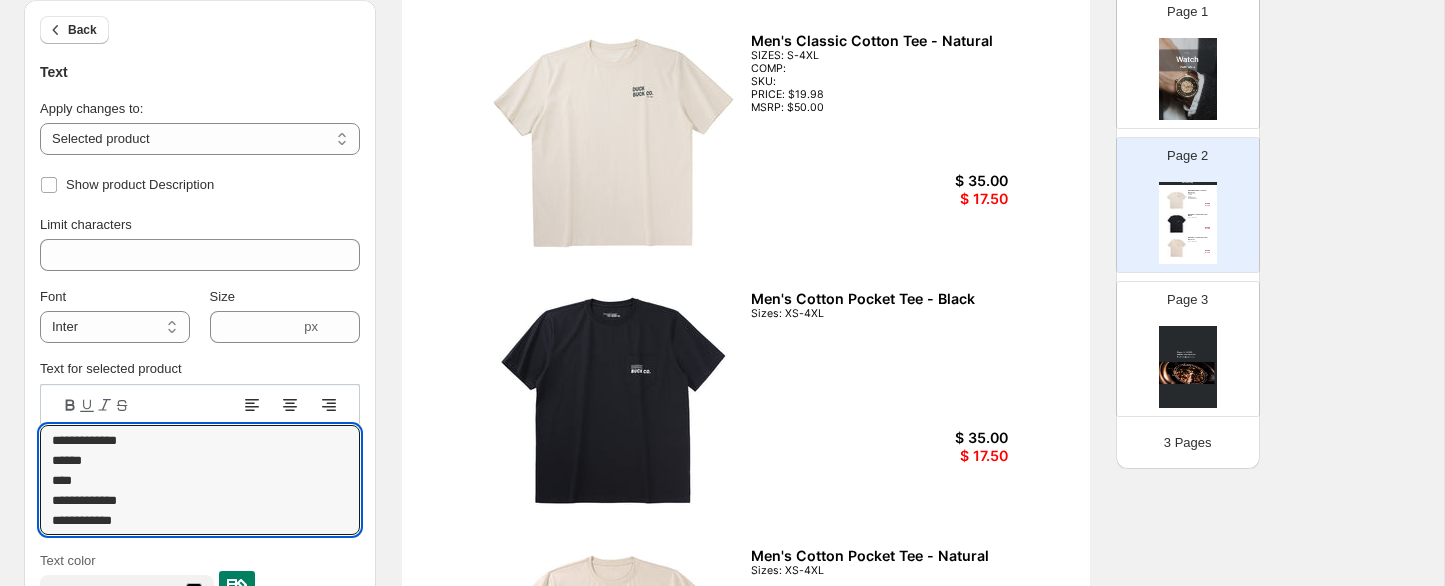 scroll, scrollTop: 0, scrollLeft: 0, axis: both 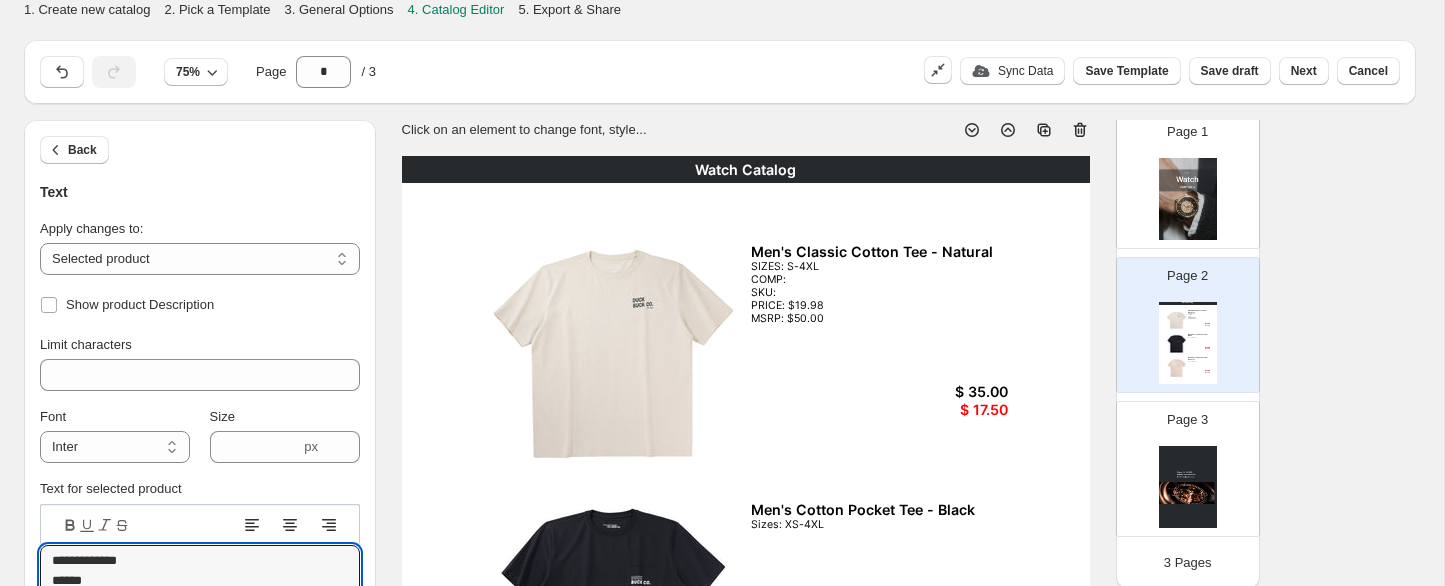 type on "**********" 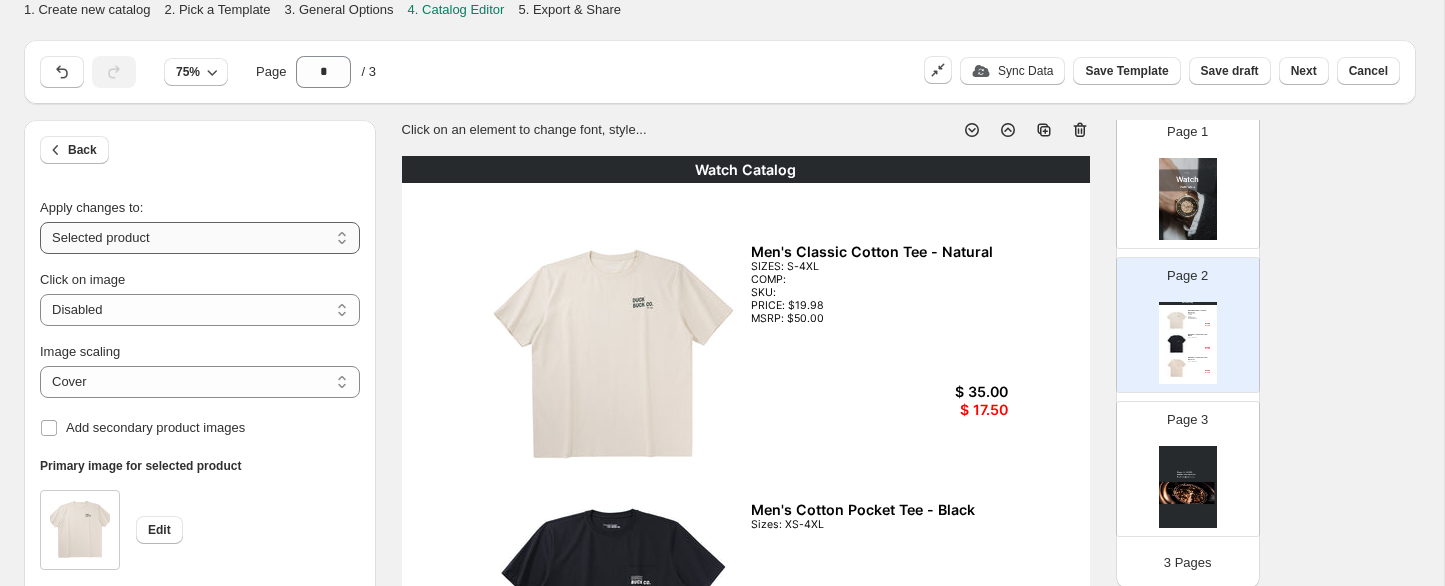 click on "**********" at bounding box center [200, 238] 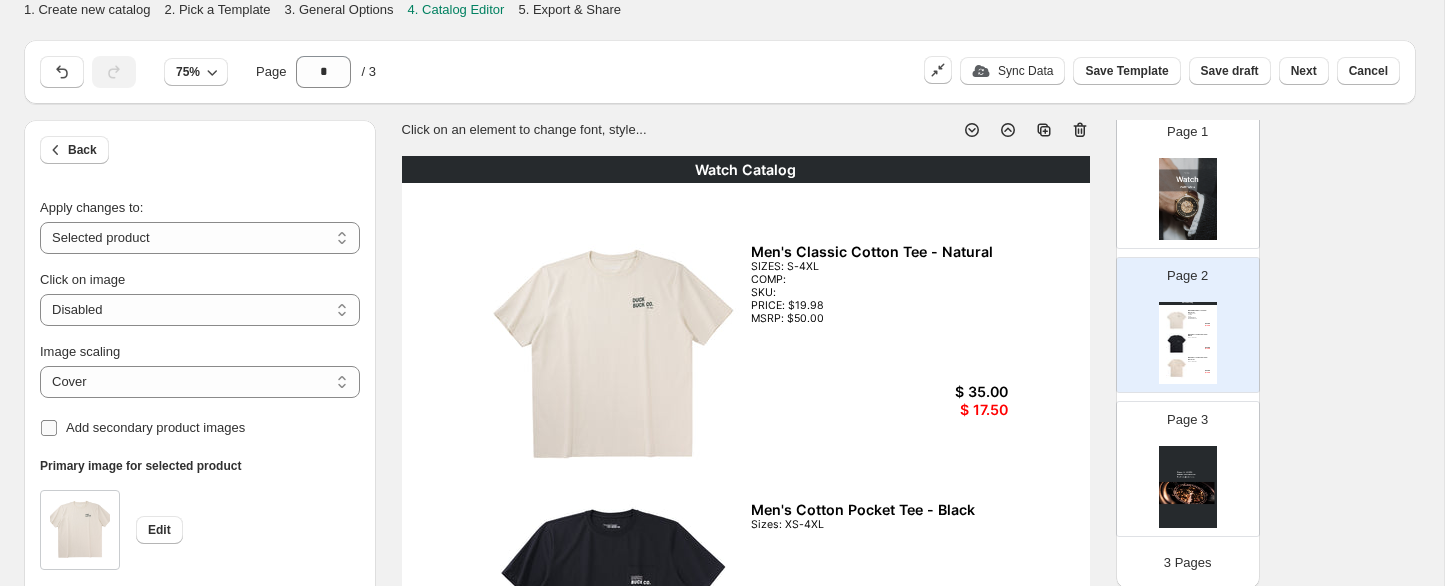click on "Add secondary product images" at bounding box center (155, 427) 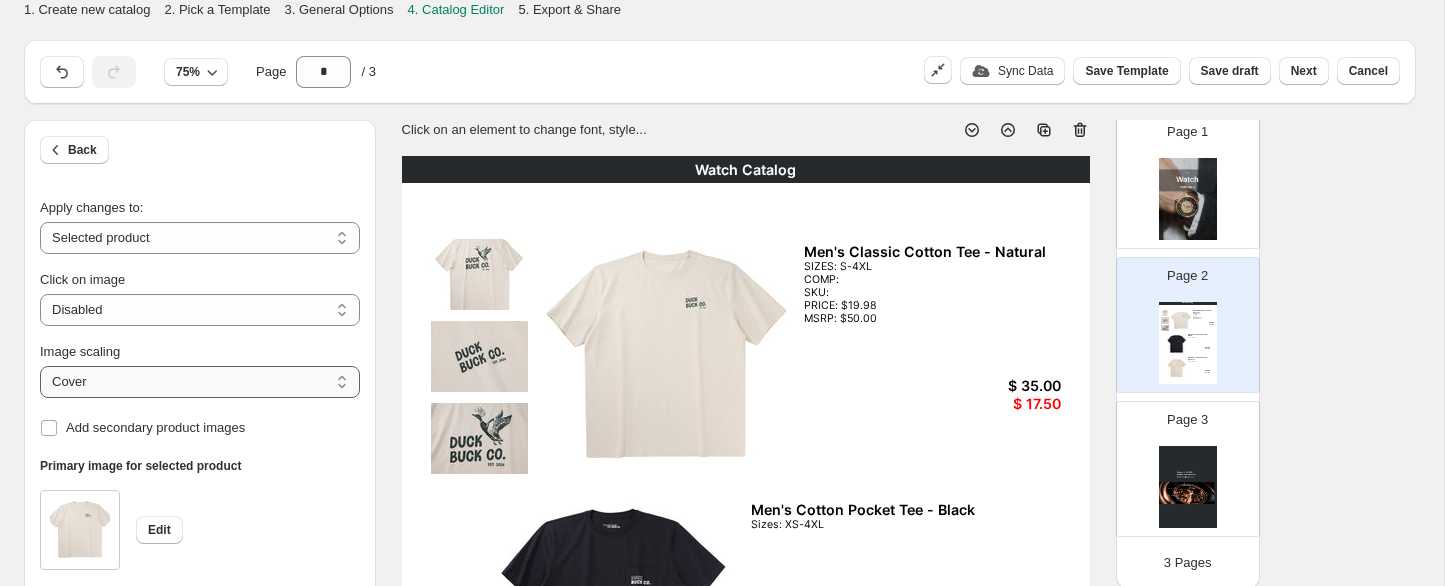 click on "***** *******" at bounding box center [200, 382] 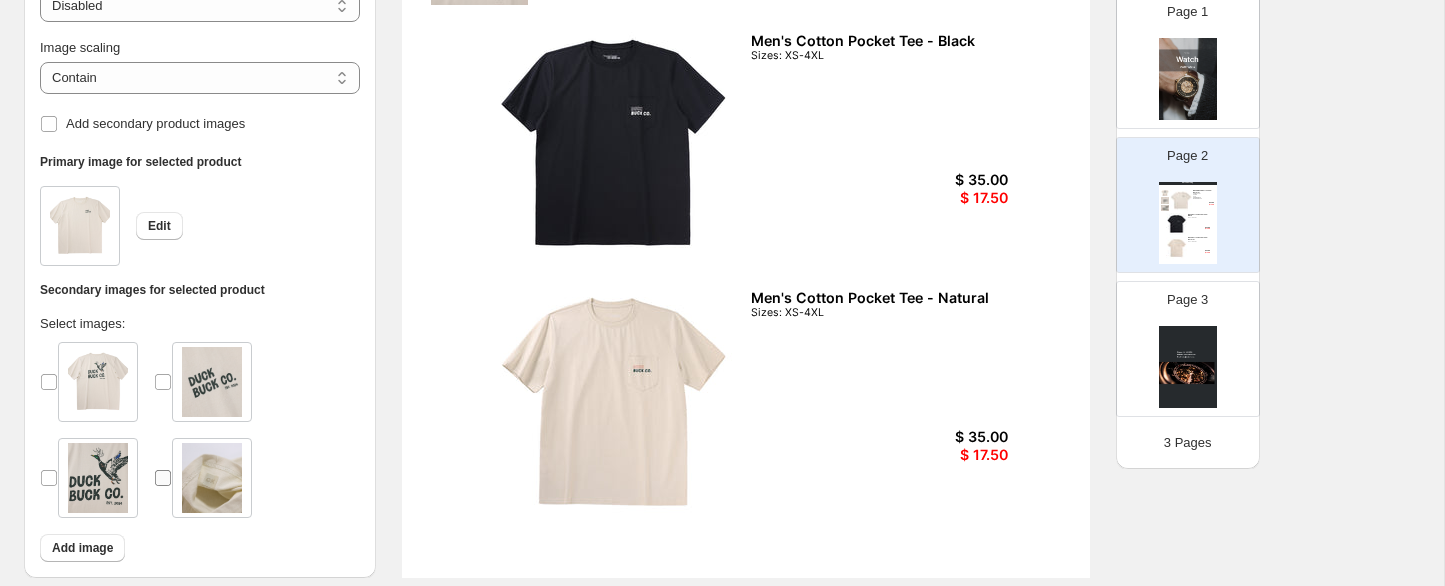 scroll, scrollTop: 470, scrollLeft: 0, axis: vertical 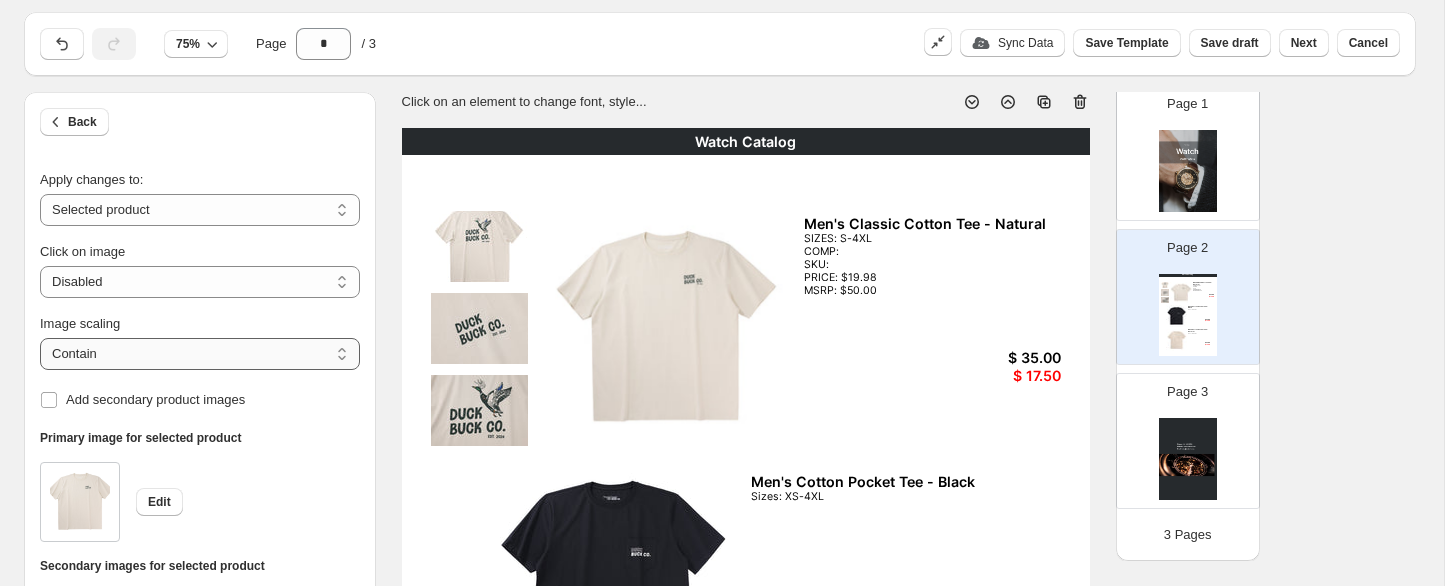 click on "***** *******" at bounding box center [200, 354] 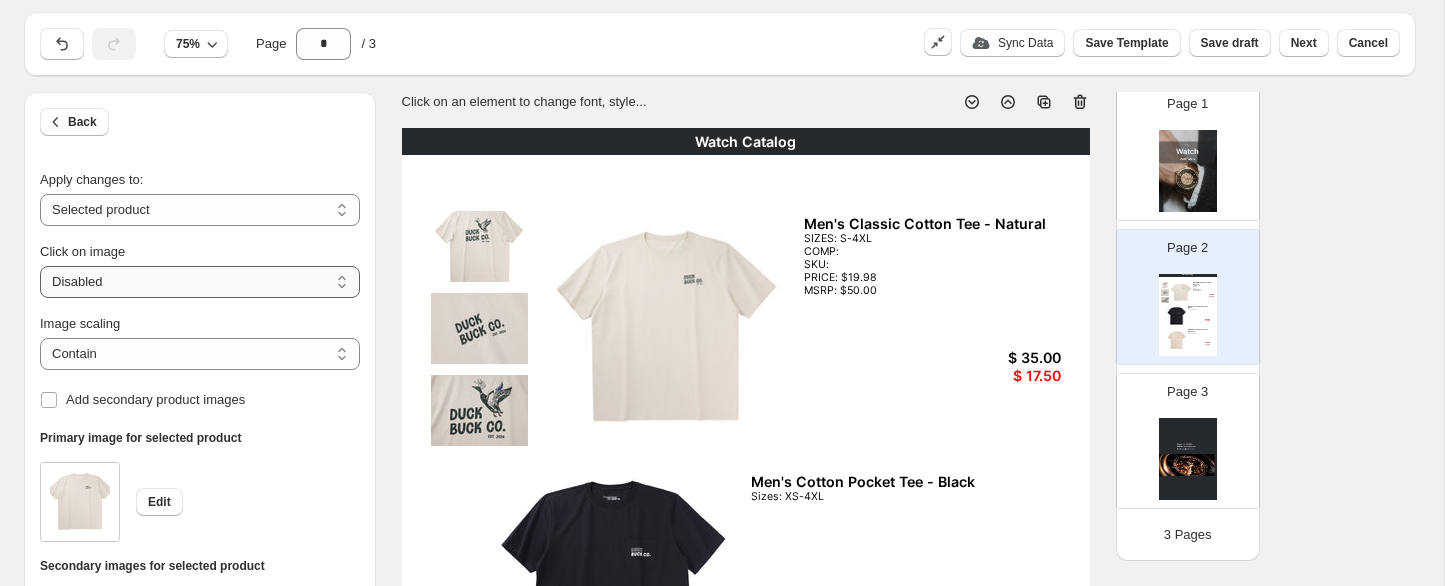 click on "**********" at bounding box center [200, 282] 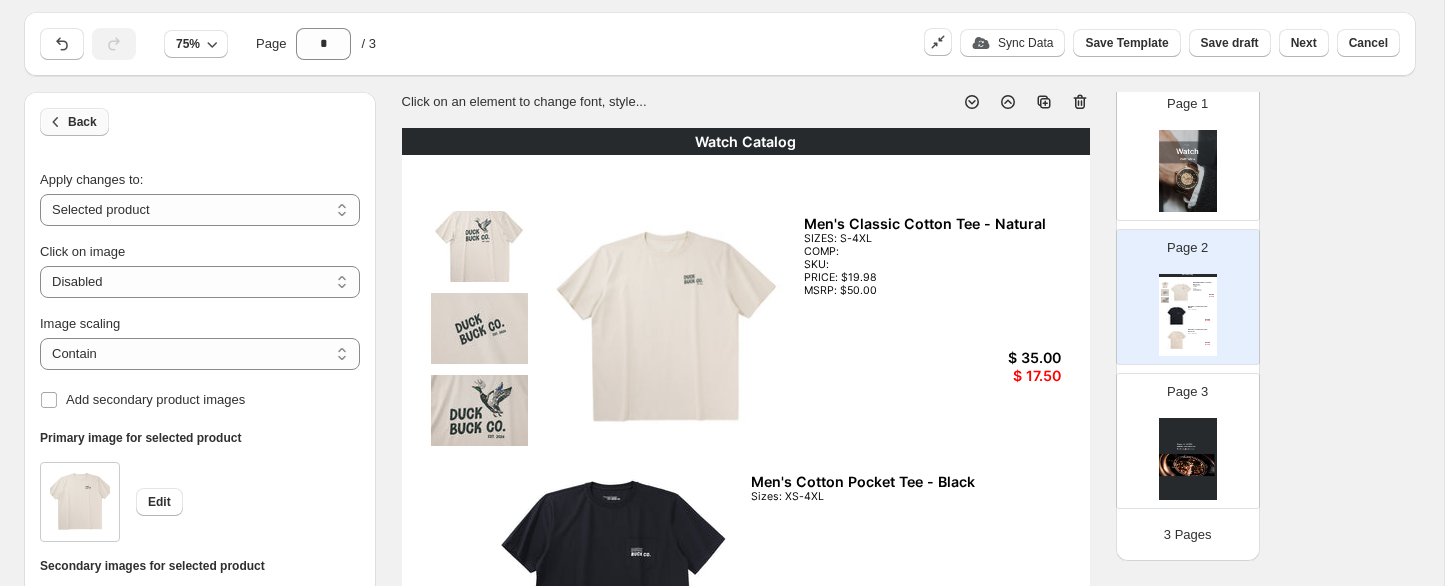 click on "Back" at bounding box center (74, 122) 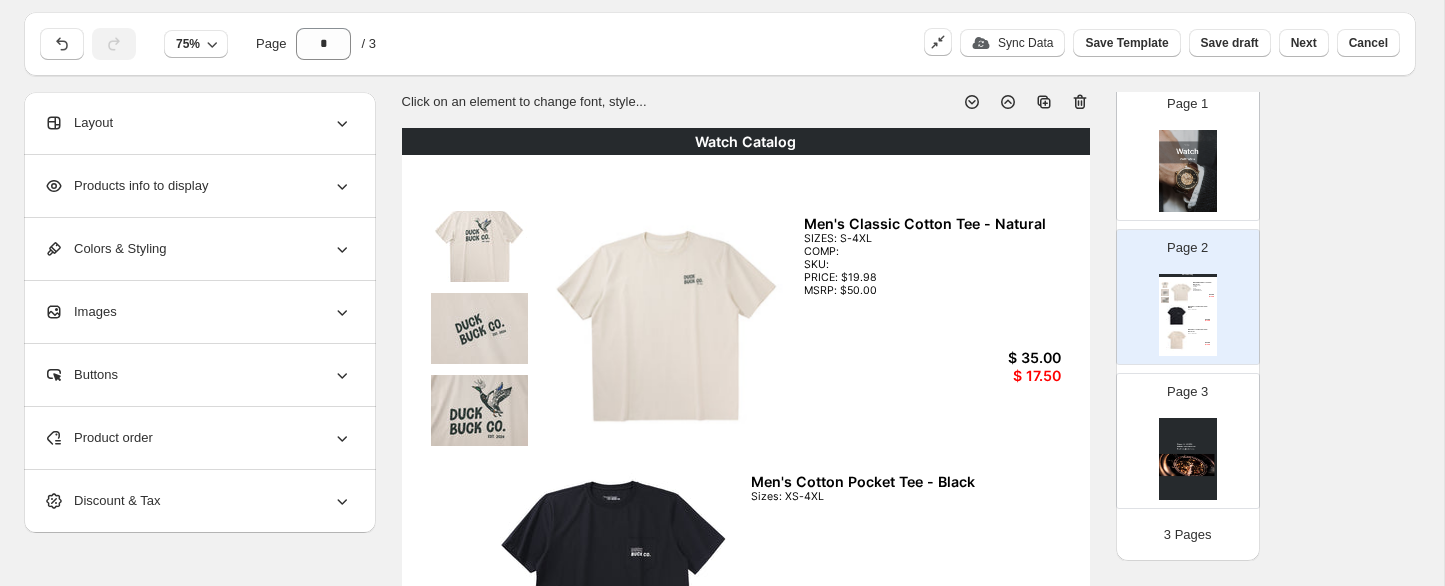 click on "Layout" at bounding box center [198, 123] 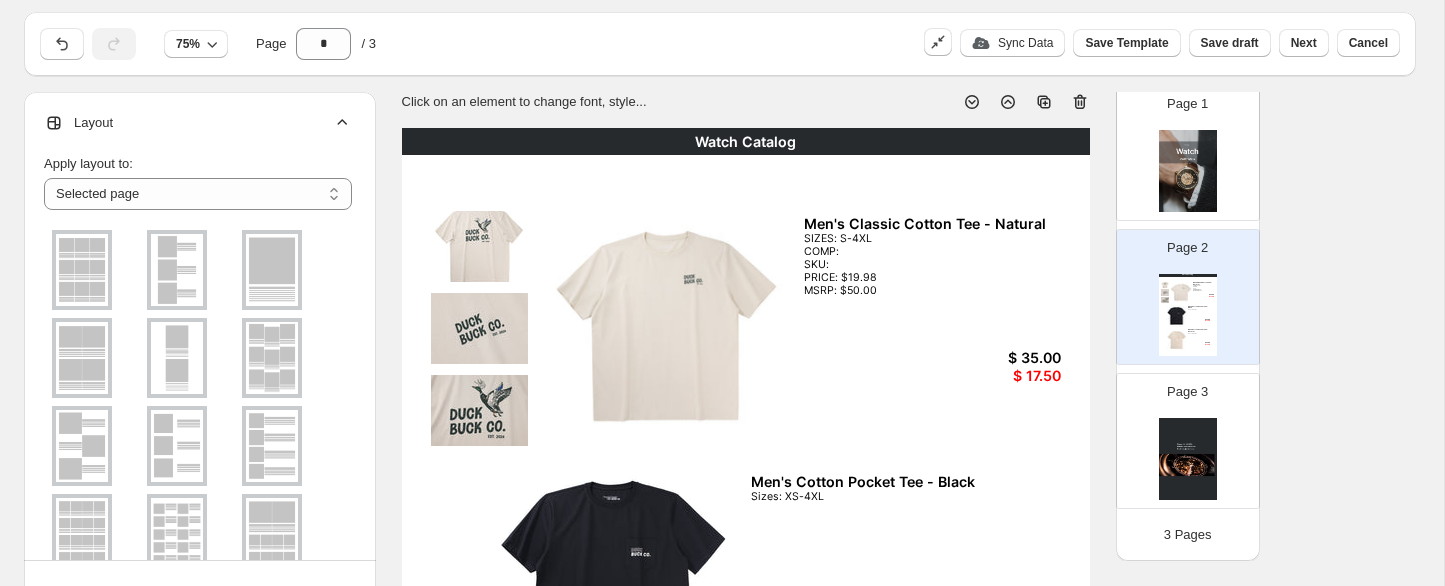 click at bounding box center (177, 446) 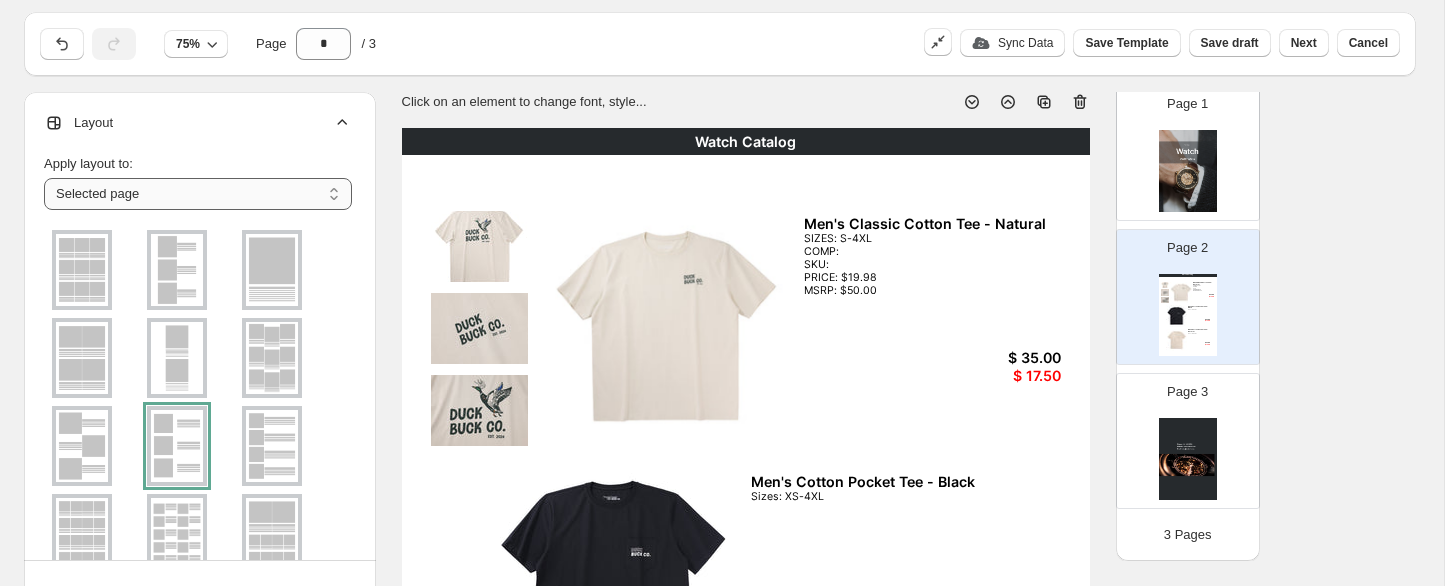 click on "**********" at bounding box center (198, 194) 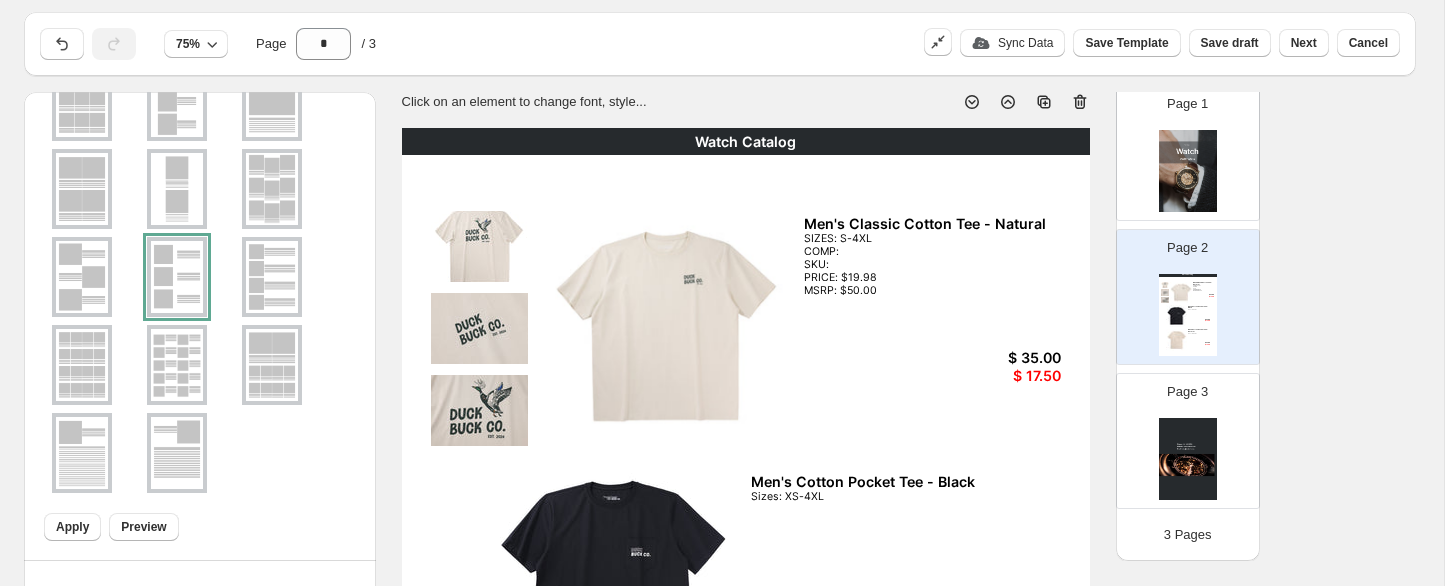 scroll, scrollTop: 186, scrollLeft: 0, axis: vertical 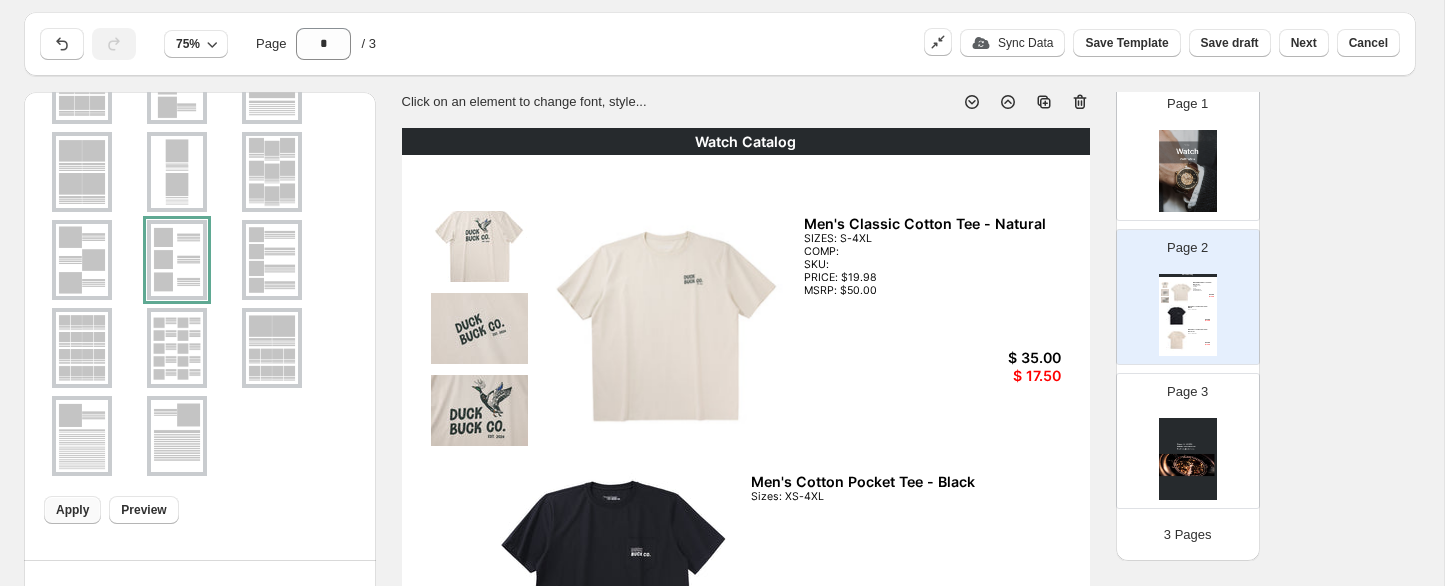 click on "Apply" at bounding box center (72, 510) 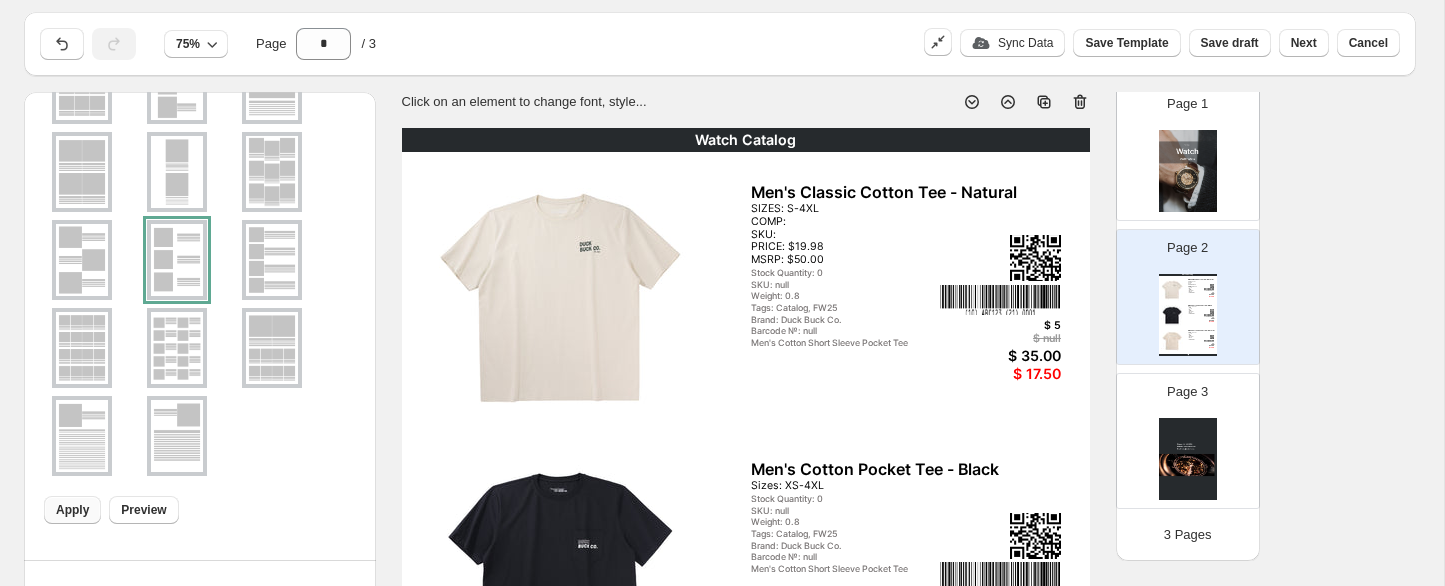scroll, scrollTop: 0, scrollLeft: 0, axis: both 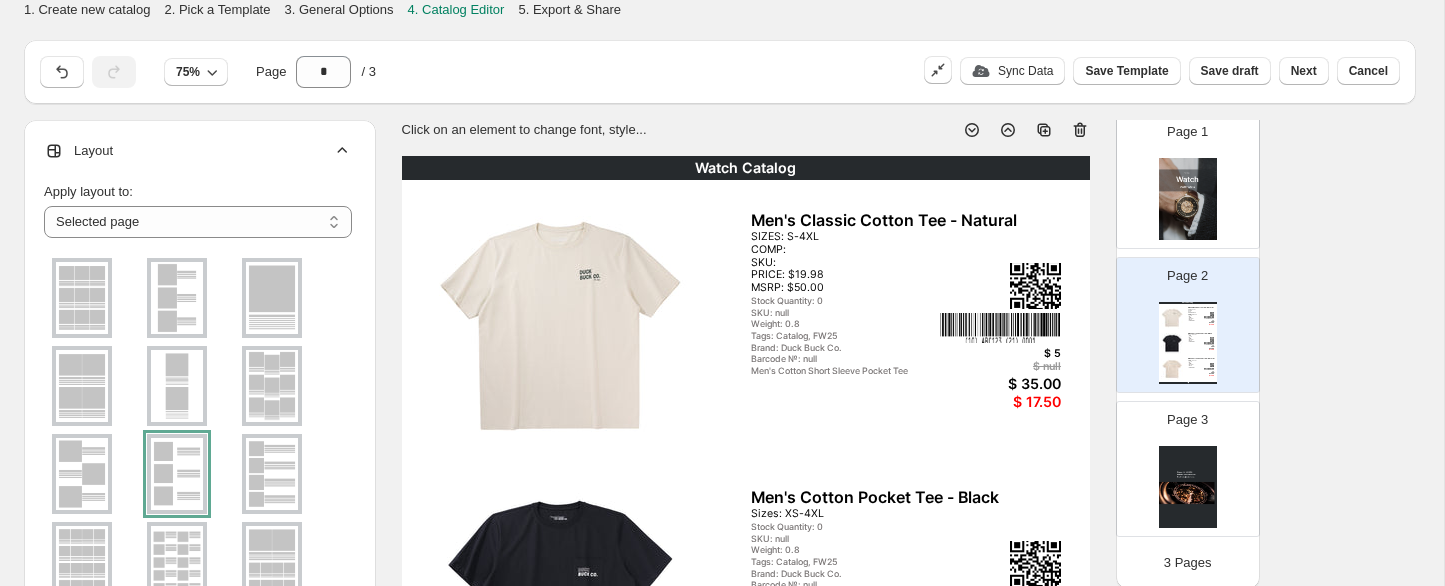 click 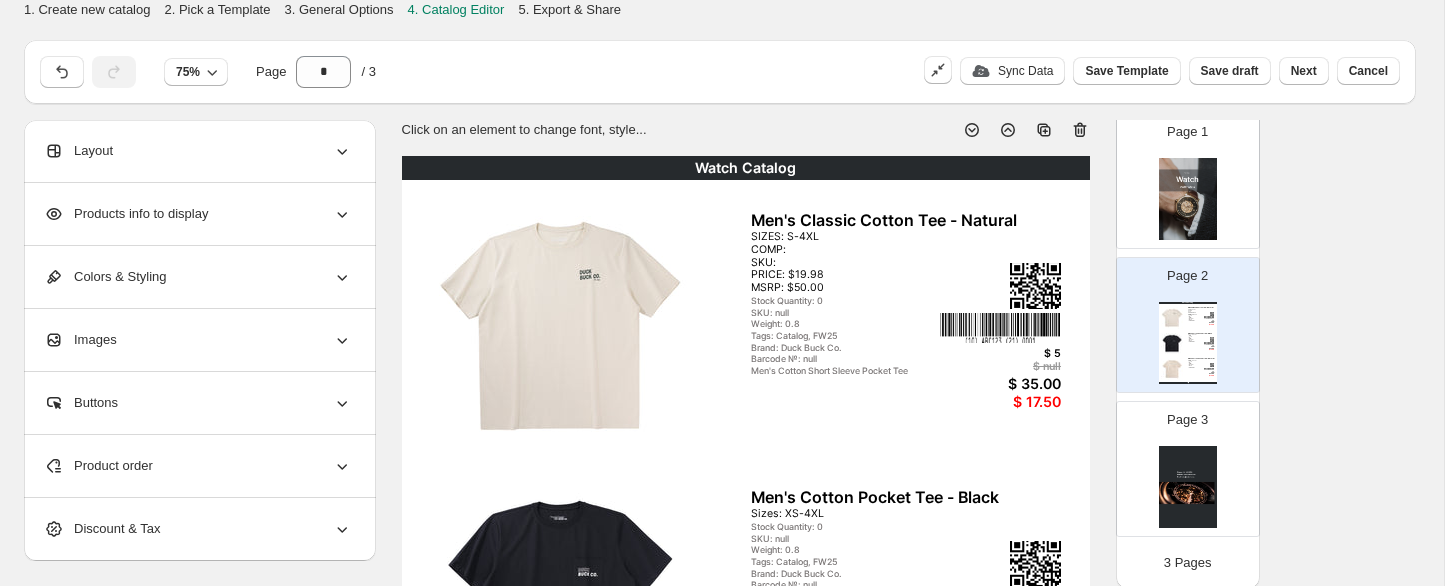 click 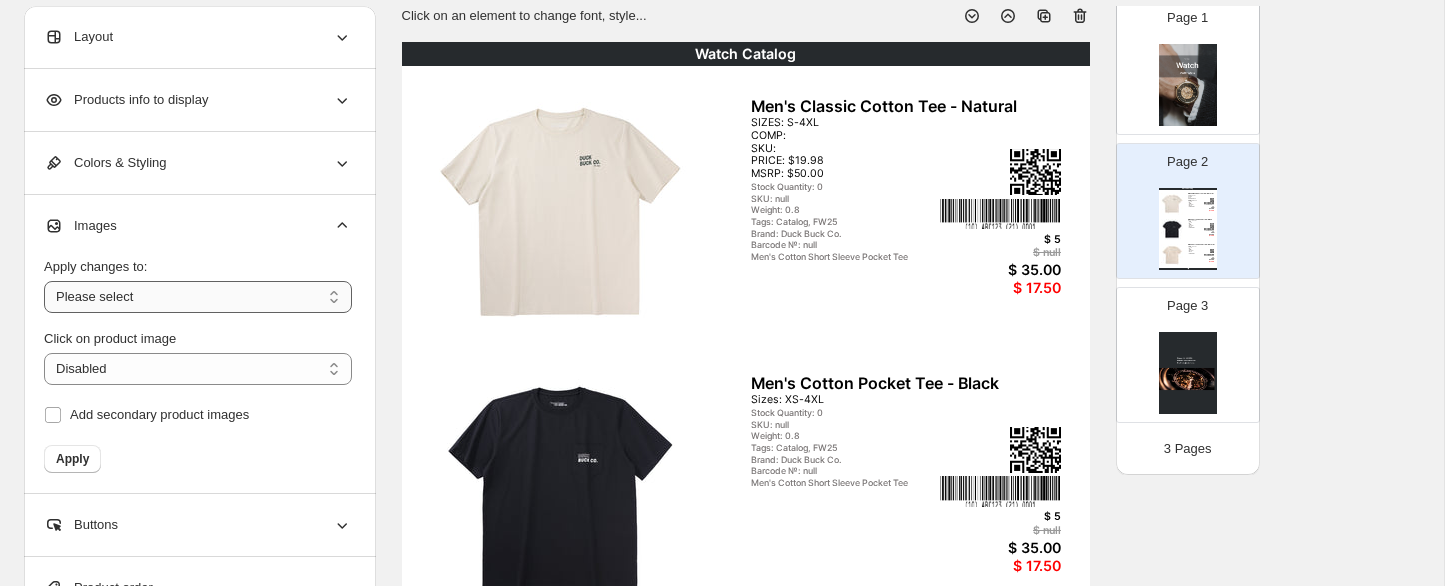 scroll, scrollTop: 150, scrollLeft: 0, axis: vertical 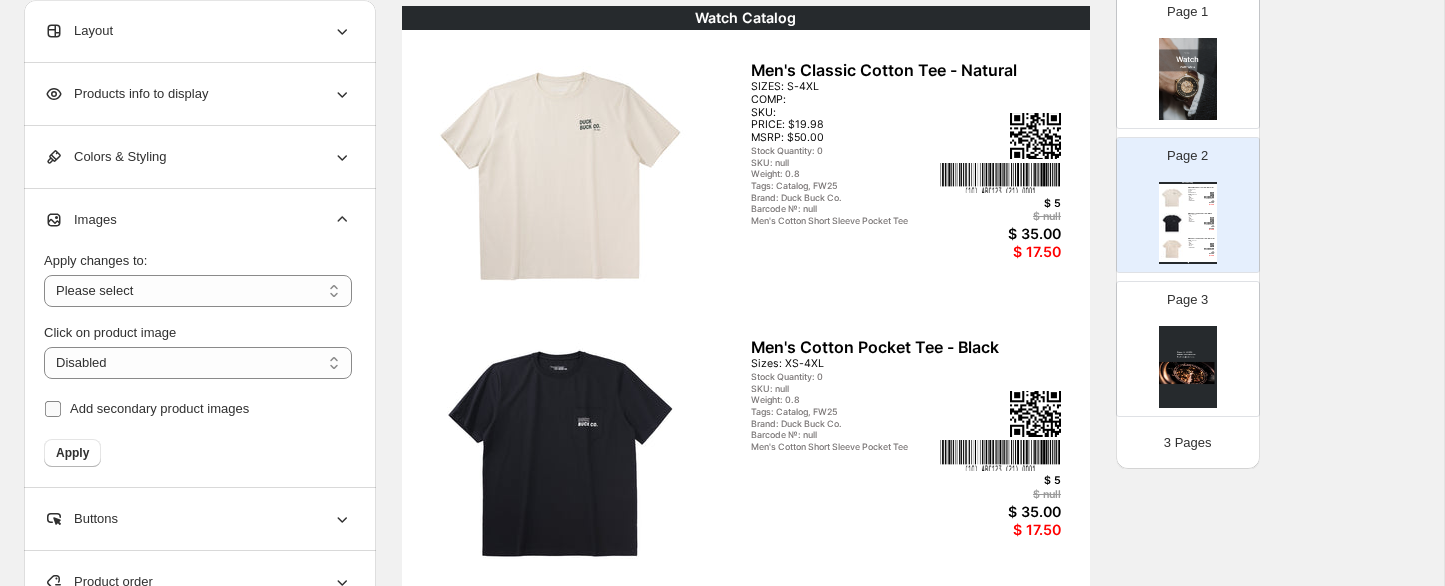 click on "Add secondary product images" at bounding box center (159, 408) 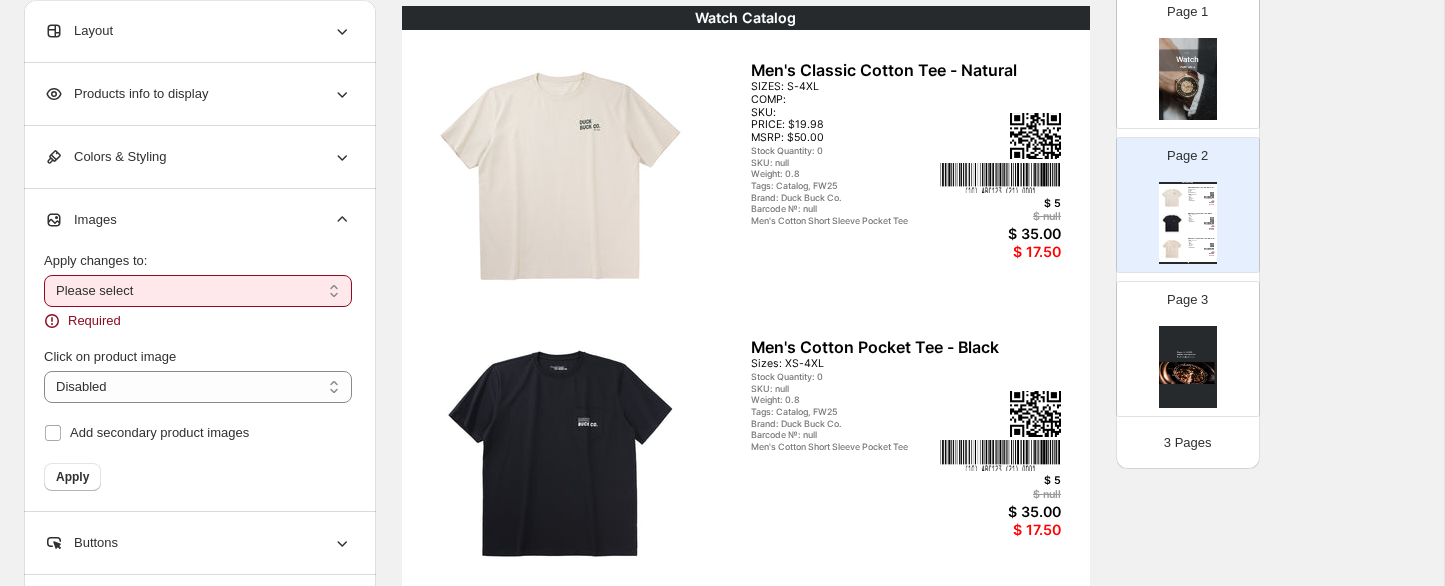 click on "**********" at bounding box center (198, 291) 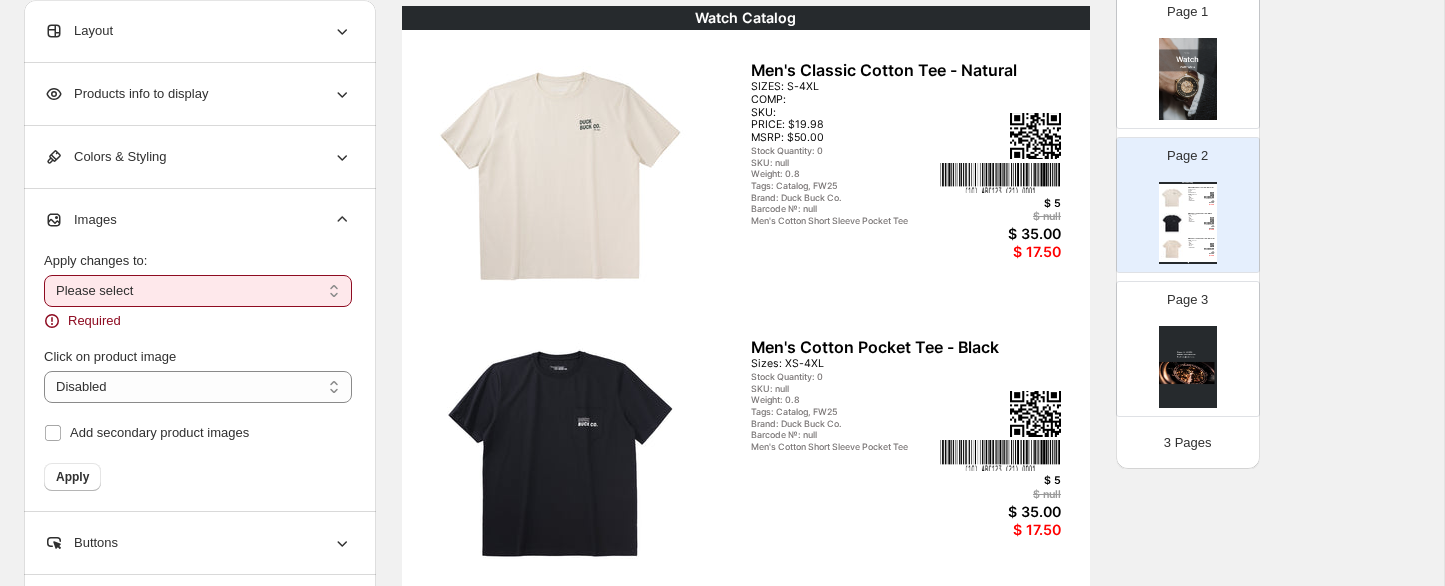 select on "**********" 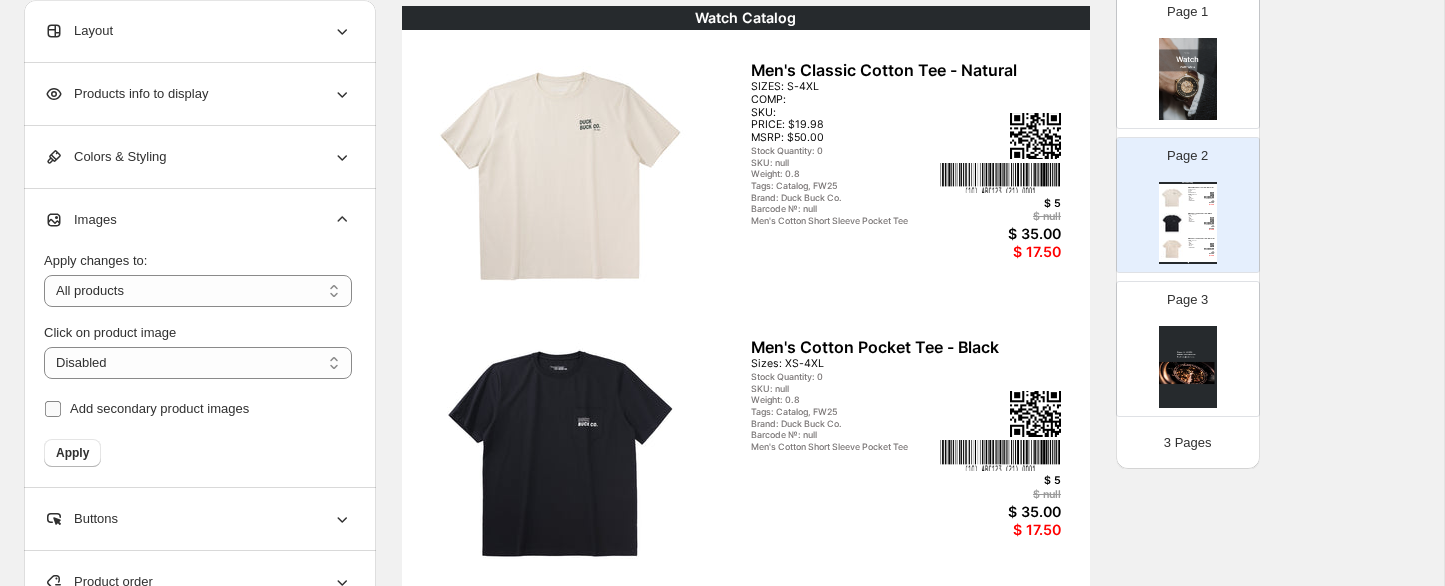 click on "Add secondary product images" at bounding box center [159, 408] 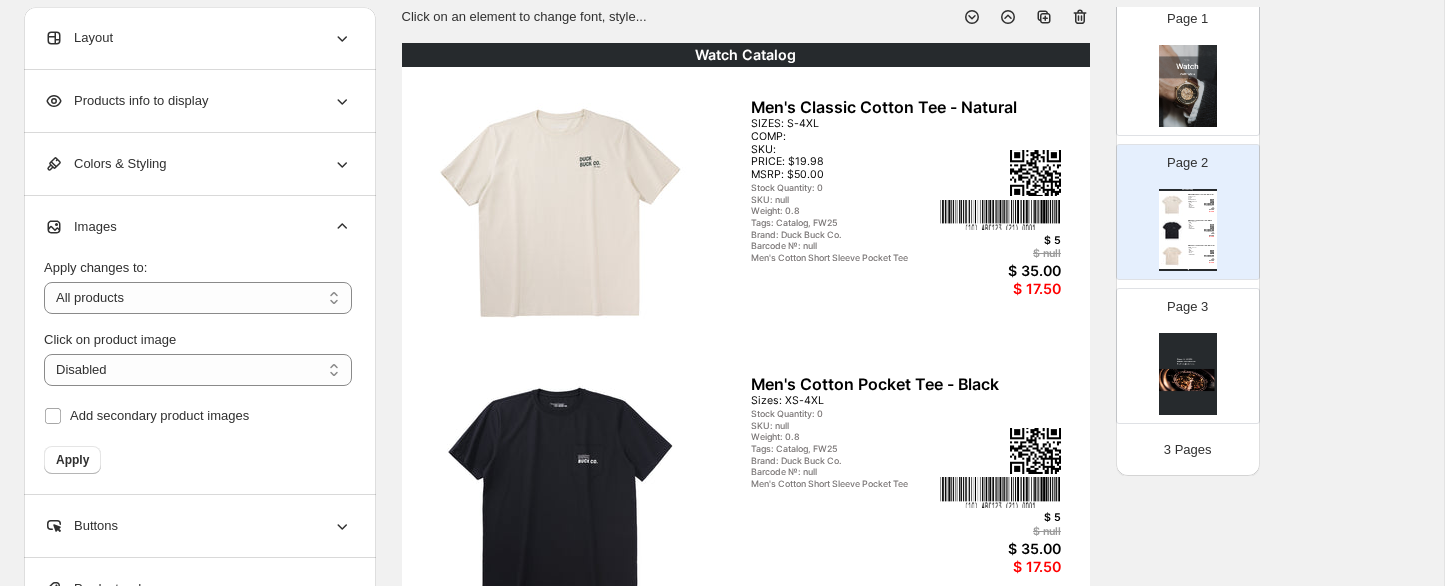 scroll, scrollTop: 183, scrollLeft: 0, axis: vertical 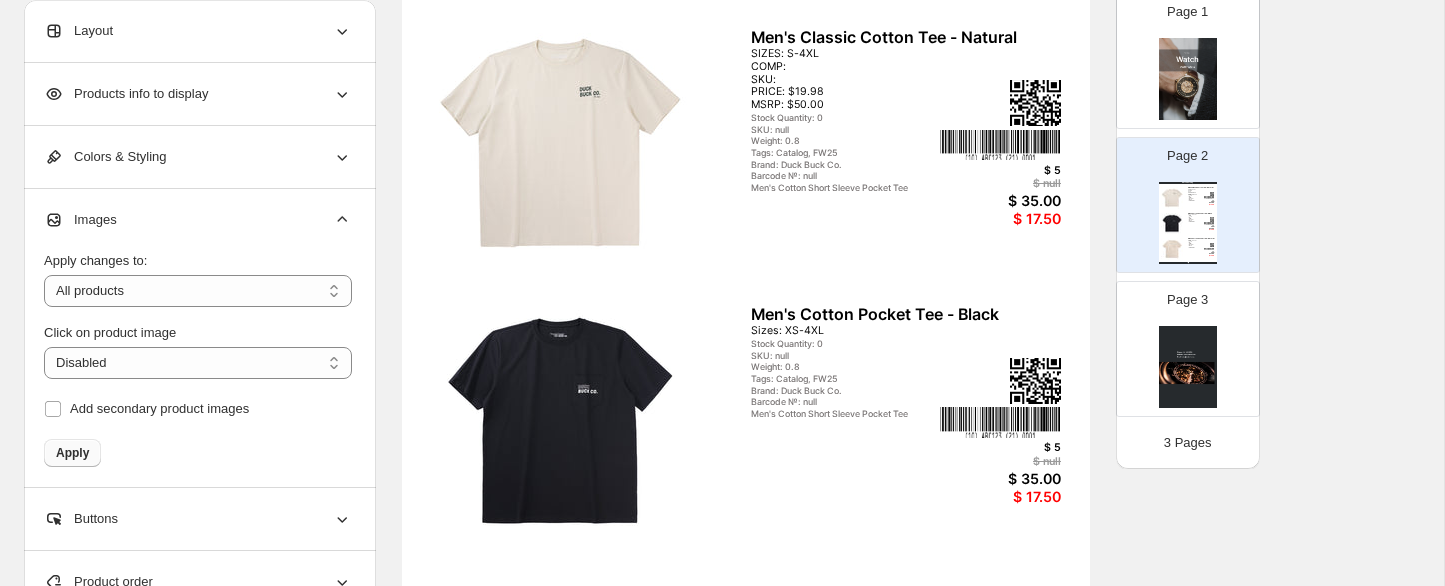 click on "Apply" at bounding box center (72, 453) 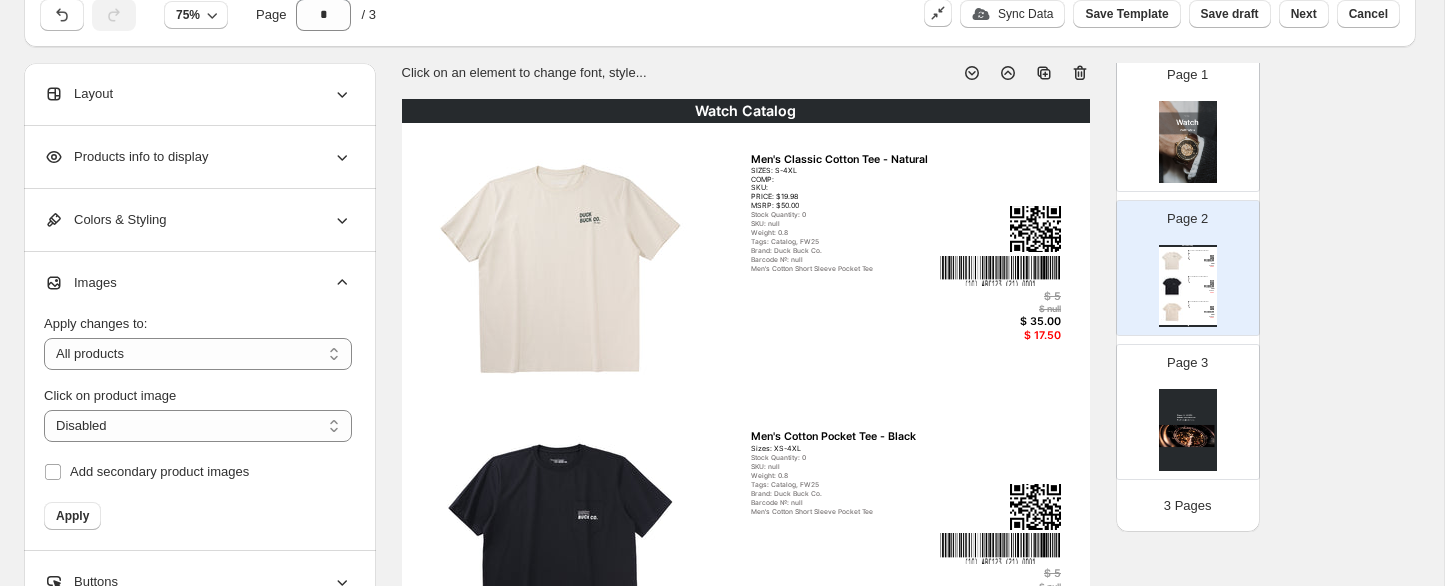 scroll, scrollTop: 0, scrollLeft: 0, axis: both 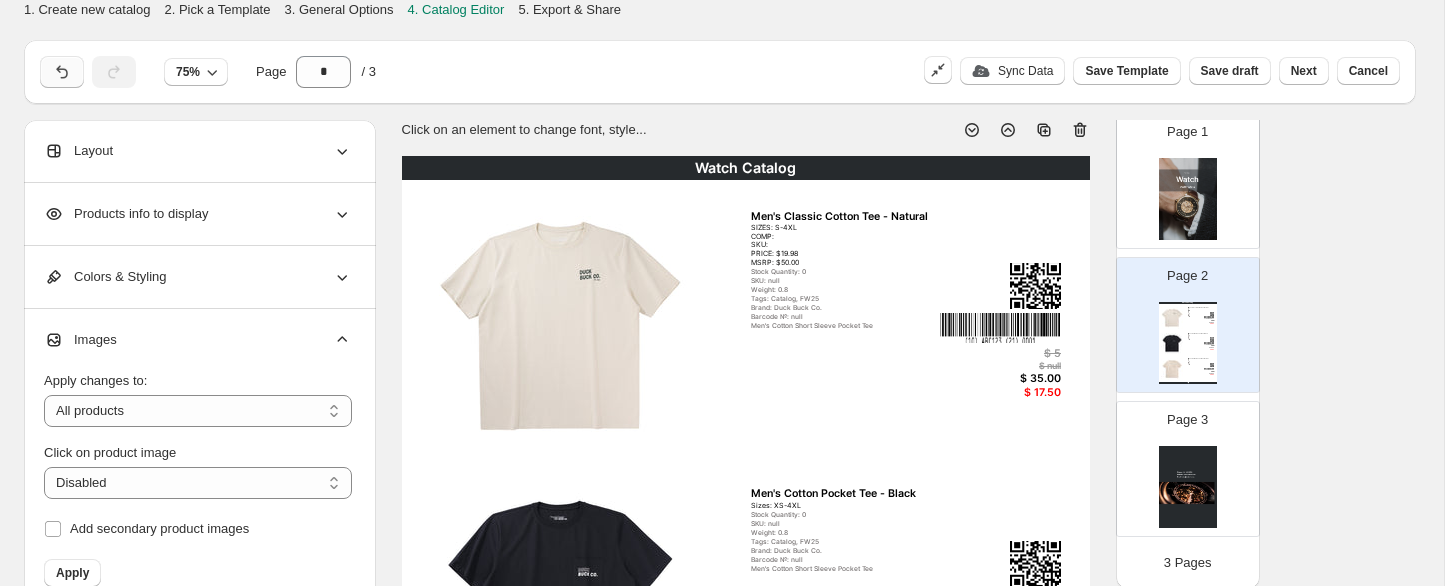 click 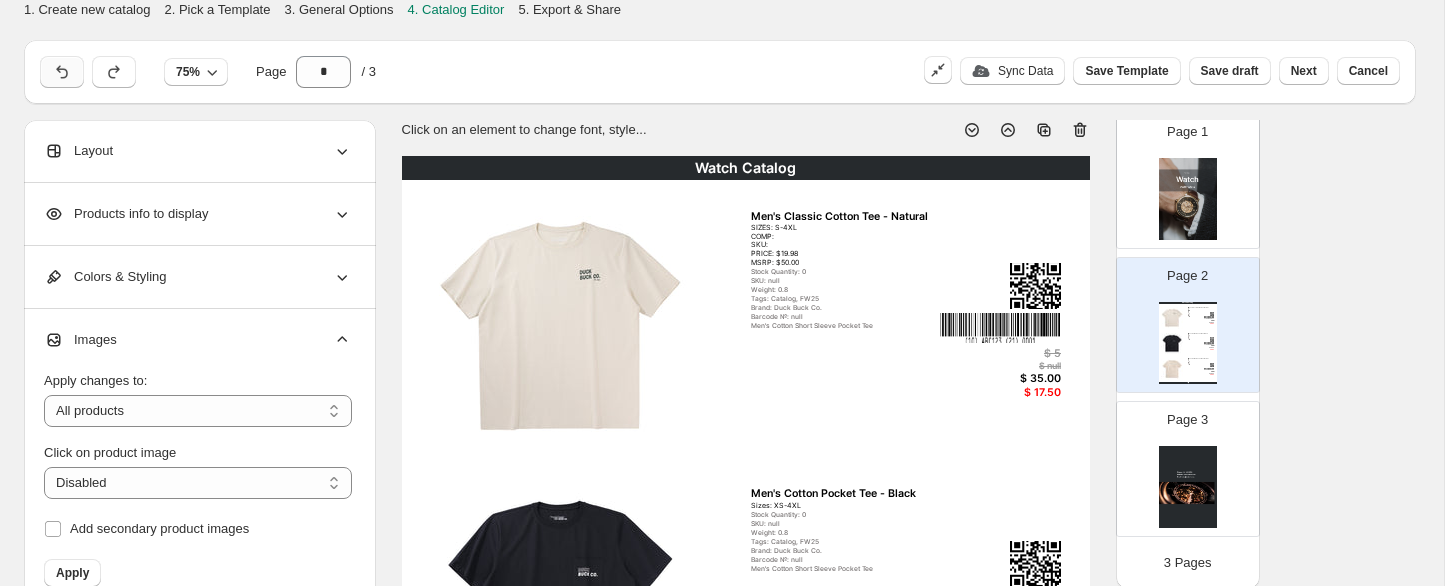 click 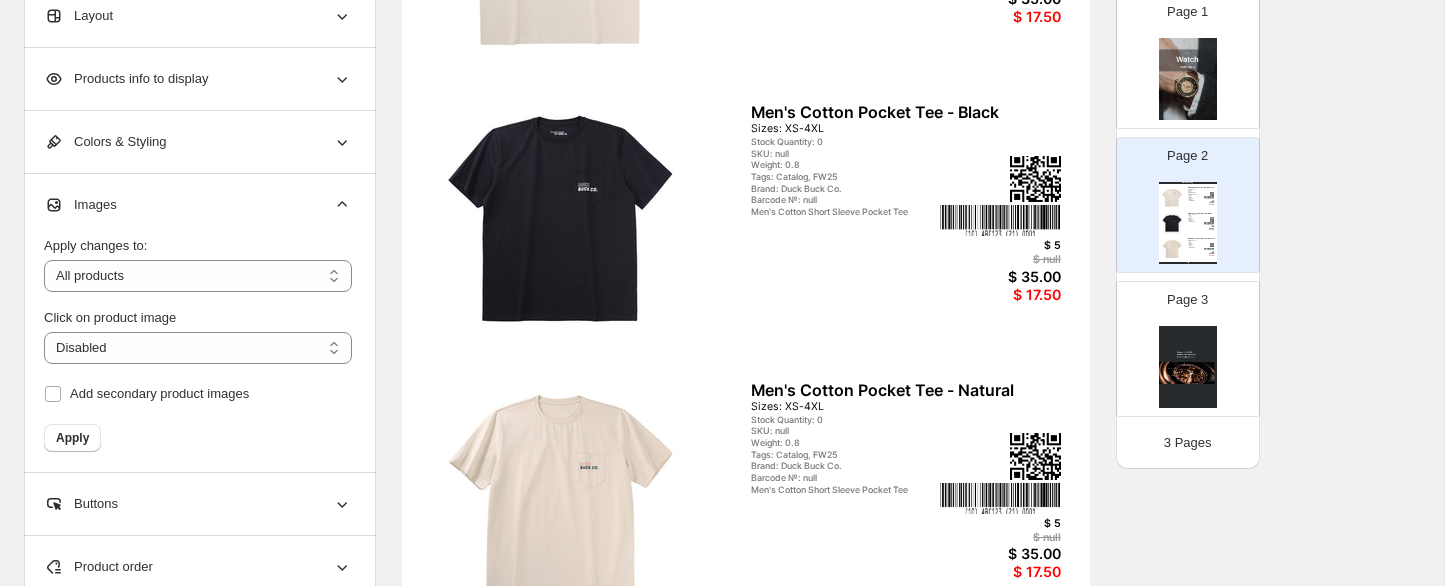 scroll, scrollTop: 479, scrollLeft: 0, axis: vertical 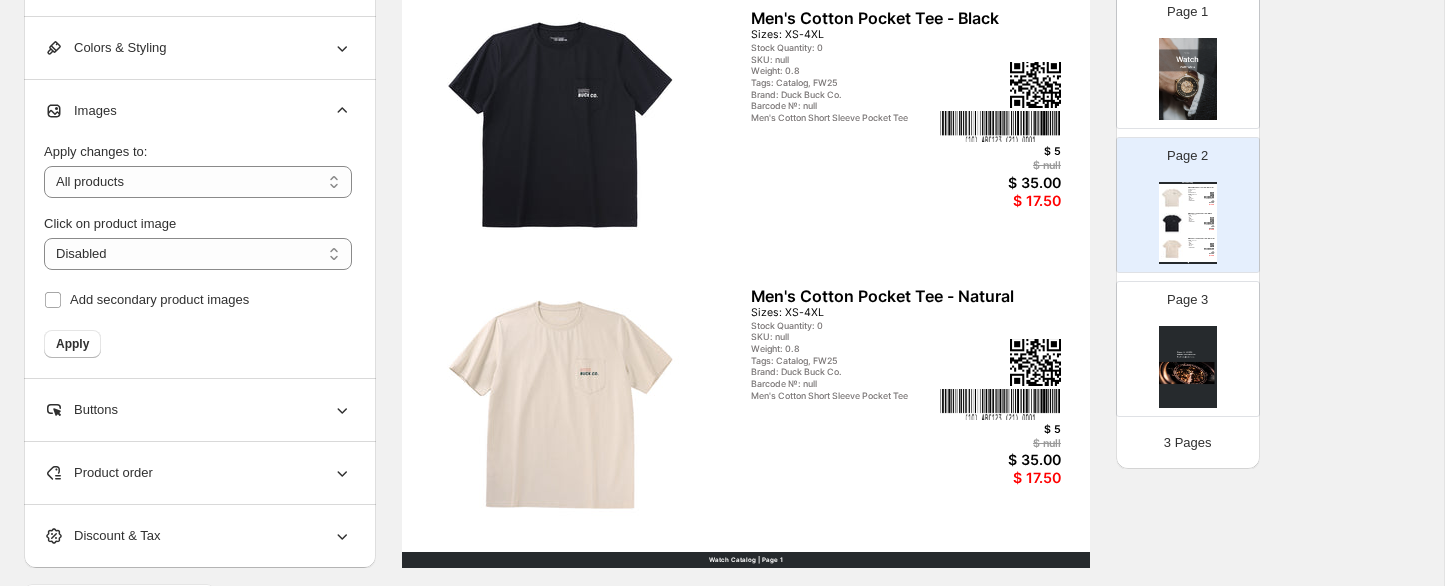 click at bounding box center [559, 126] 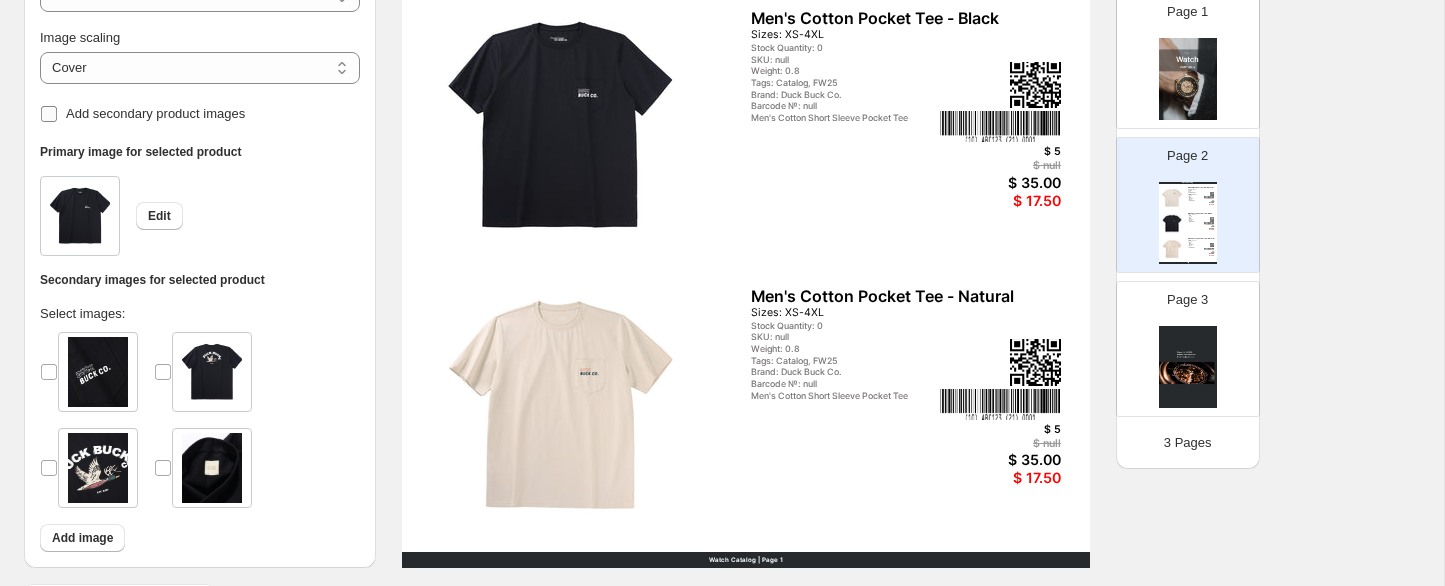 scroll, scrollTop: 329, scrollLeft: 0, axis: vertical 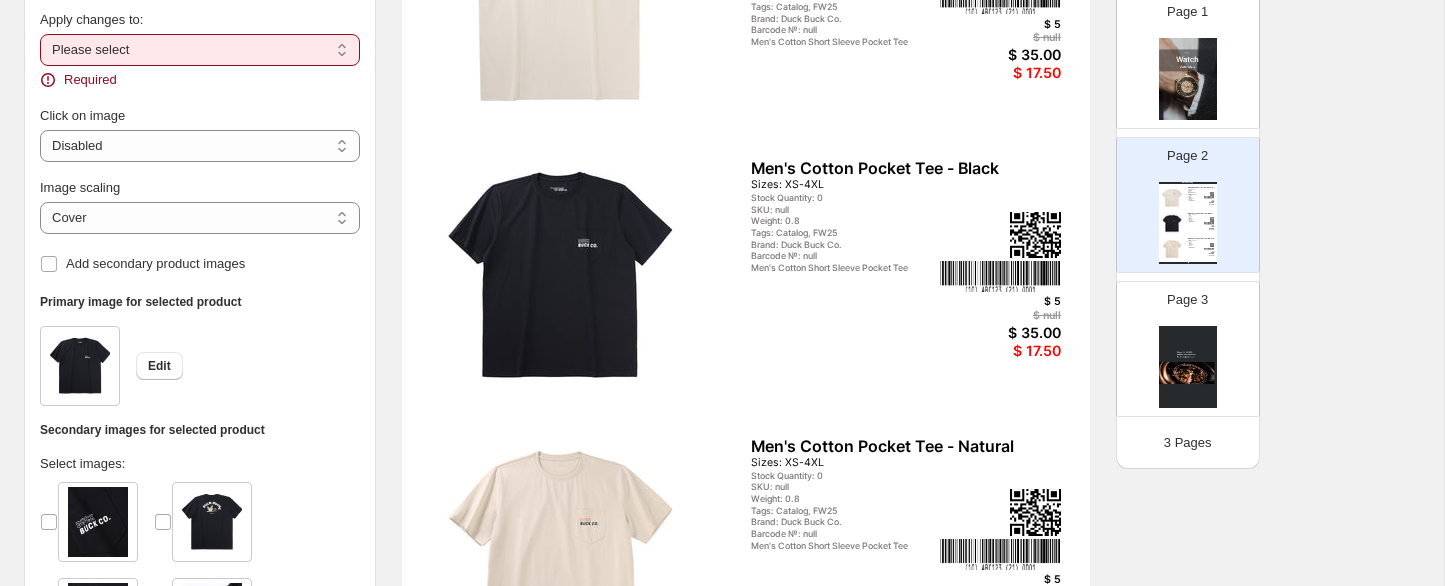 click on "**********" at bounding box center [200, 50] 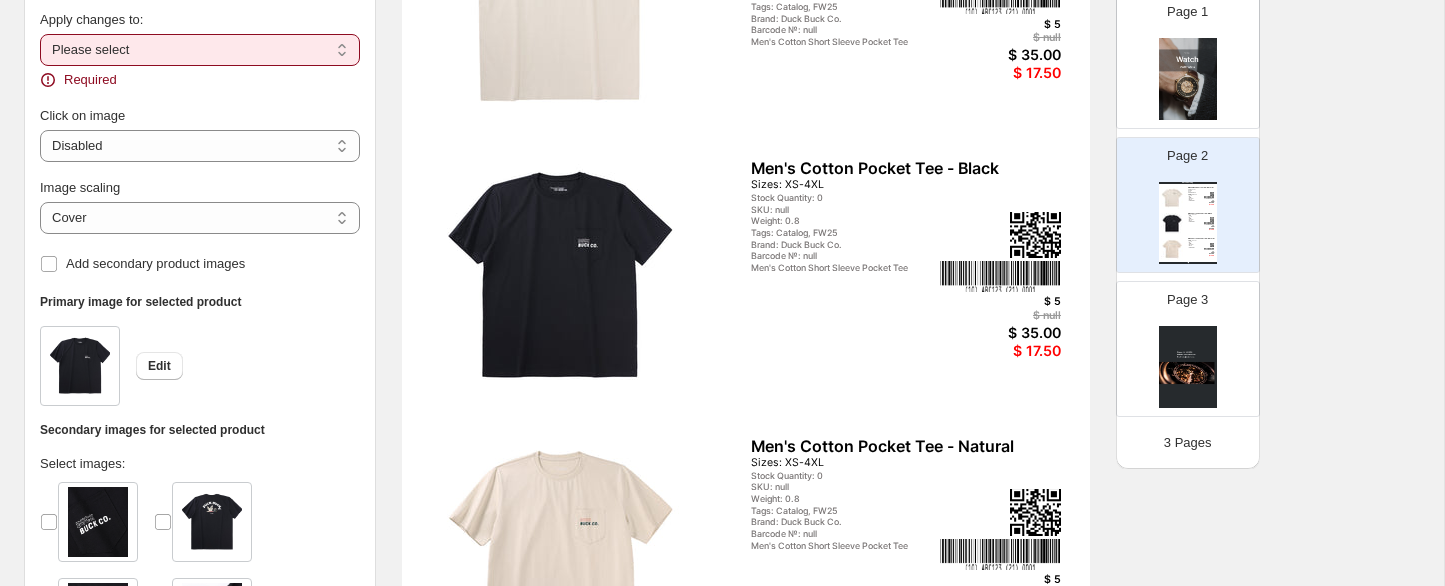 select on "**********" 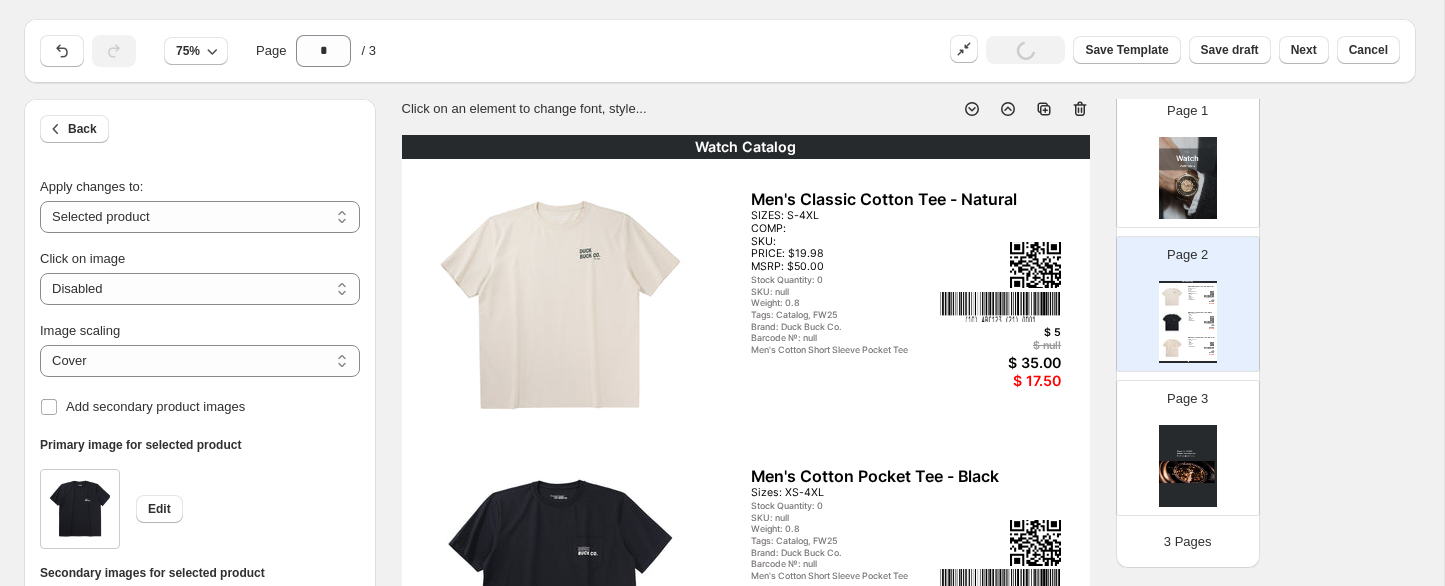 scroll, scrollTop: 0, scrollLeft: 0, axis: both 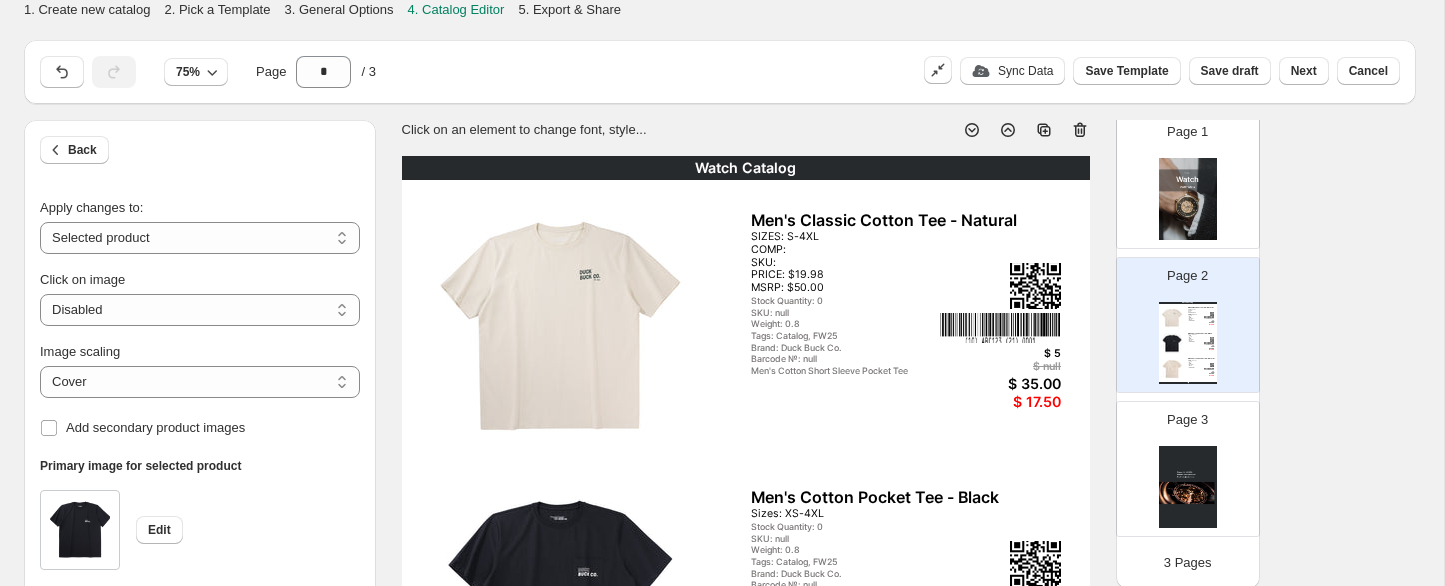 click on "SIZES:  S-4XL
COMP:
SKU:
PRICE: $19.98
MSRP: $50.00" at bounding box center [880, 263] 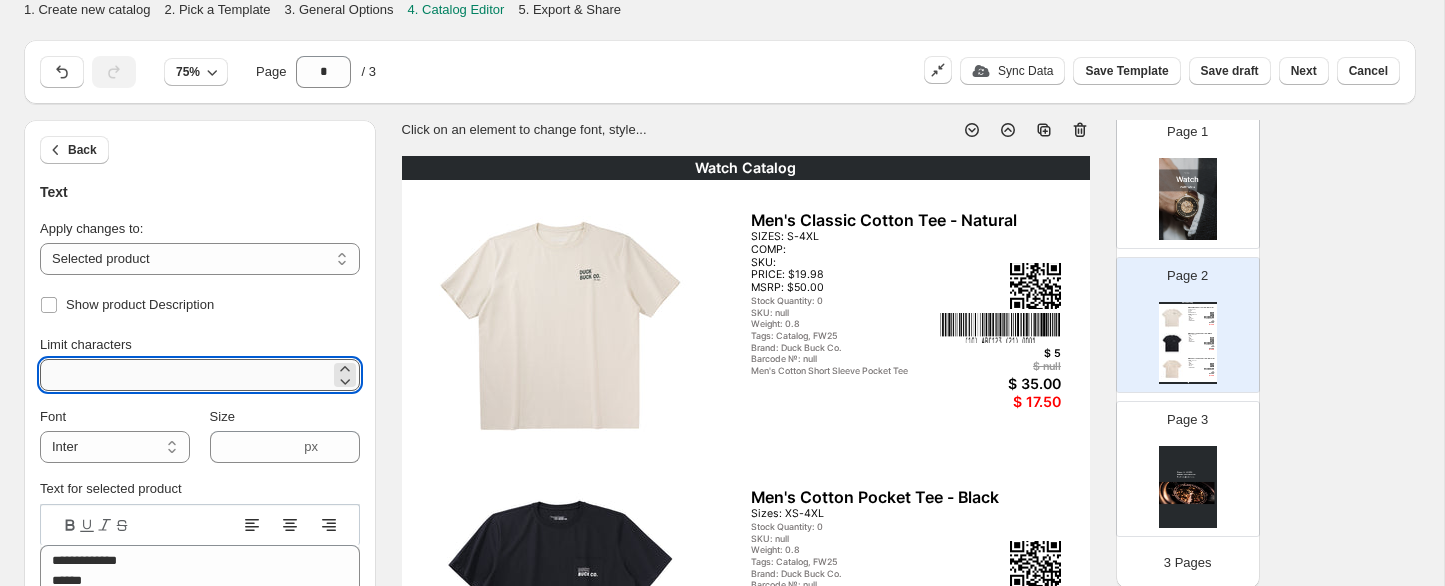 click on "**" at bounding box center (185, 375) 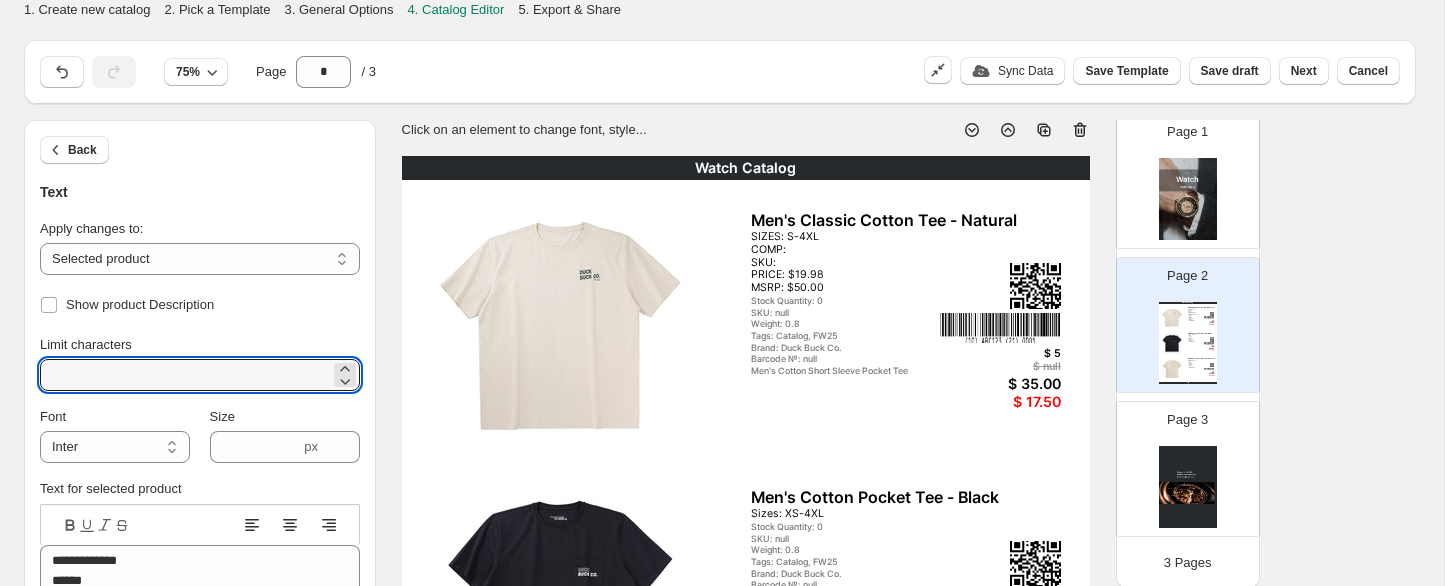 type on "***" 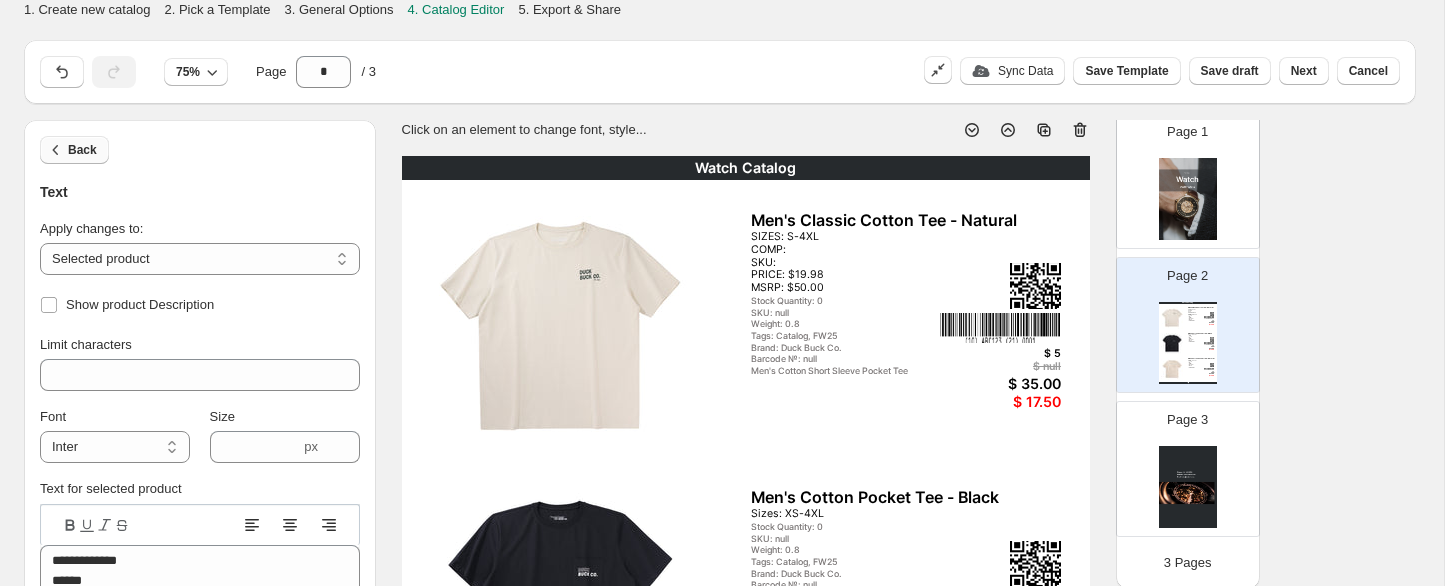 click on "Back" at bounding box center (82, 150) 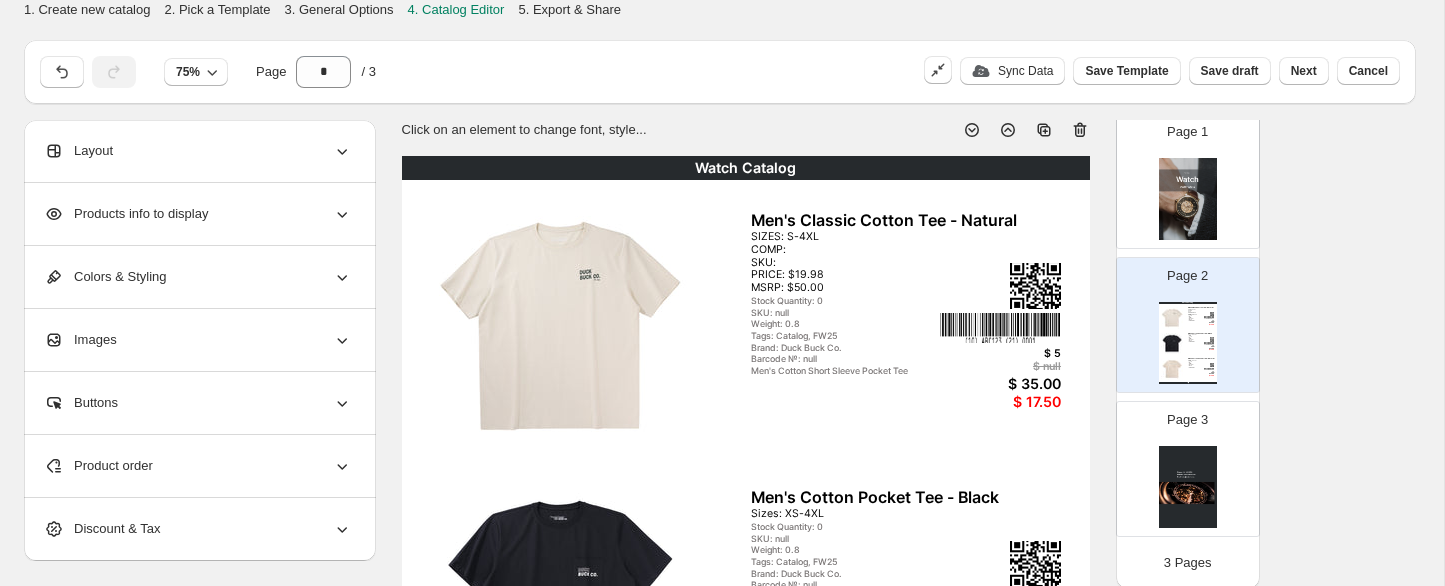 click on "Products info to display" at bounding box center [198, 214] 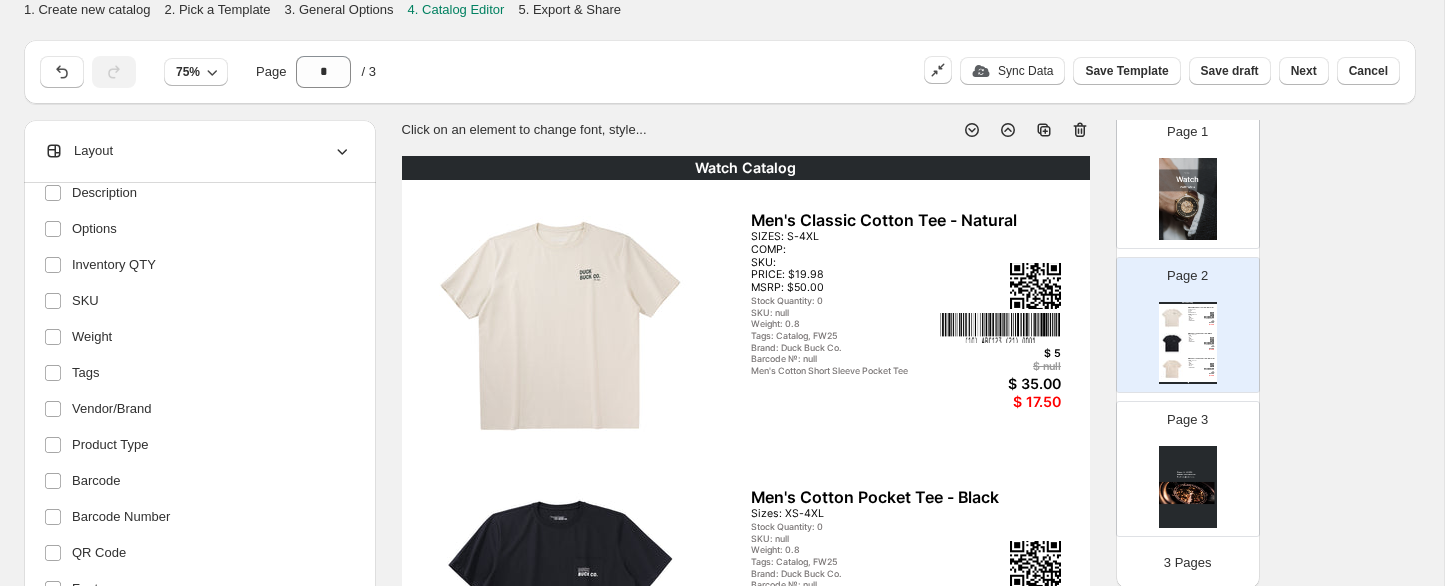 scroll, scrollTop: 456, scrollLeft: 0, axis: vertical 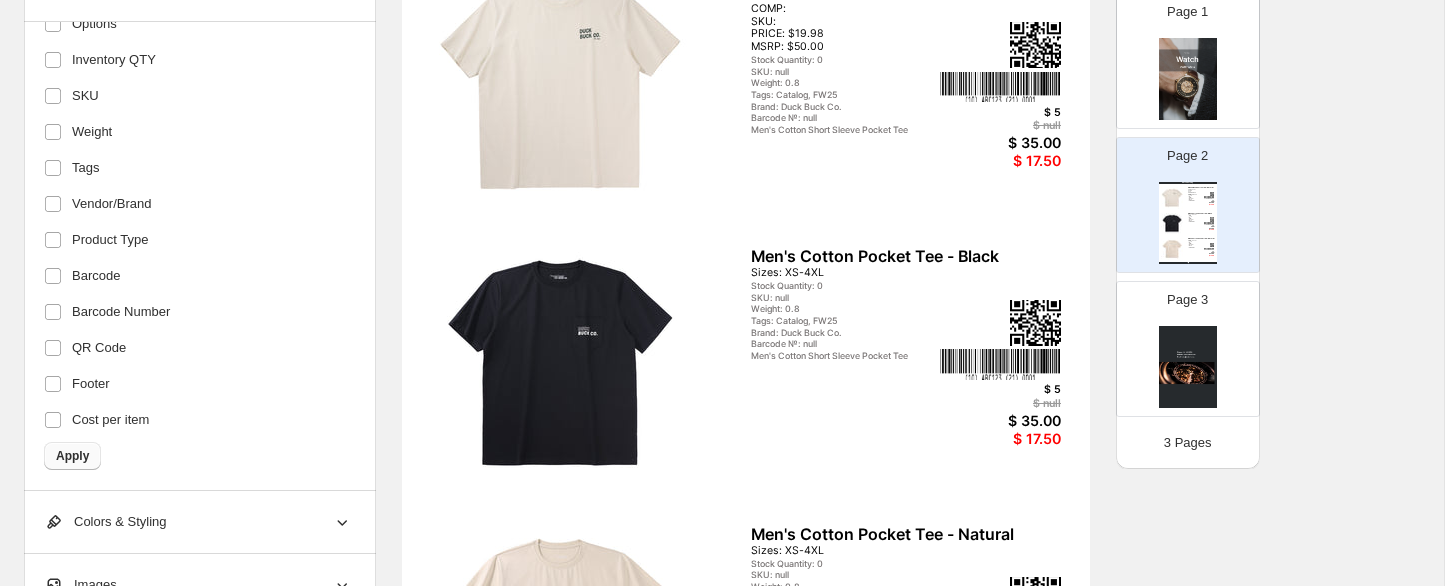 click on "Apply" at bounding box center (72, 456) 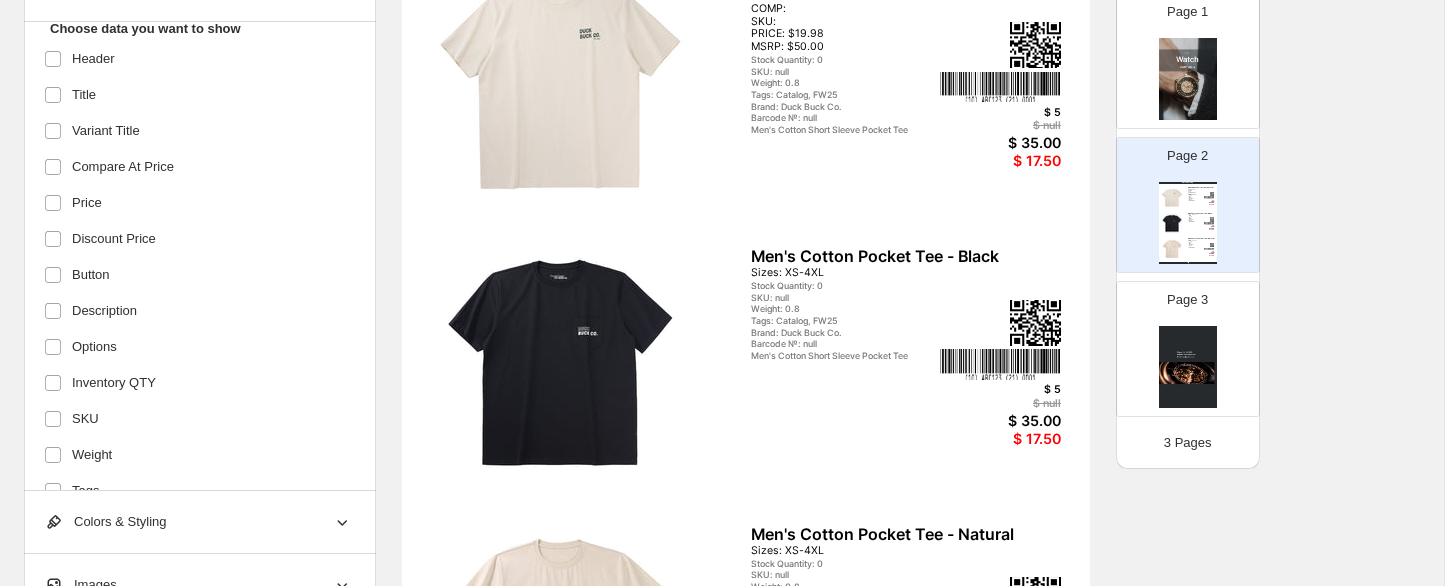 scroll, scrollTop: 0, scrollLeft: 0, axis: both 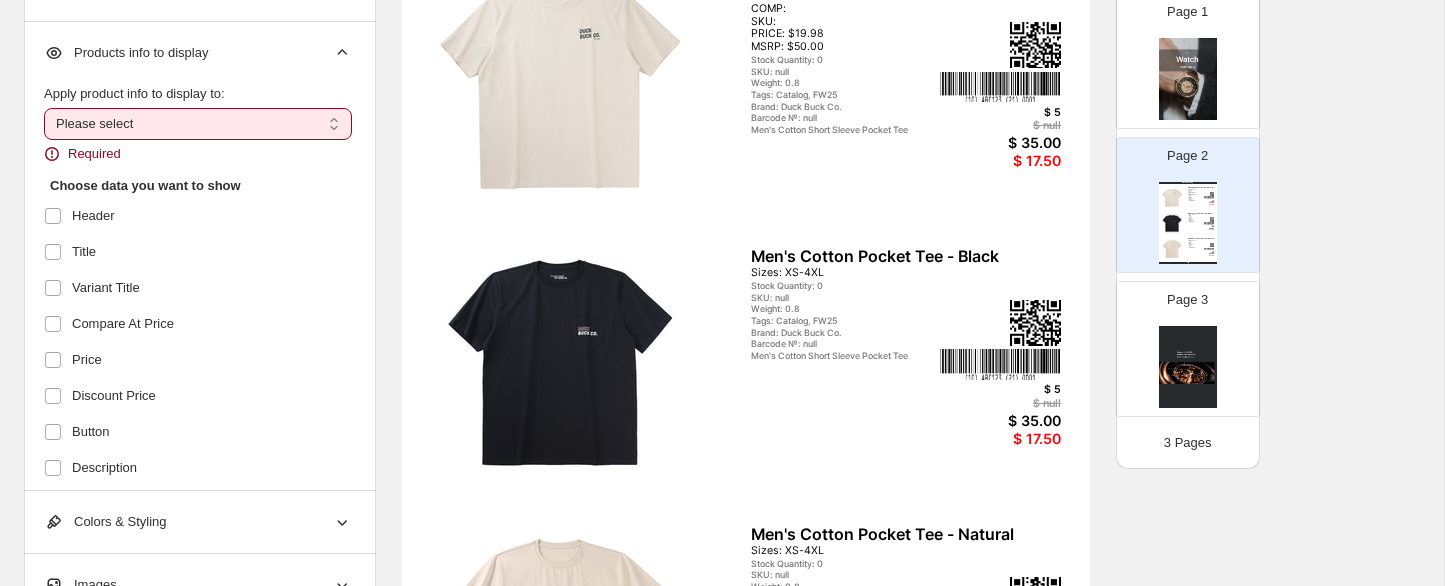 click on "**********" at bounding box center [198, 124] 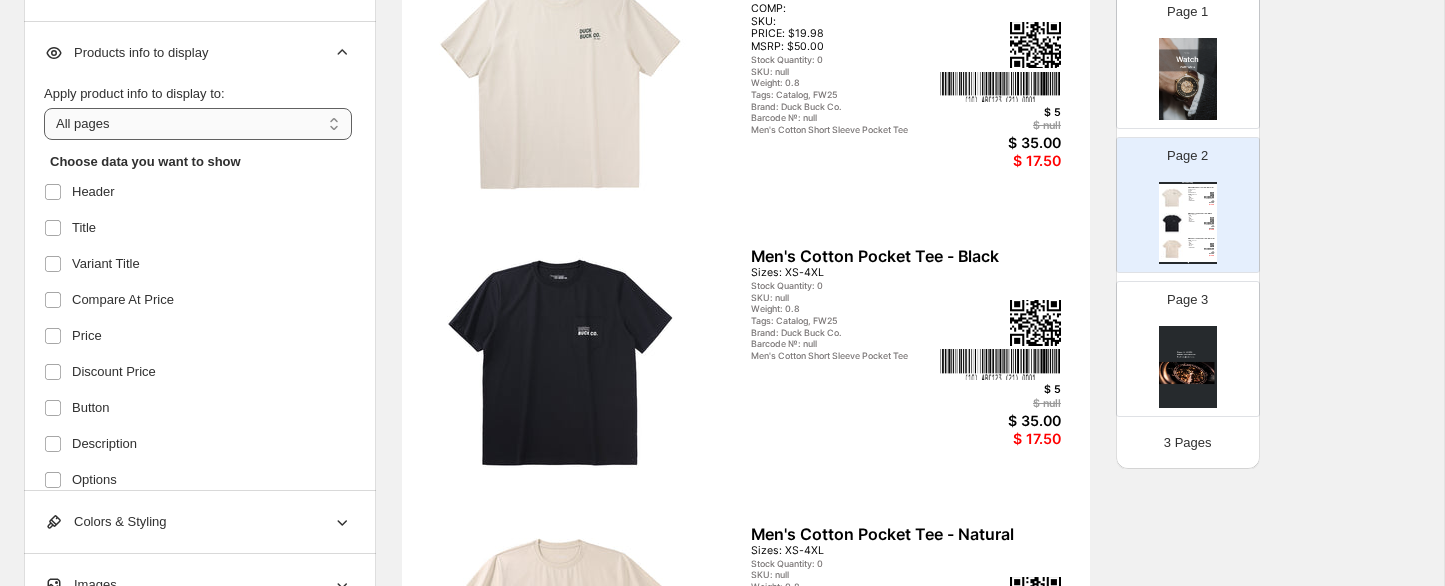 click on "**********" at bounding box center [198, 124] 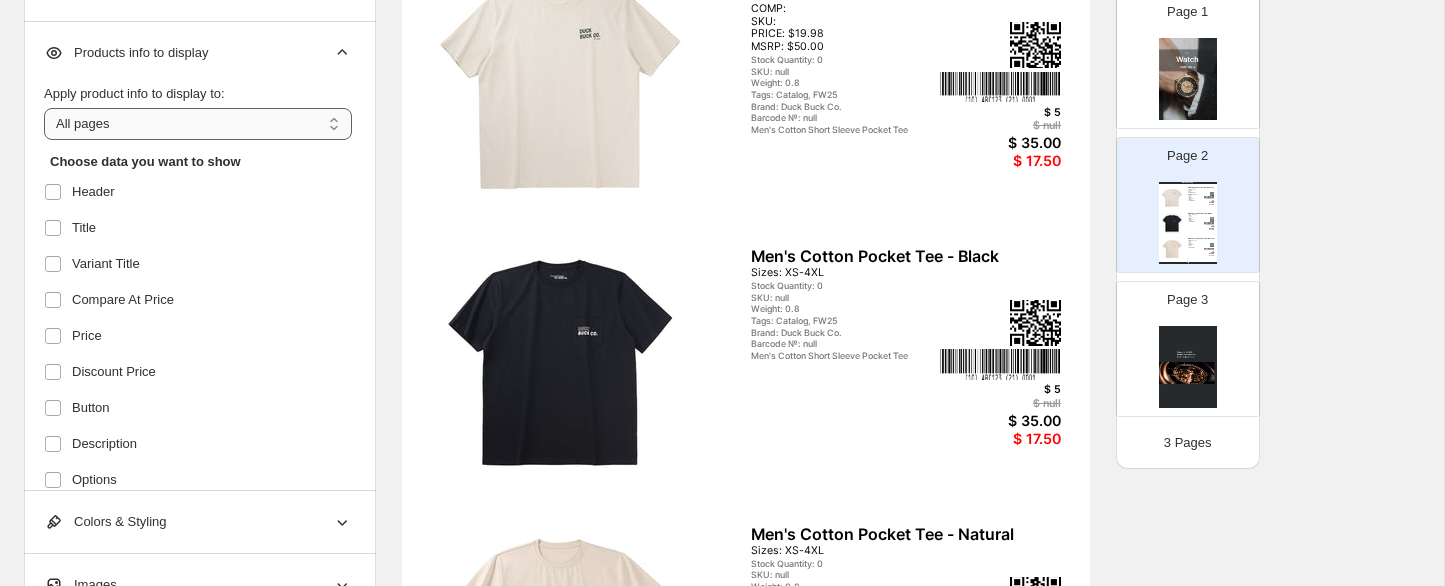 select on "**********" 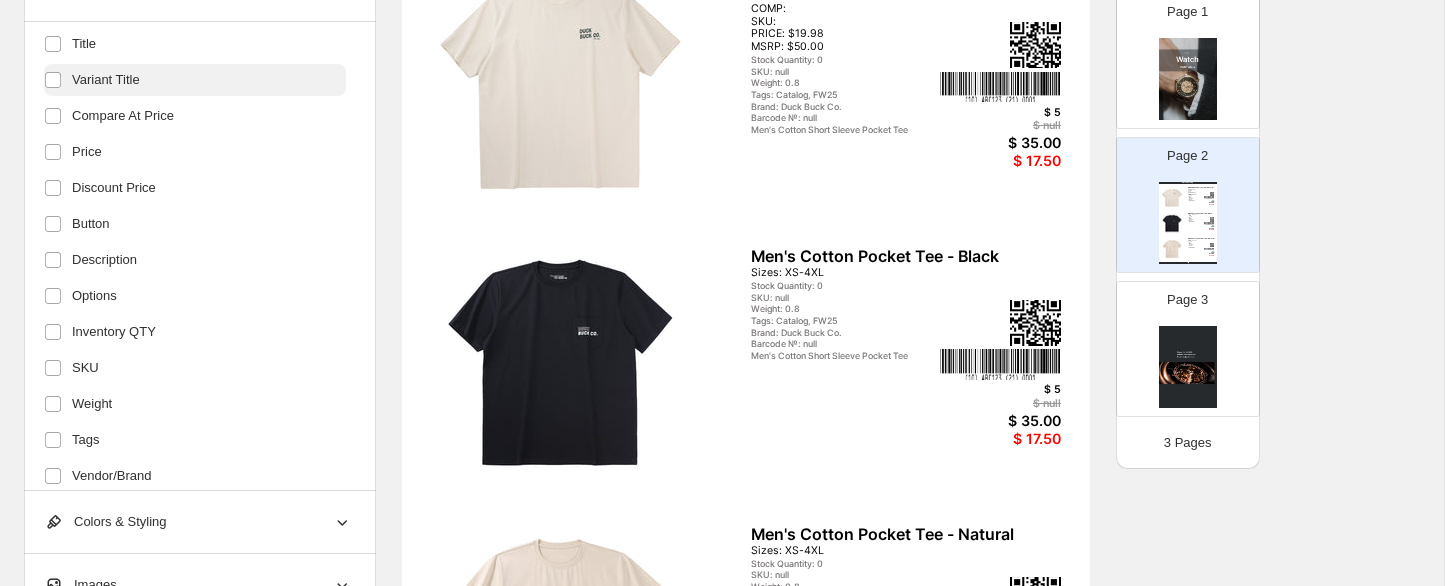 scroll, scrollTop: 456, scrollLeft: 0, axis: vertical 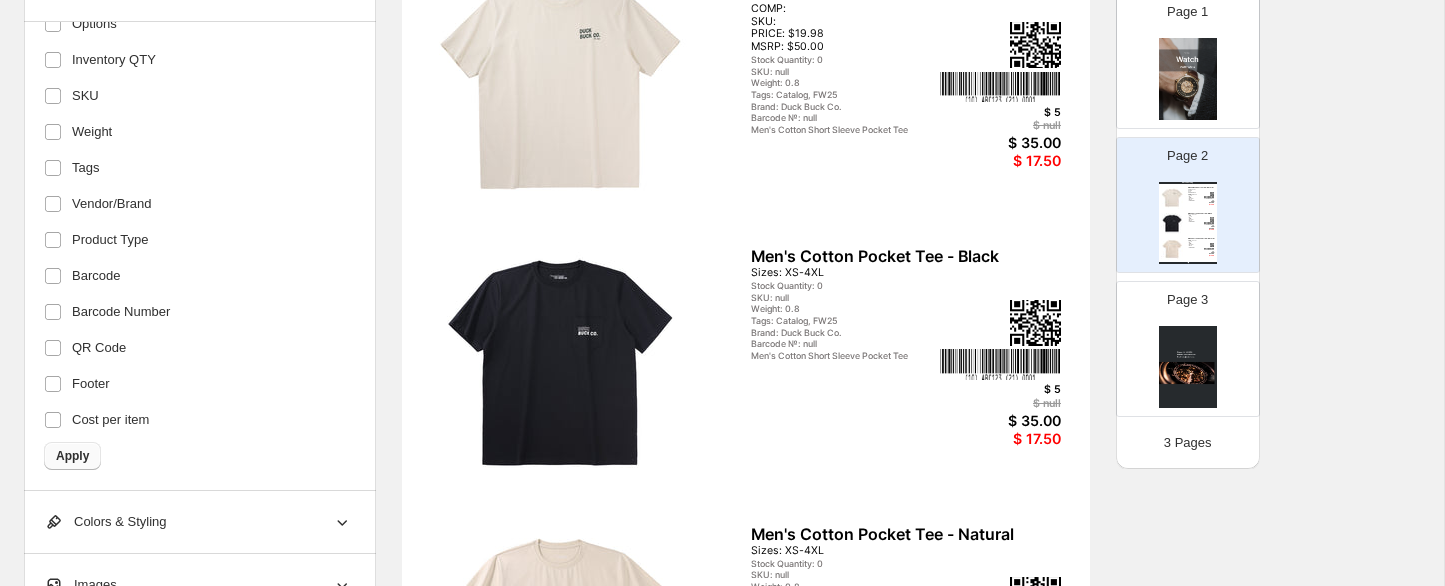 click on "Apply" at bounding box center (72, 456) 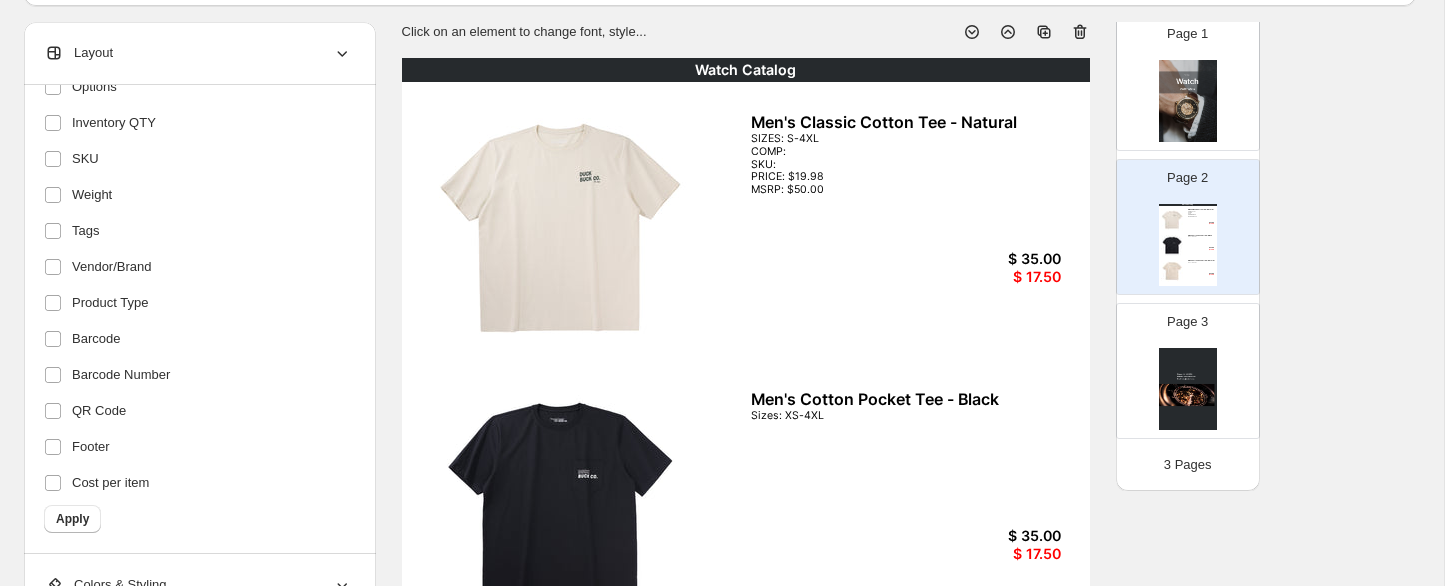 scroll, scrollTop: 72, scrollLeft: 0, axis: vertical 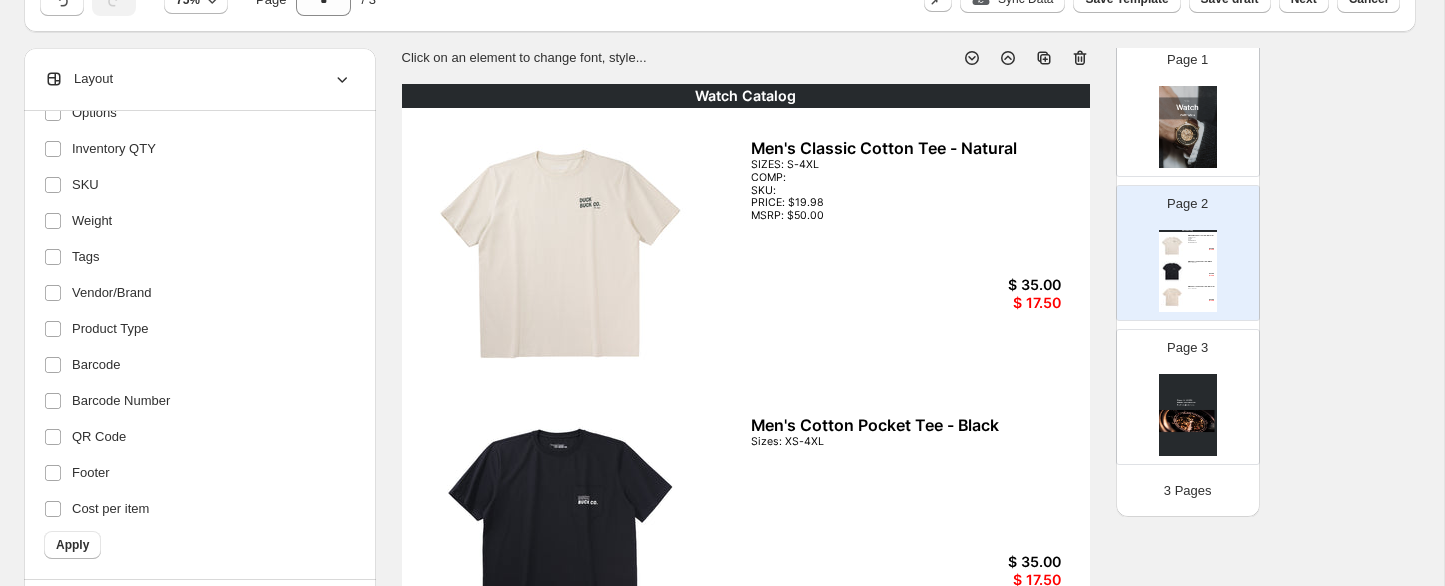 click 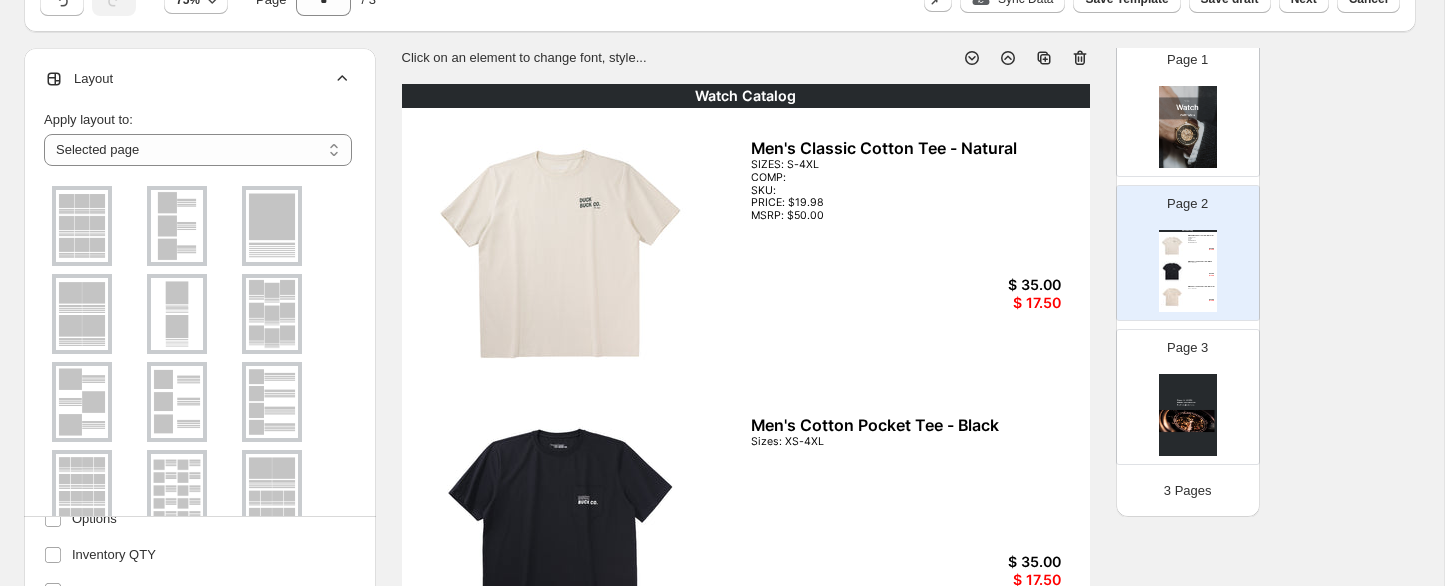 click 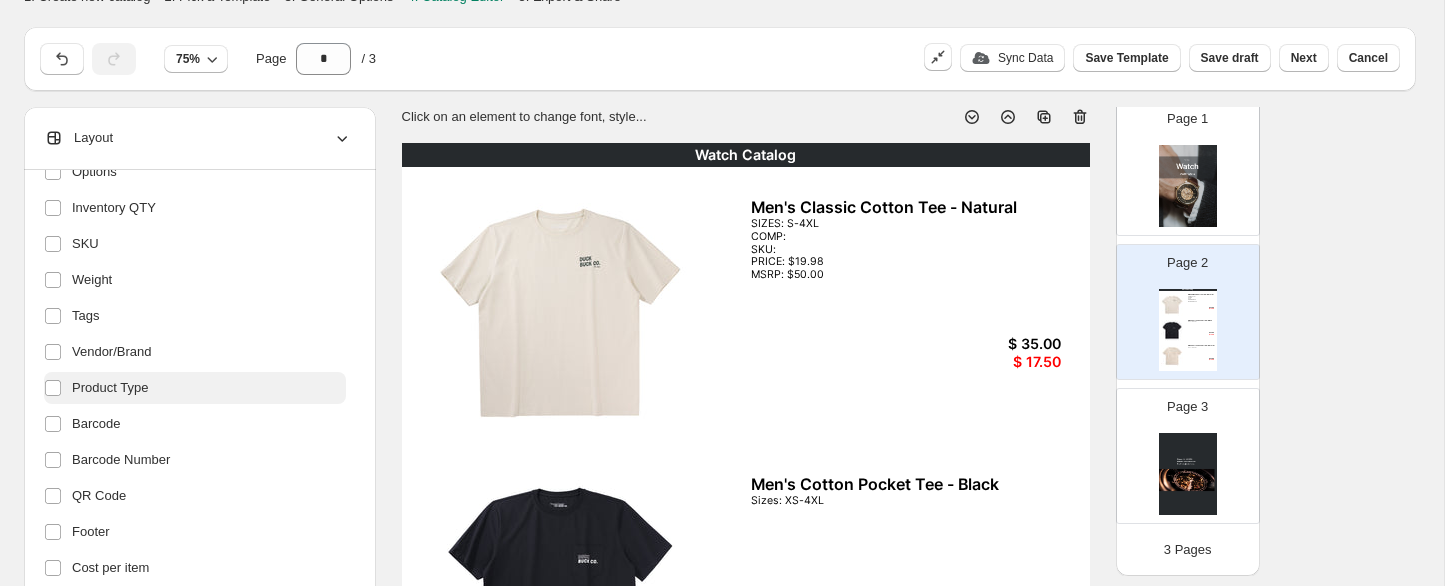 scroll, scrollTop: 0, scrollLeft: 0, axis: both 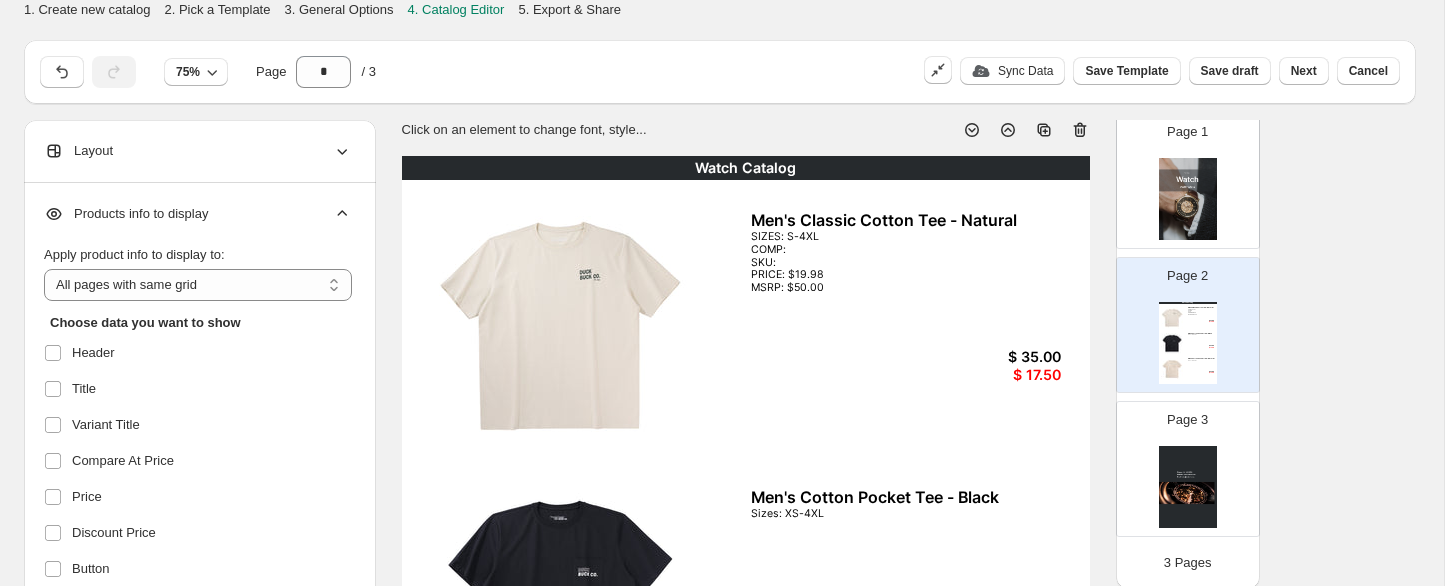 click 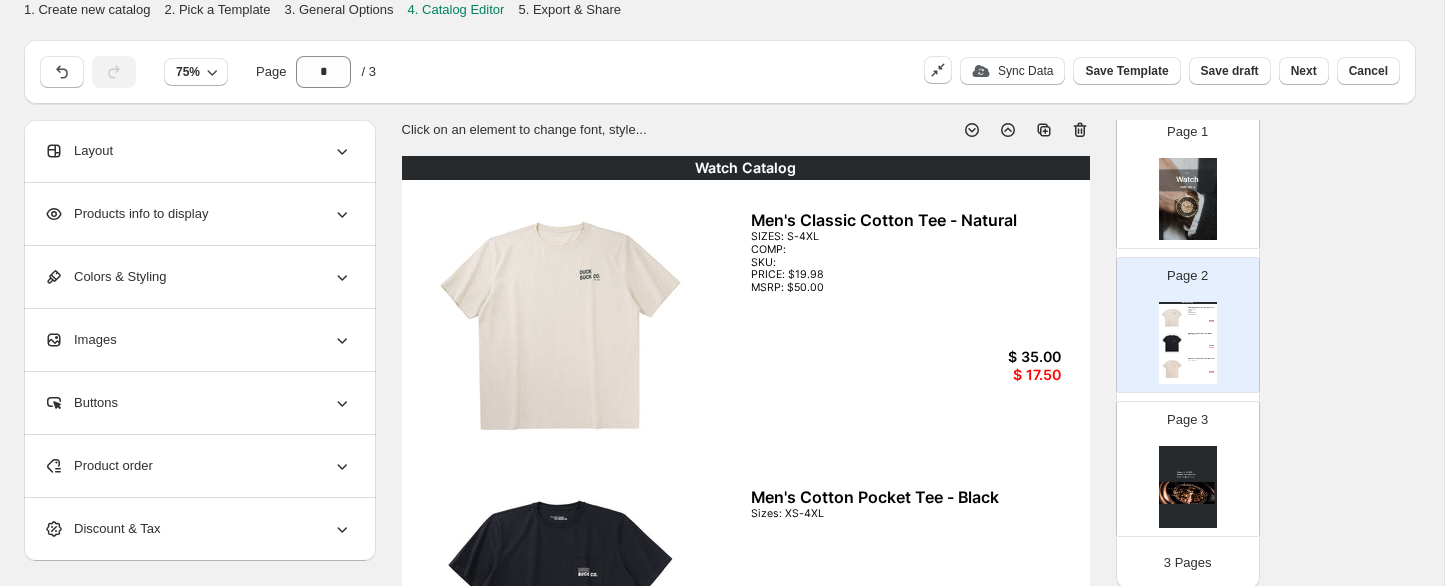 click 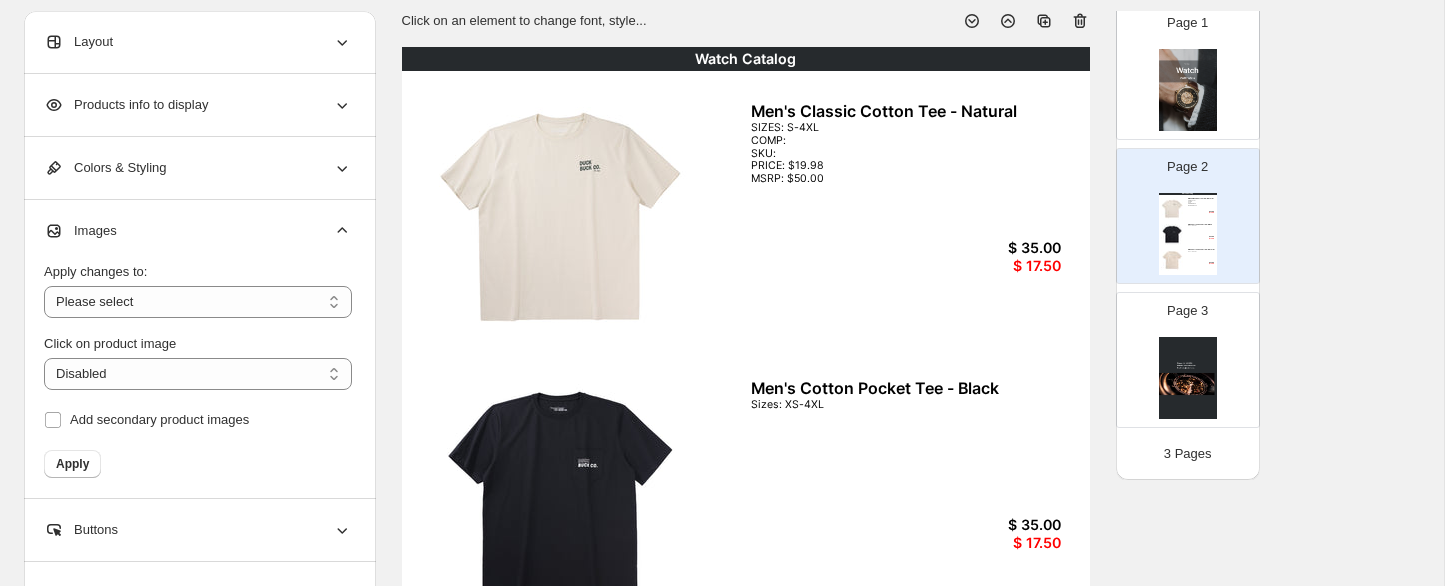 scroll, scrollTop: 142, scrollLeft: 0, axis: vertical 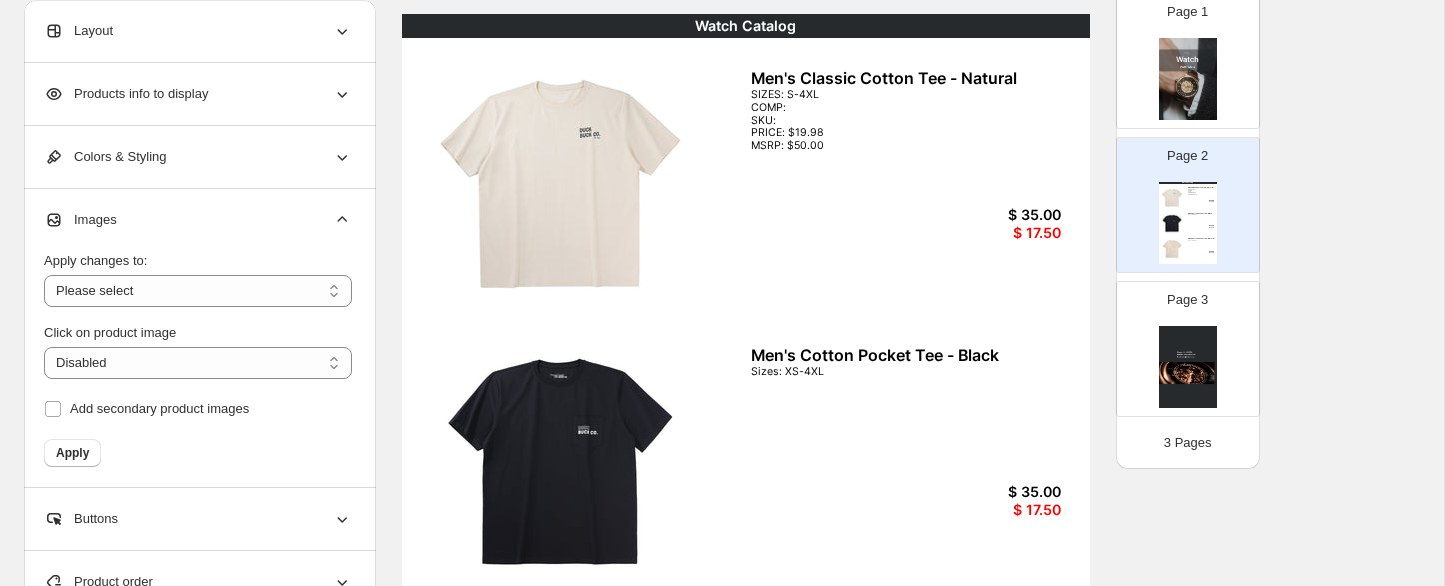 click at bounding box center (559, 186) 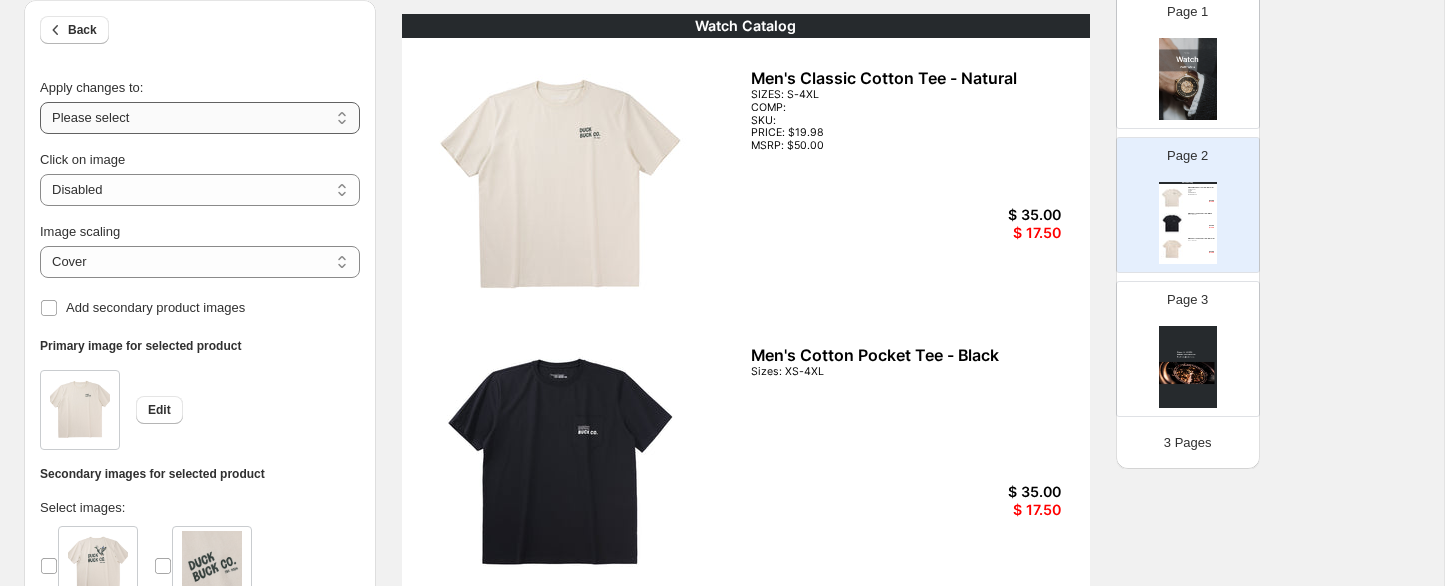 click on "**********" at bounding box center [200, 118] 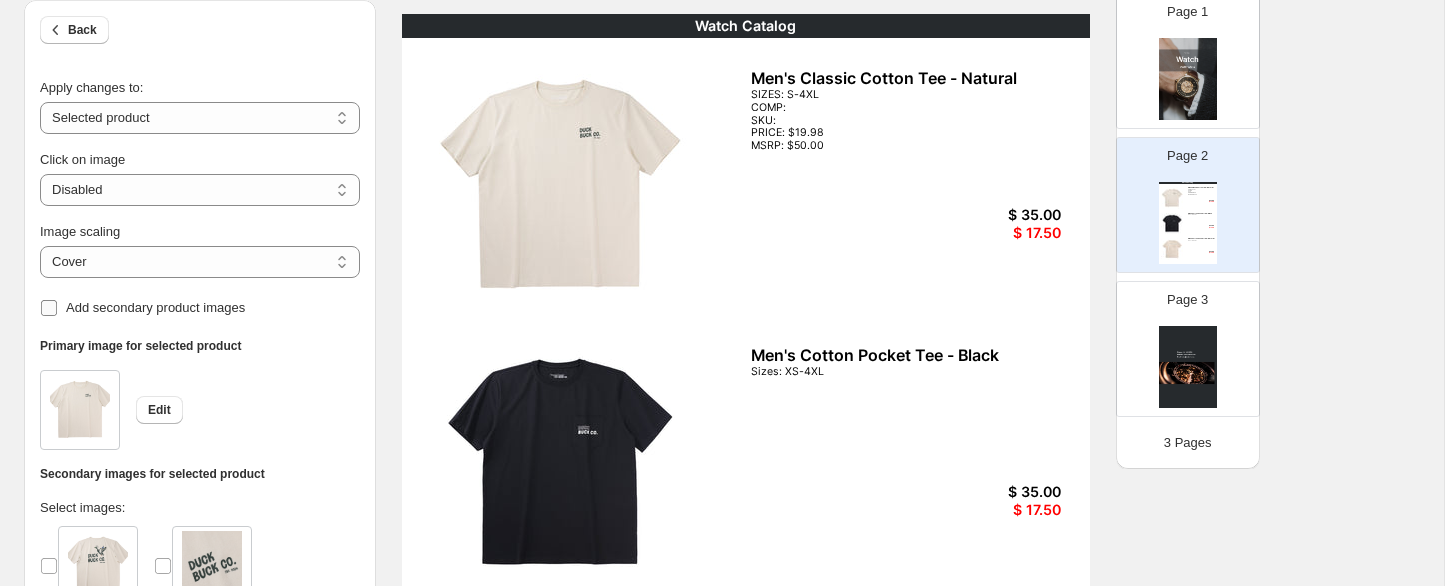 click on "Add secondary product images" at bounding box center (155, 307) 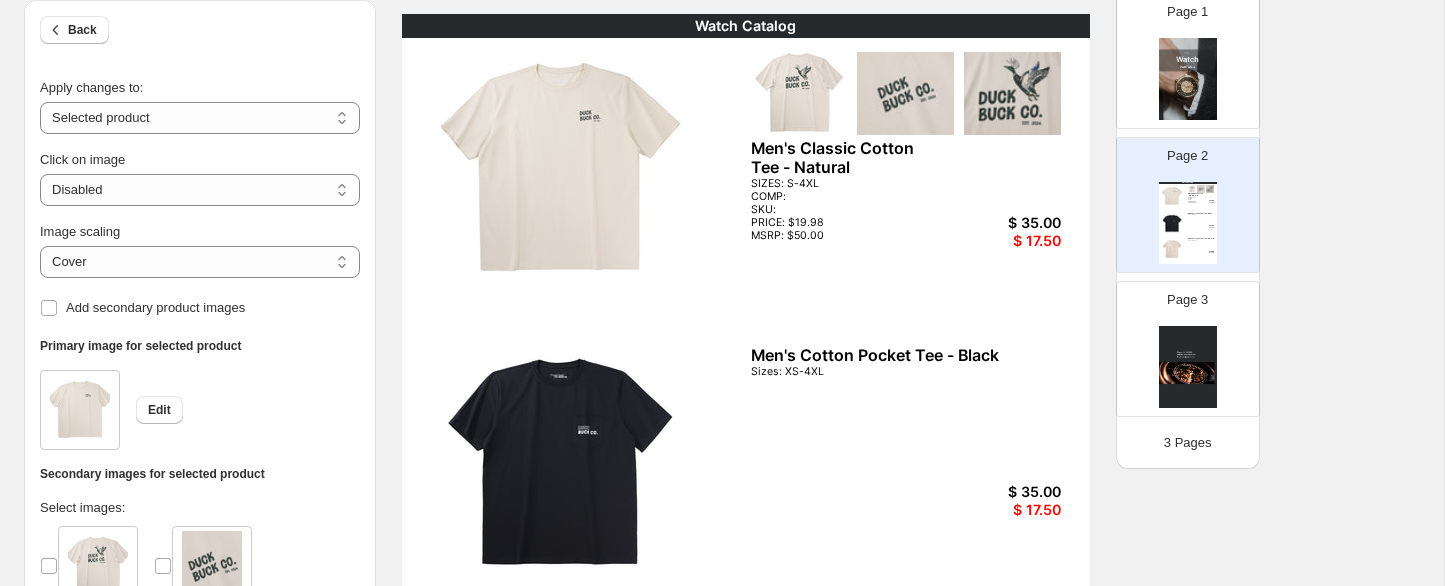 click on "Watch Catalog Men's Classic Cotton Tee - Natural SIZES:  S-4XL
COMP:
SKU:
PRICE: $19.98
MSRP: $50.00 $ 35.00 $ 17.50 Men's Cotton Pocket Tee - Black Sizes: XS-4XL $ 35.00 $ 17.50 Men's Cotton Pocket Tee - Natural Sizes: XS-4XL $ 35.00 $ 17.50" at bounding box center [746, 459] 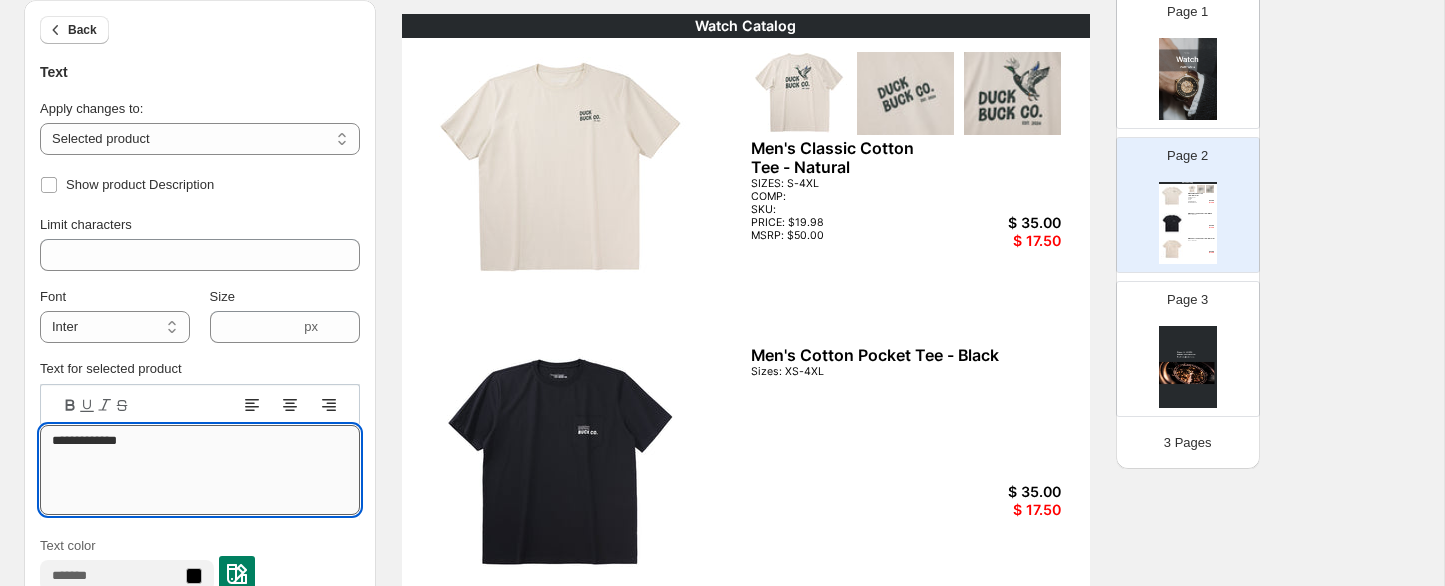 click on "**********" at bounding box center [200, 470] 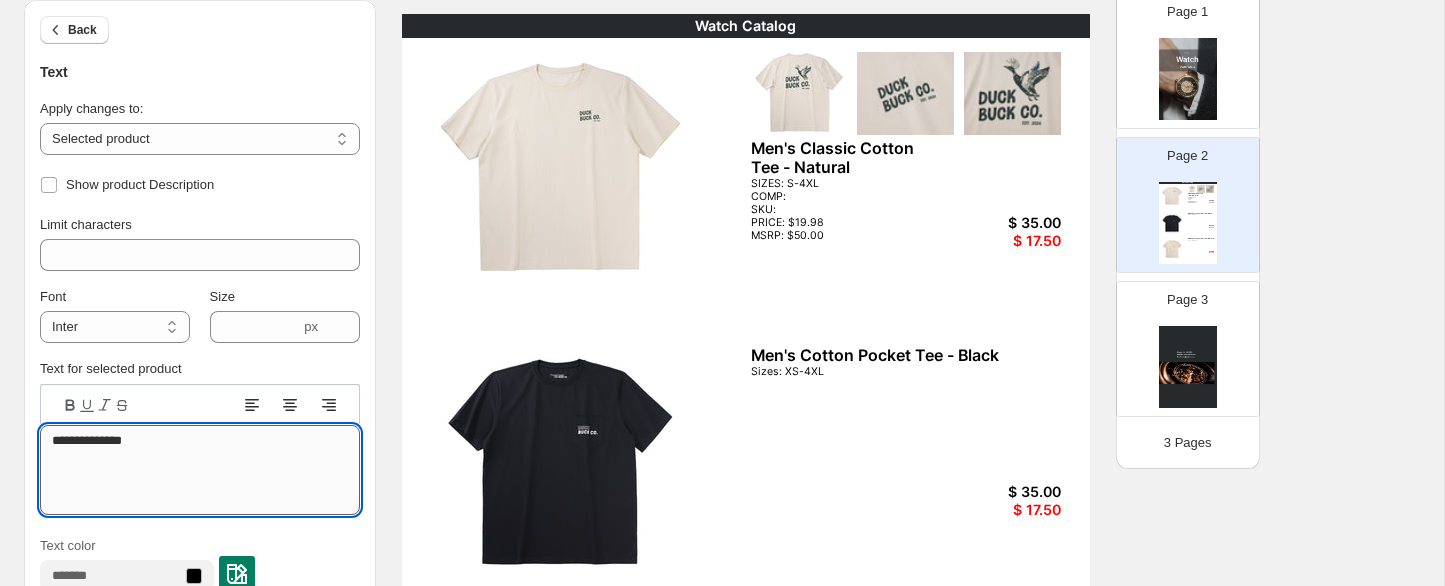 paste on "******" 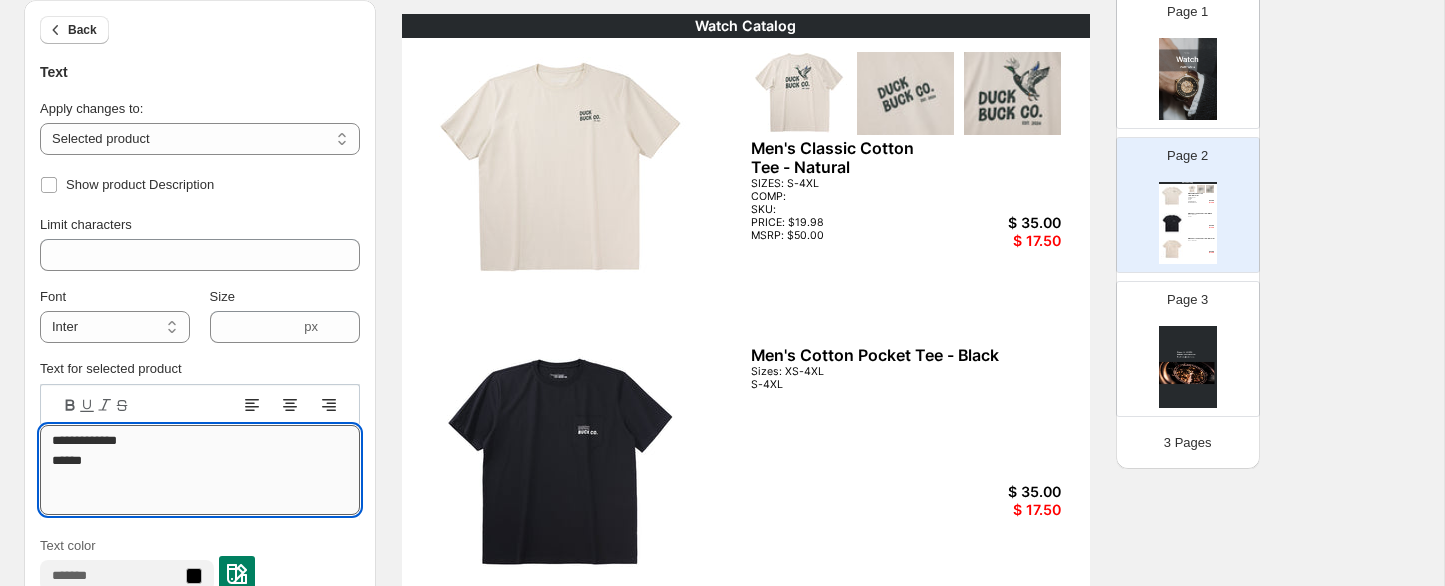 click on "**********" at bounding box center [200, 470] 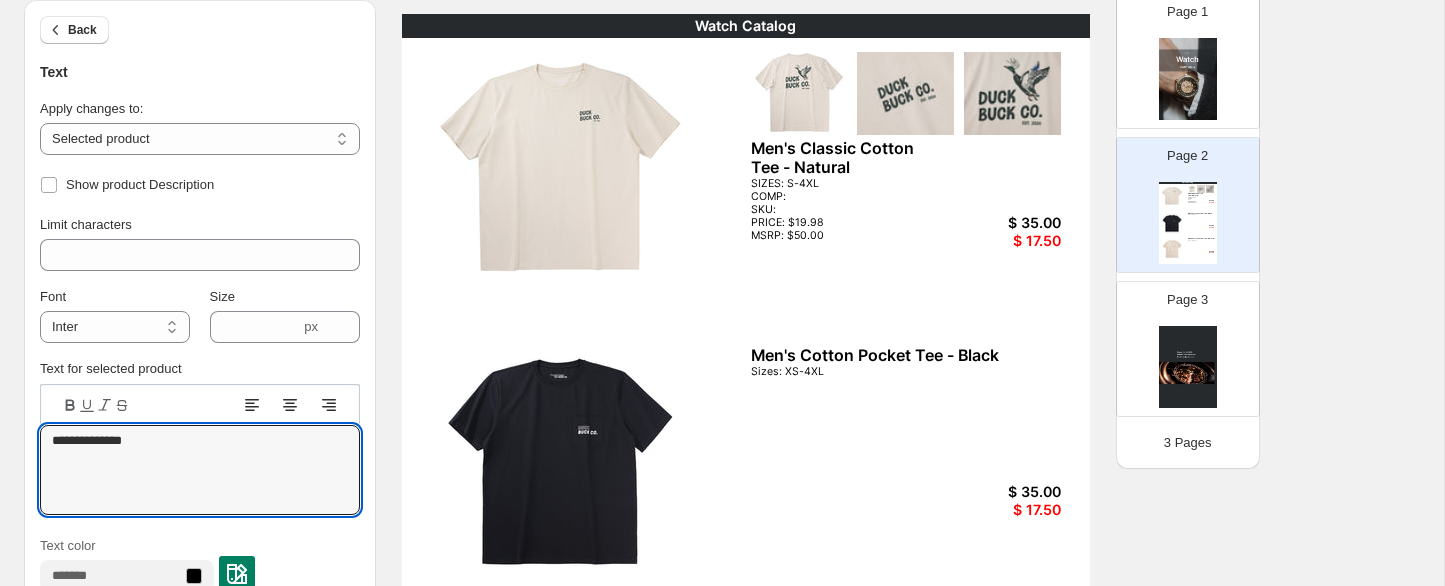 type on "**********" 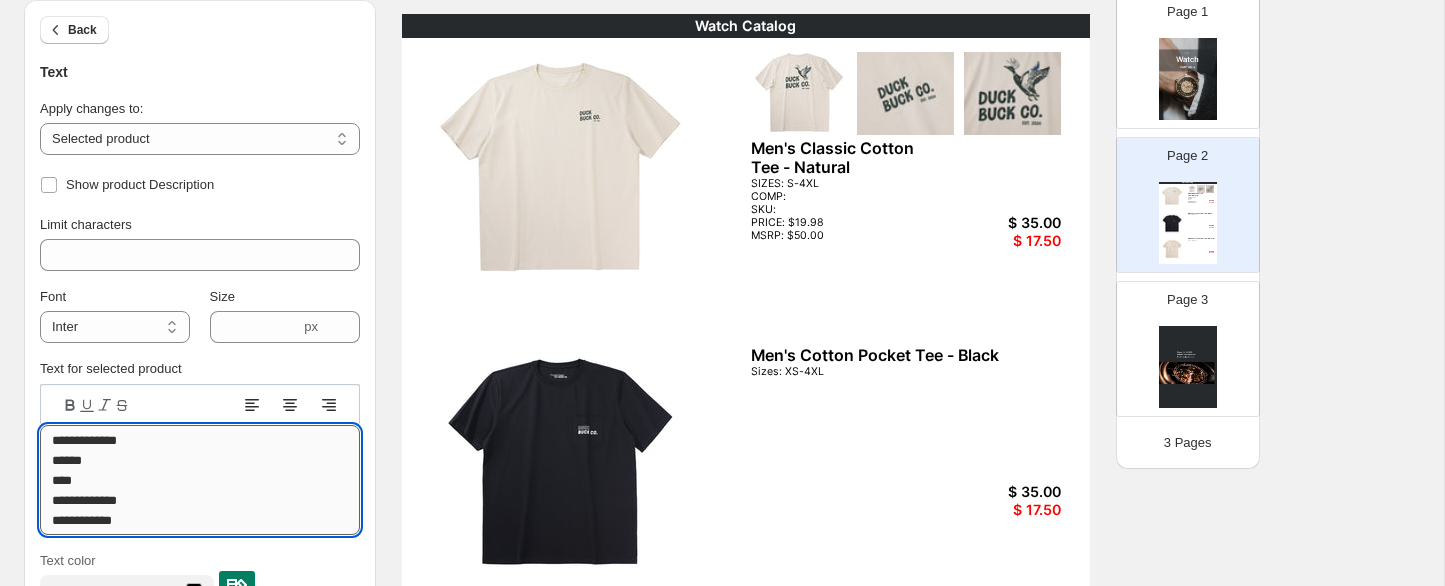 click on "**********" at bounding box center (200, 480) 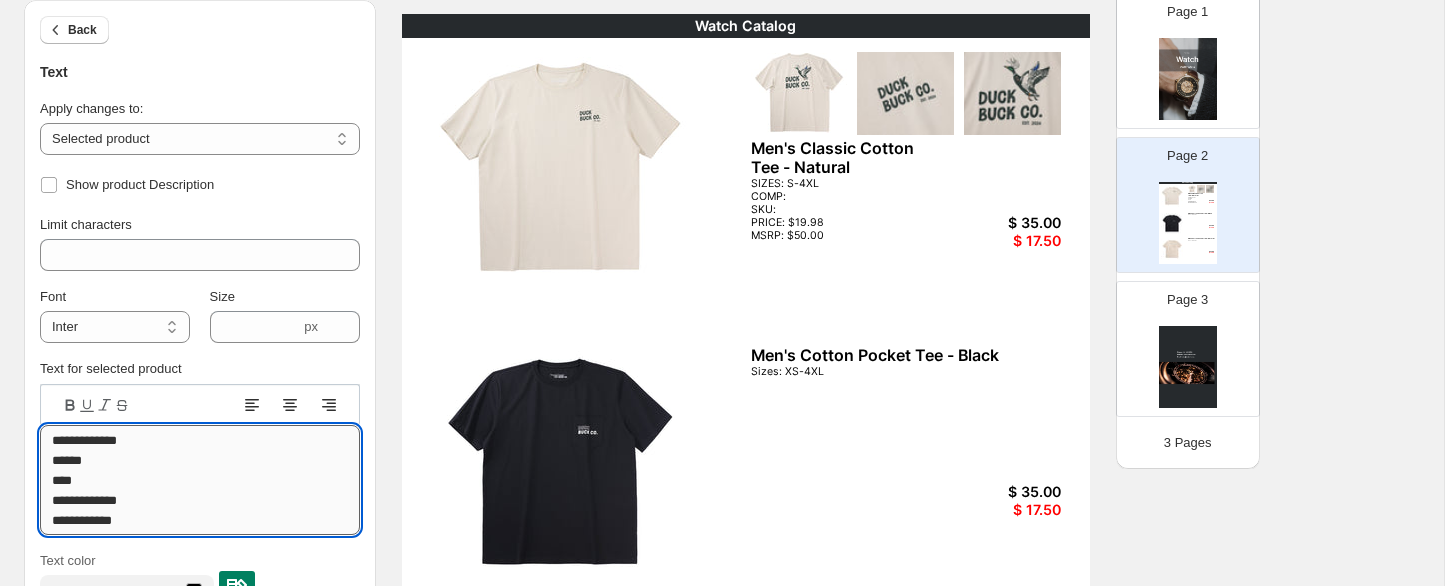 drag, startPoint x: 53, startPoint y: 442, endPoint x: 174, endPoint y: 520, distance: 143.9618 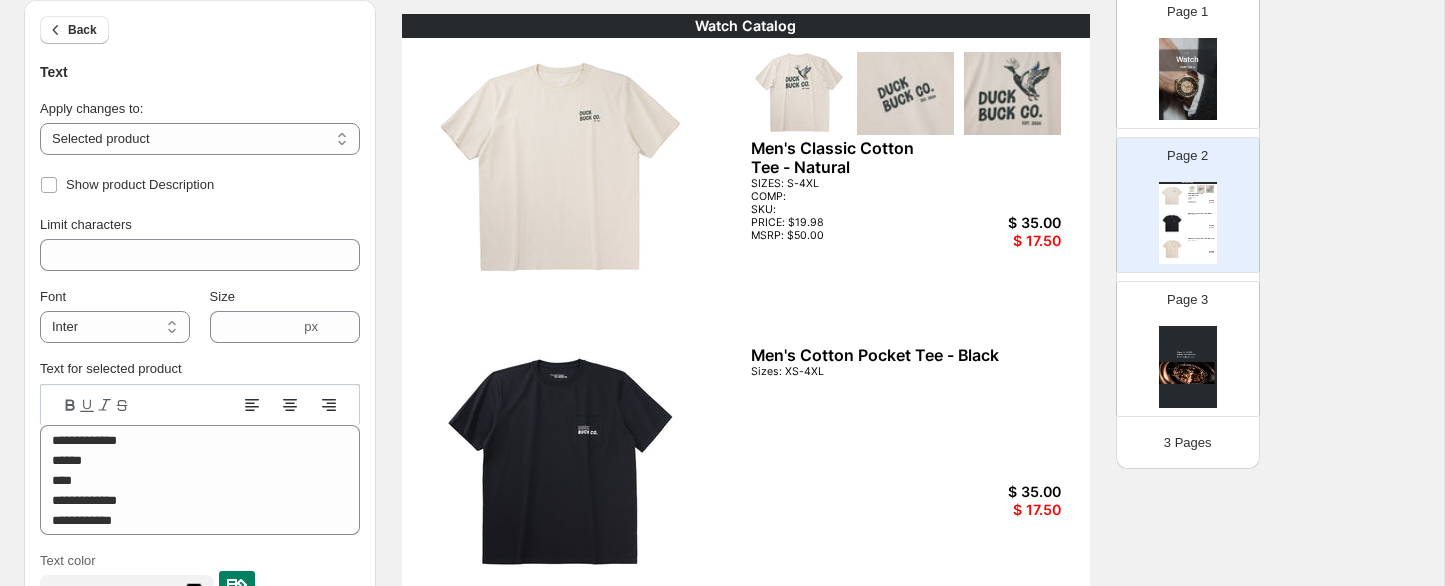 click on "Watch Catalog Men's Classic Cotton Tee - Natural SIZES:  S-4XL
COMP:
SKU:
PRICE: $19.98
MSRP: $50.00 $ 35.00 $ 17.50 Men's Cotton Pocket Tee - Black Sizes: XS-4XL
$ 35.00 $ 17.50 Men's Cotton Pocket Tee - Natural Sizes: XS-4XL $ 35.00 $ 17.50" at bounding box center [746, 459] 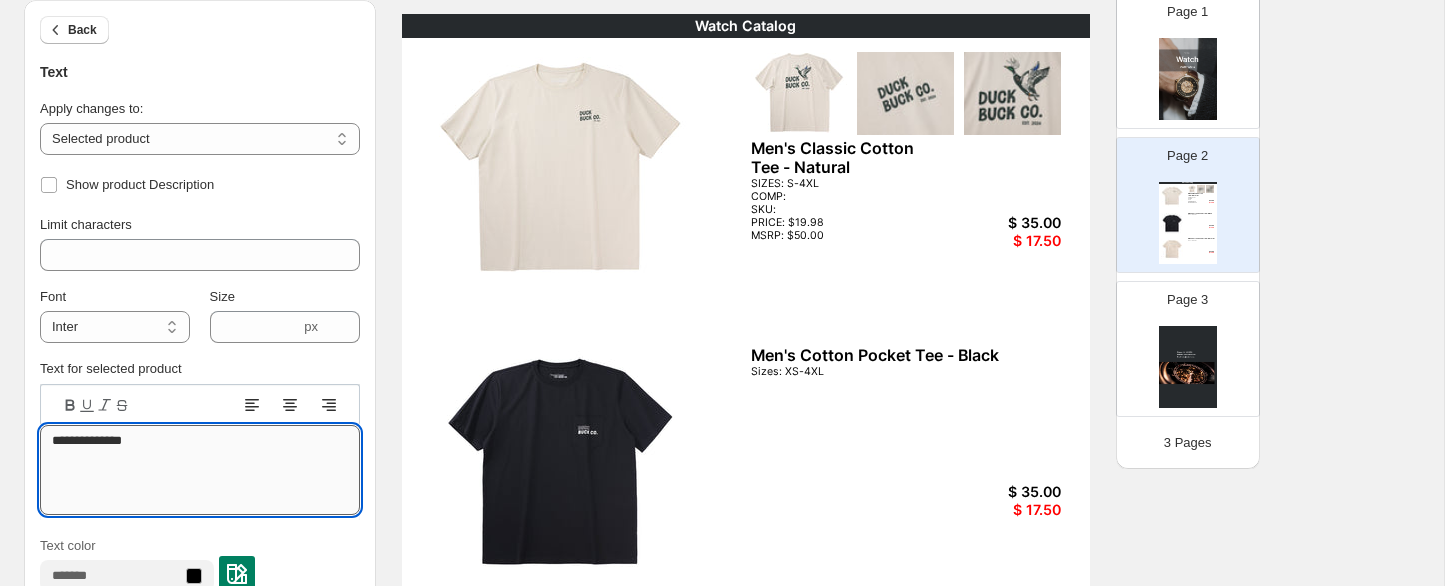 click on "**********" at bounding box center (200, 470) 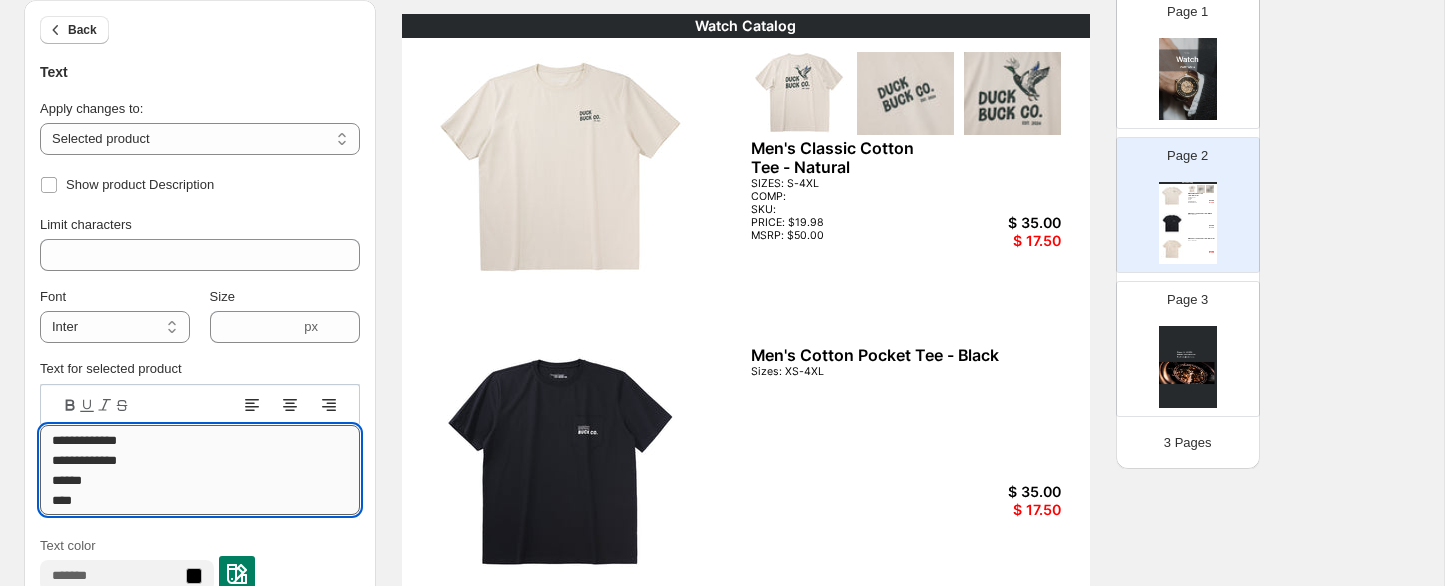 scroll, scrollTop: 2, scrollLeft: 0, axis: vertical 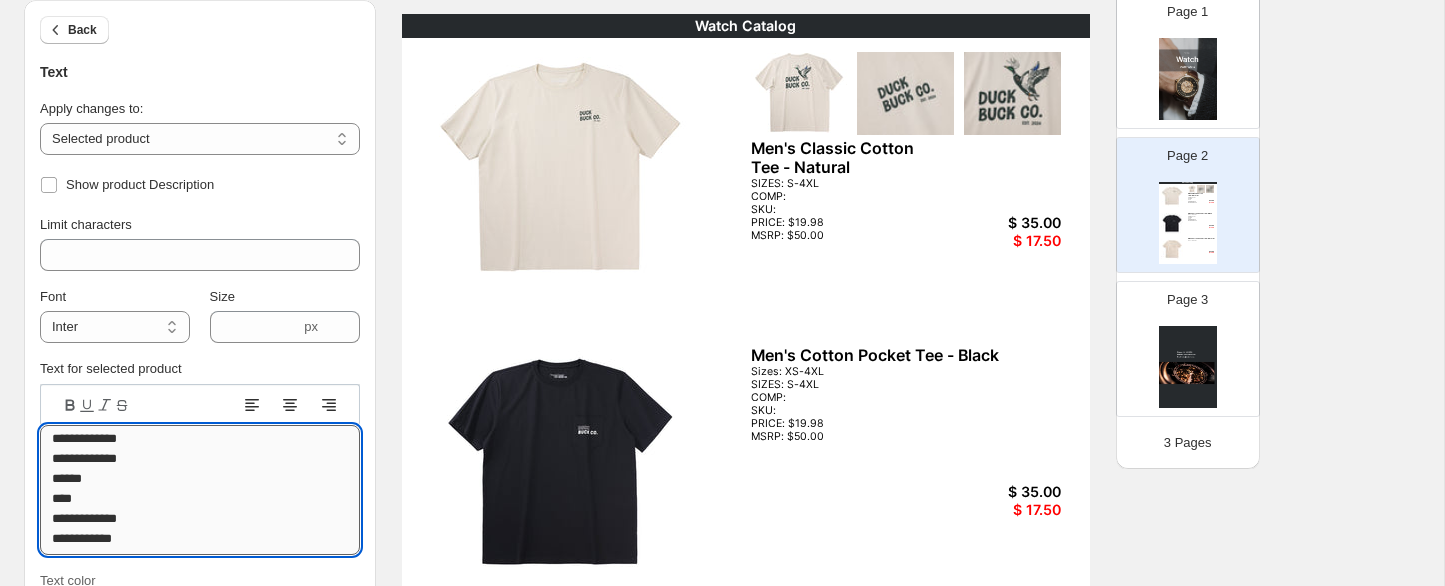 click on "**********" at bounding box center (200, 490) 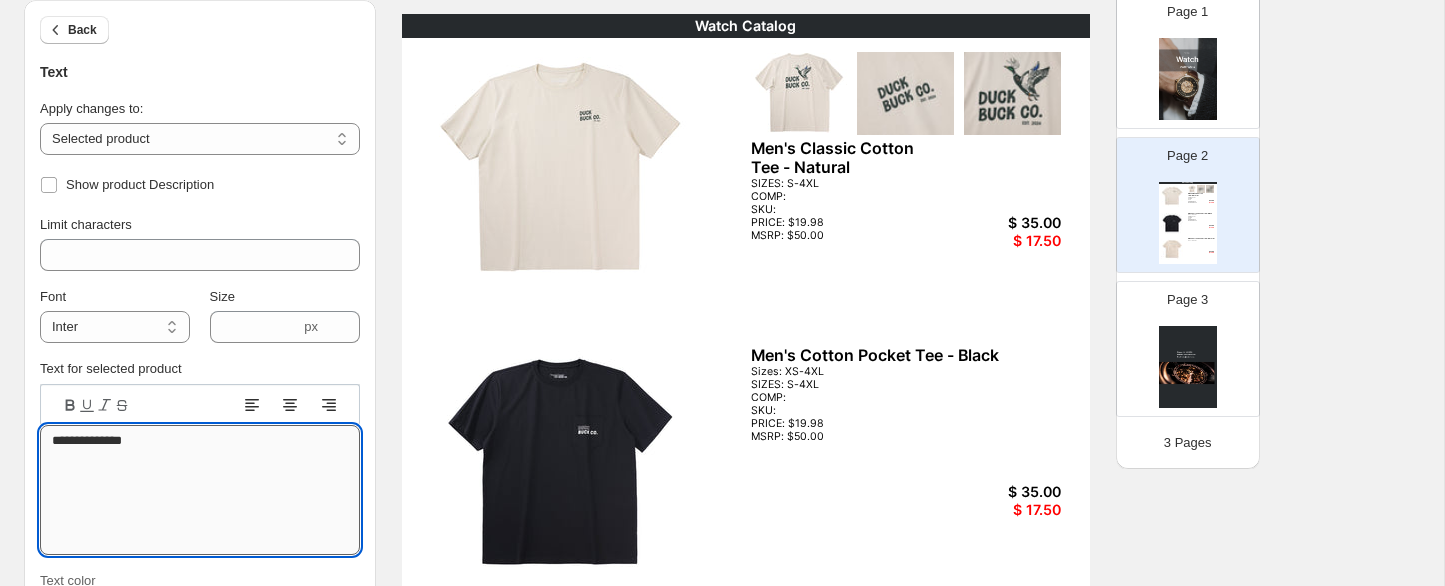 scroll, scrollTop: 0, scrollLeft: 0, axis: both 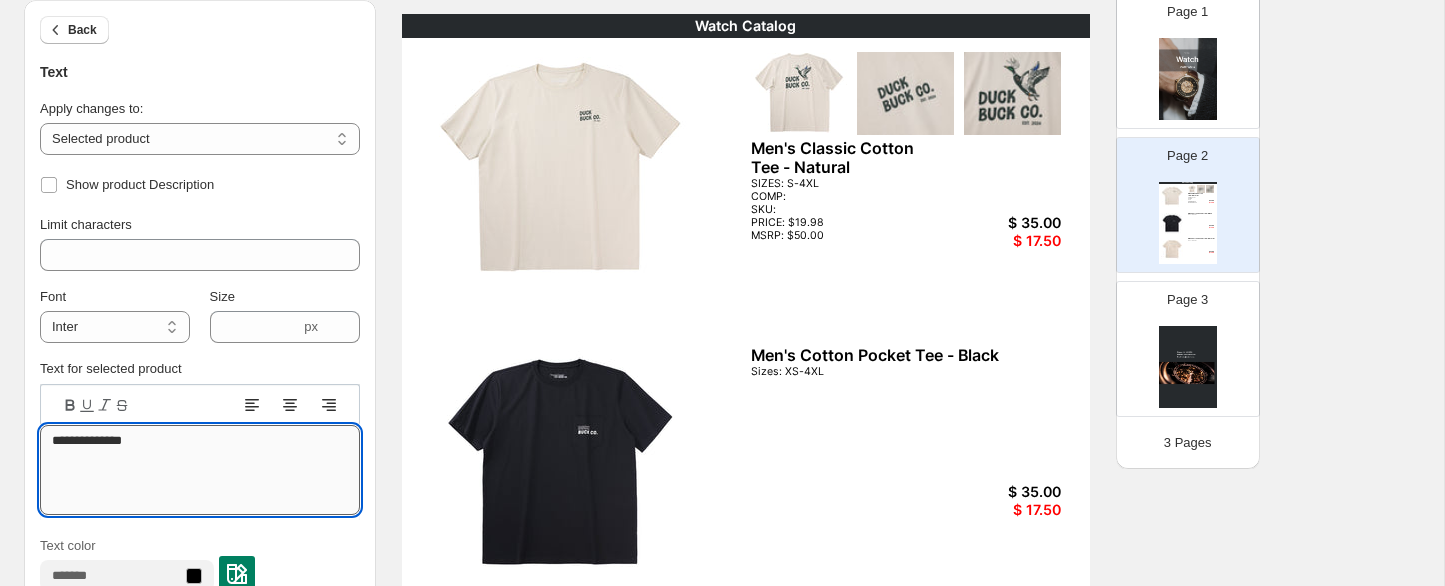 paste on "**********" 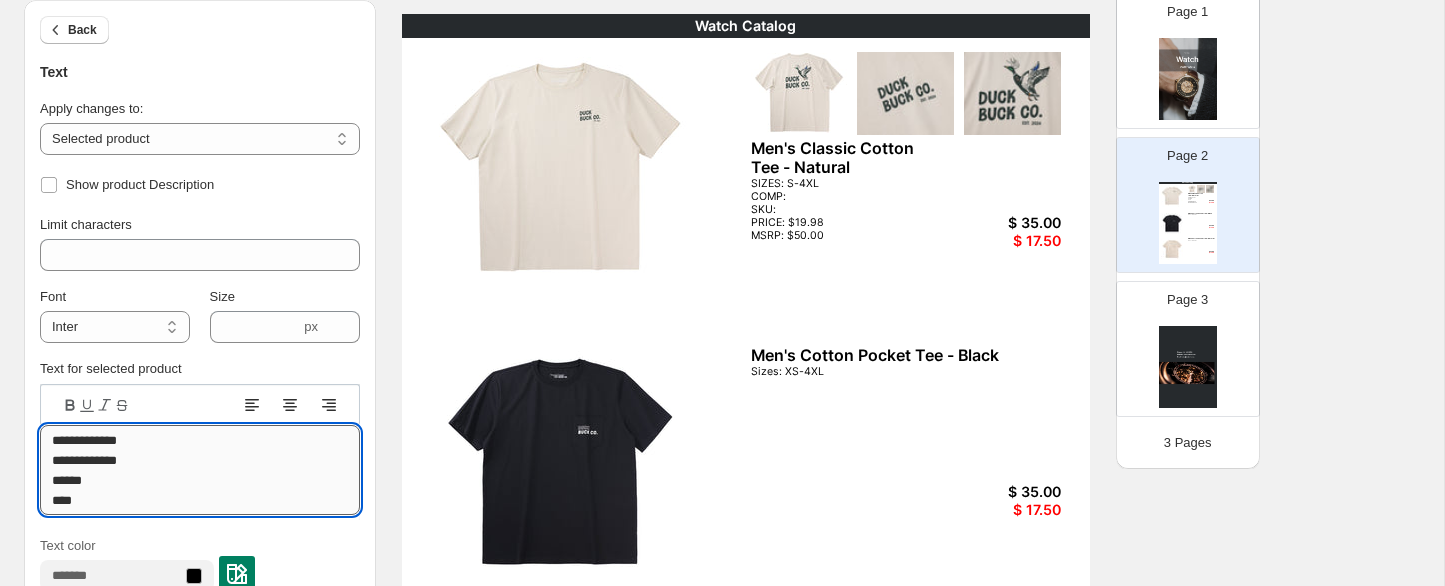 scroll, scrollTop: 2, scrollLeft: 0, axis: vertical 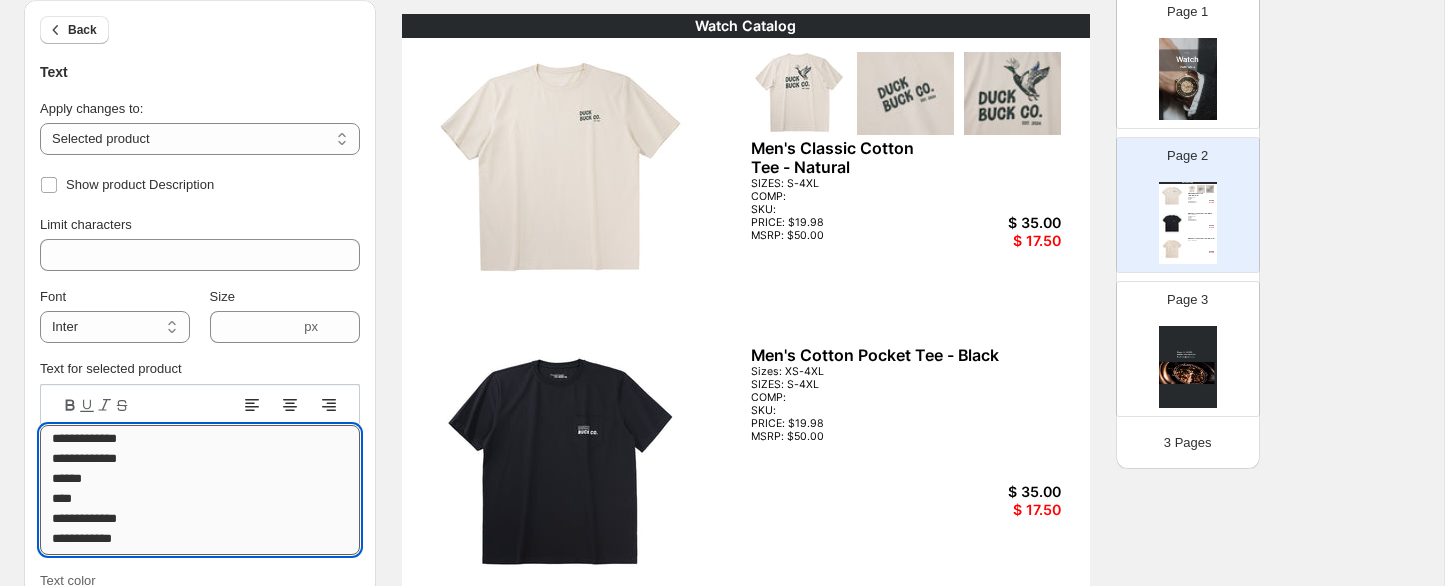 click on "**********" at bounding box center [200, 490] 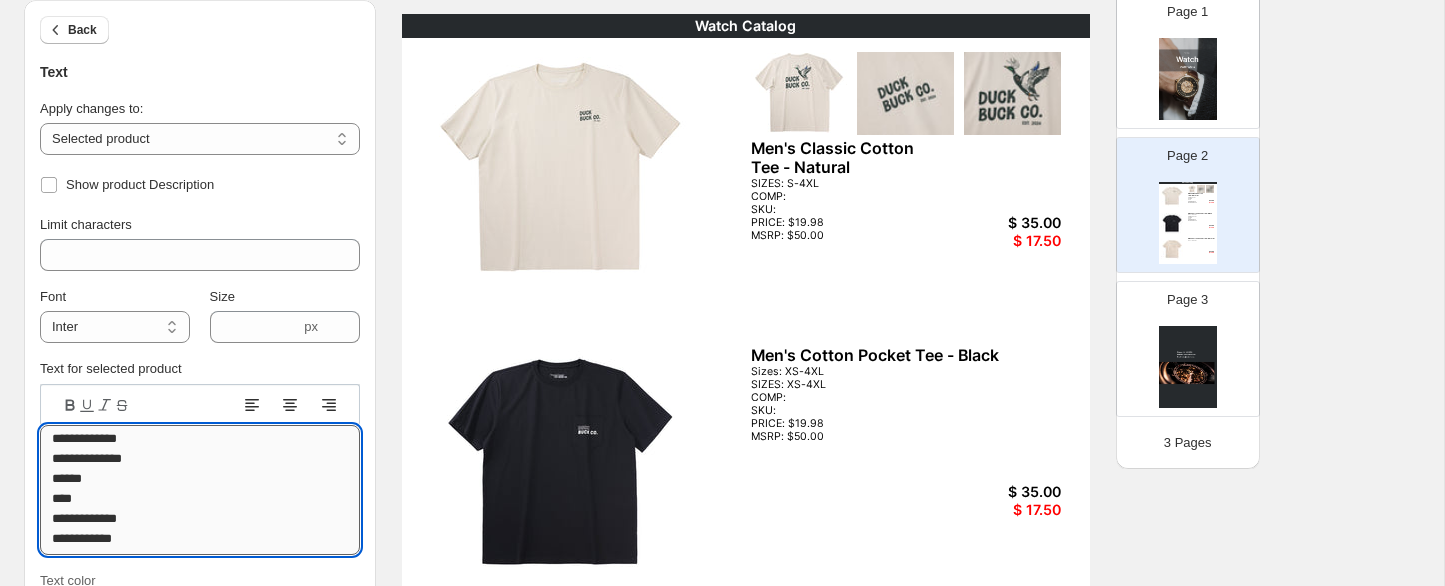 click on "**********" at bounding box center (200, 490) 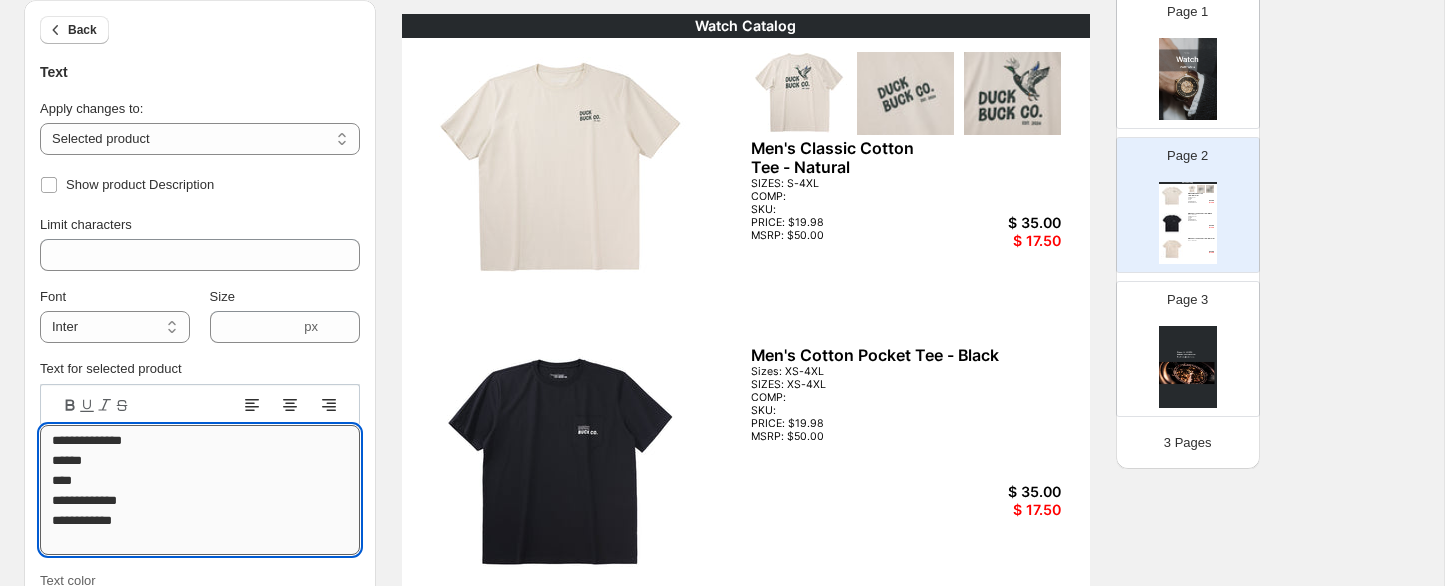 scroll, scrollTop: 0, scrollLeft: 0, axis: both 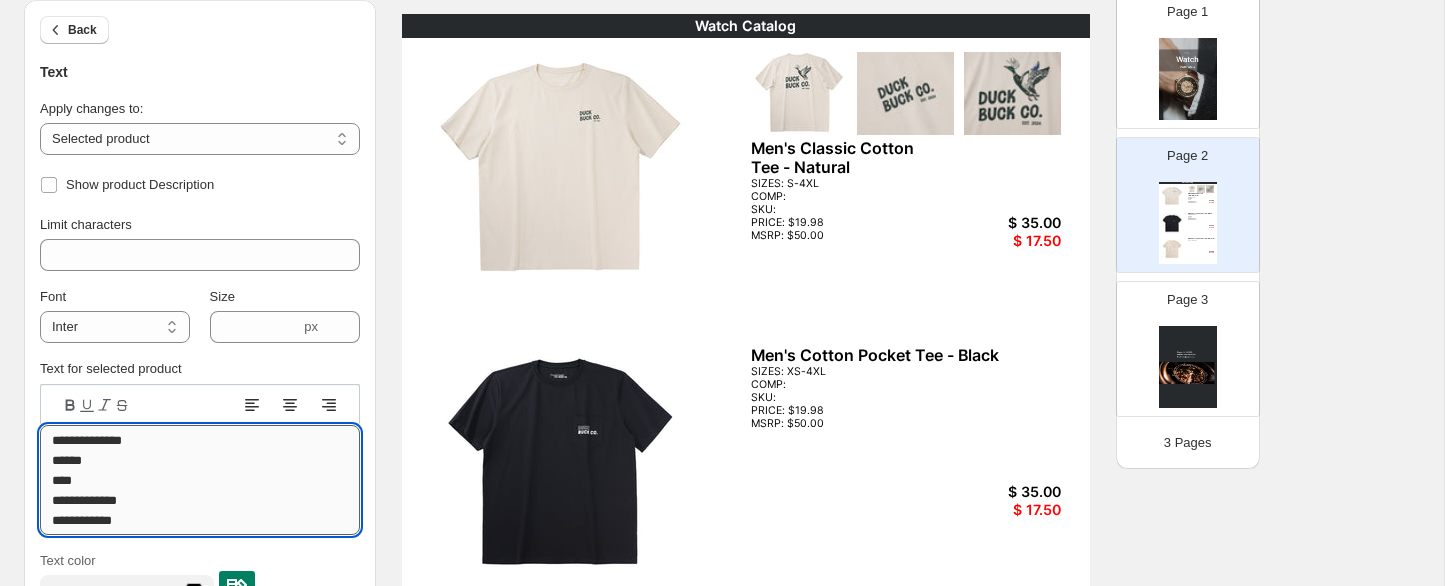 drag, startPoint x: 185, startPoint y: 521, endPoint x: 45, endPoint y: 503, distance: 141.1524 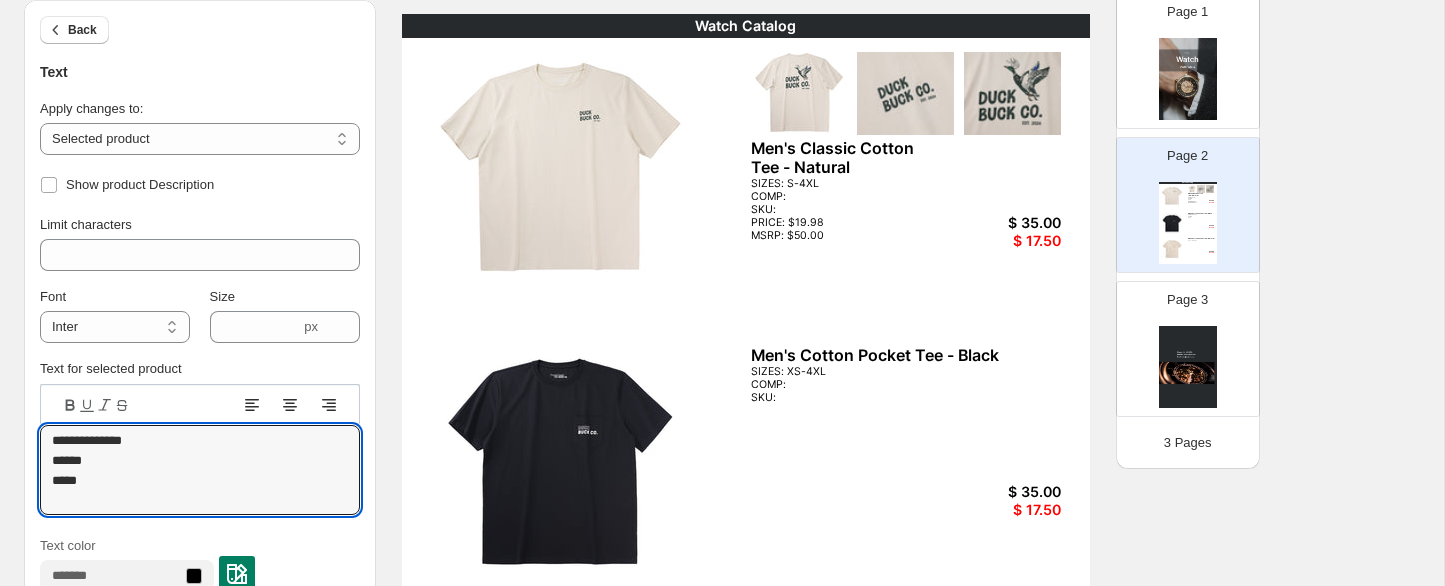 type on "**********" 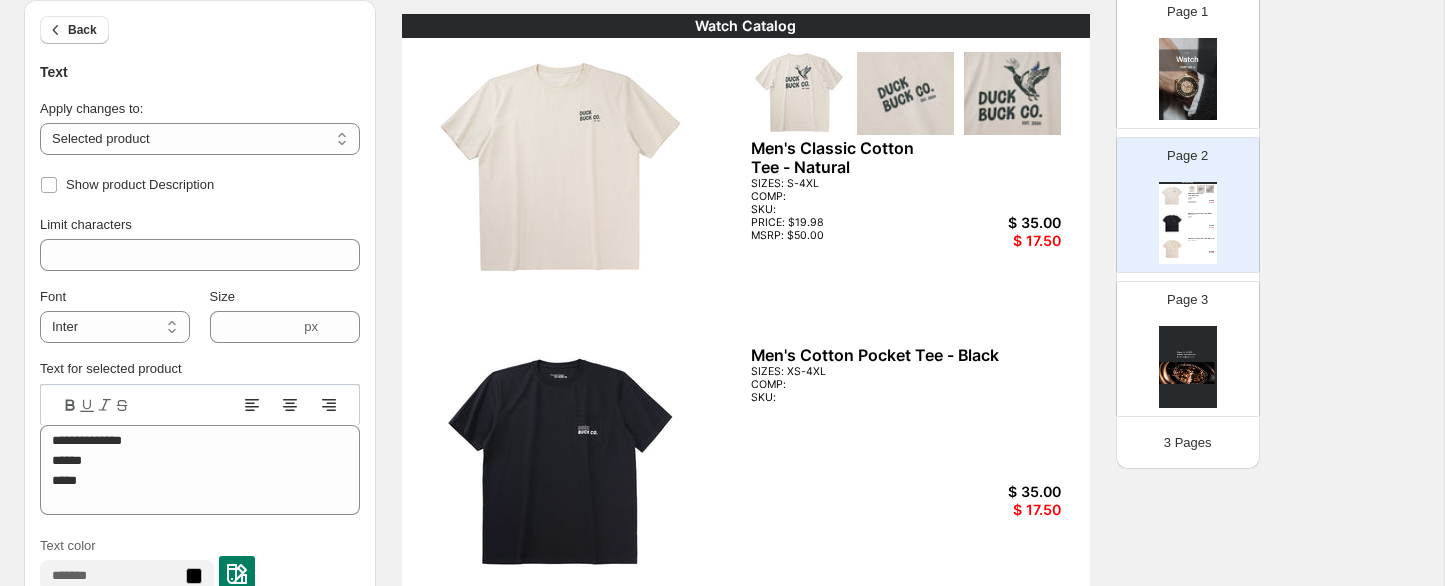 click at bounding box center (559, 463) 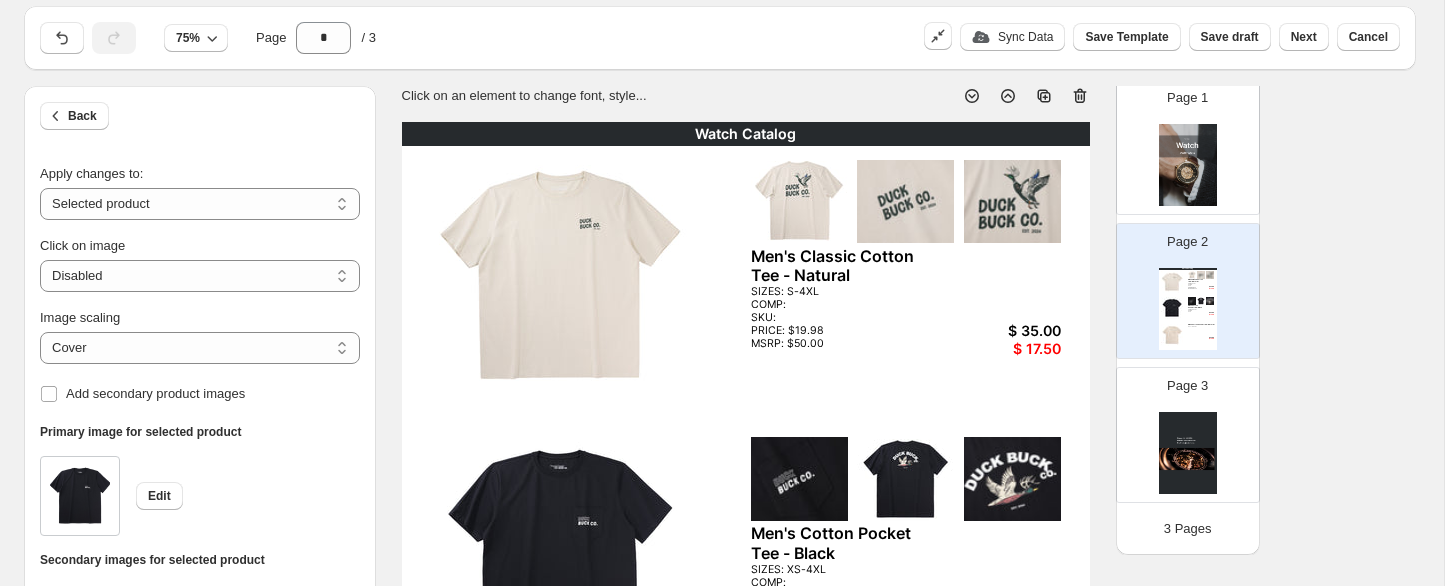 scroll, scrollTop: 0, scrollLeft: 0, axis: both 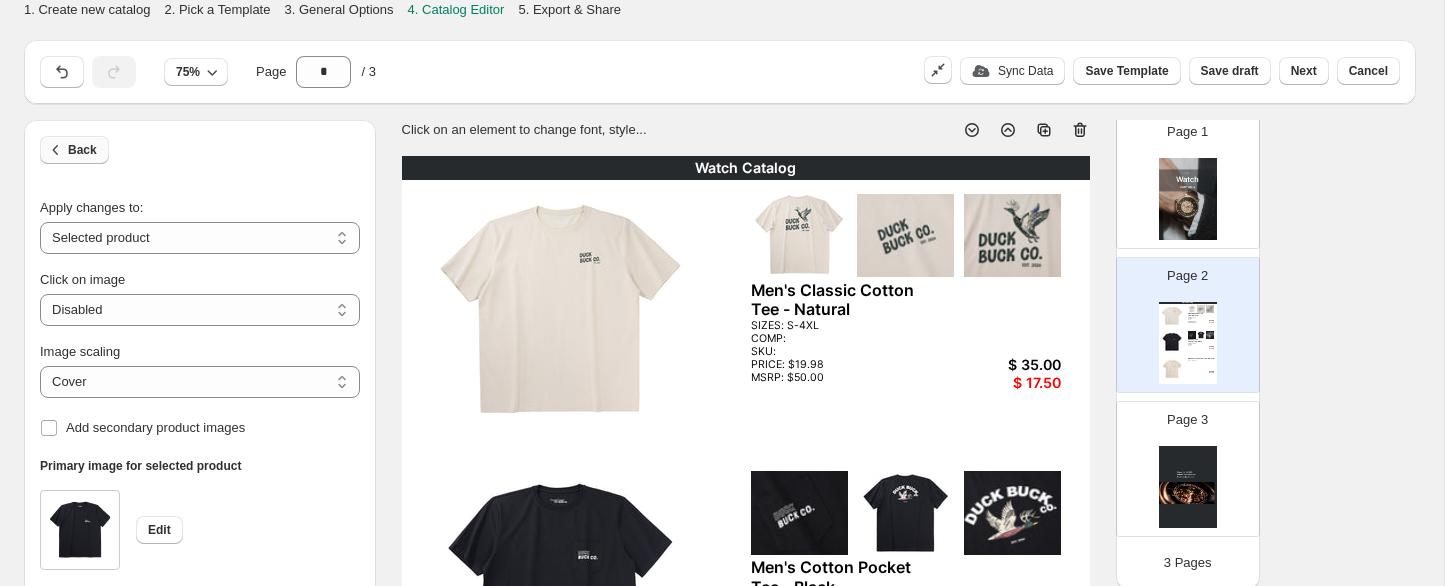 click on "Back" at bounding box center (82, 150) 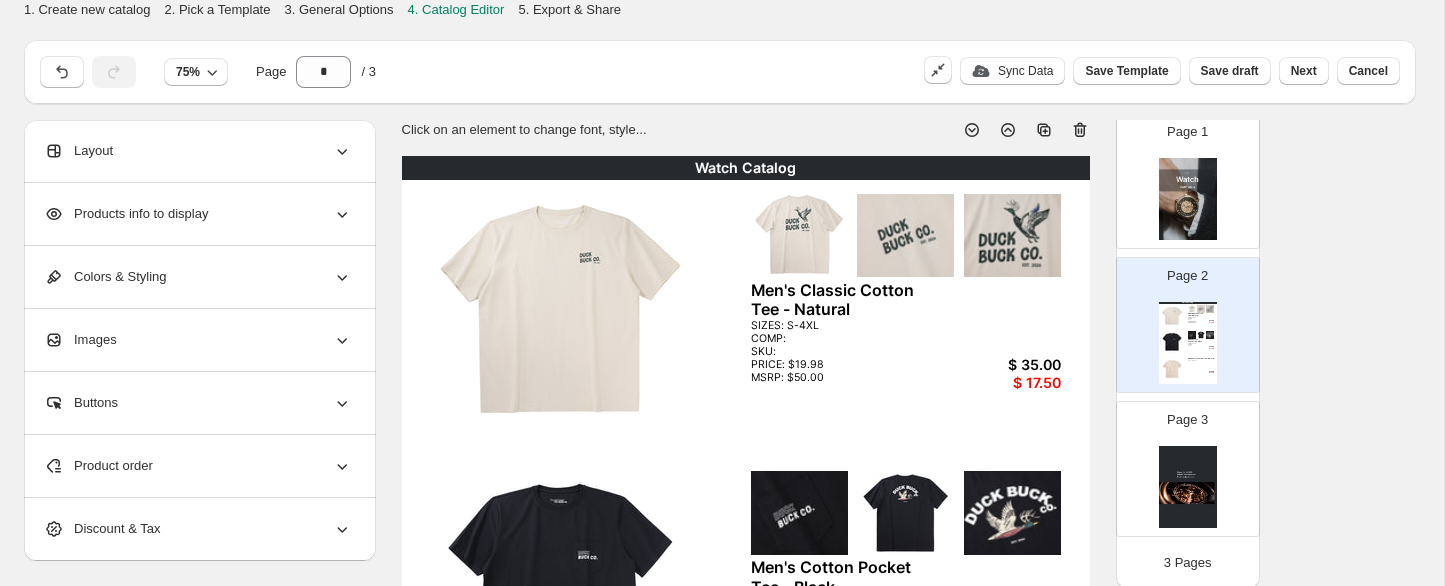 click 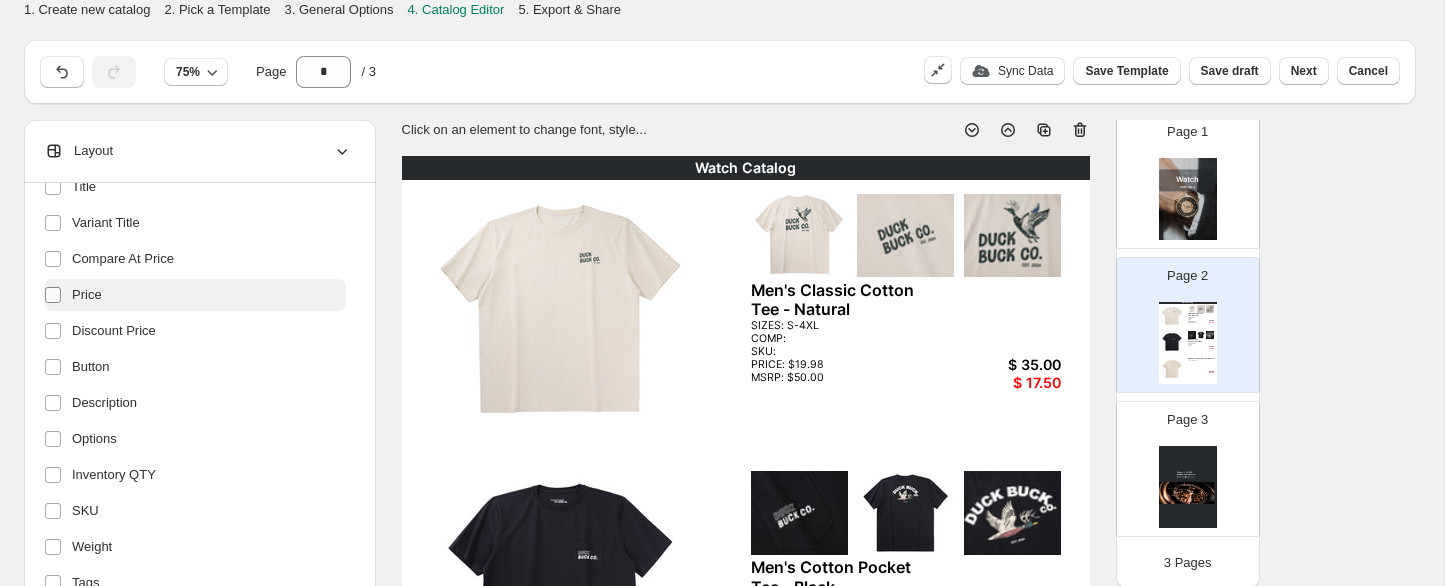 scroll, scrollTop: 226, scrollLeft: 0, axis: vertical 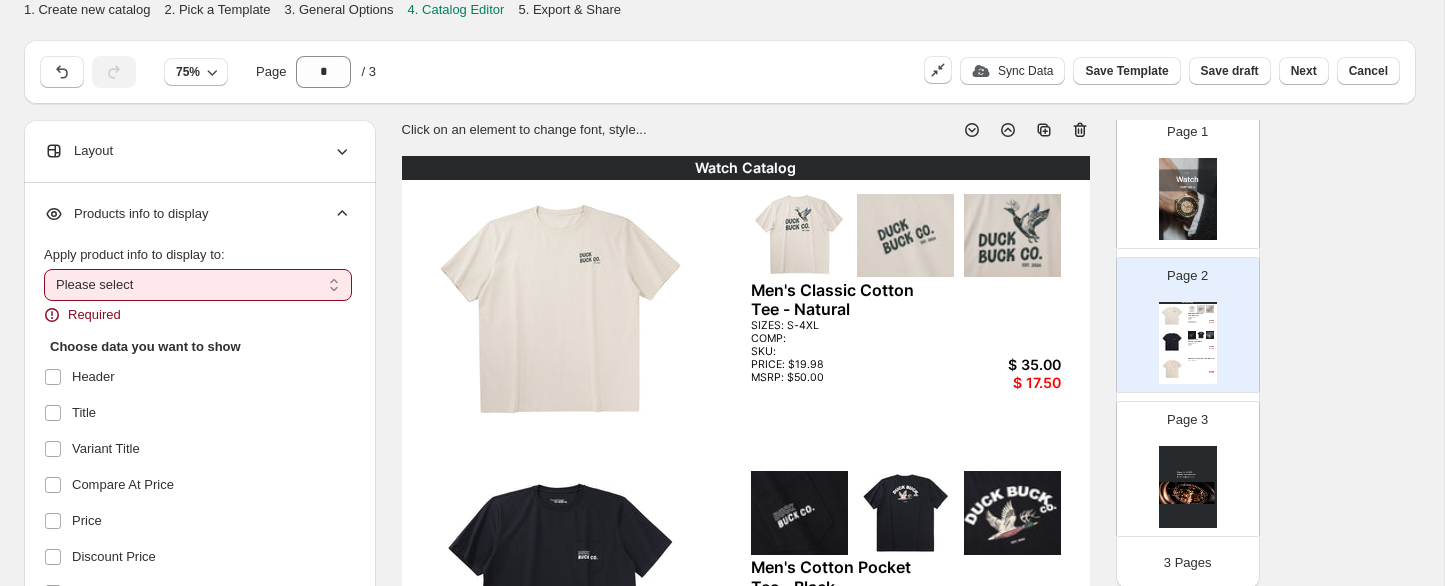 click on "**********" at bounding box center [198, 285] 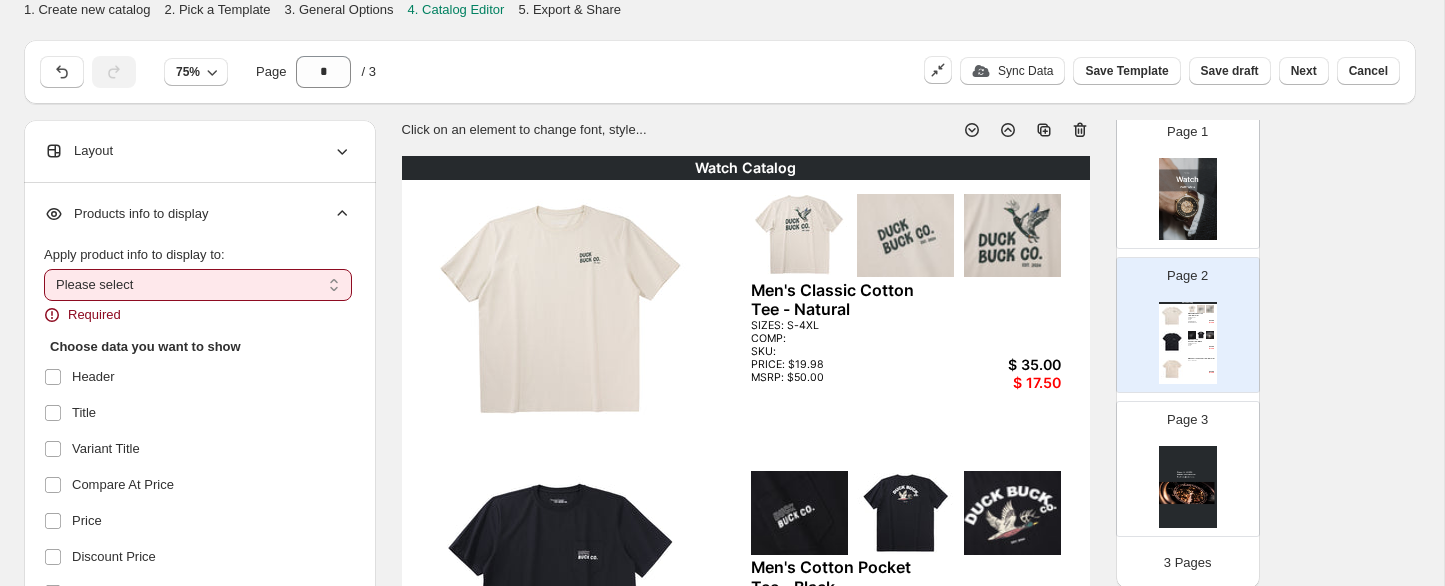 select on "*********" 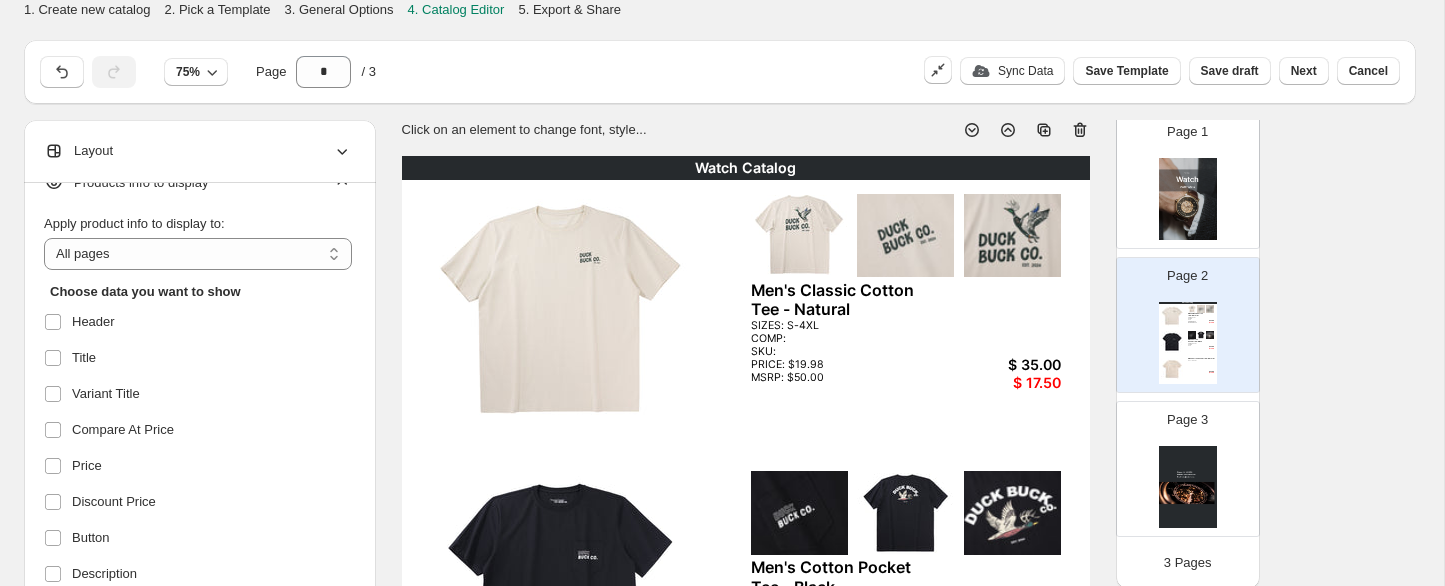 scroll, scrollTop: 68, scrollLeft: 0, axis: vertical 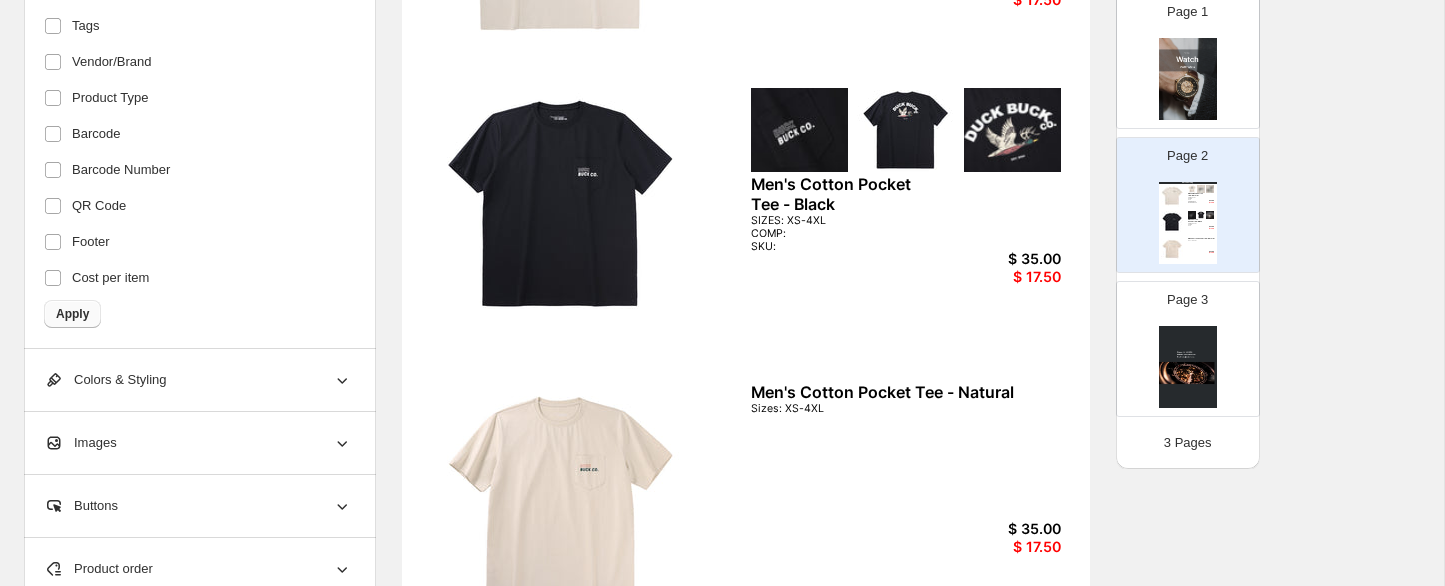 click on "Apply" at bounding box center (72, 314) 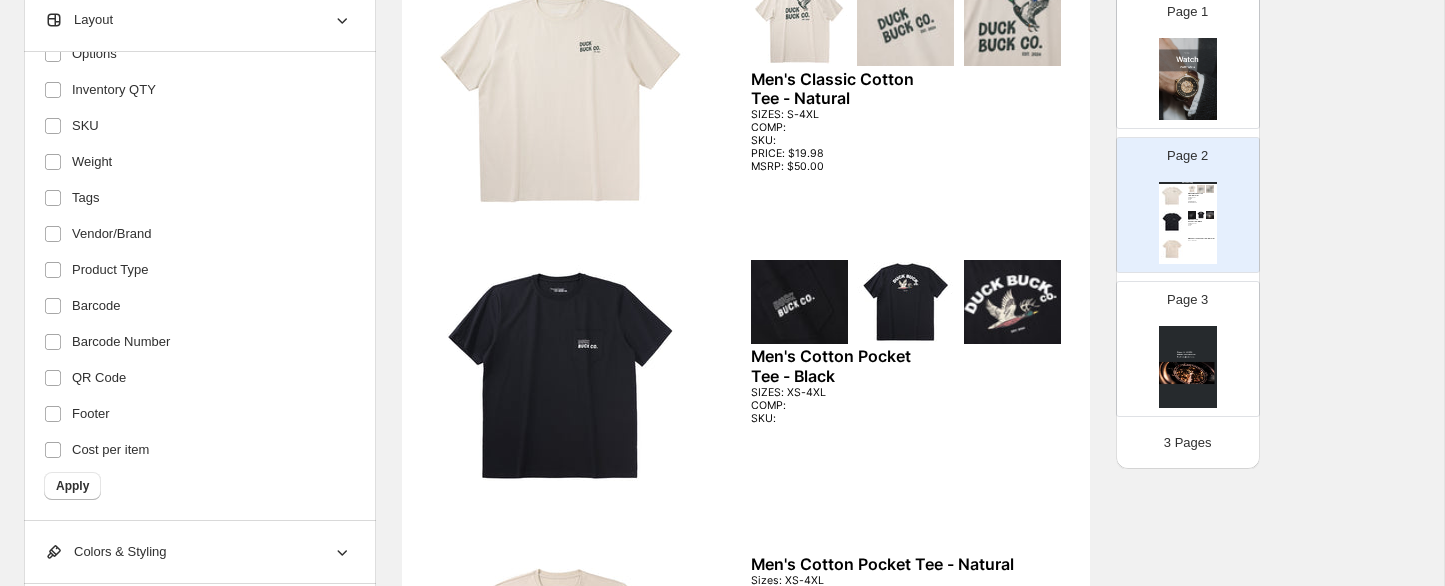 scroll, scrollTop: 0, scrollLeft: 0, axis: both 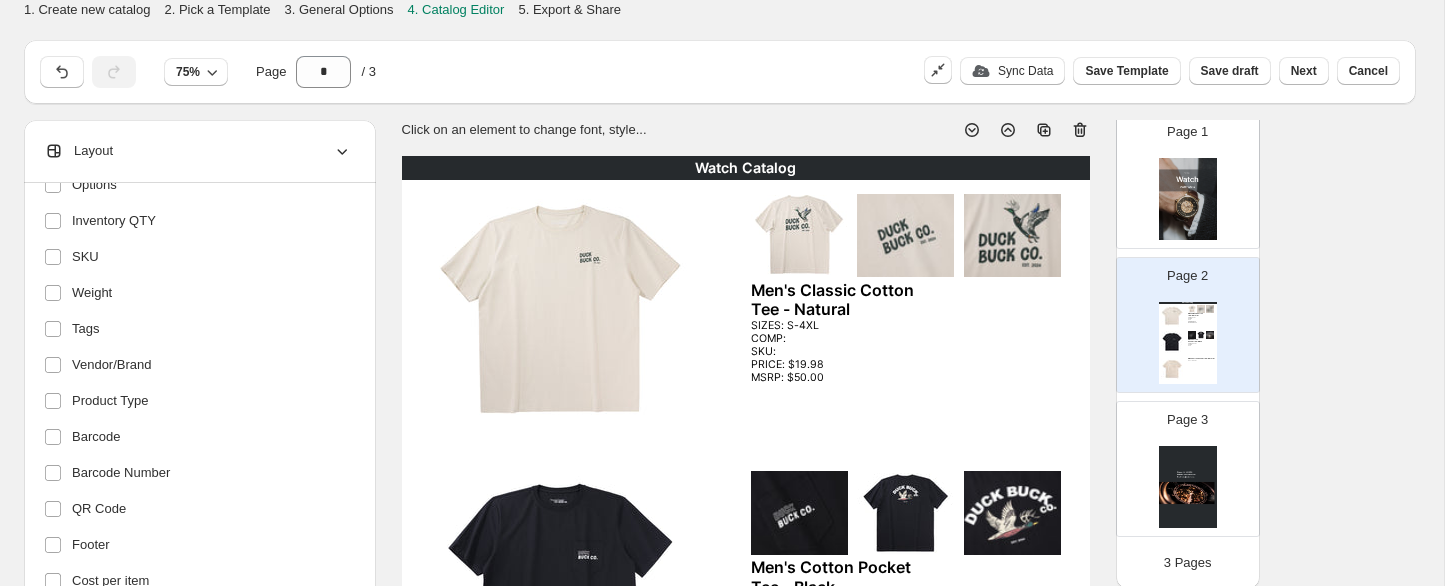click on "SIZES:  S-4XL
COMP:
SKU:
PRICE: $19.98
MSRP: $50.00" at bounding box center (844, 352) 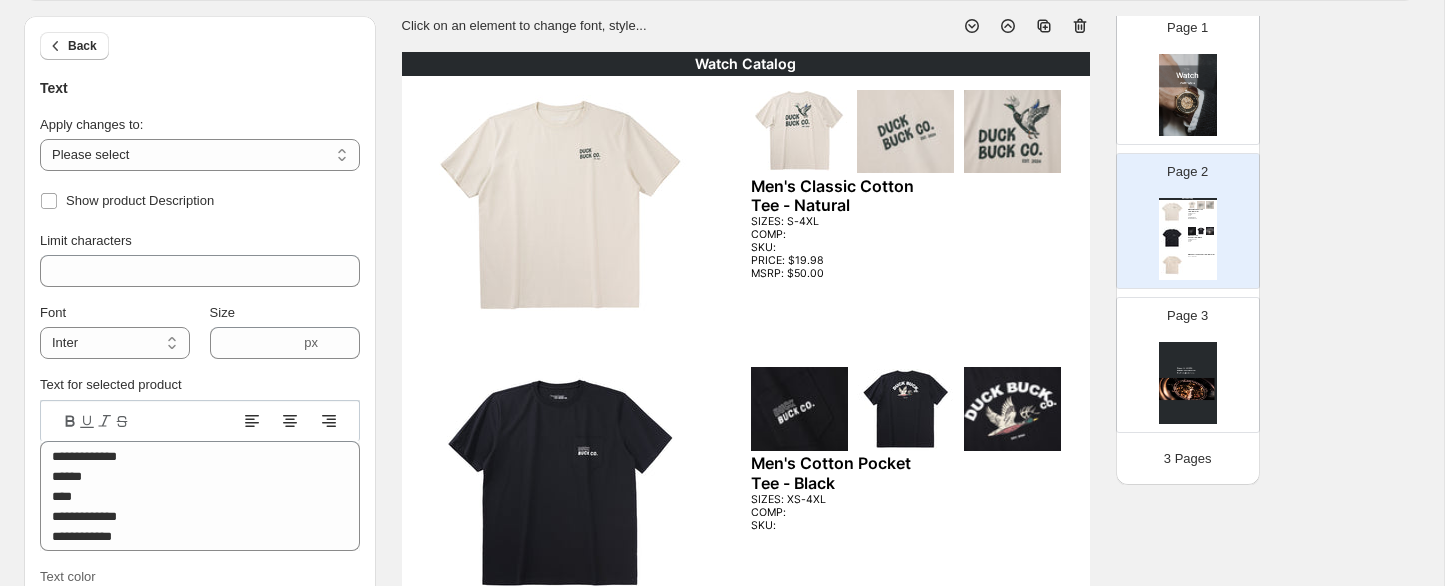 scroll, scrollTop: 229, scrollLeft: 0, axis: vertical 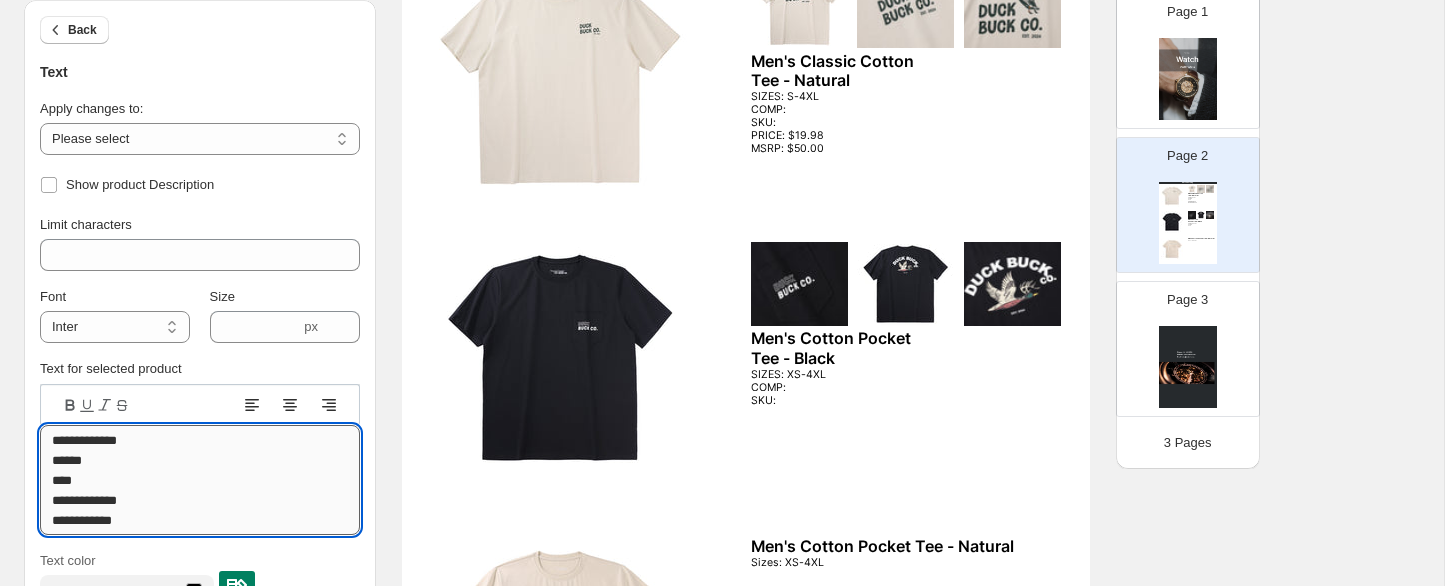 drag, startPoint x: 145, startPoint y: 517, endPoint x: 105, endPoint y: 515, distance: 40.04997 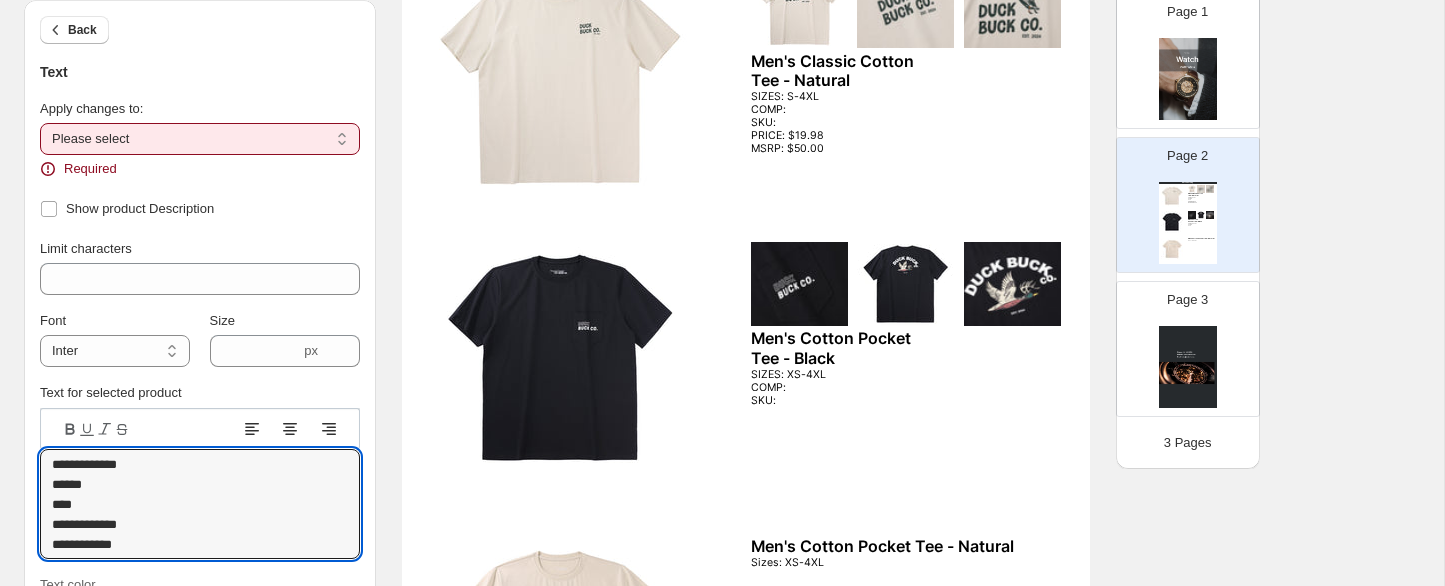click on "**********" at bounding box center (200, 139) 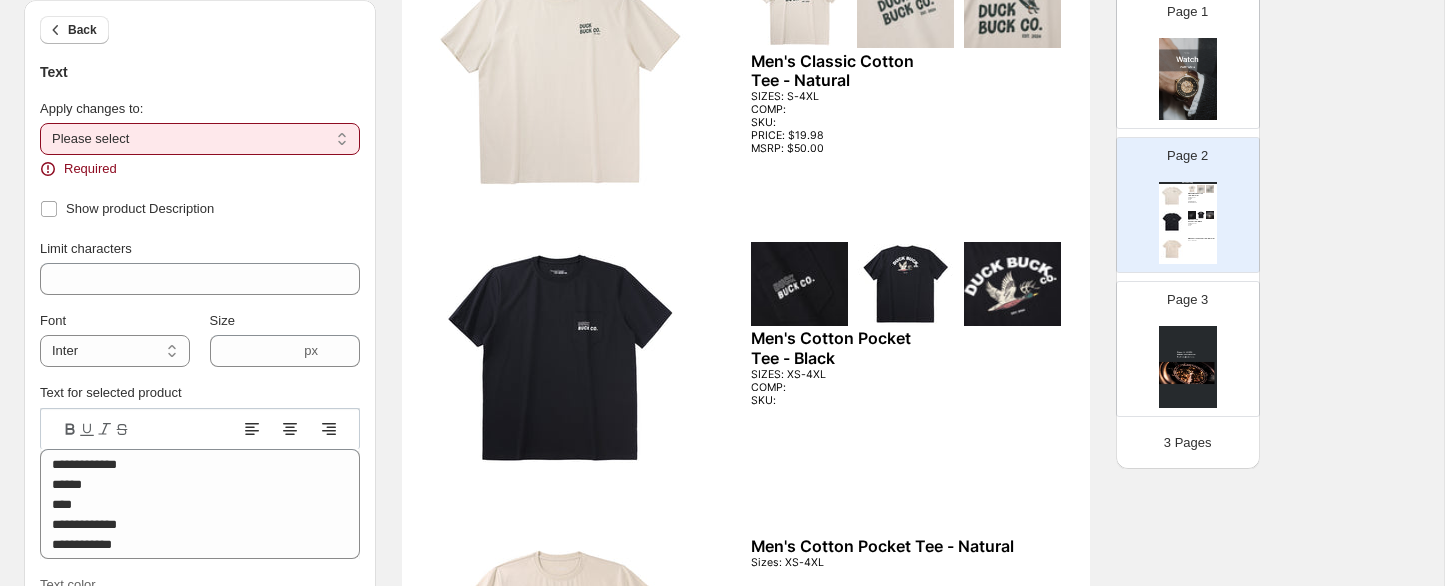 select on "**********" 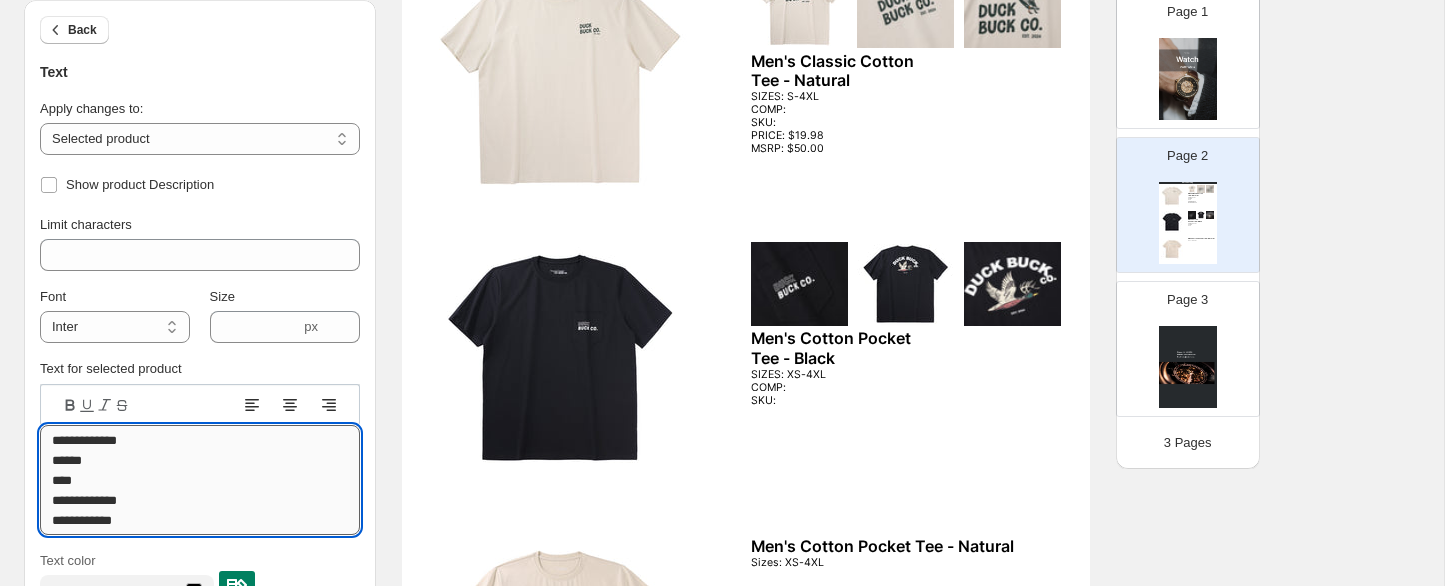drag, startPoint x: 141, startPoint y: 521, endPoint x: 104, endPoint y: 518, distance: 37.12142 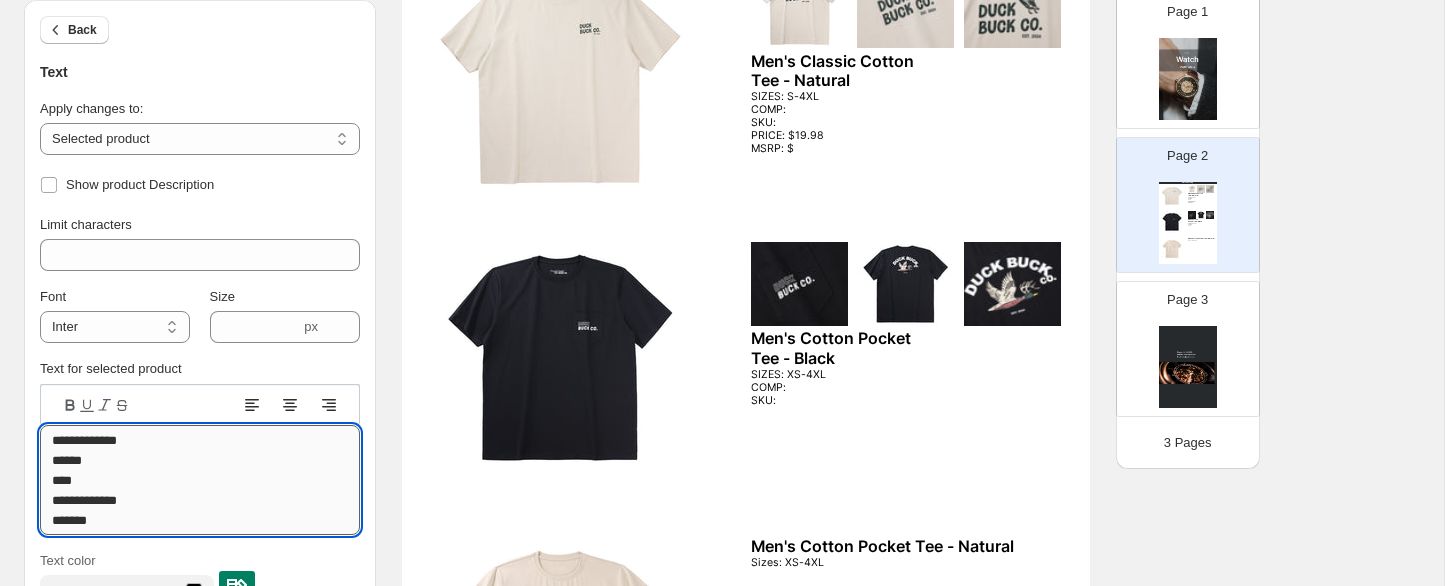 drag, startPoint x: 155, startPoint y: 497, endPoint x: 106, endPoint y: 493, distance: 49.162994 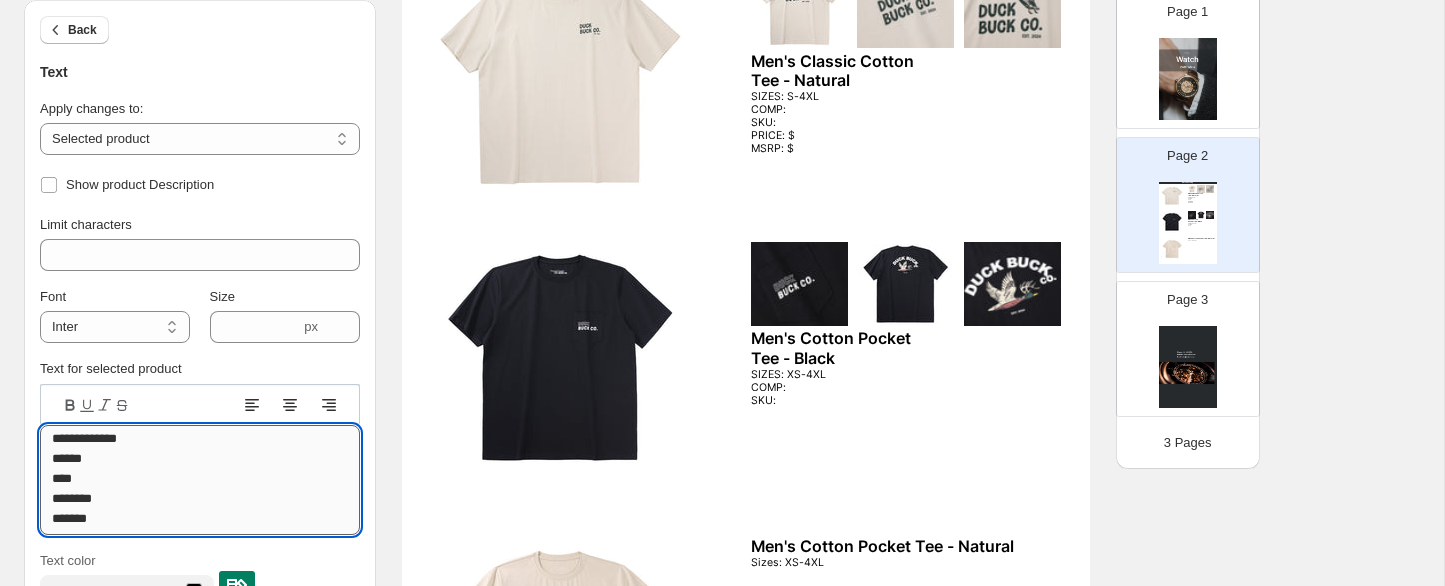 scroll, scrollTop: 0, scrollLeft: 0, axis: both 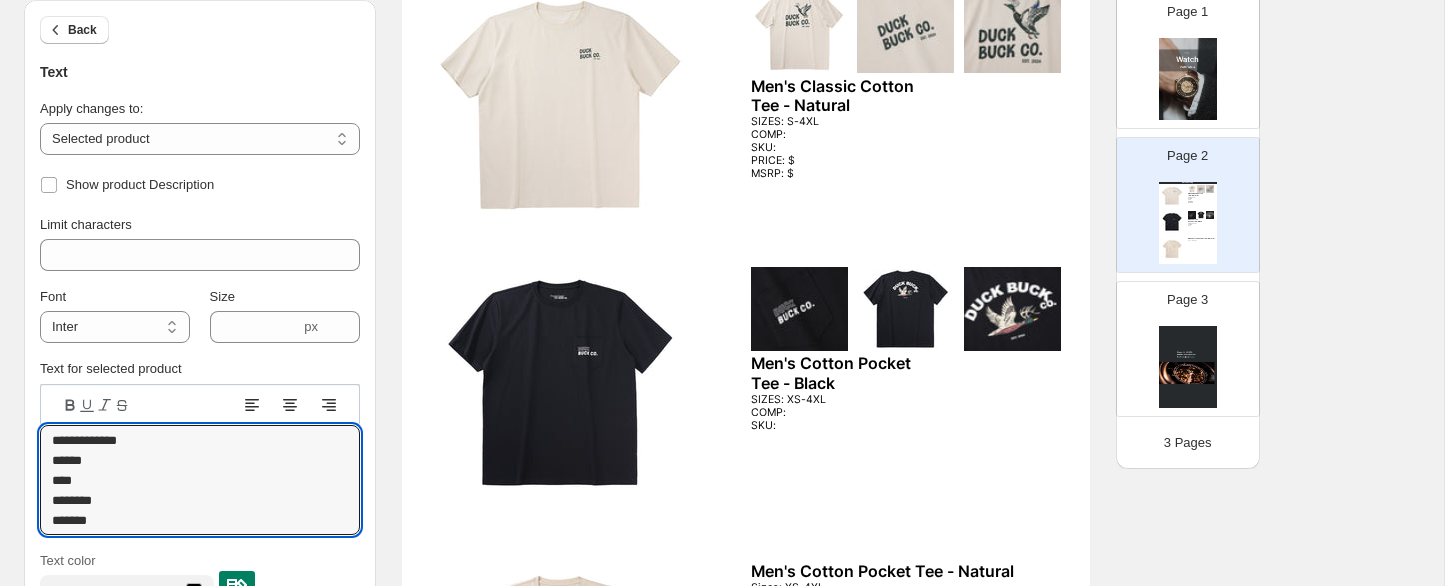 drag, startPoint x: 131, startPoint y: 524, endPoint x: 22, endPoint y: 424, distance: 147.92227 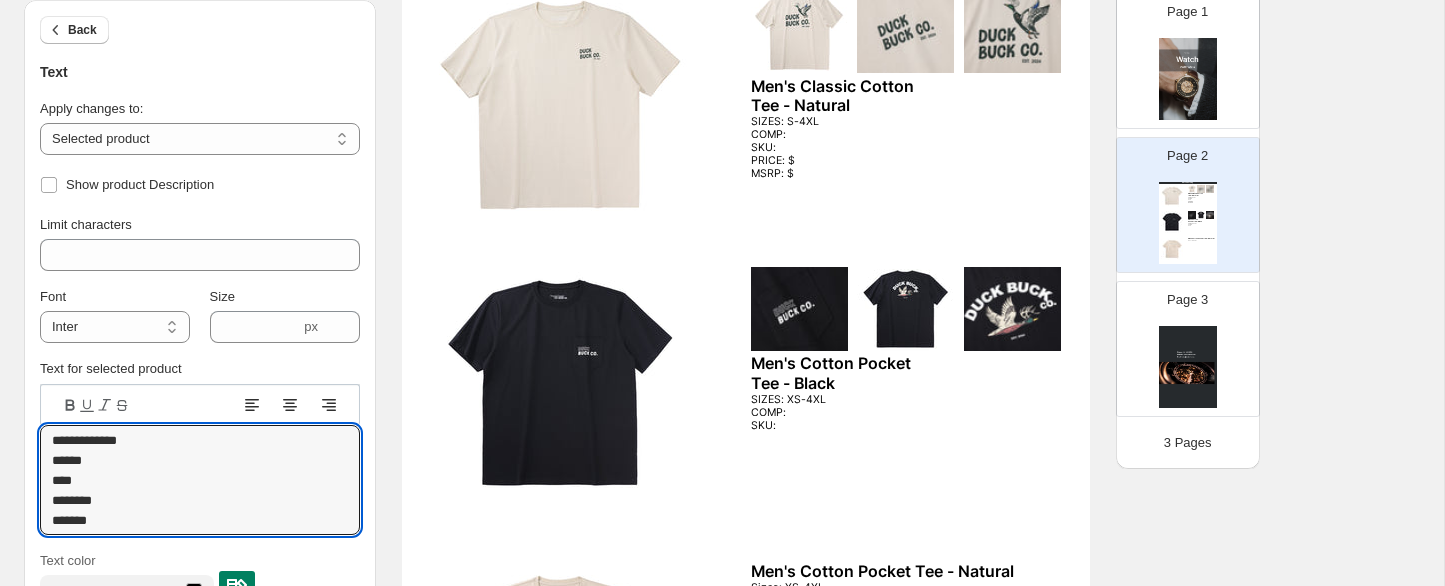 type on "**********" 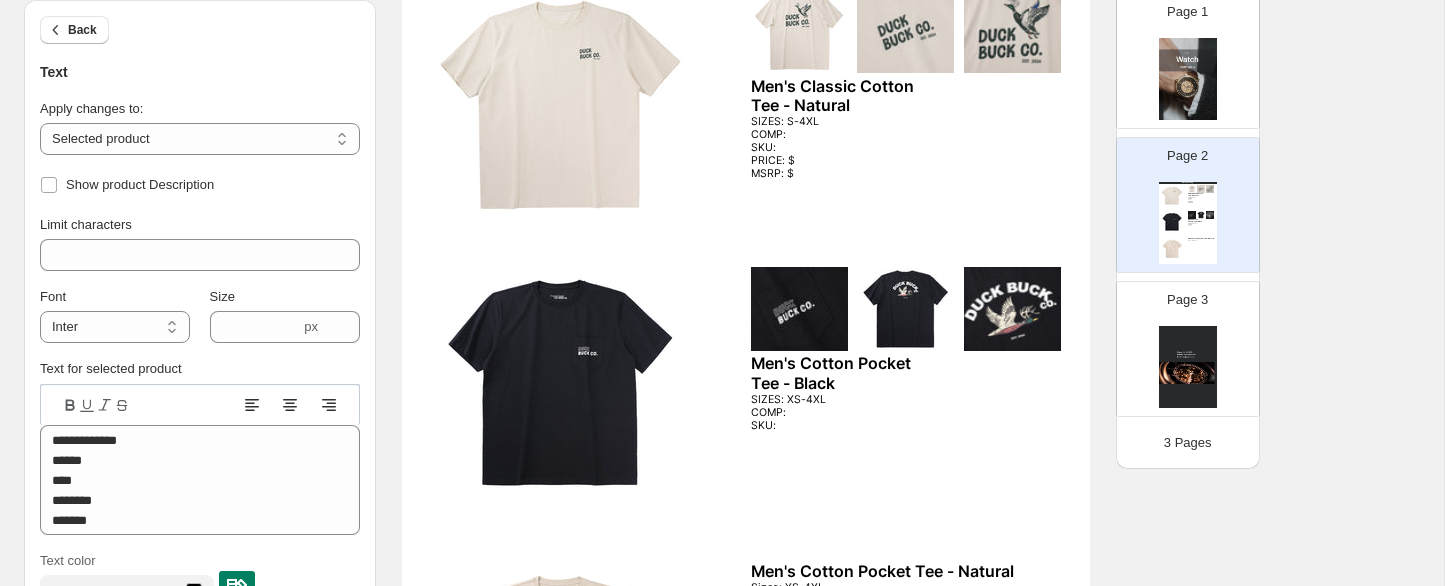 click on "SIZES:  XS-4XL
COMP:
SKU:" at bounding box center [844, 413] 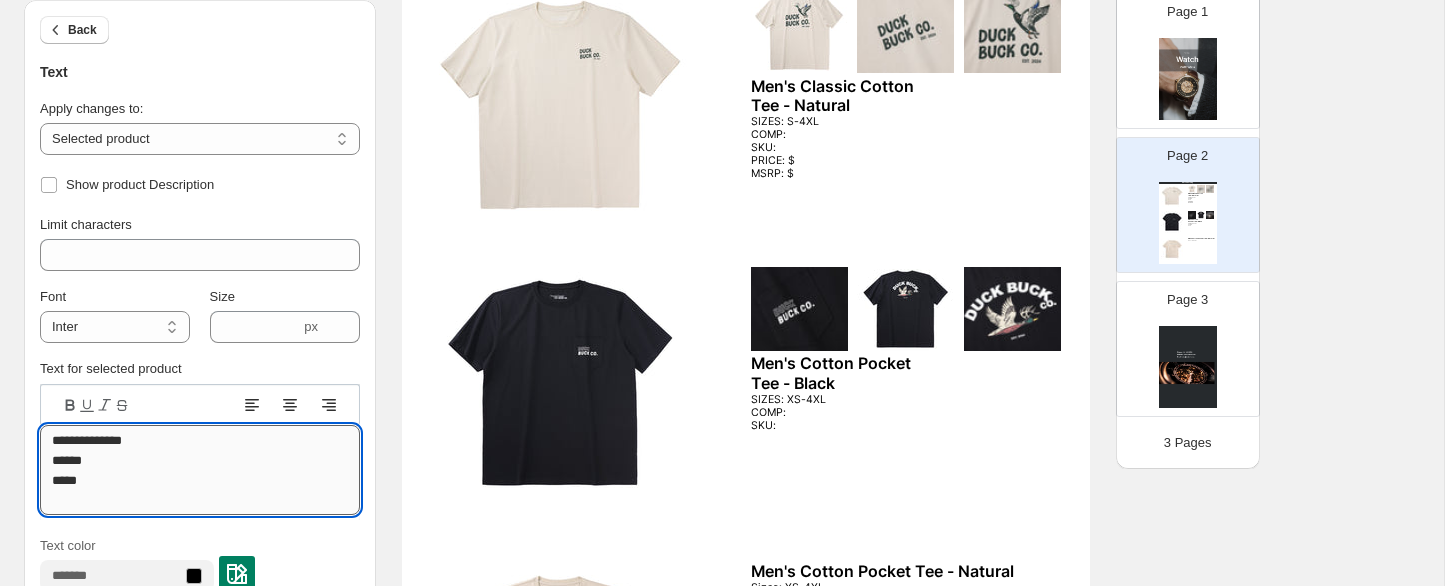 drag, startPoint x: 133, startPoint y: 503, endPoint x: 50, endPoint y: 461, distance: 93.0215 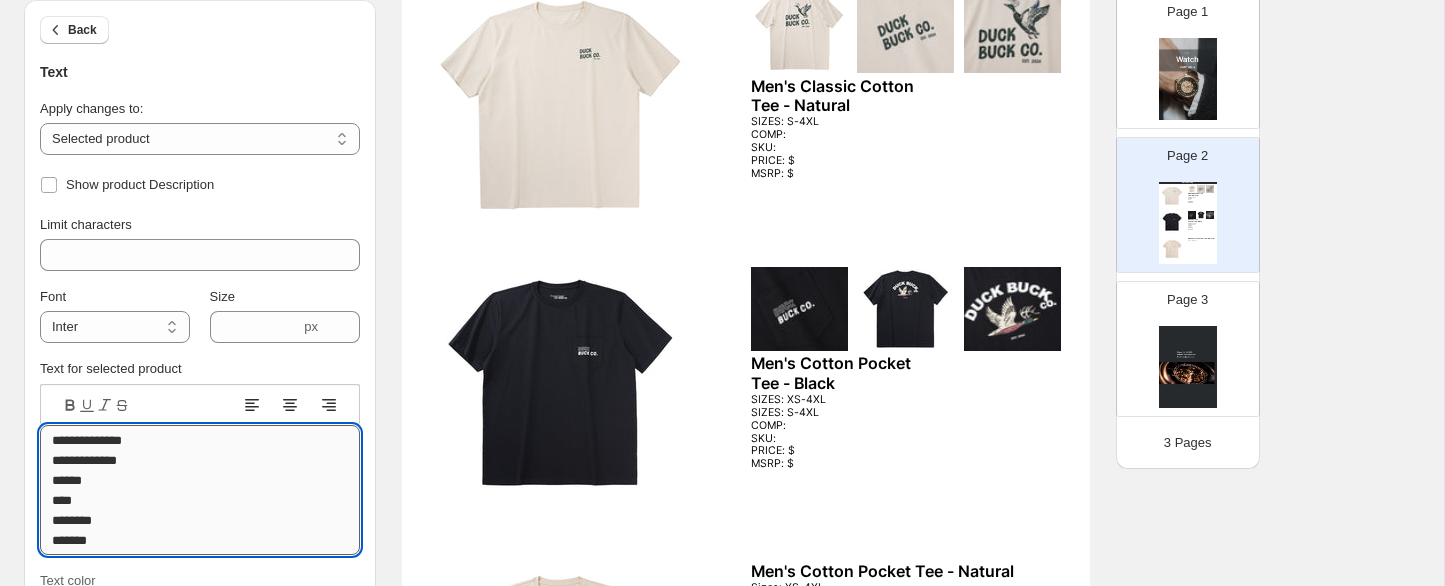 scroll, scrollTop: 2, scrollLeft: 0, axis: vertical 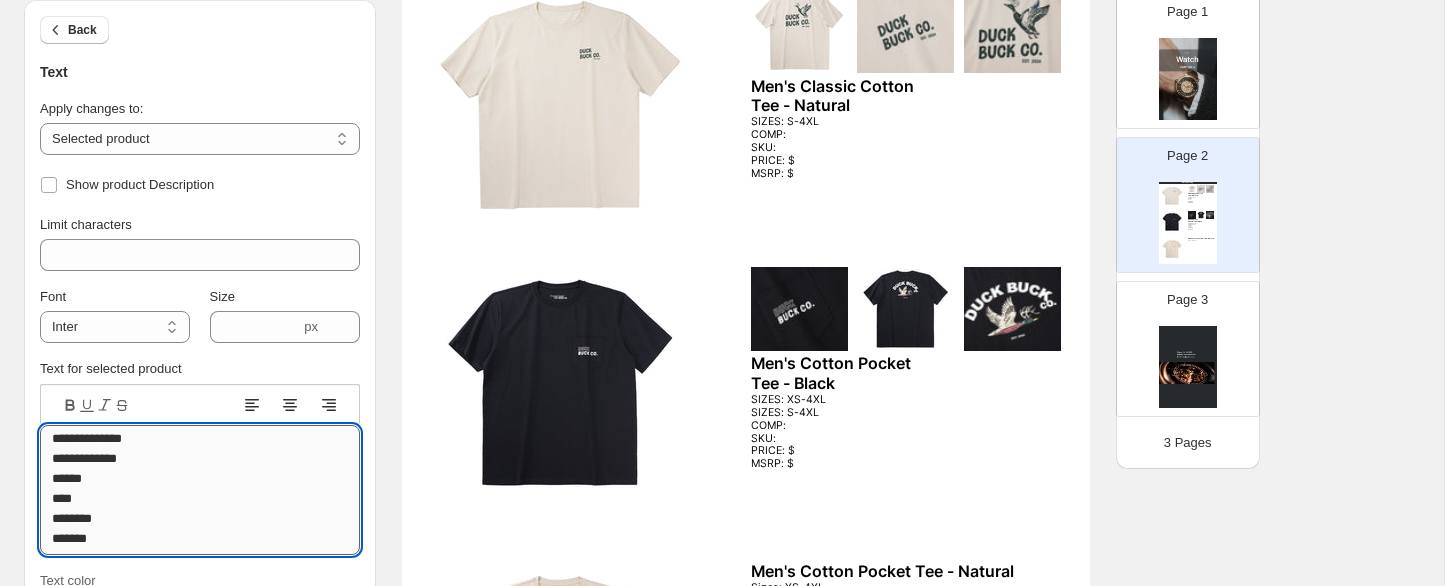 click on "**********" at bounding box center [200, 490] 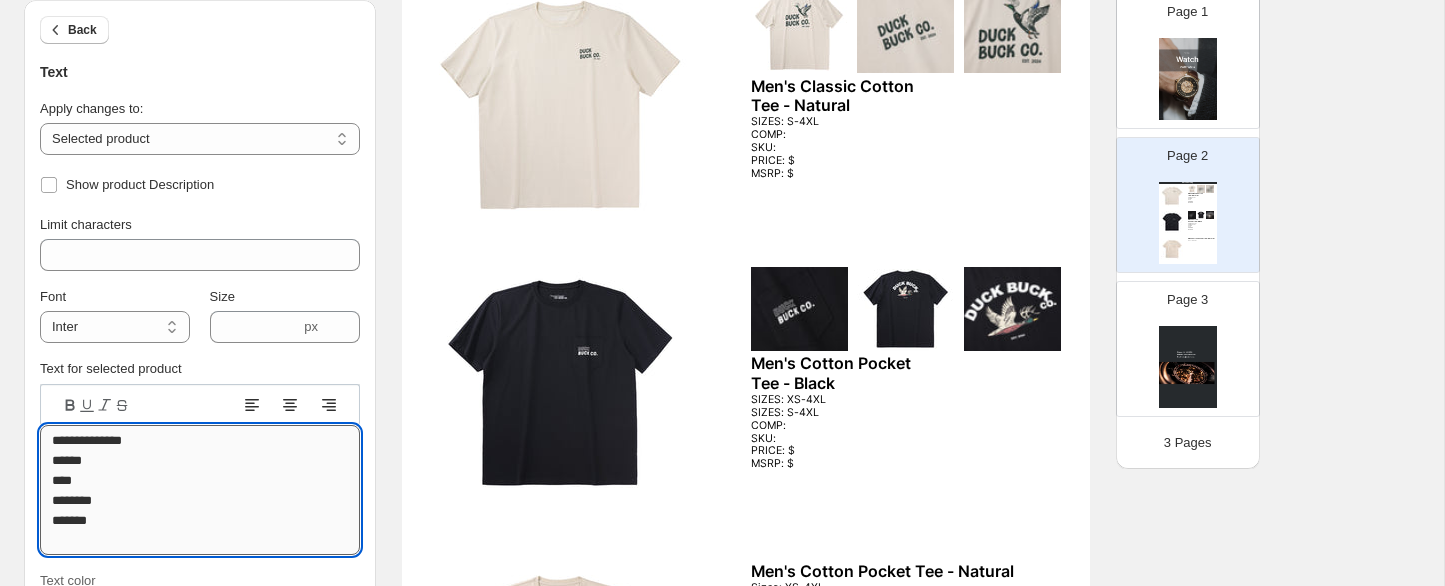 scroll, scrollTop: 0, scrollLeft: 0, axis: both 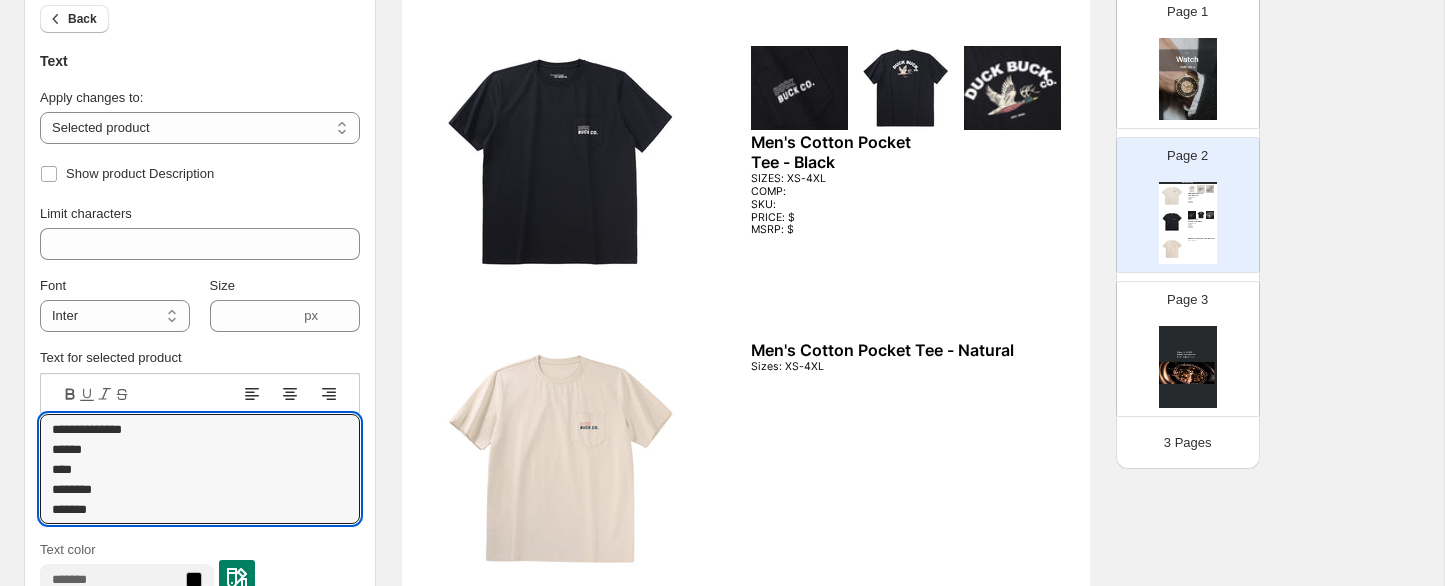 click on "Watch Catalog Men's Classic Cotton Tee - Natural SIZES:  S-4XL
COMP:
SKU:
PRICE: $
MSRP: $ Men's Cotton Pocket Tee - Black SIZES:  XS-4XL
COMP:
SKU:
PRICE: $
MSRP: $ Men's Cotton Pocket Tee - Natural Sizes: XS-4XL" at bounding box center (746, 176) 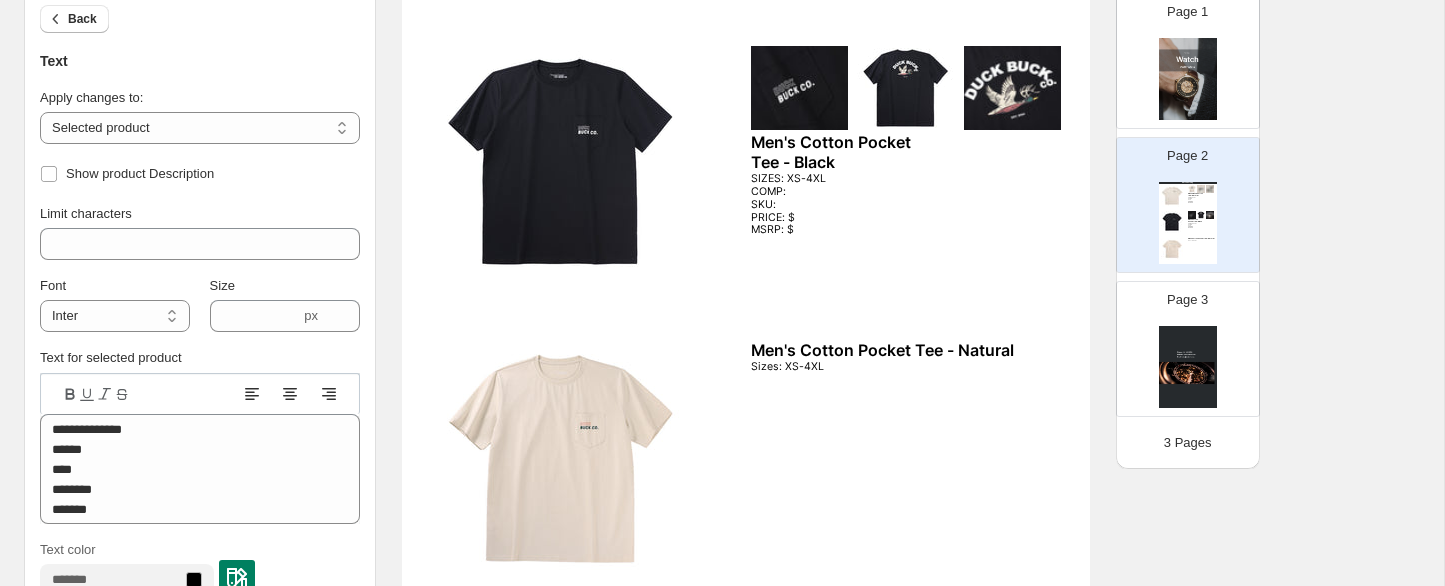 click on "Sizes: XS-4XL" at bounding box center (880, 367) 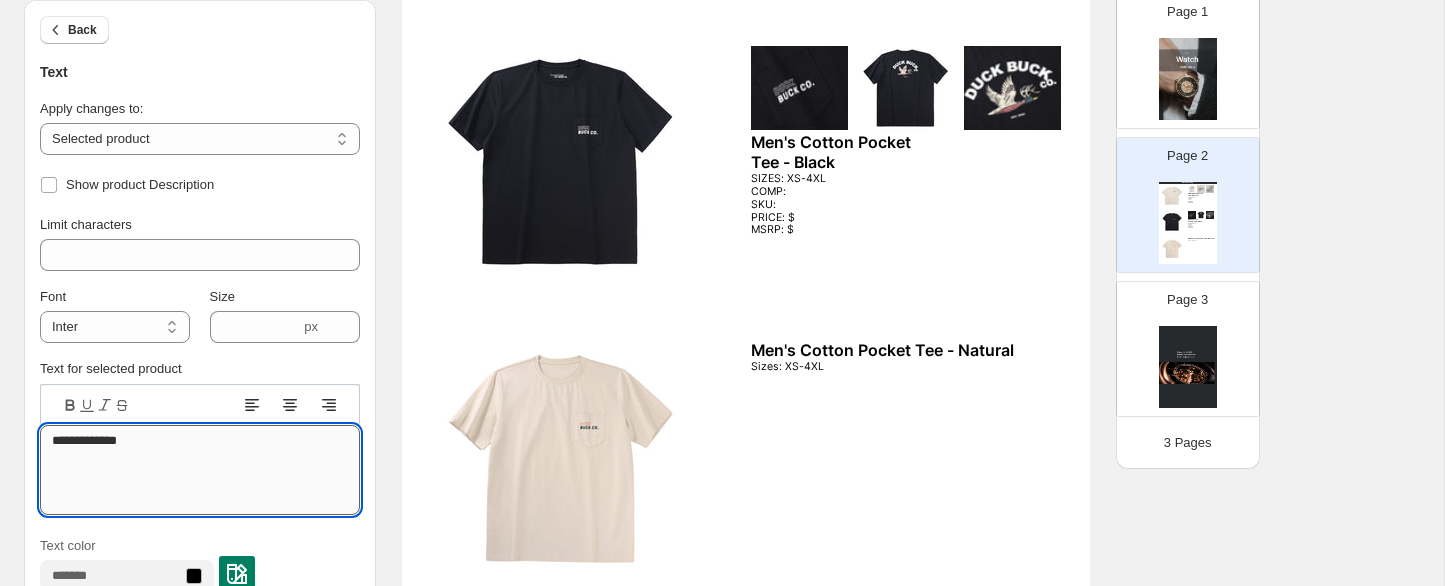click on "**********" at bounding box center (200, 470) 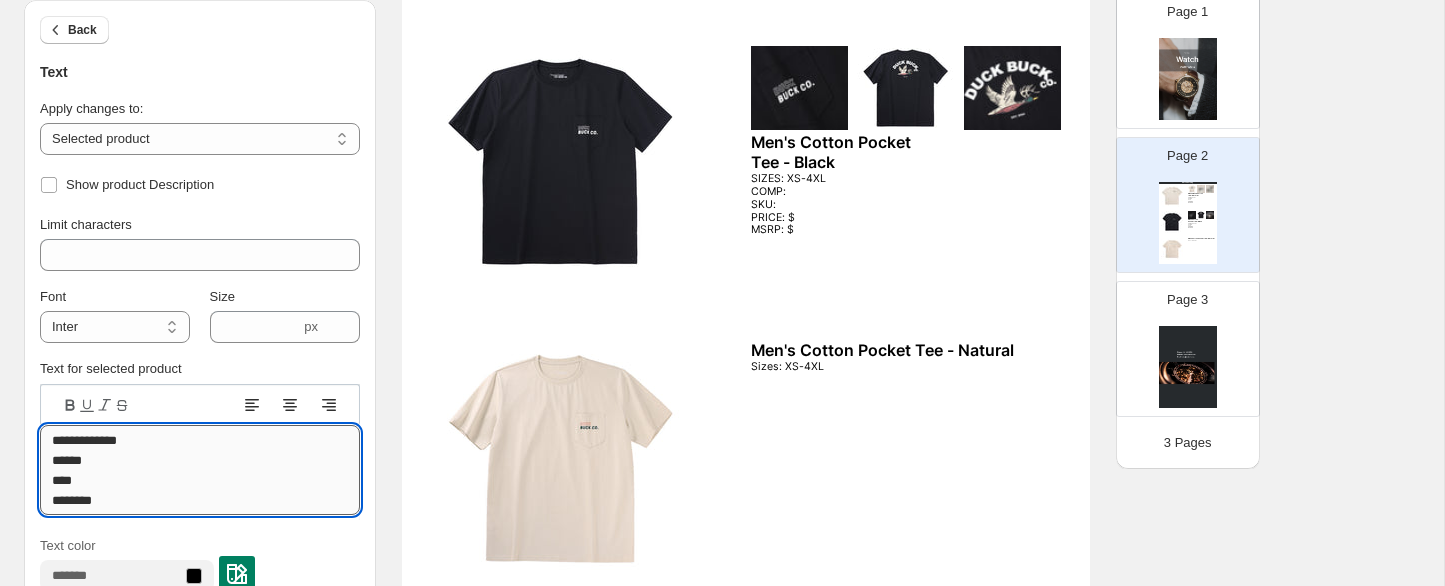 scroll, scrollTop: 2, scrollLeft: 0, axis: vertical 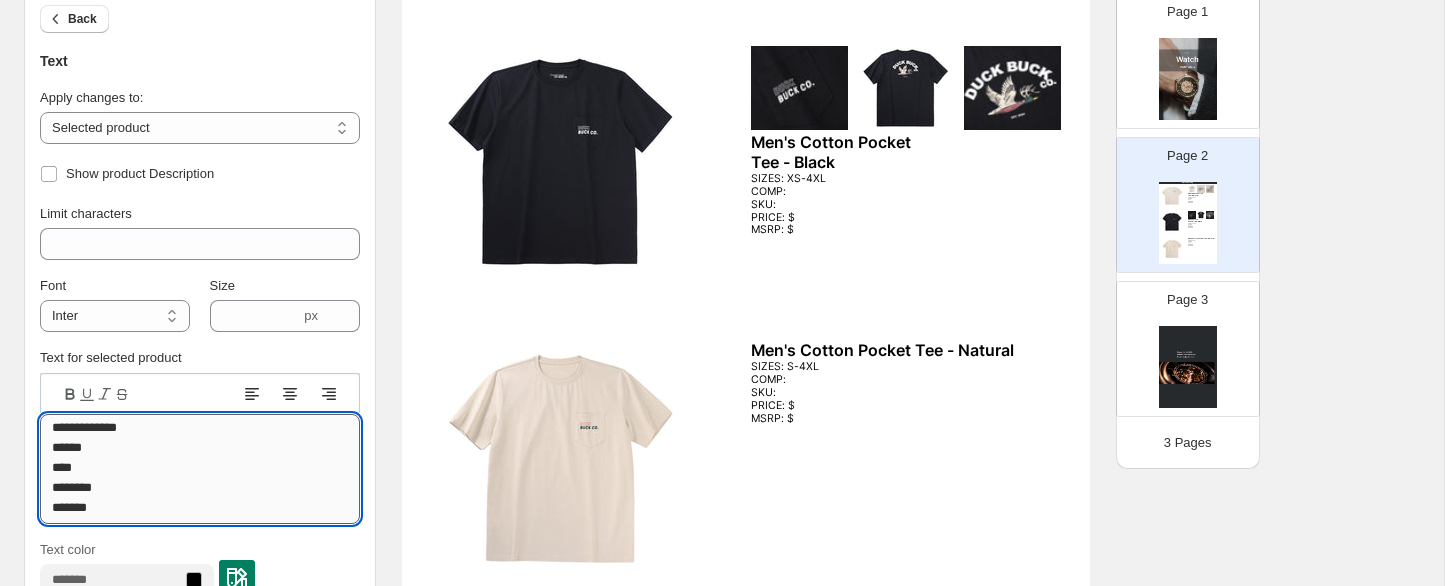click on "**********" at bounding box center [200, 469] 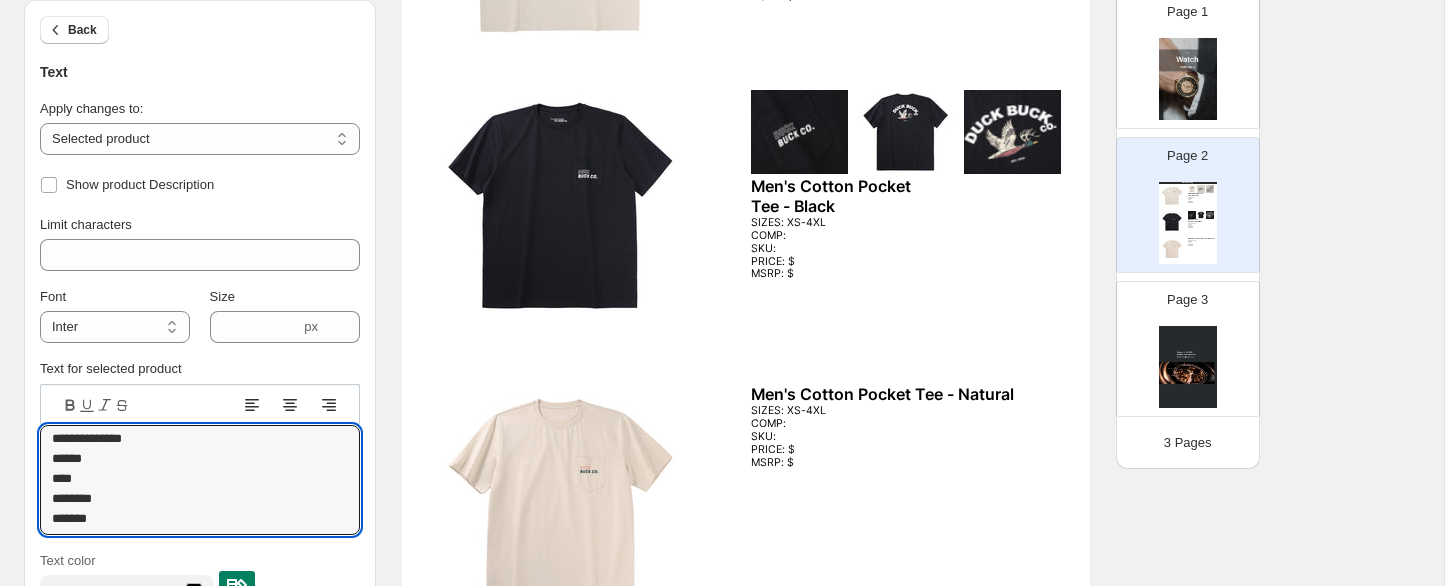scroll, scrollTop: 372, scrollLeft: 0, axis: vertical 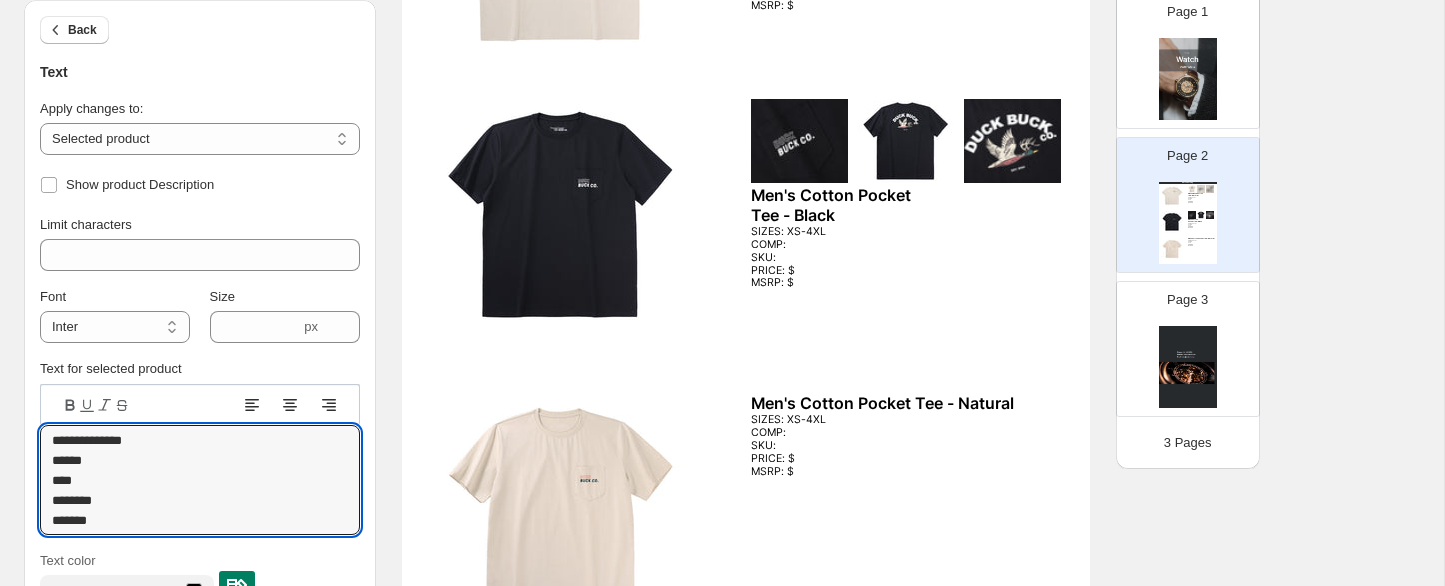 drag, startPoint x: 131, startPoint y: 522, endPoint x: 5, endPoint y: 424, distance: 159.62456 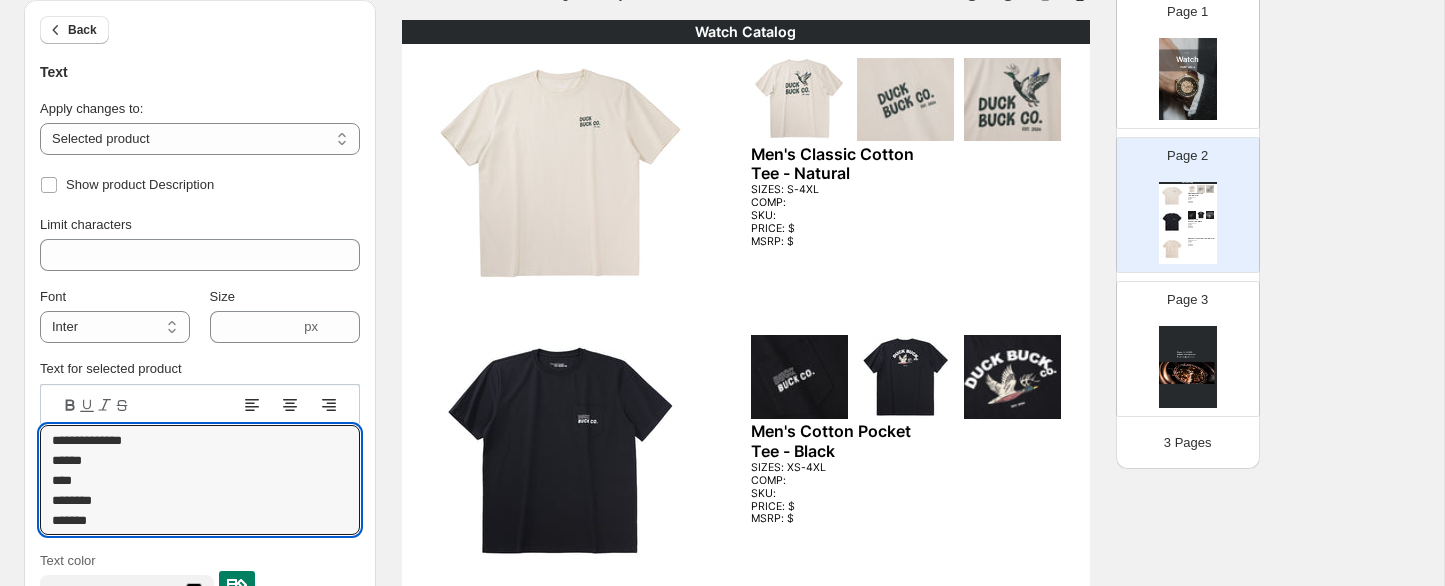 scroll, scrollTop: 158, scrollLeft: 0, axis: vertical 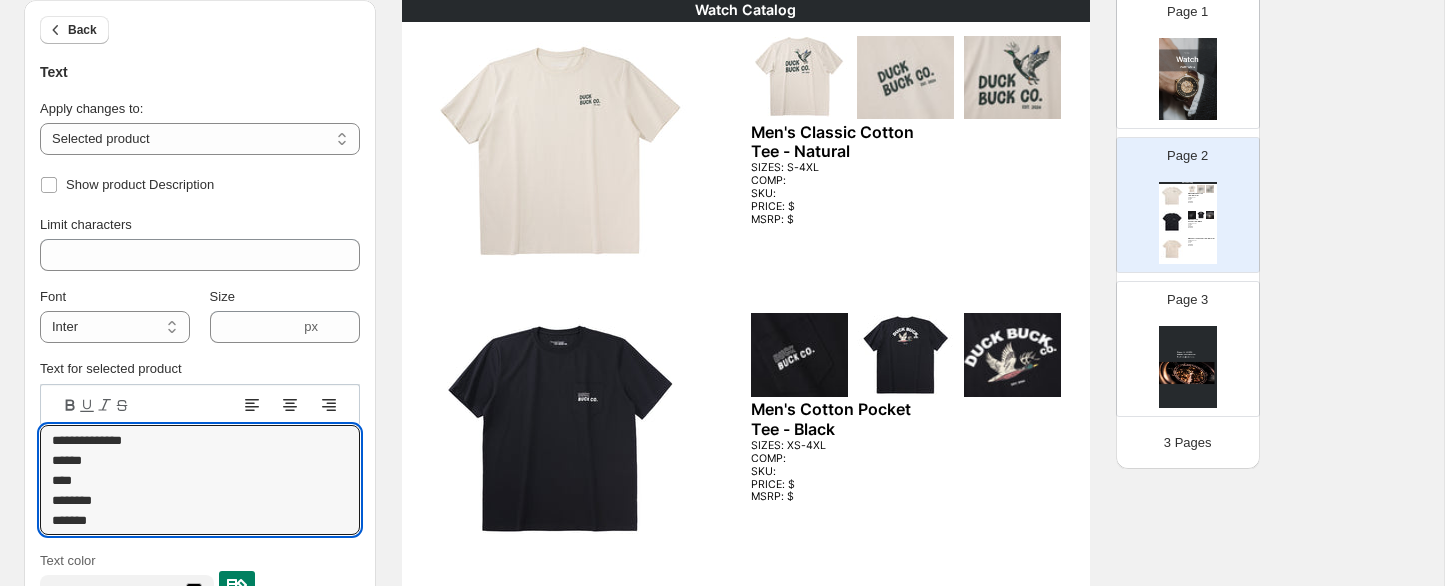 type on "**********" 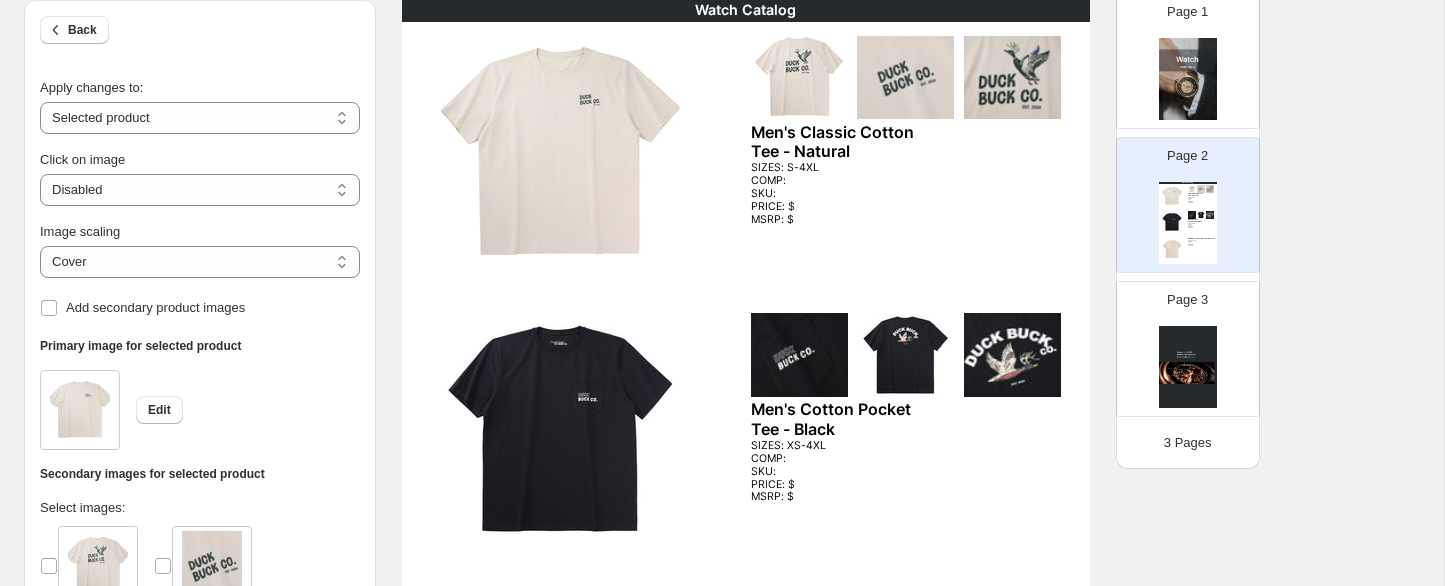 click at bounding box center [559, 430] 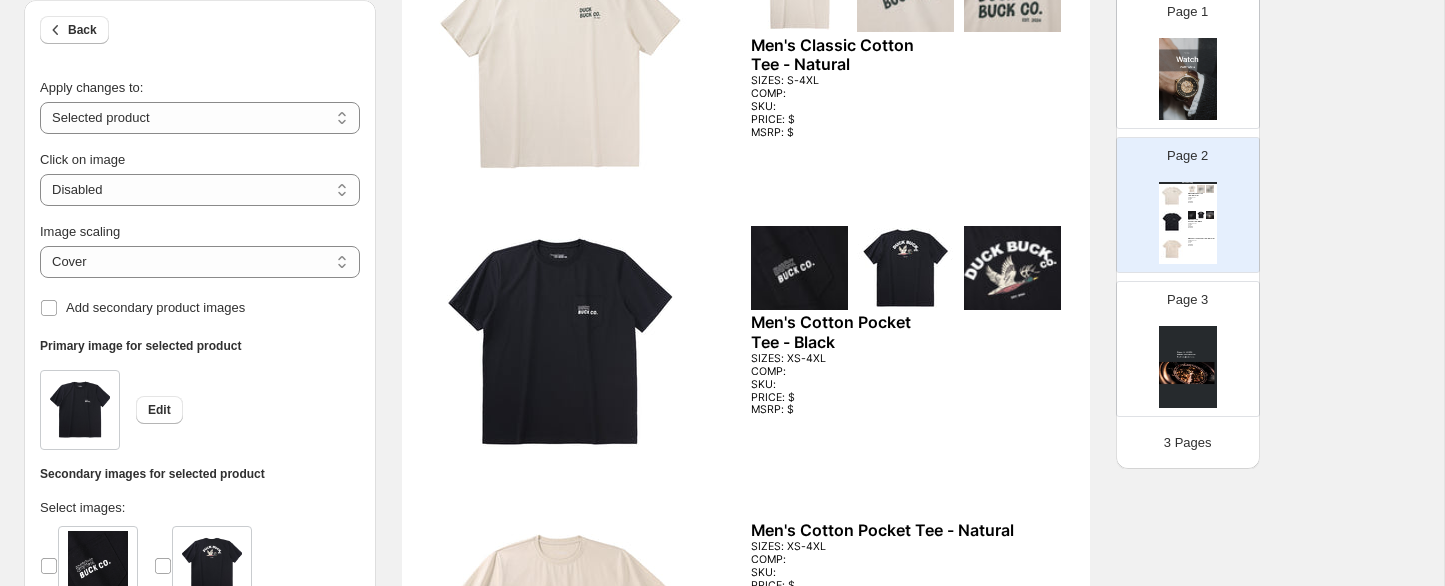 scroll, scrollTop: 452, scrollLeft: 0, axis: vertical 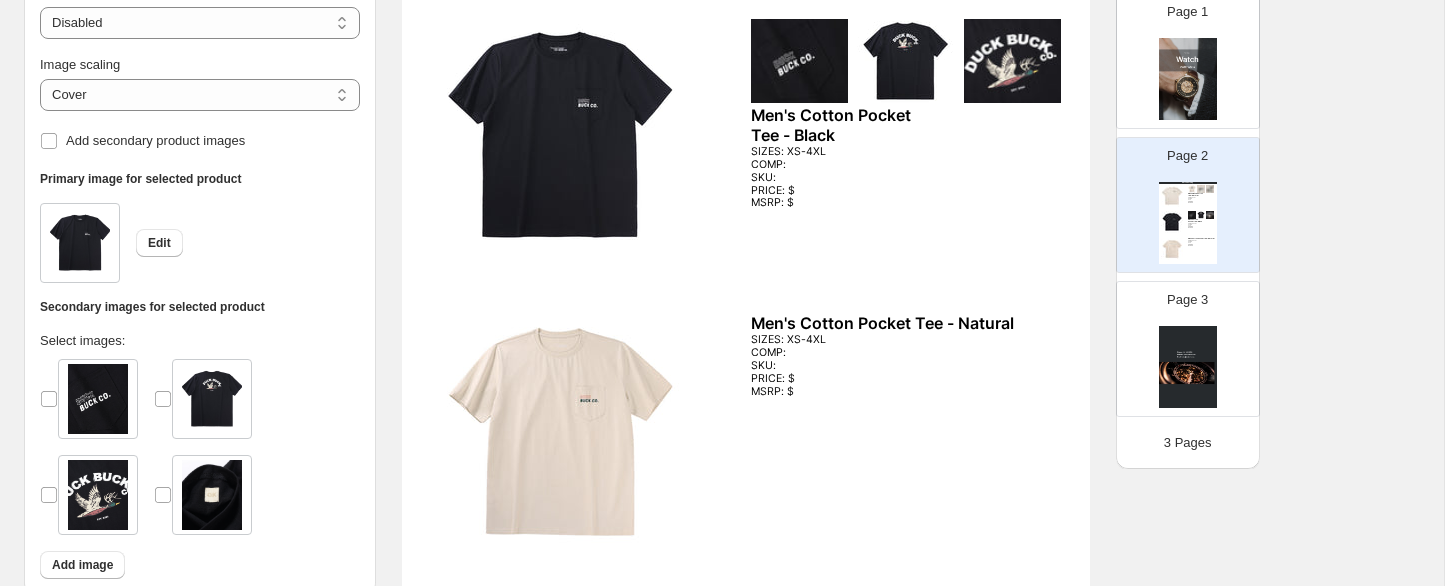 click at bounding box center (559, 431) 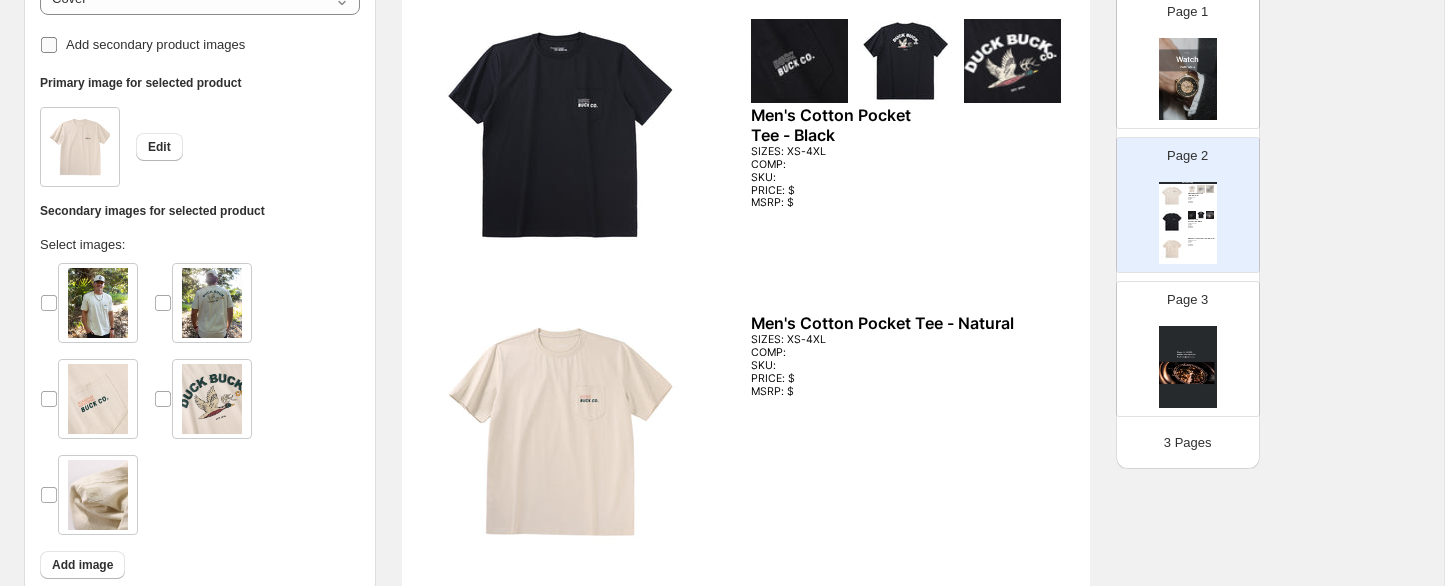 click on "Add secondary product images" at bounding box center [155, 44] 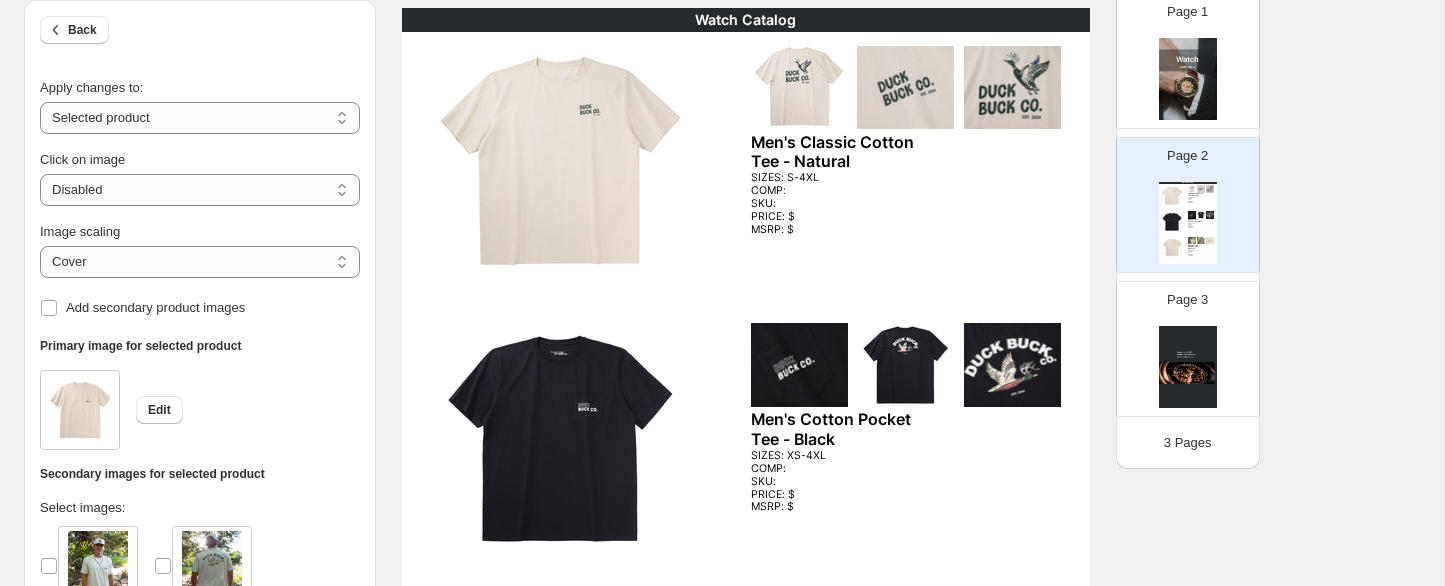 scroll, scrollTop: 125, scrollLeft: 0, axis: vertical 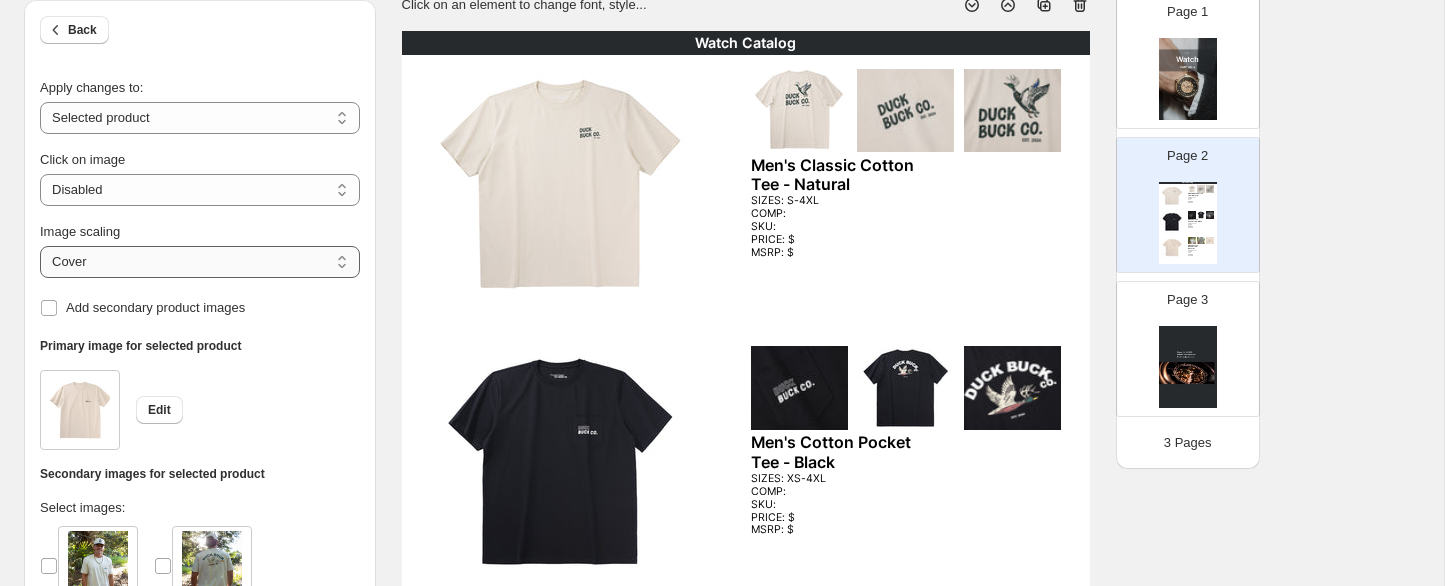 click on "***** *******" at bounding box center [200, 262] 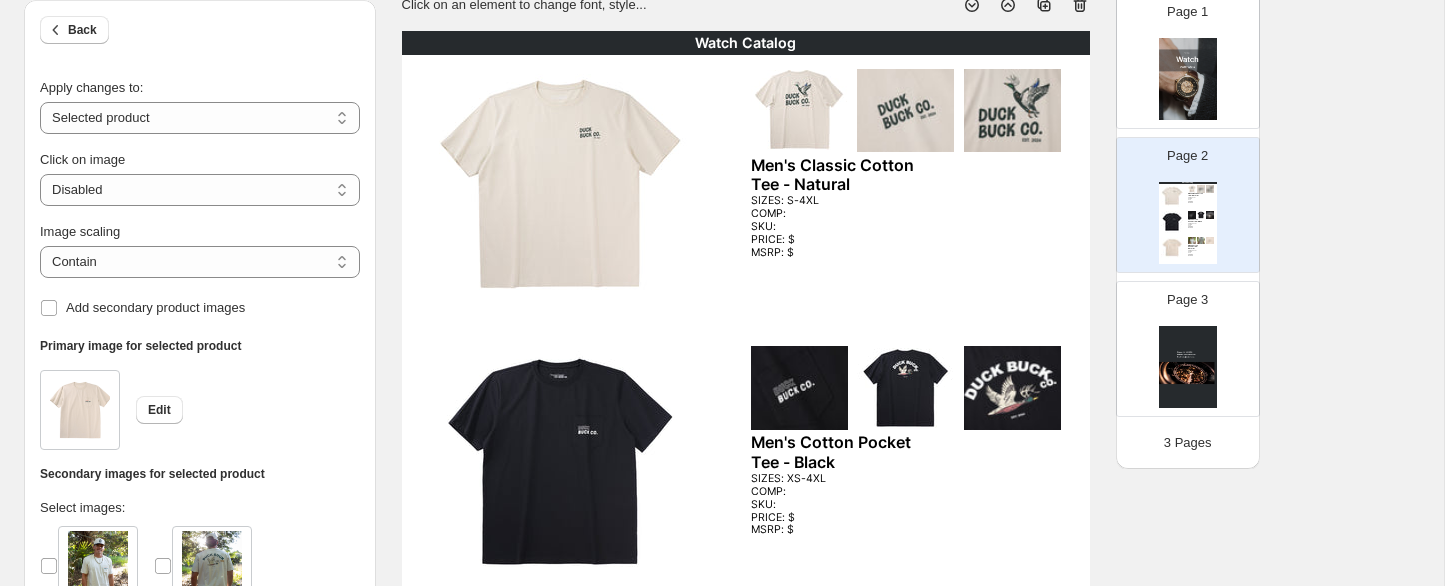 click at bounding box center [559, 463] 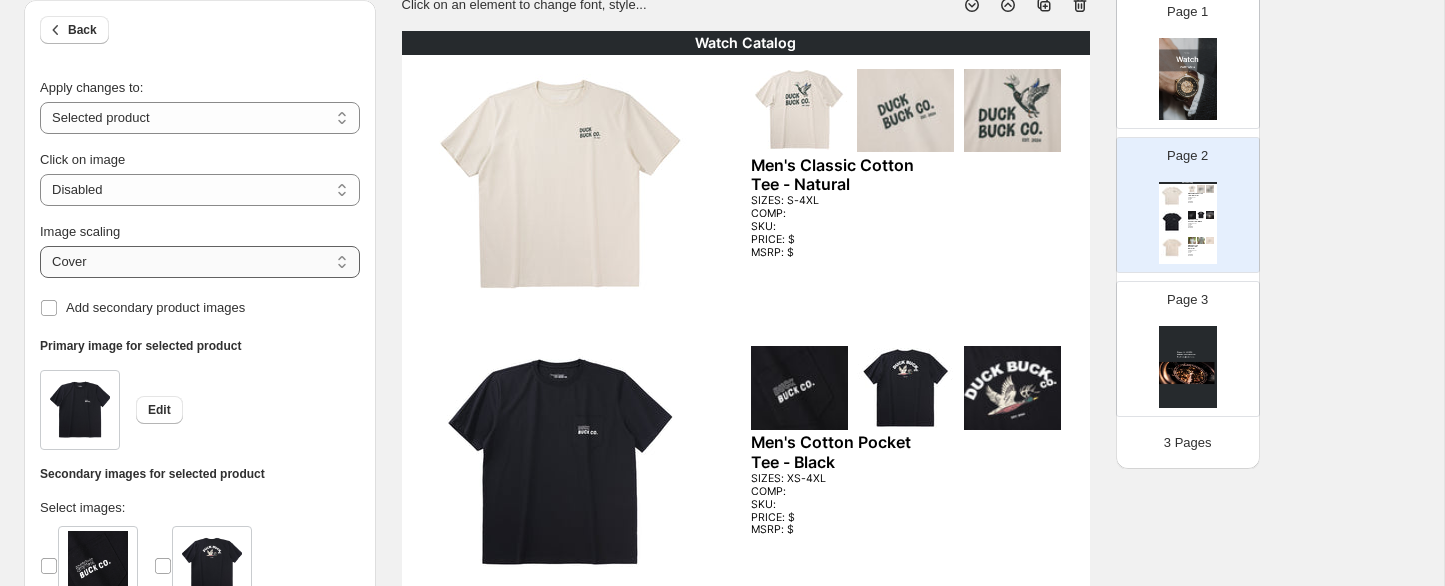 click on "***** *******" at bounding box center [200, 262] 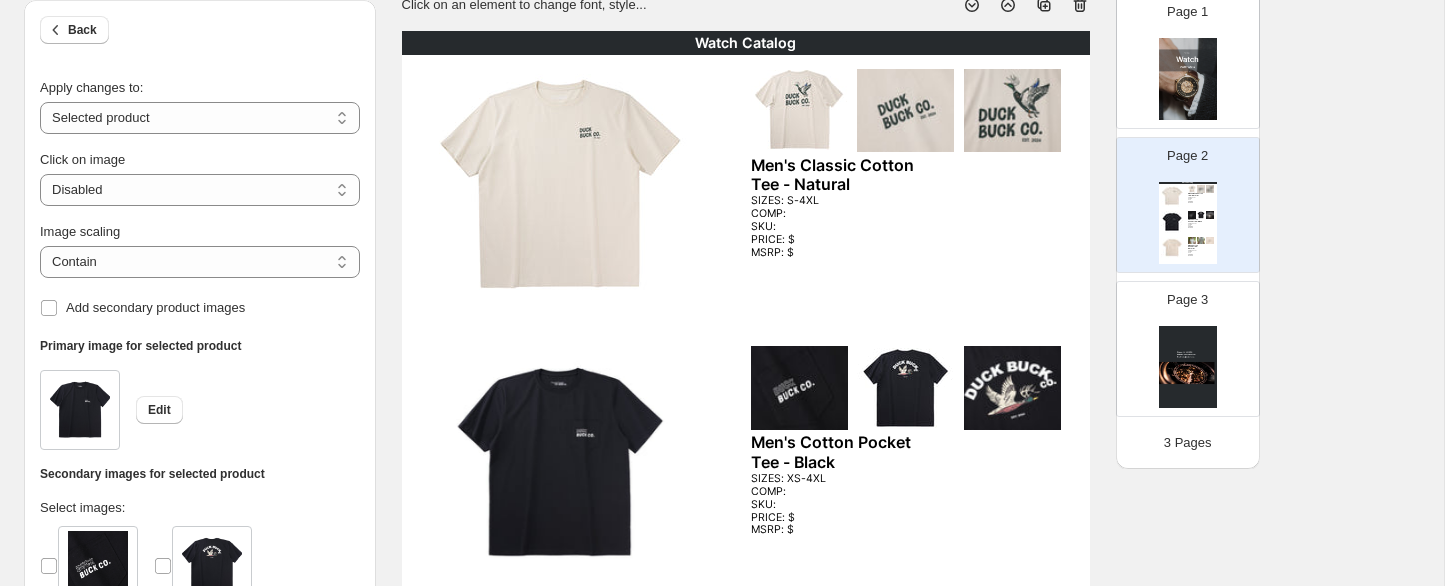 click at bounding box center (559, 186) 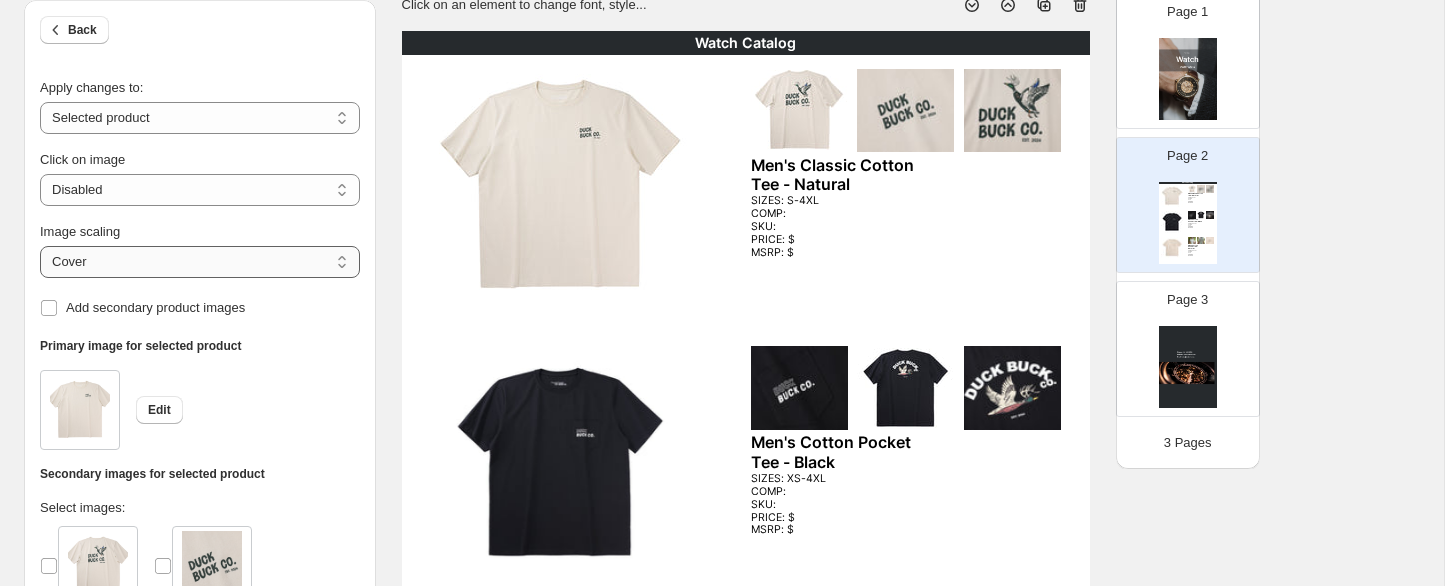click on "***** *******" at bounding box center (200, 262) 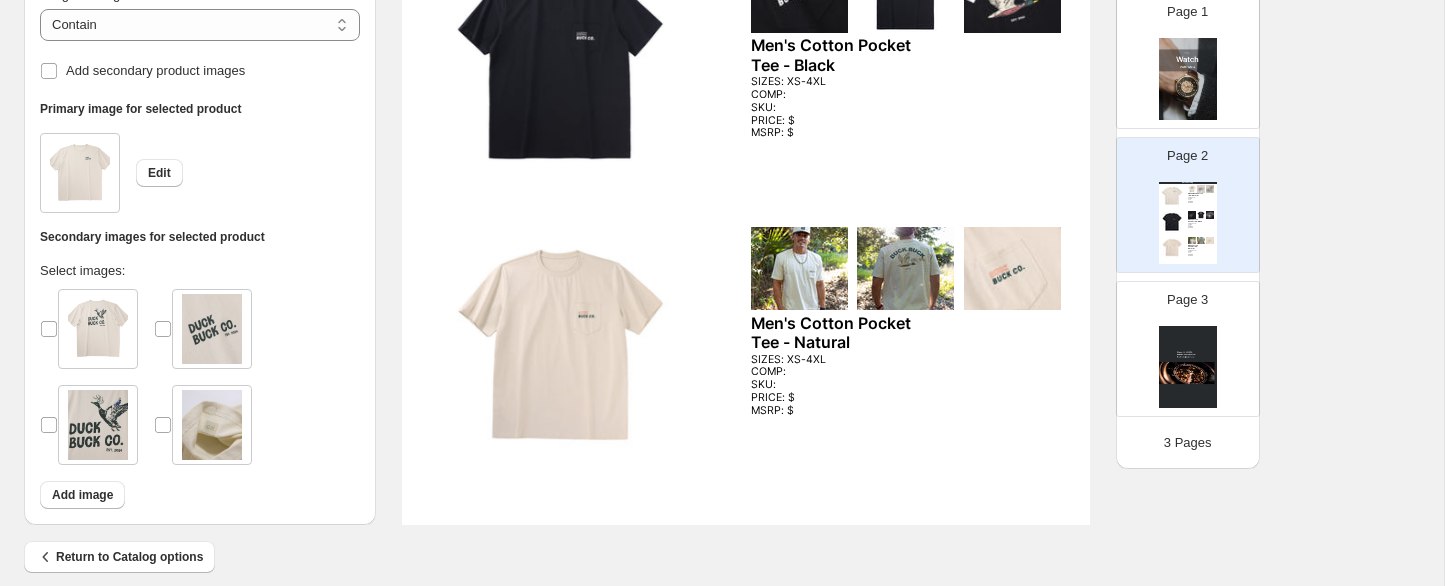 scroll, scrollTop: 524, scrollLeft: 0, axis: vertical 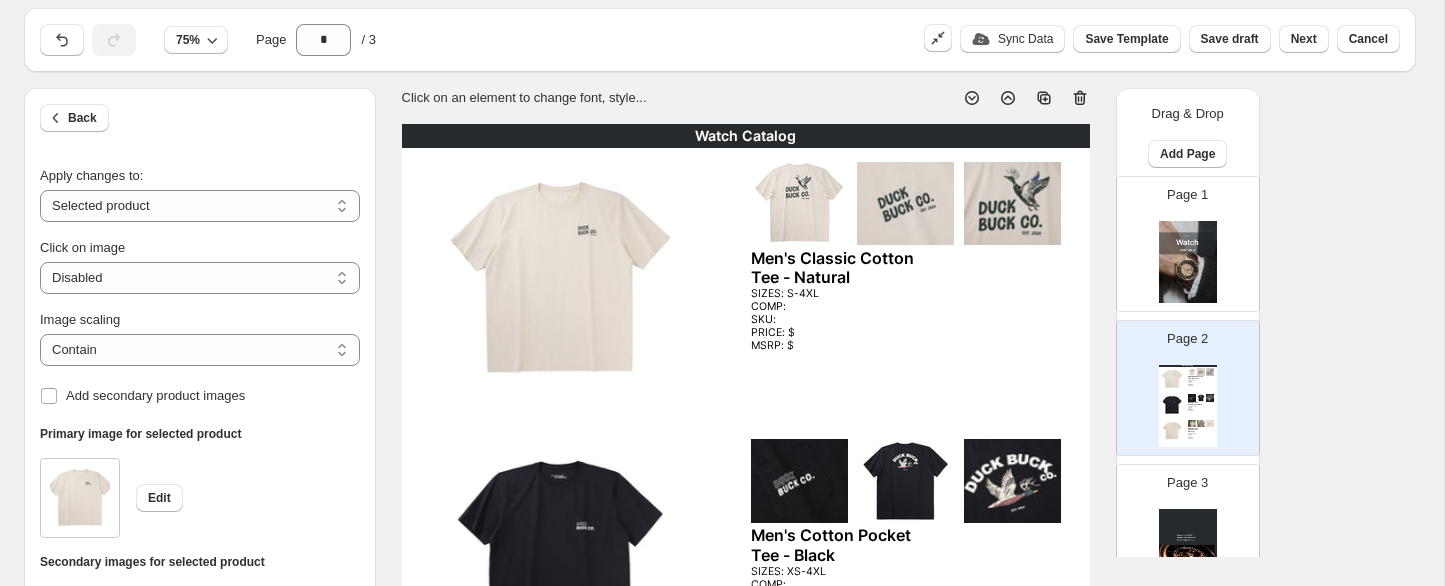 click 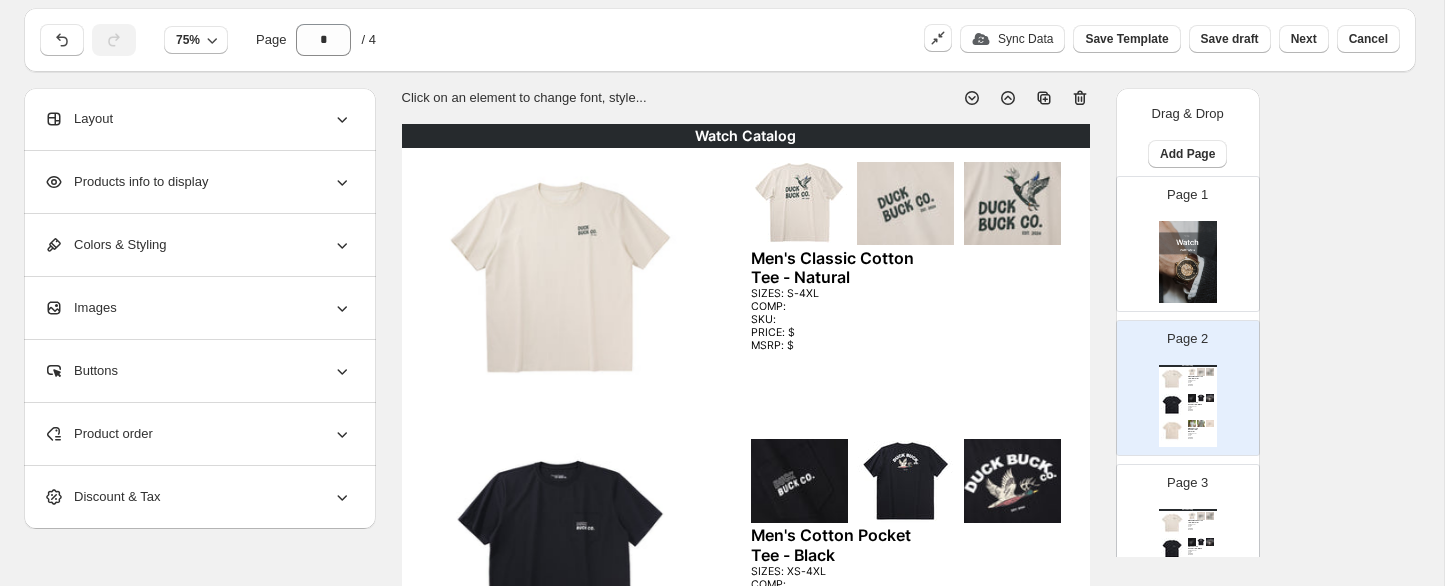 click 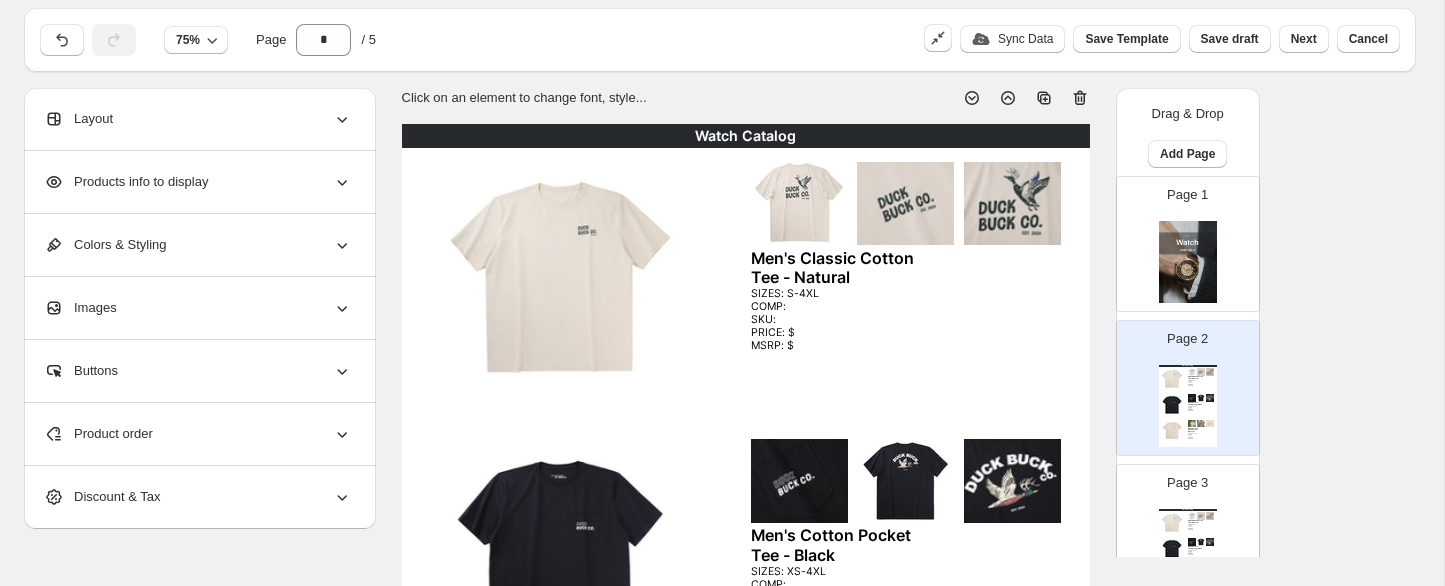 click 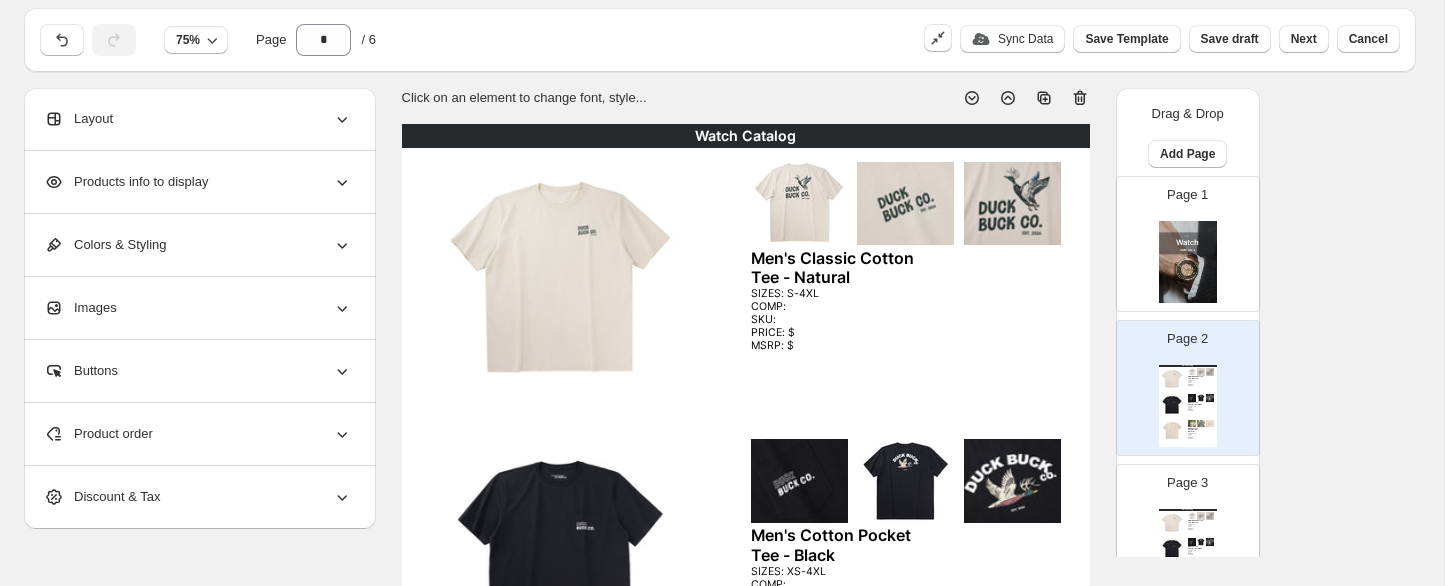 click 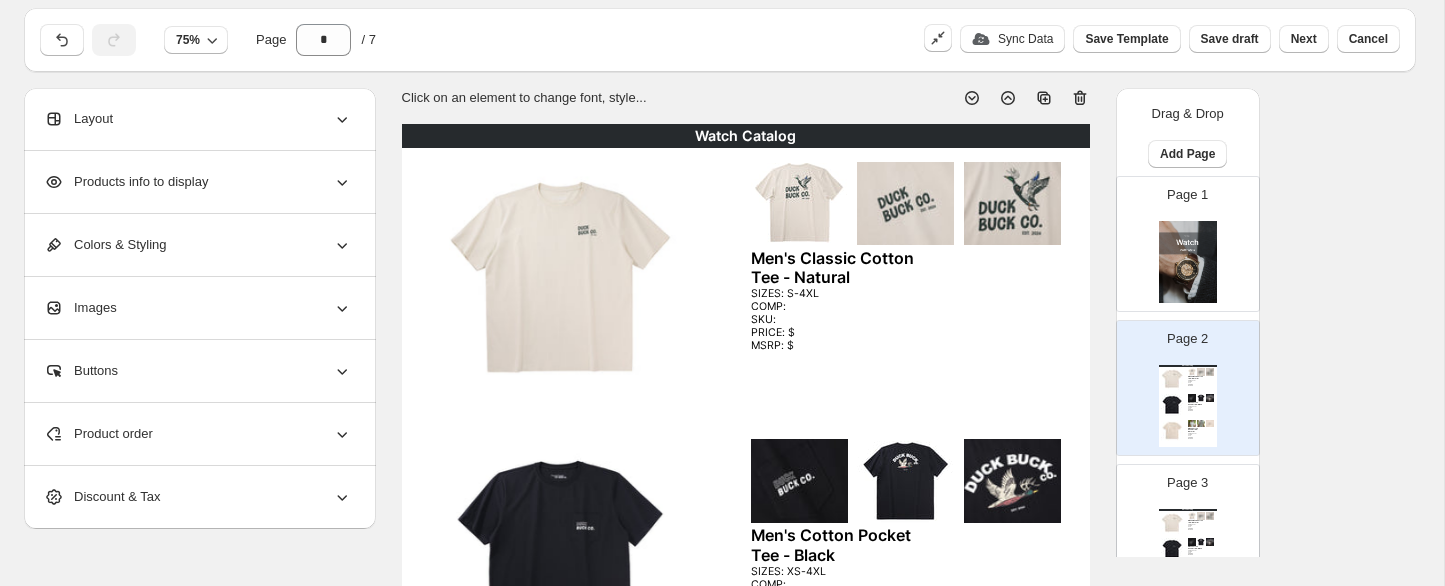 click 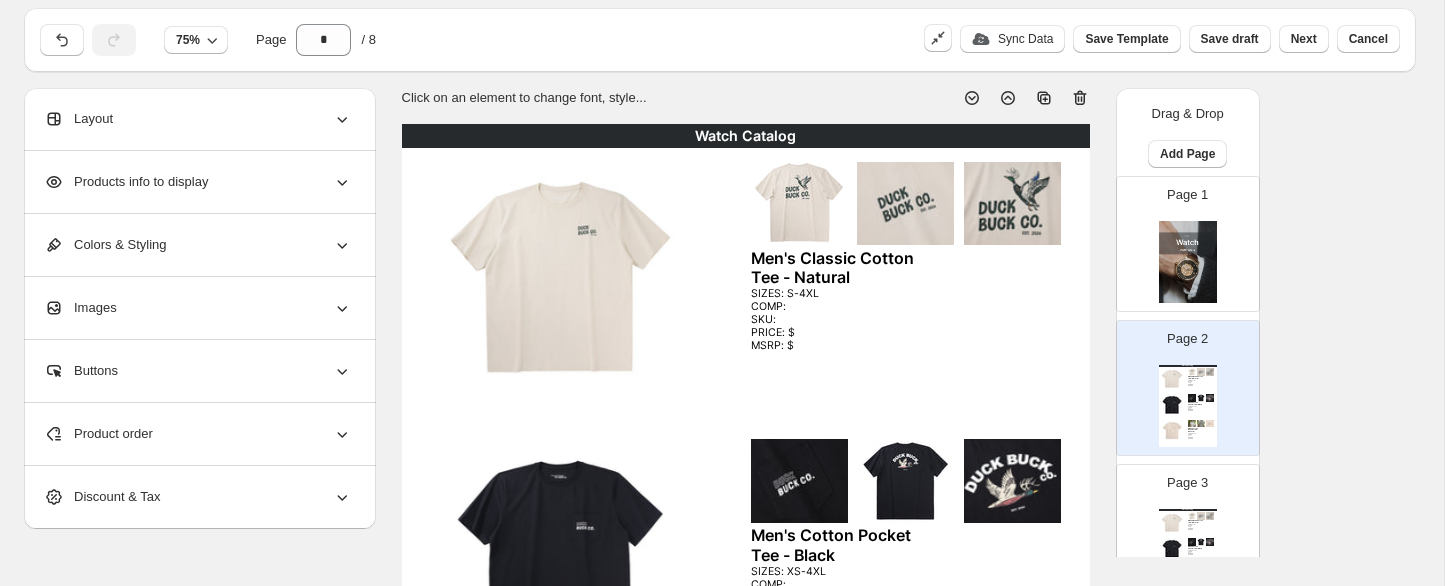 click 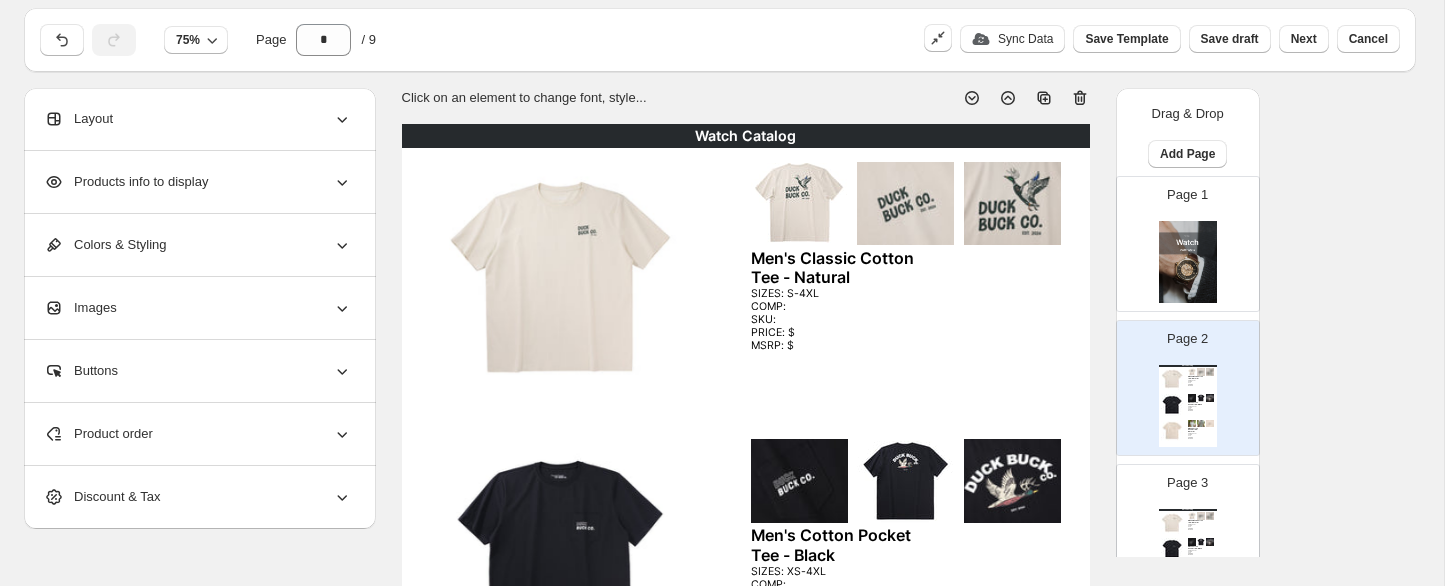 click 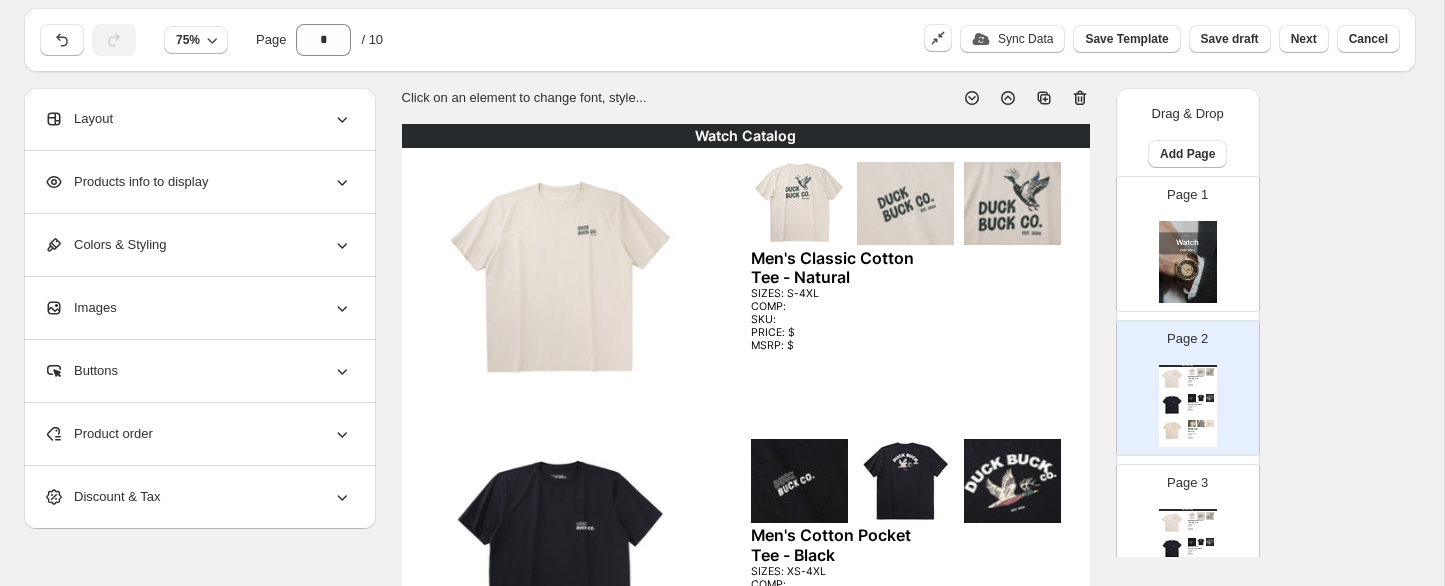 click 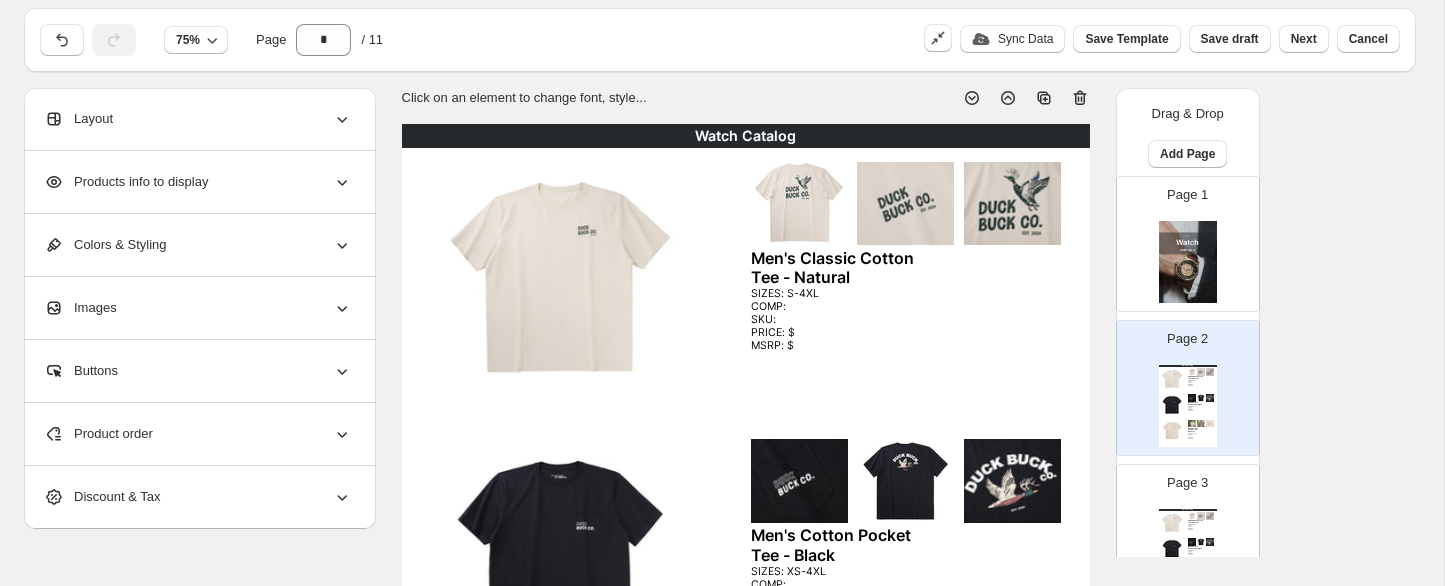 click 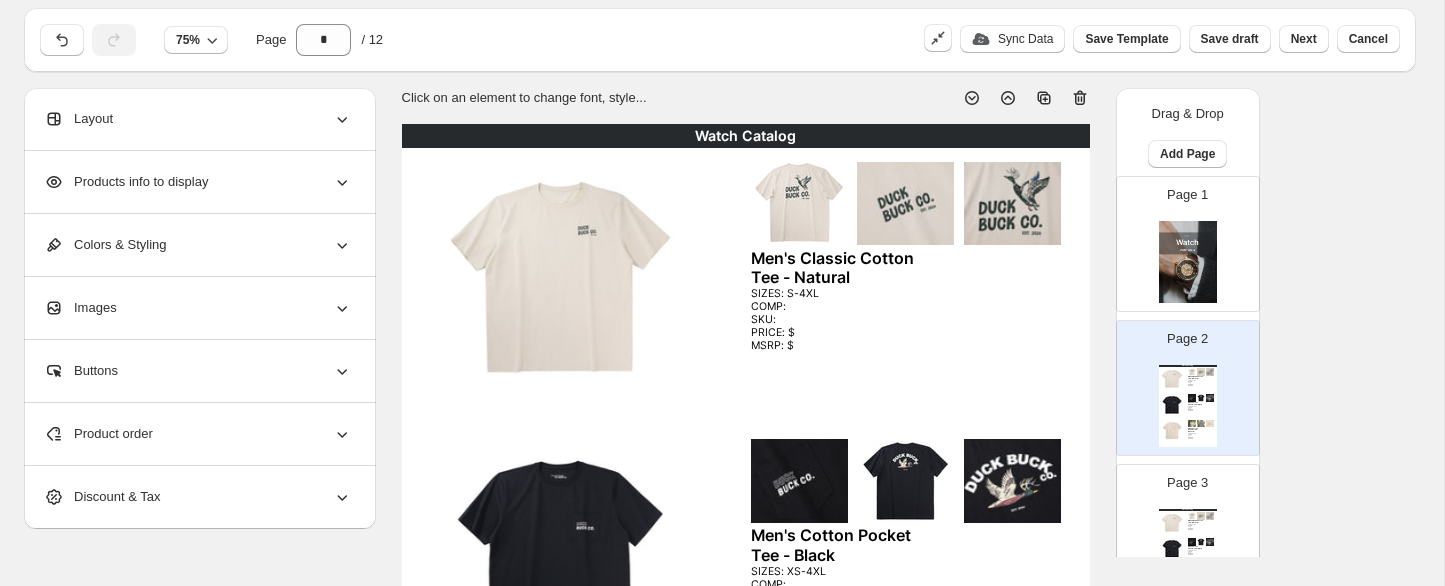 click 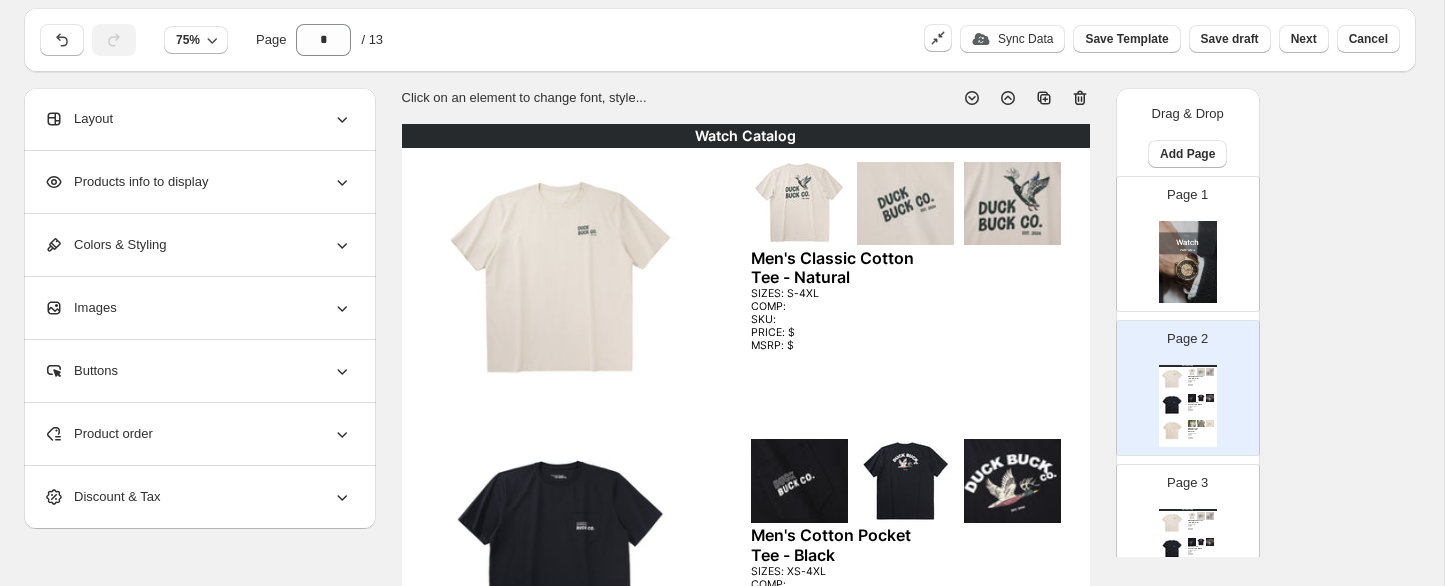 click 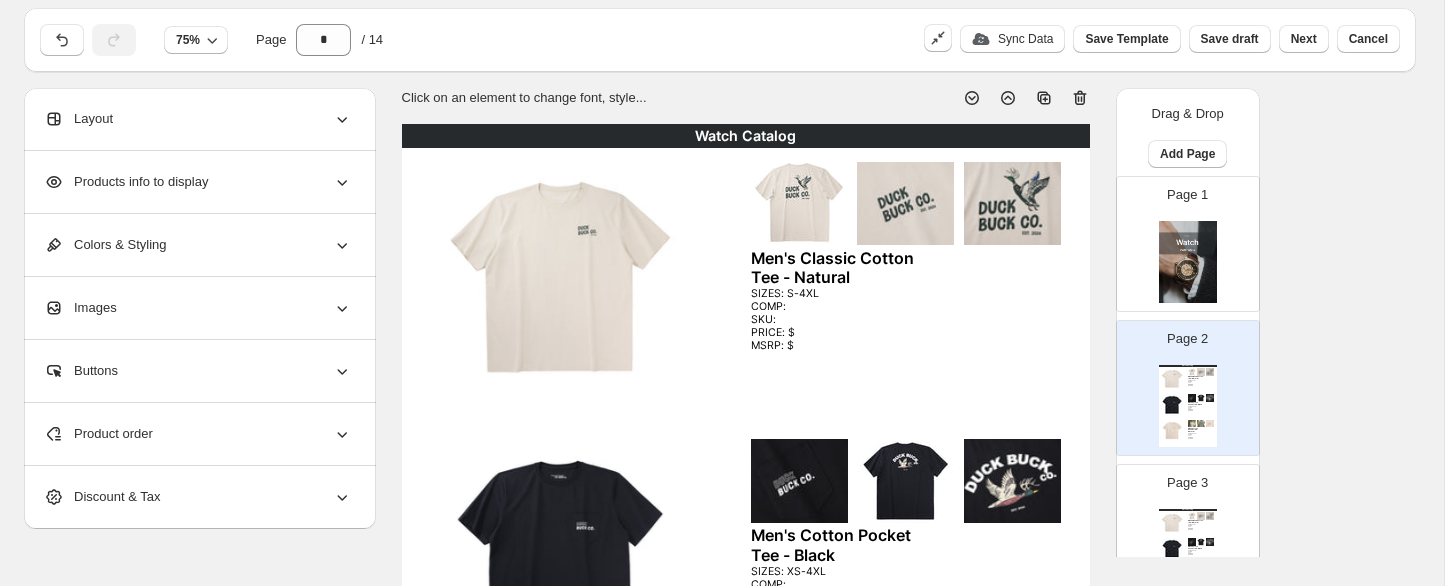 click 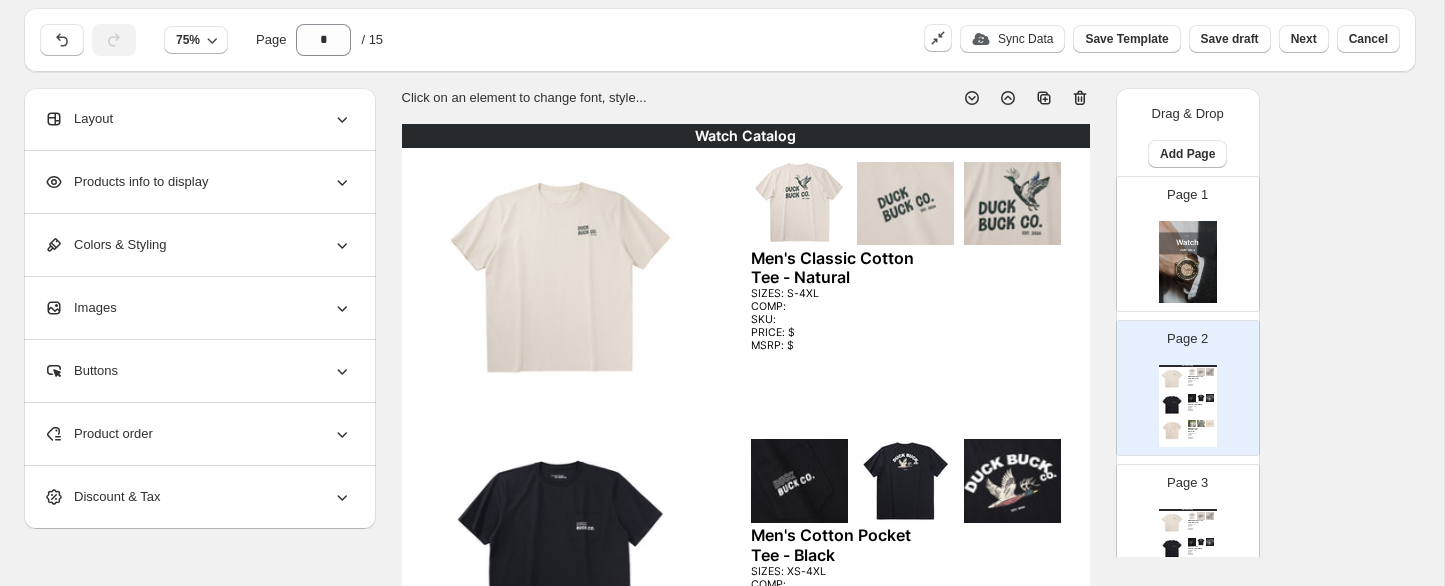 click 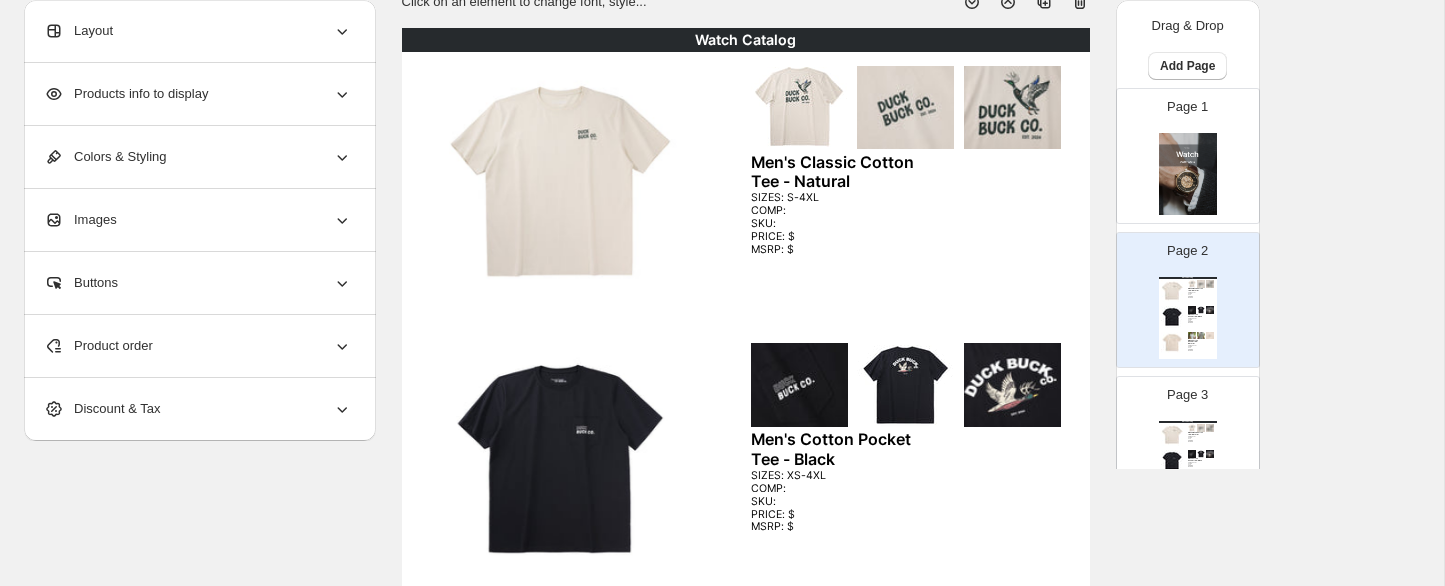 scroll, scrollTop: 129, scrollLeft: 0, axis: vertical 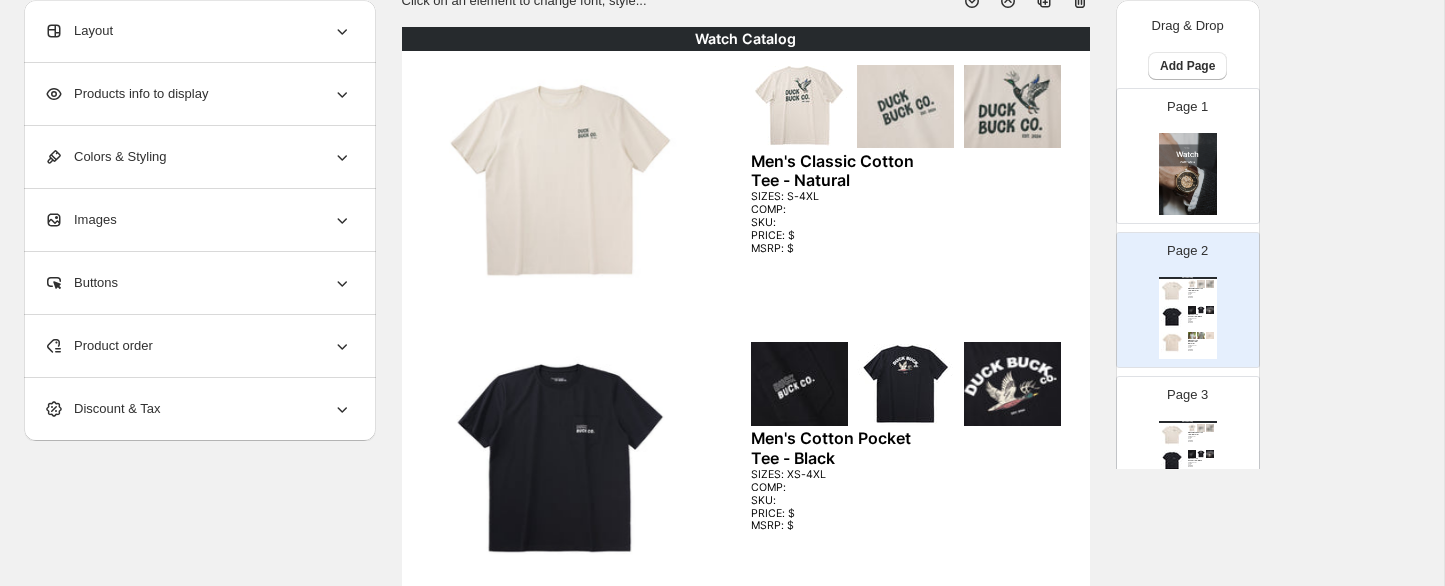 click on "Page 3" at bounding box center (1187, 395) 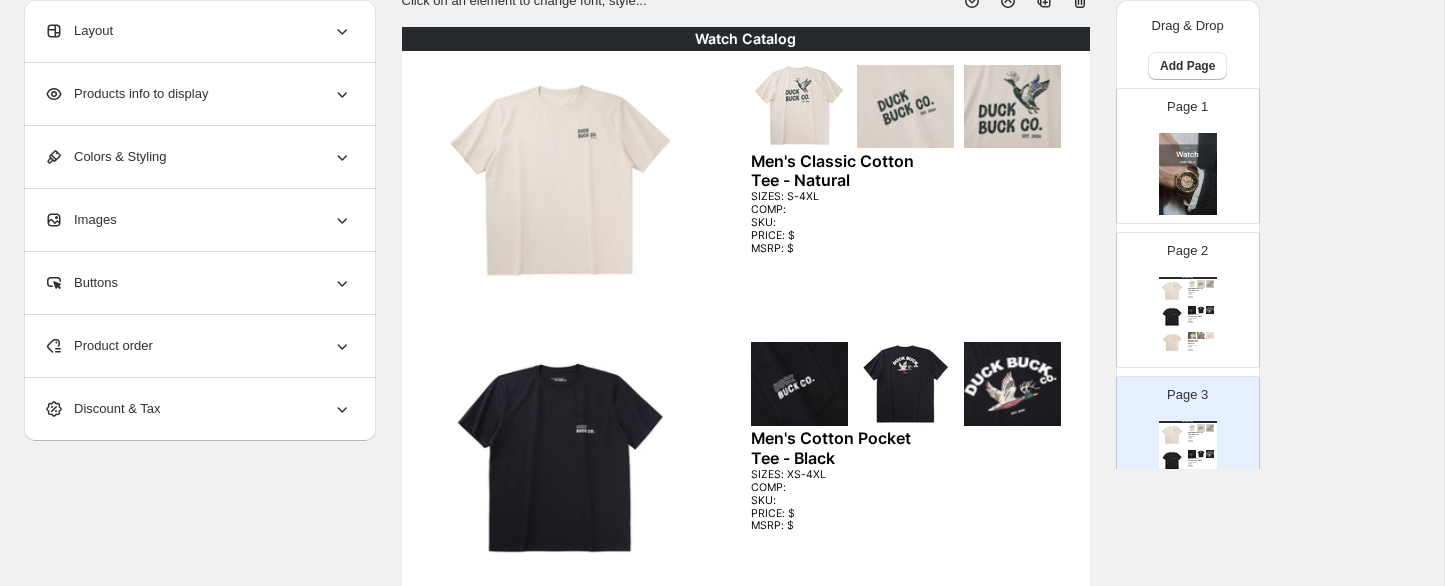 click 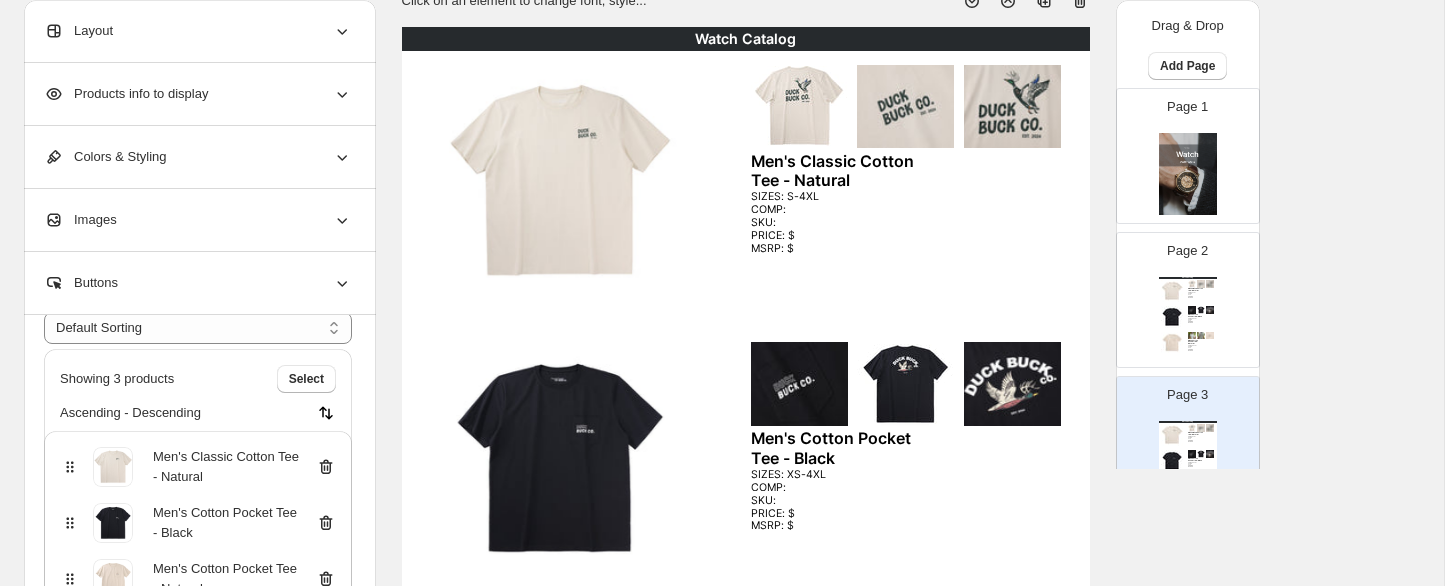 click 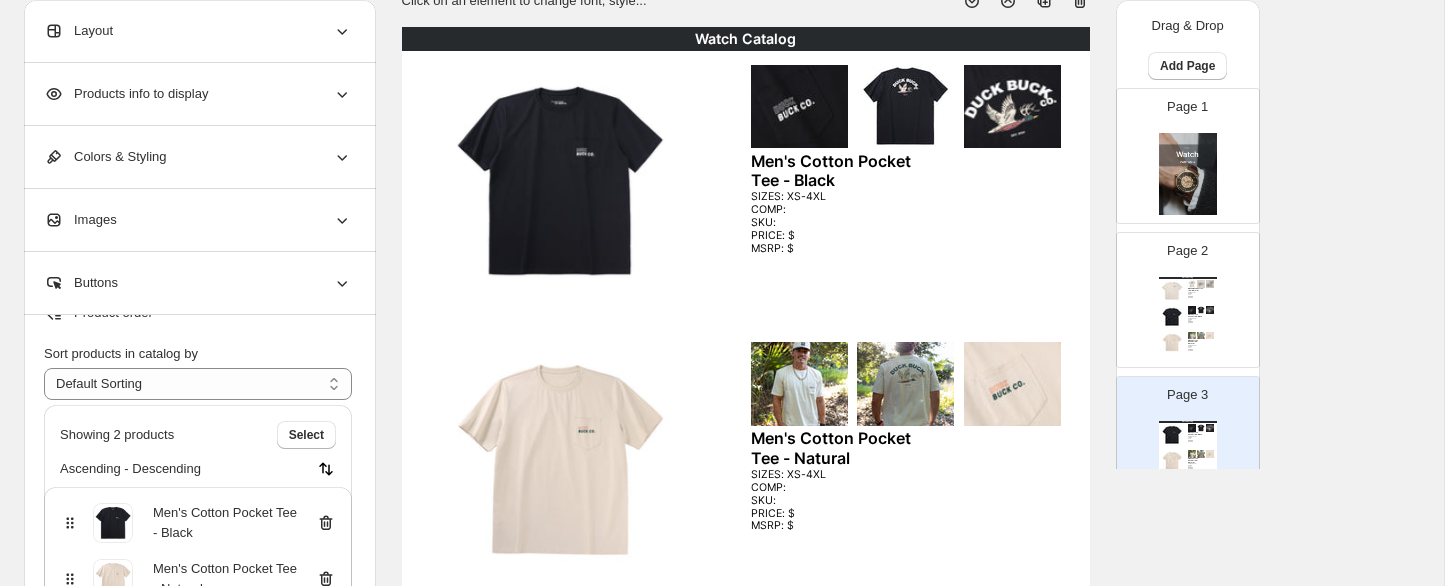 click 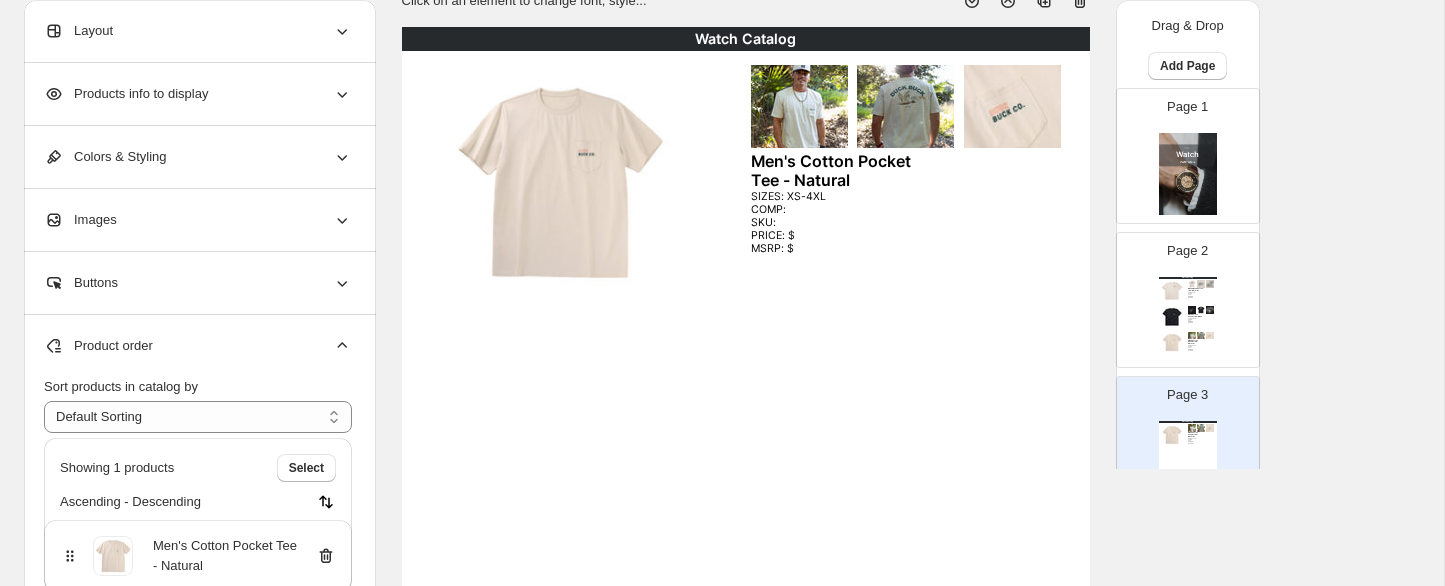 scroll, scrollTop: 0, scrollLeft: 0, axis: both 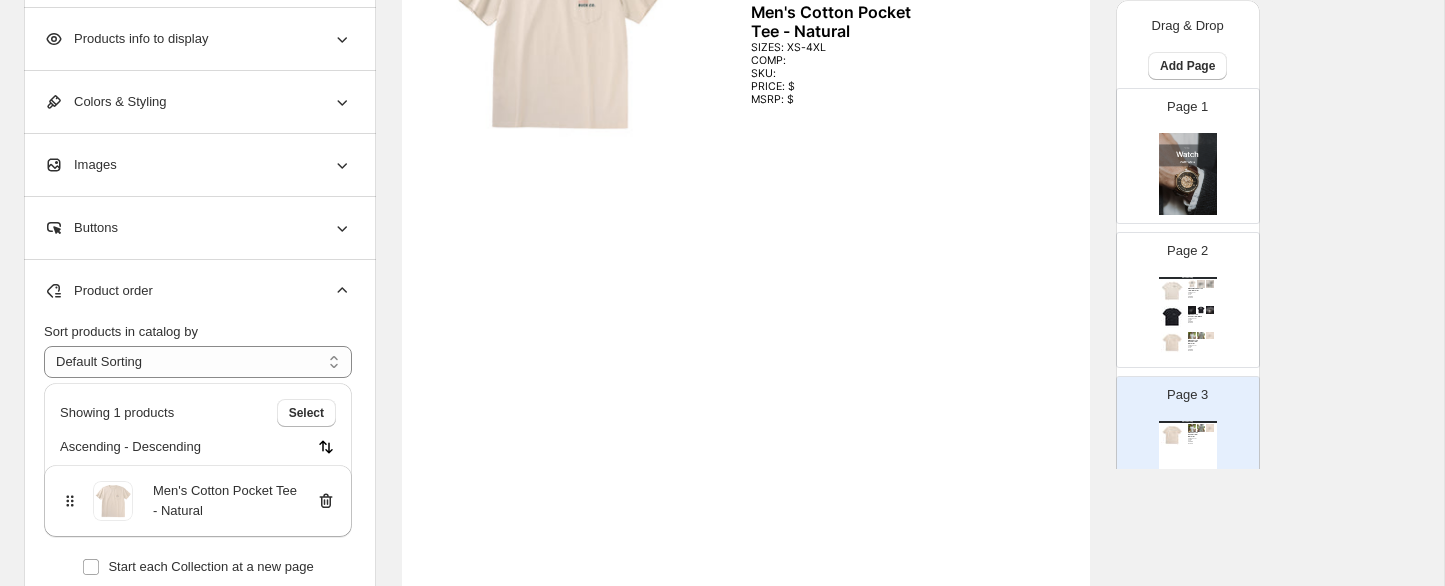 click 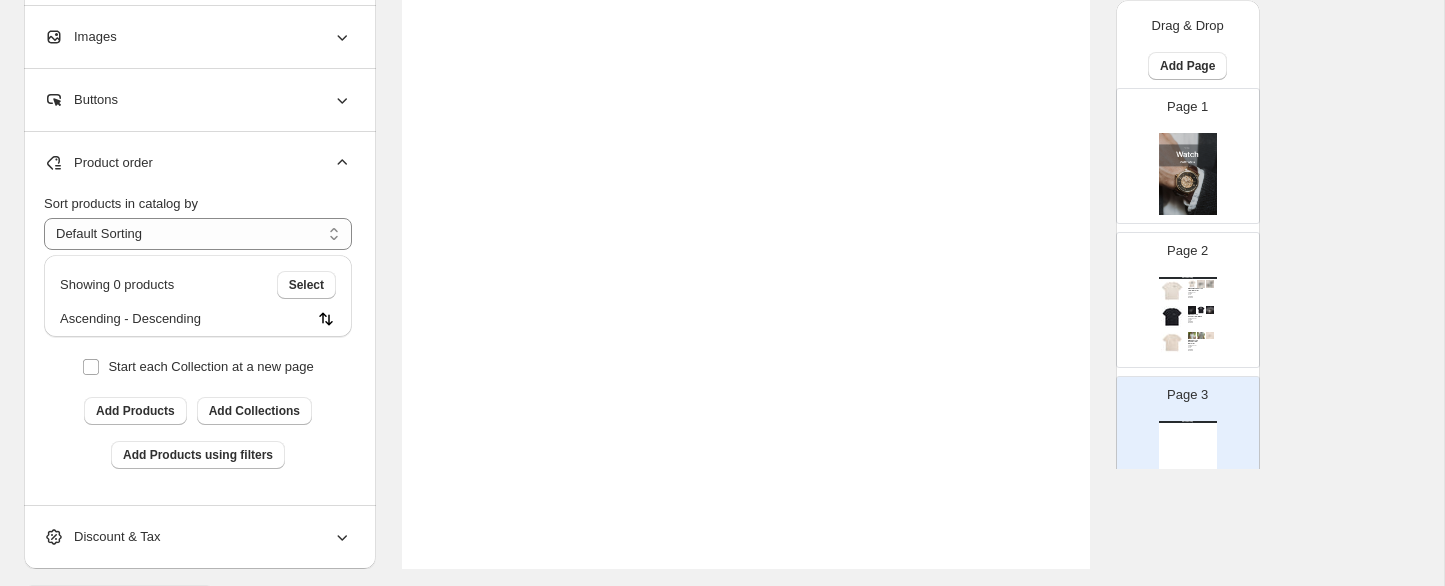 scroll, scrollTop: 542, scrollLeft: 0, axis: vertical 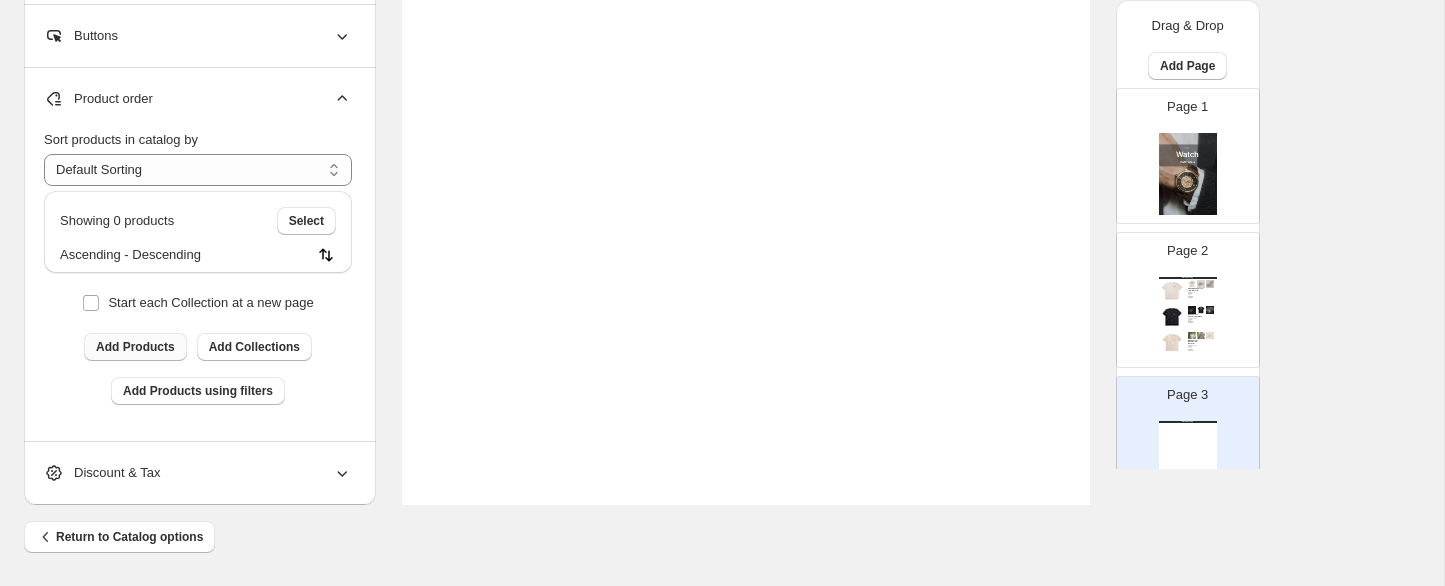 click on "Add Products" at bounding box center [135, 347] 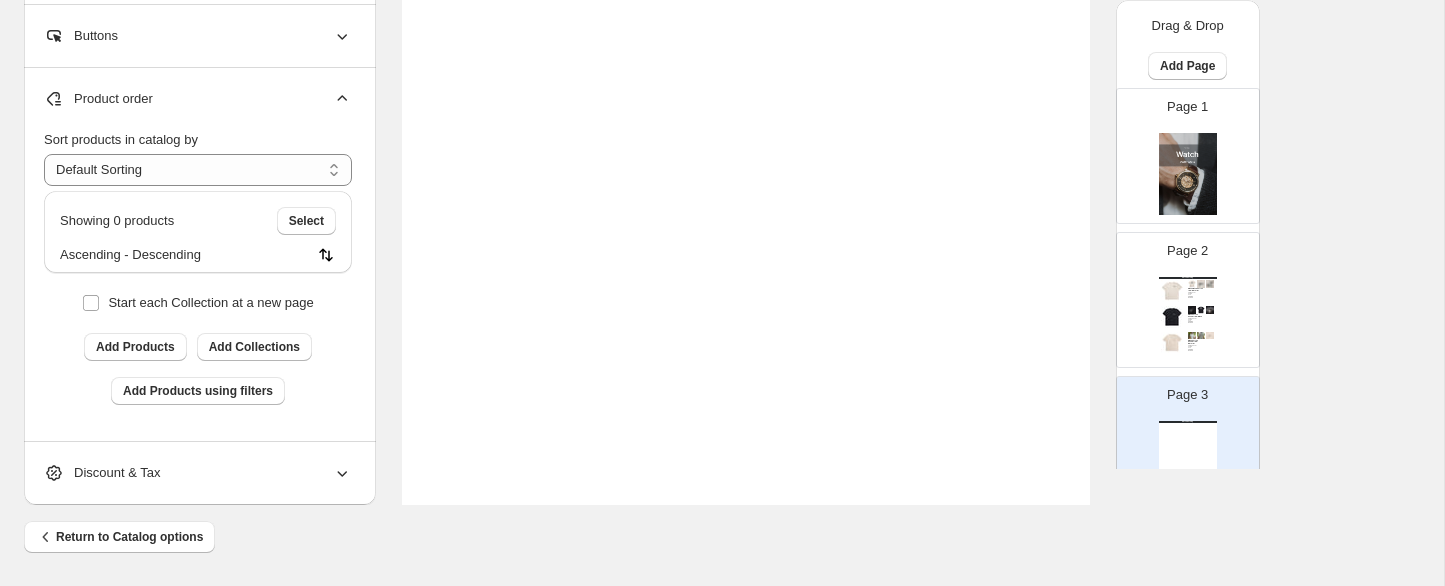 scroll, scrollTop: 0, scrollLeft: 0, axis: both 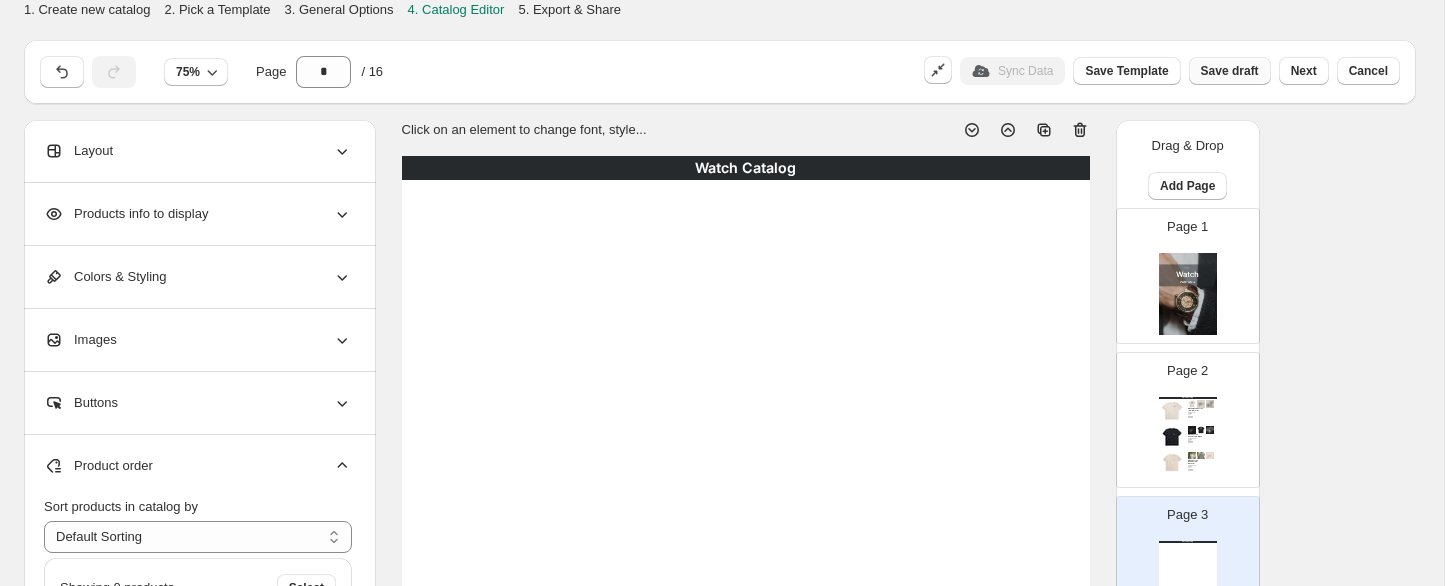click on "Save draft" at bounding box center (1230, 71) 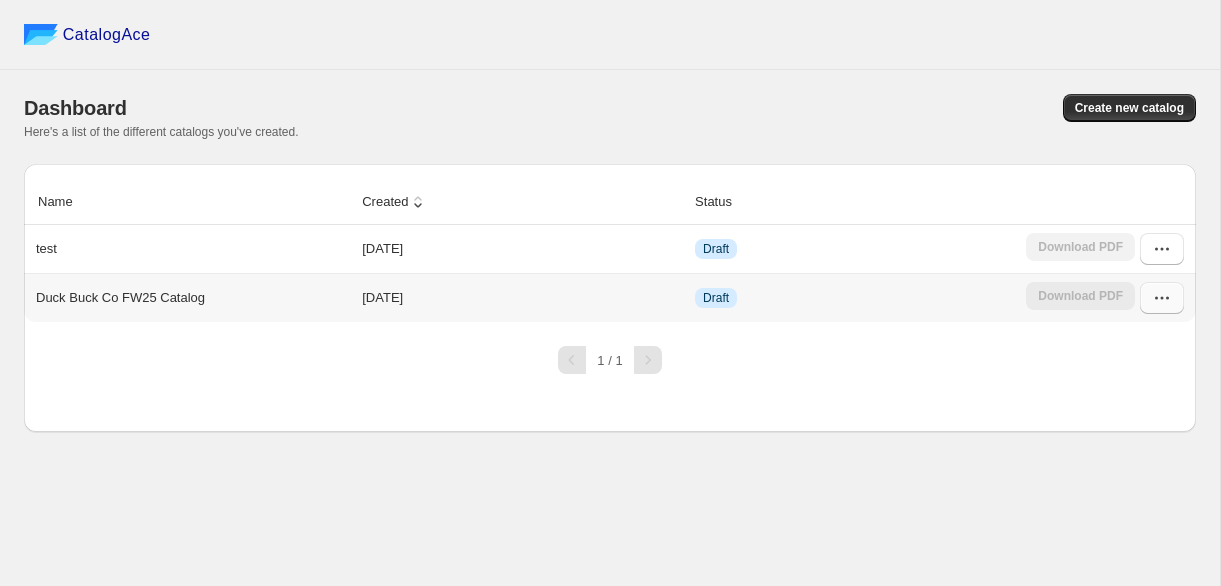 click 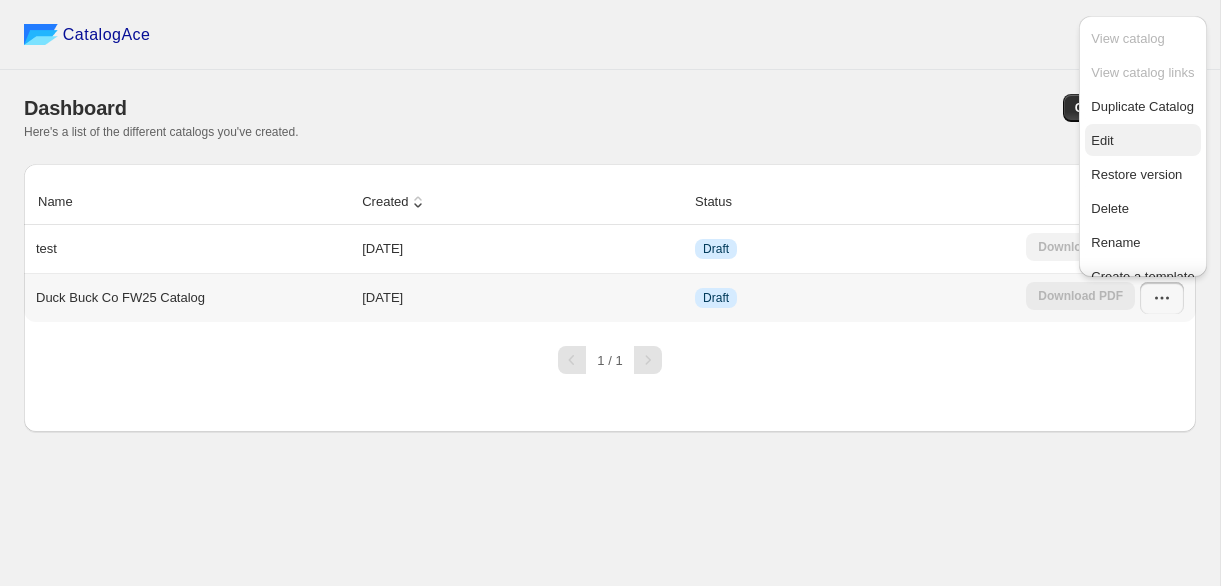 click on "Edit" at bounding box center [1142, 141] 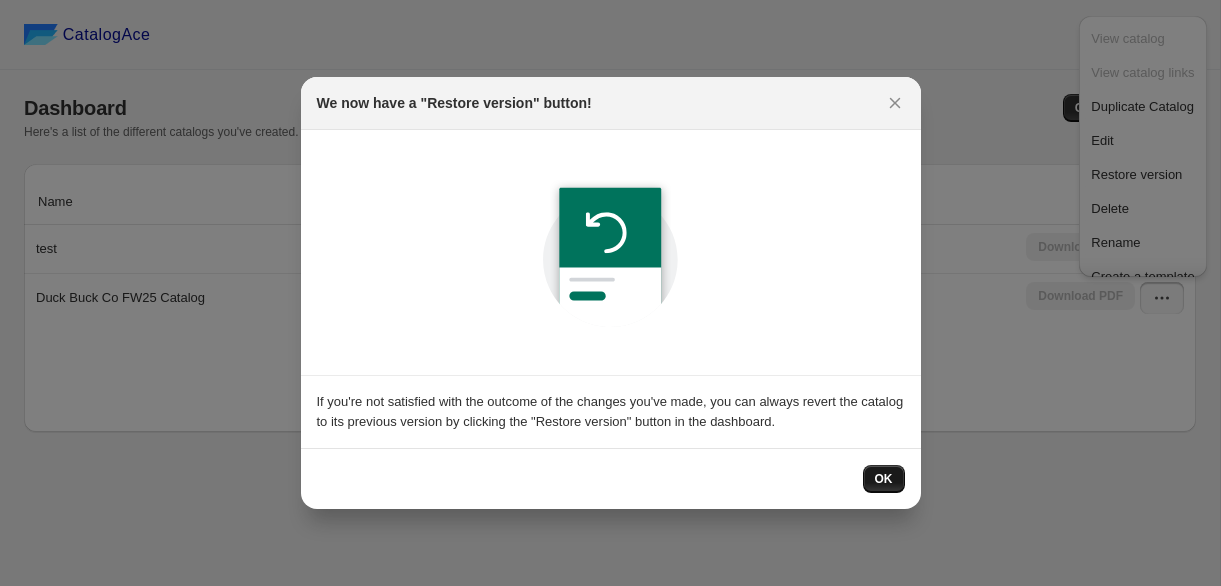 click on "OK" at bounding box center [884, 479] 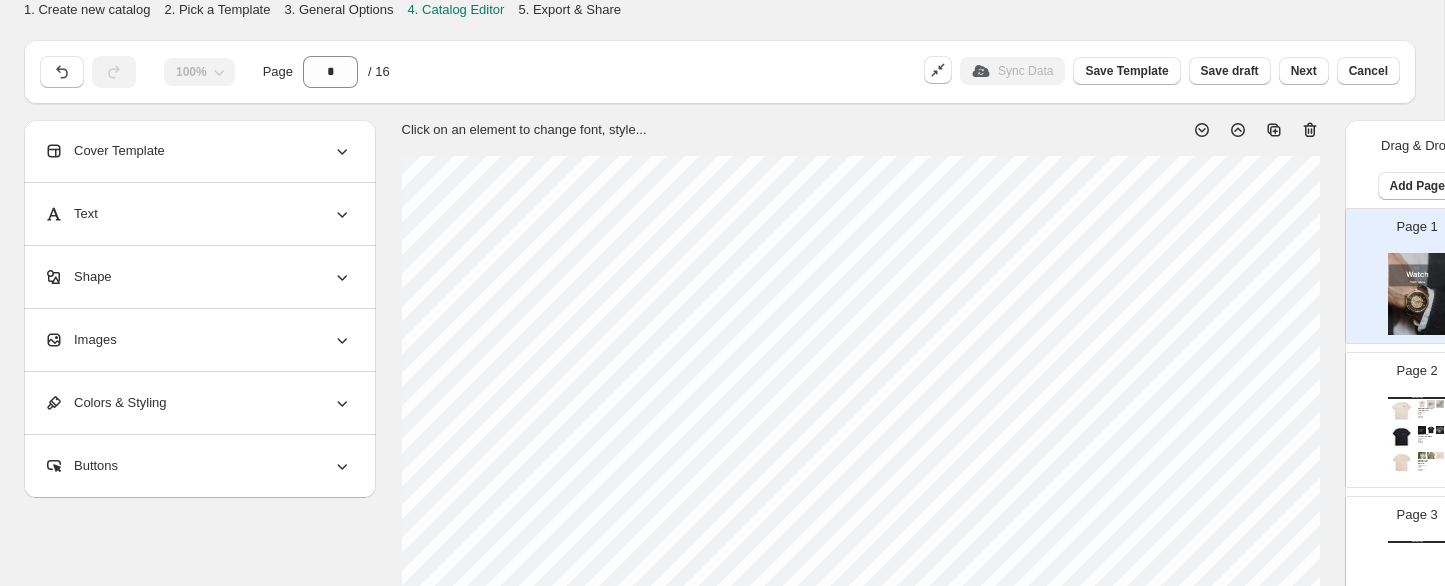 click on "Watch Catalog" at bounding box center (1417, 542) 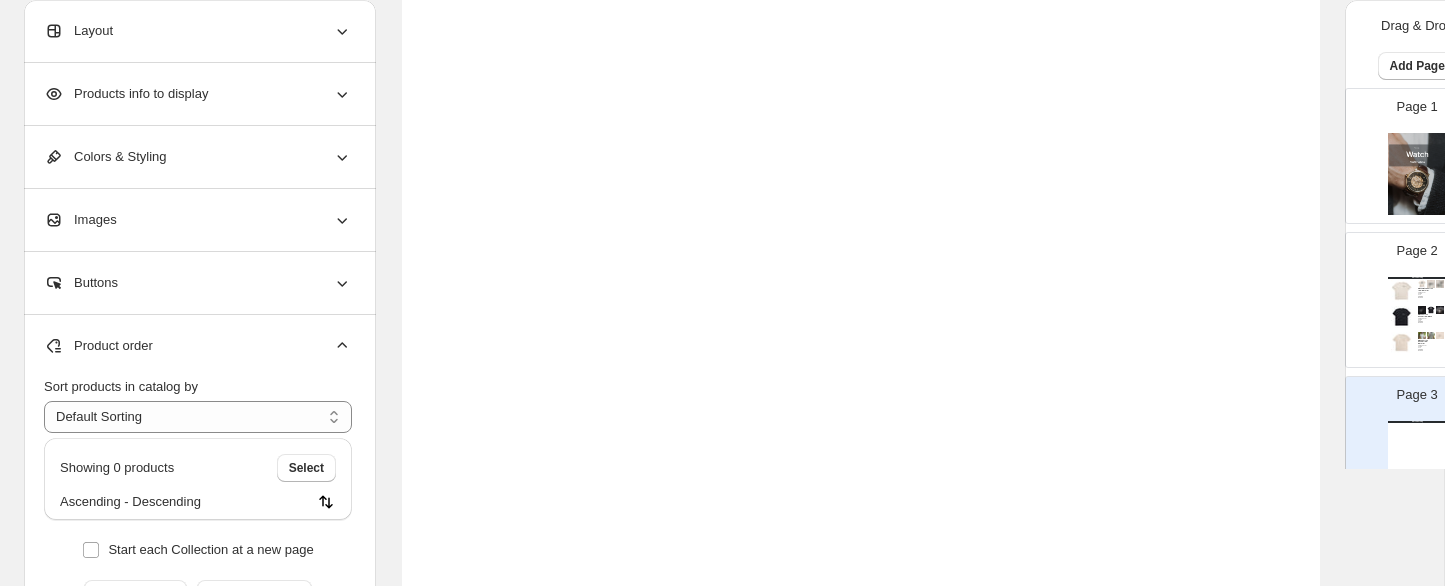scroll, scrollTop: 316, scrollLeft: 0, axis: vertical 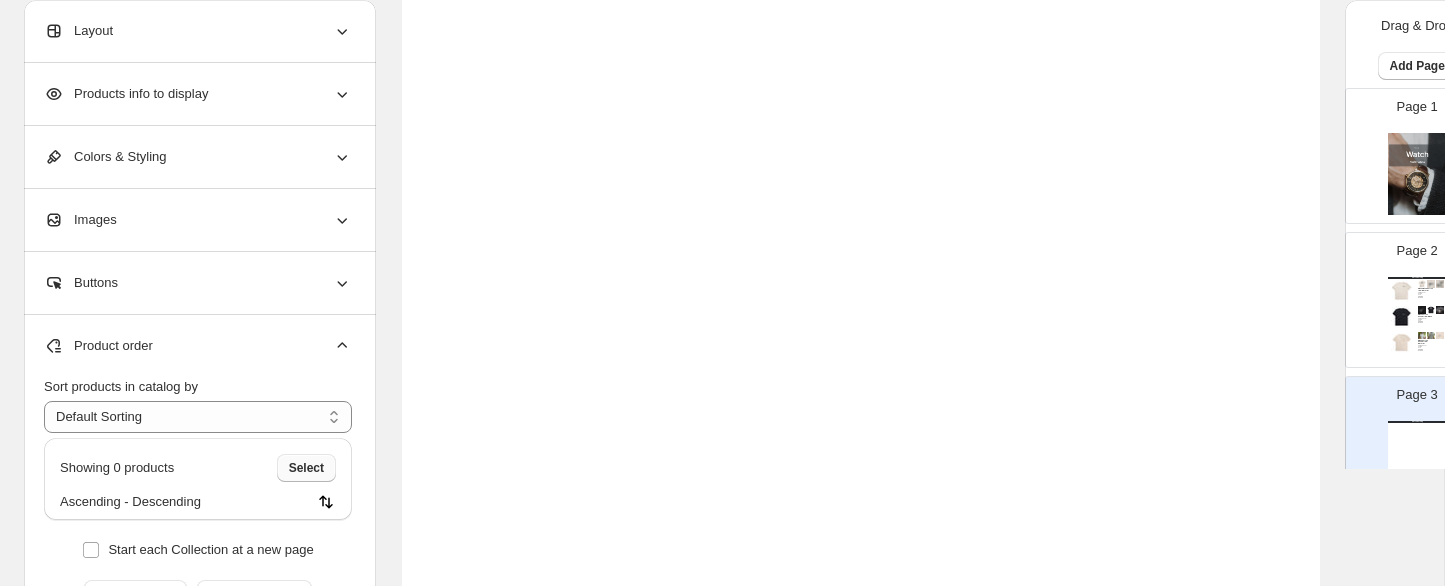click on "Select" at bounding box center (306, 468) 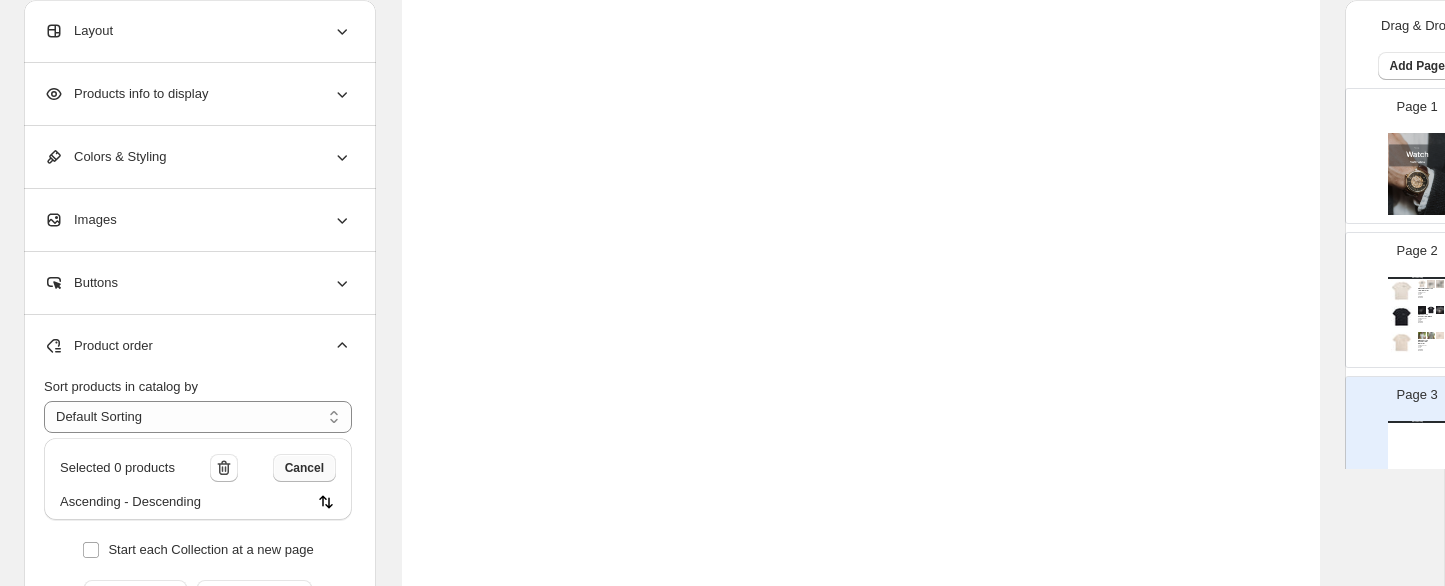 click on "Cancel" at bounding box center (304, 468) 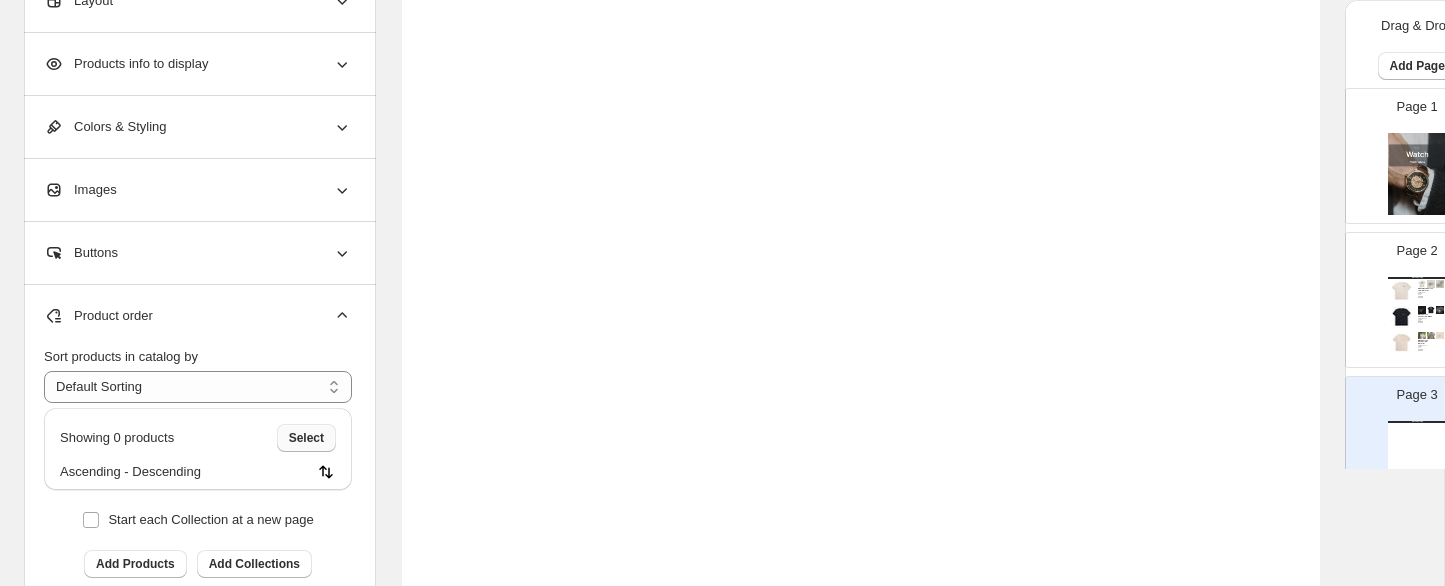 scroll, scrollTop: 839, scrollLeft: 0, axis: vertical 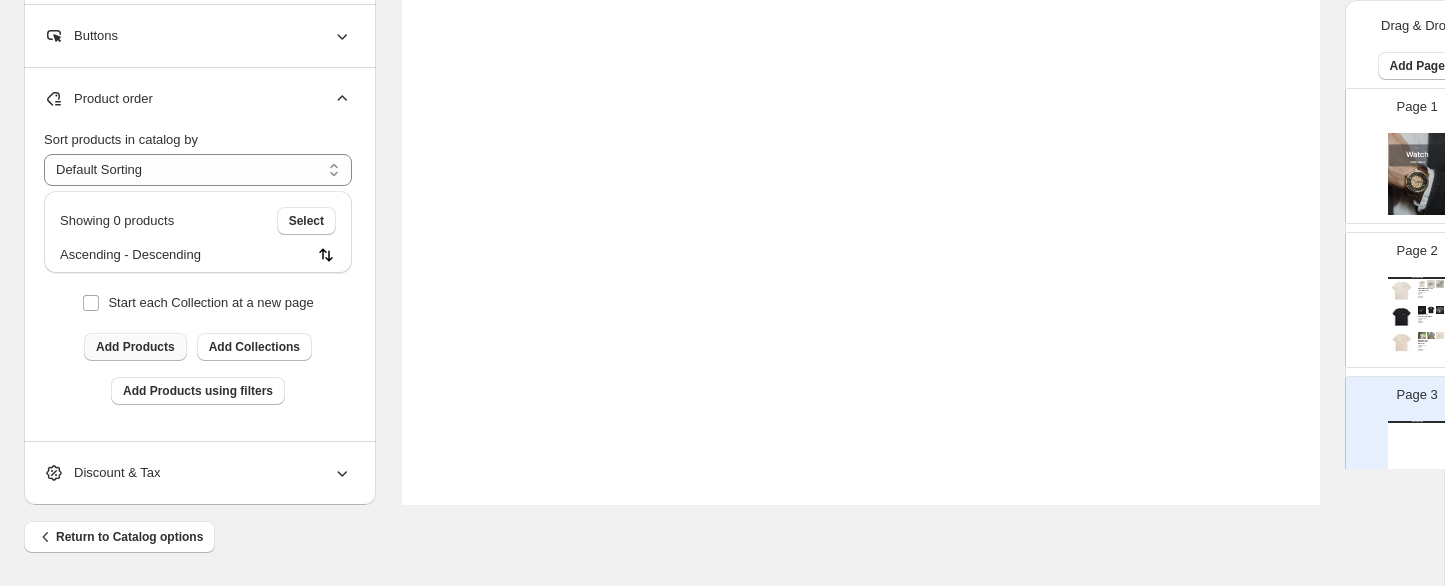 click on "Add Products" at bounding box center [135, 347] 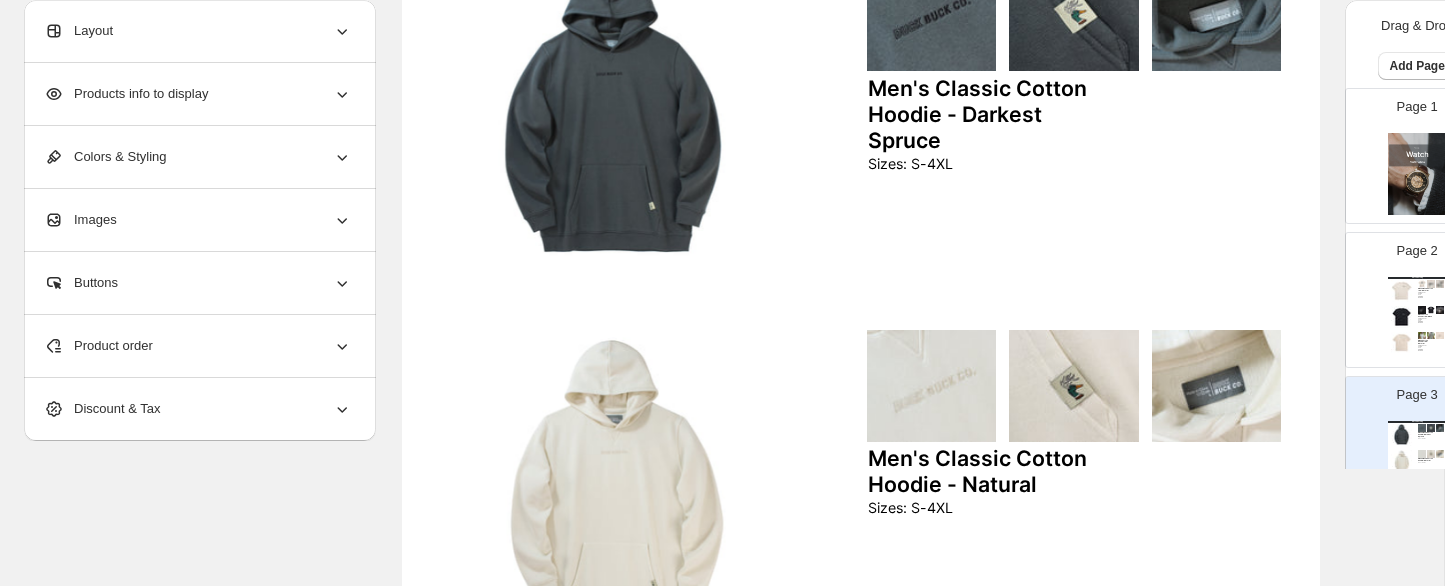 scroll, scrollTop: 0, scrollLeft: 0, axis: both 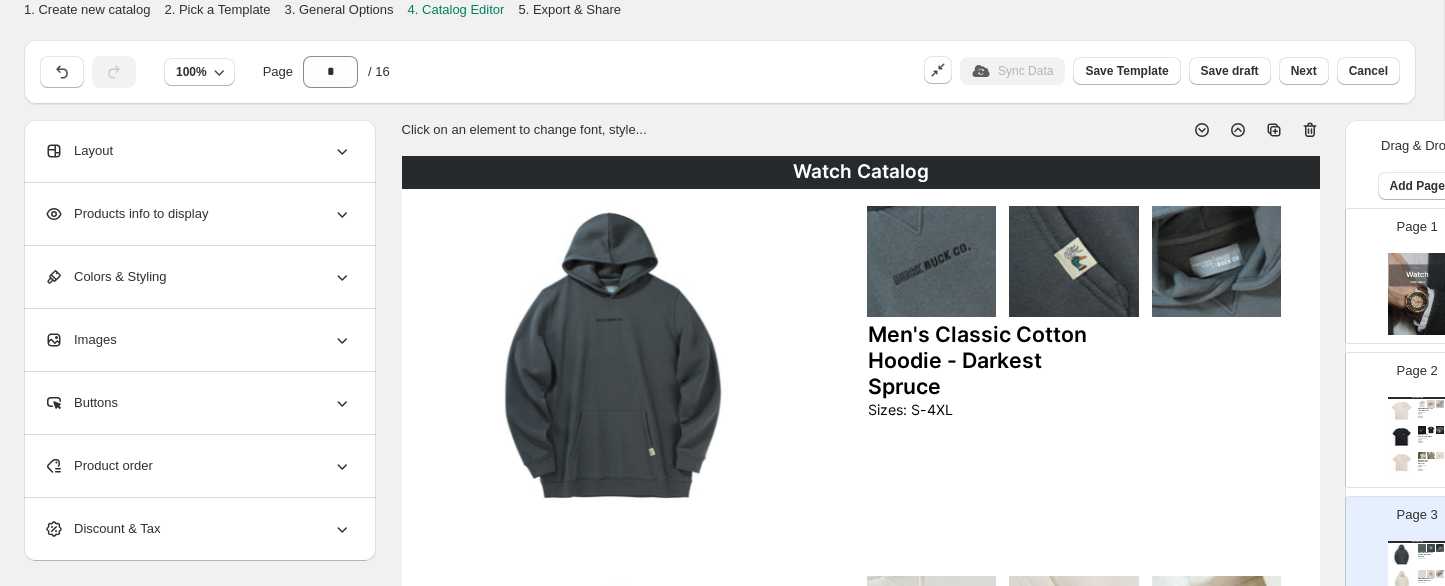 click on "100% Page *  / 16" at bounding box center (470, 68) 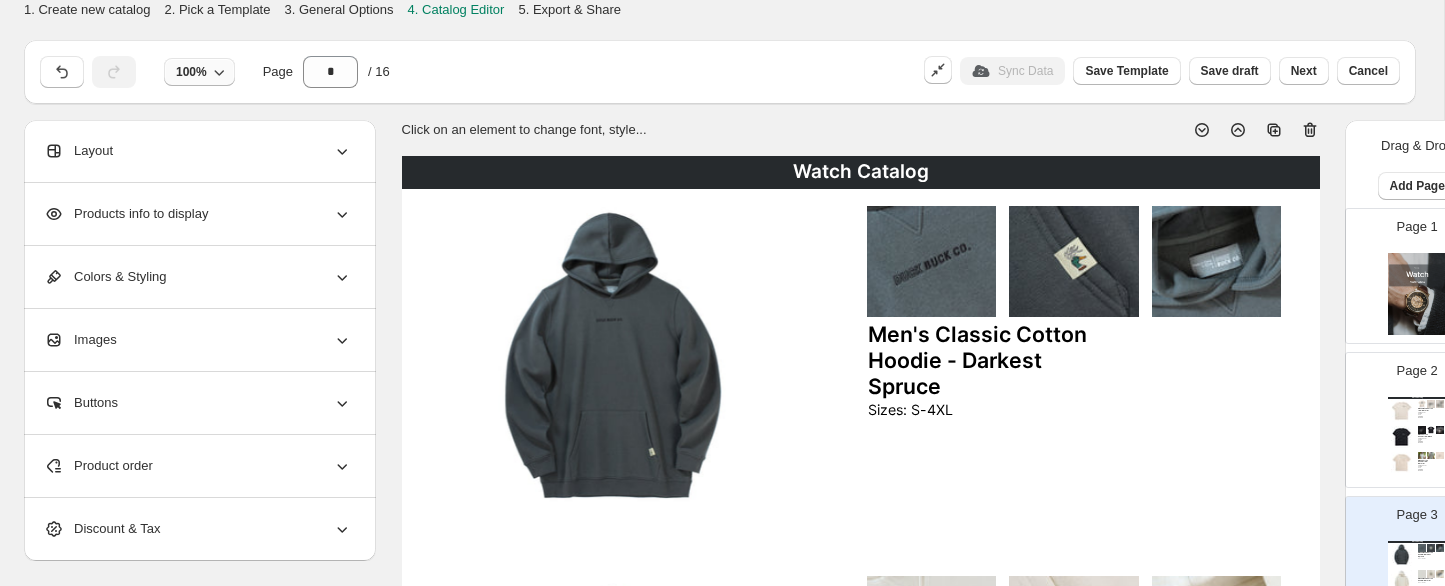 click 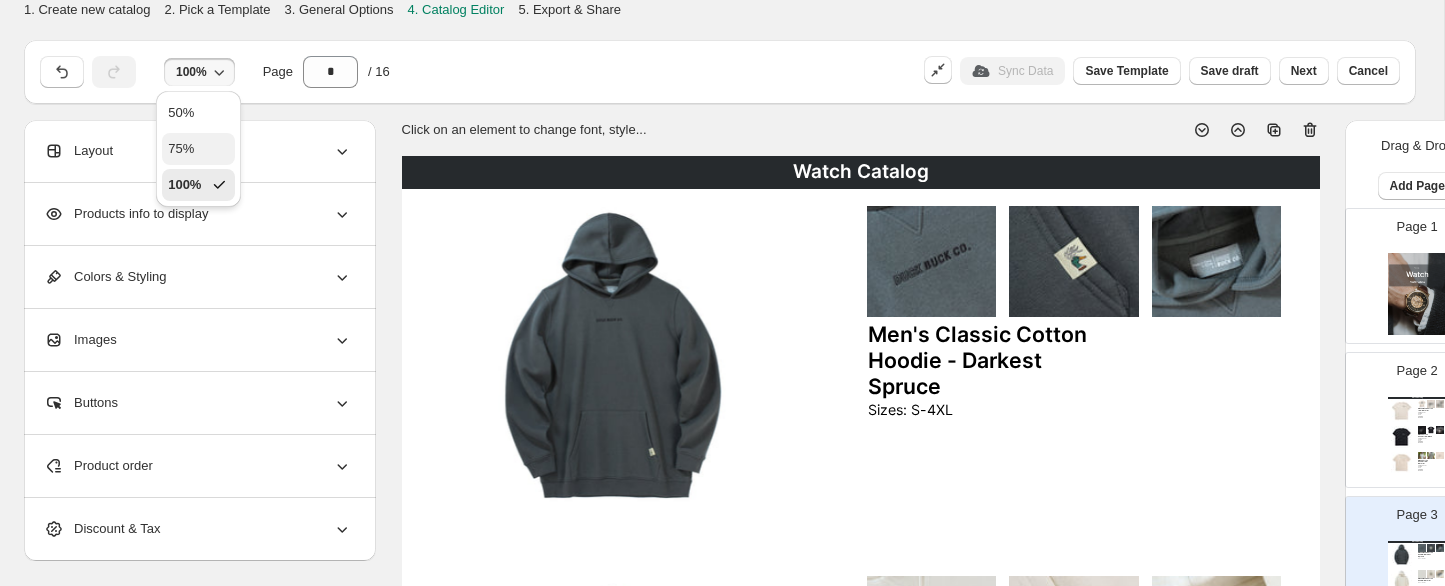 click on "75%" at bounding box center (198, 149) 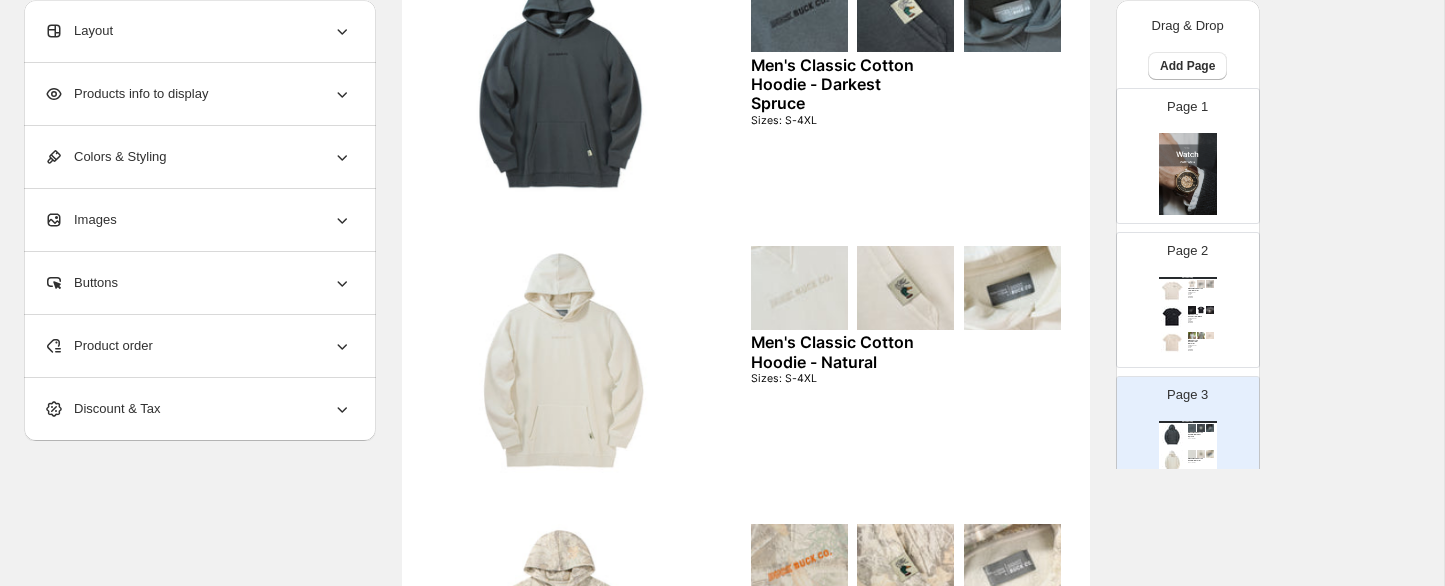 scroll, scrollTop: 222, scrollLeft: 0, axis: vertical 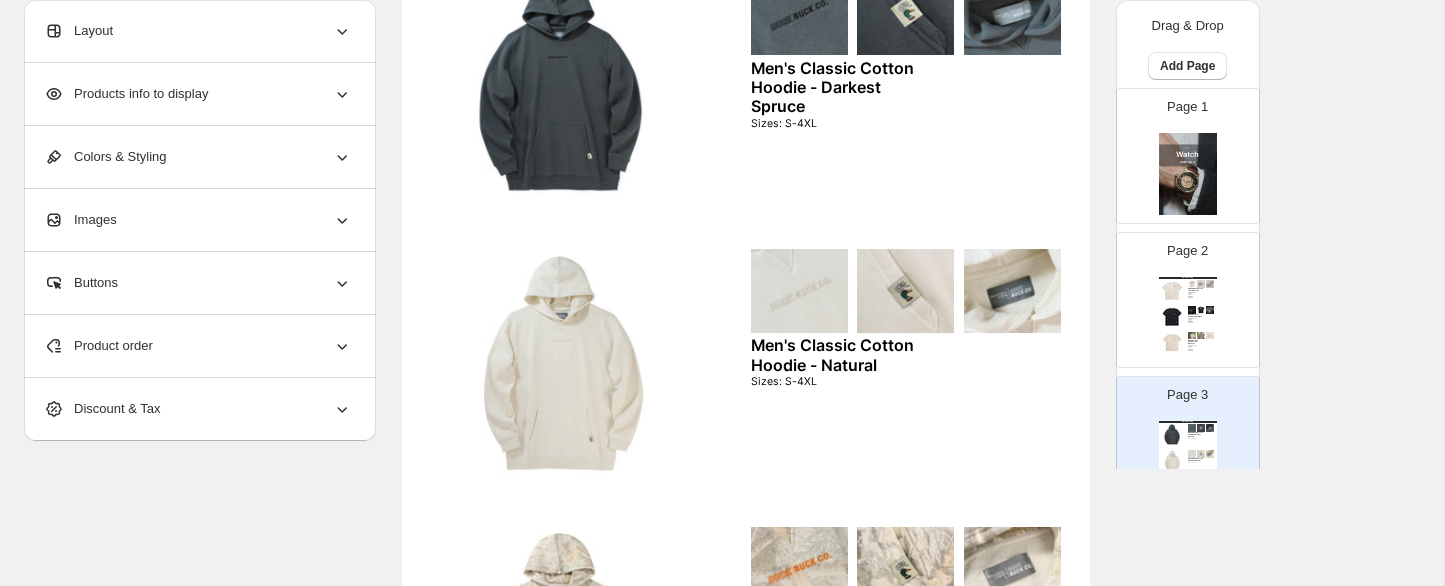 click 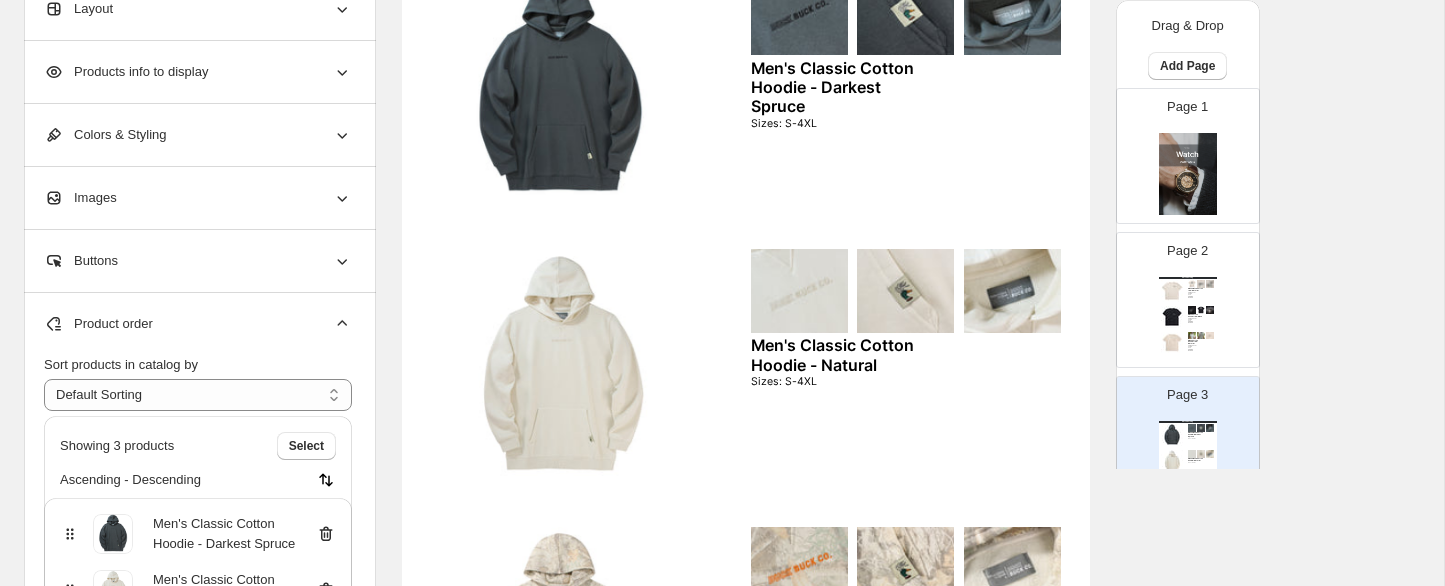 scroll, scrollTop: 109, scrollLeft: 0, axis: vertical 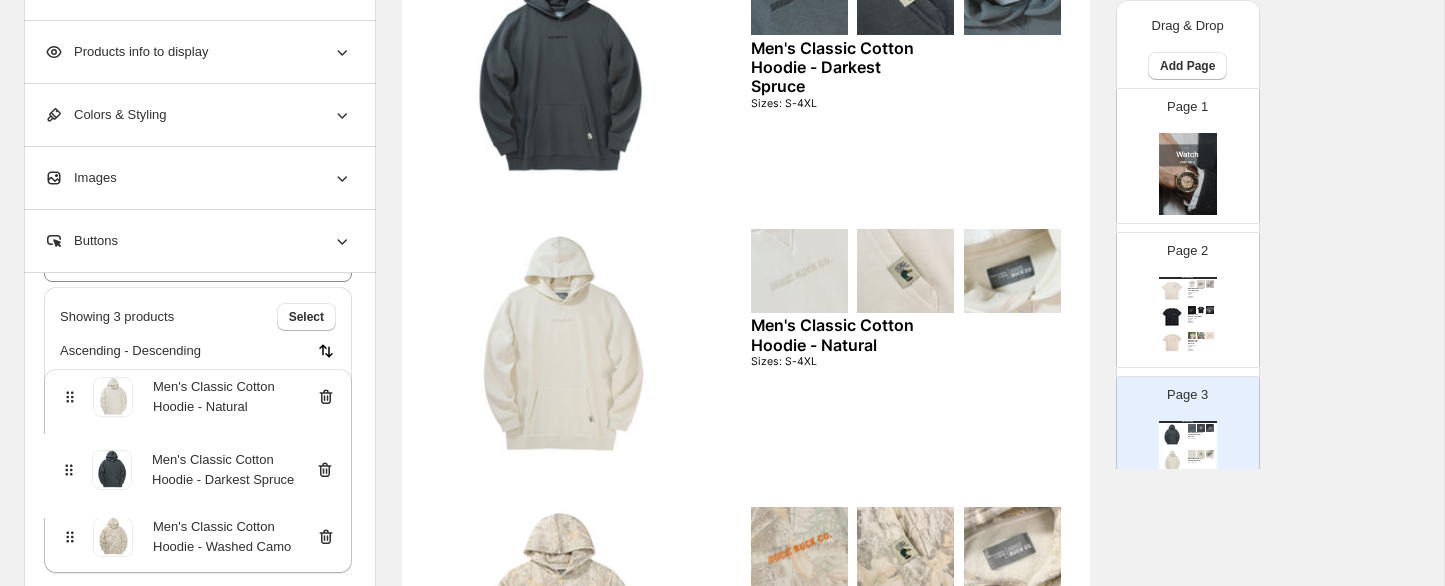 drag, startPoint x: 73, startPoint y: 435, endPoint x: 72, endPoint y: 490, distance: 55.00909 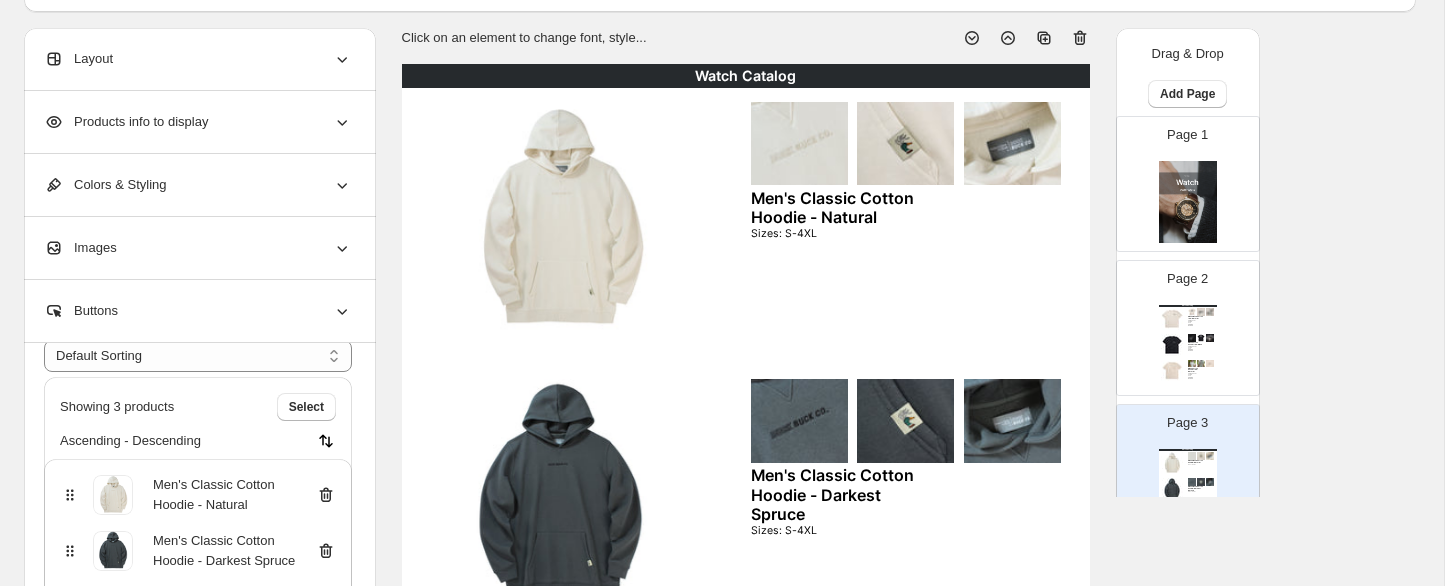 scroll, scrollTop: 71, scrollLeft: 0, axis: vertical 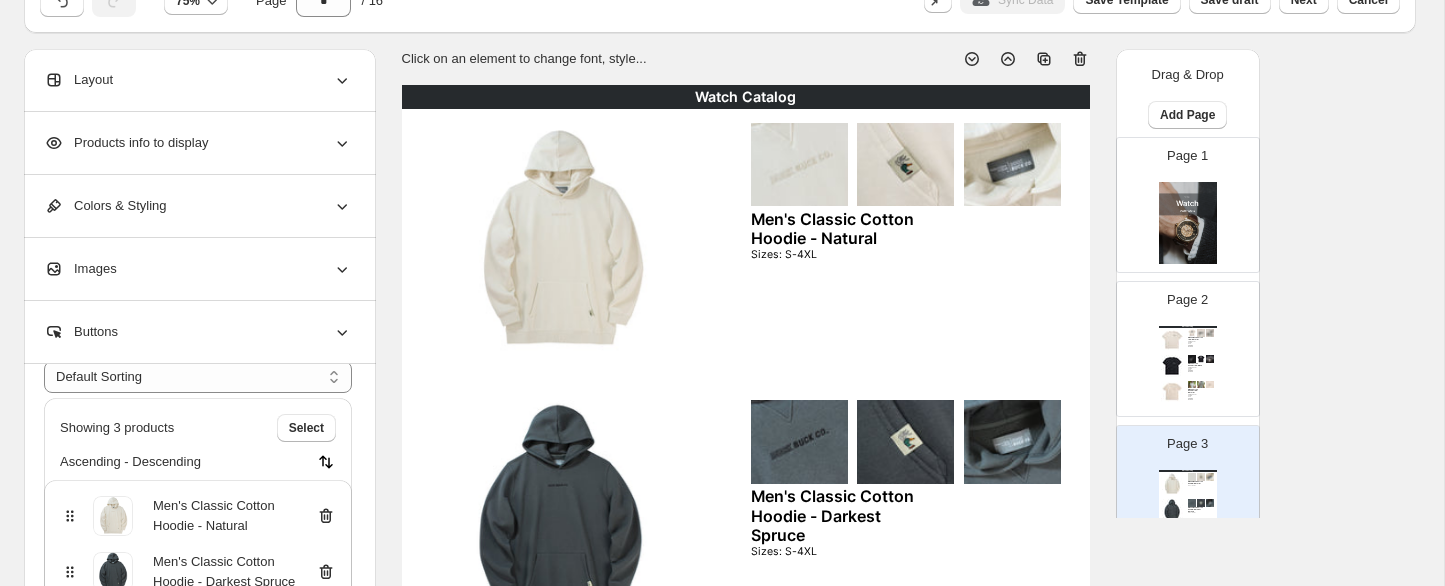 click on "Men's Classic Cotton Hoodie - Natural" at bounding box center [844, 229] 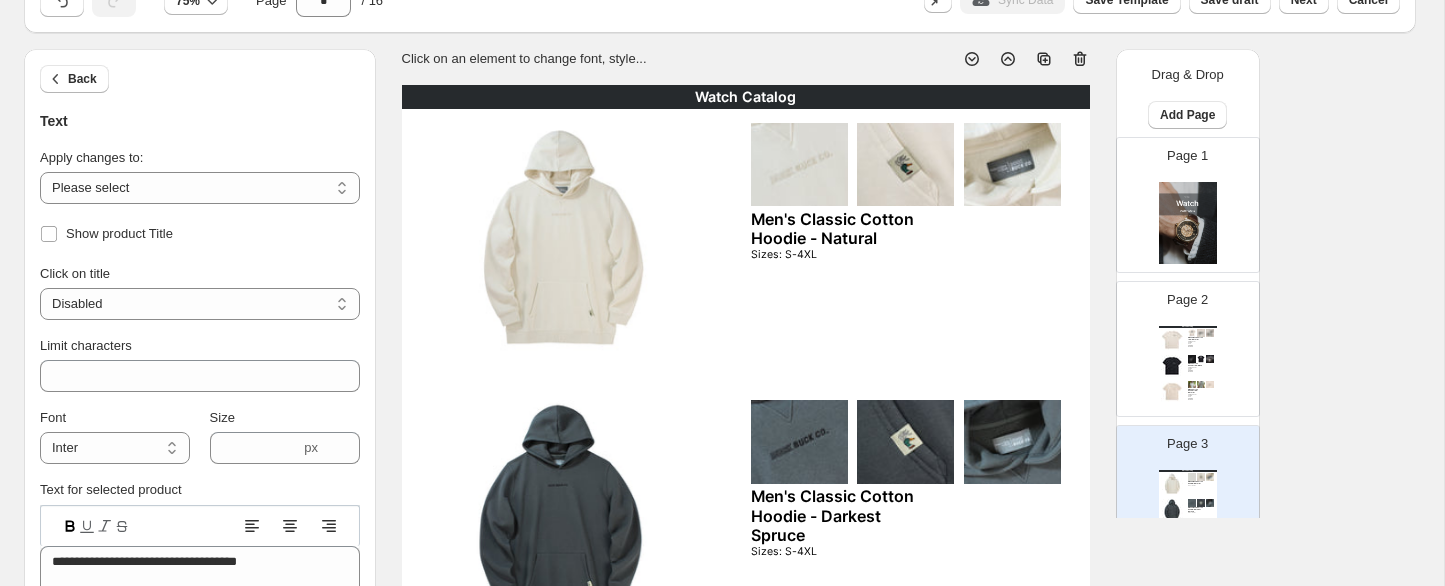 click on "Sizes: S-4XL" at bounding box center (844, 255) 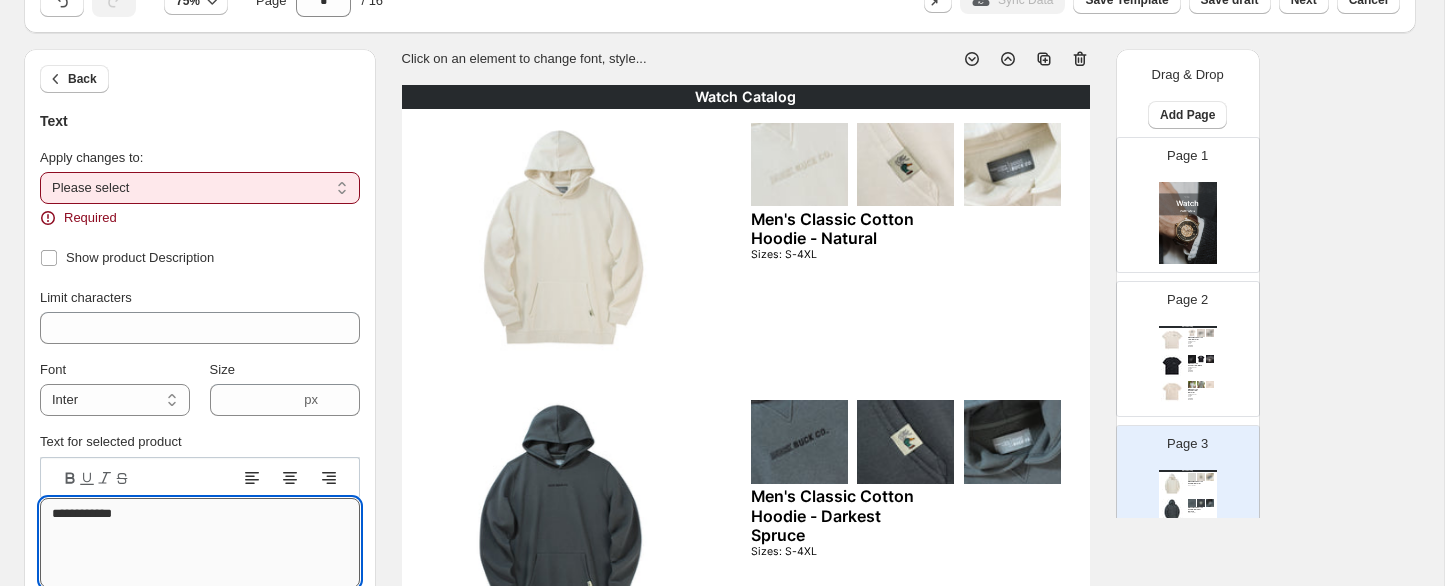 paste 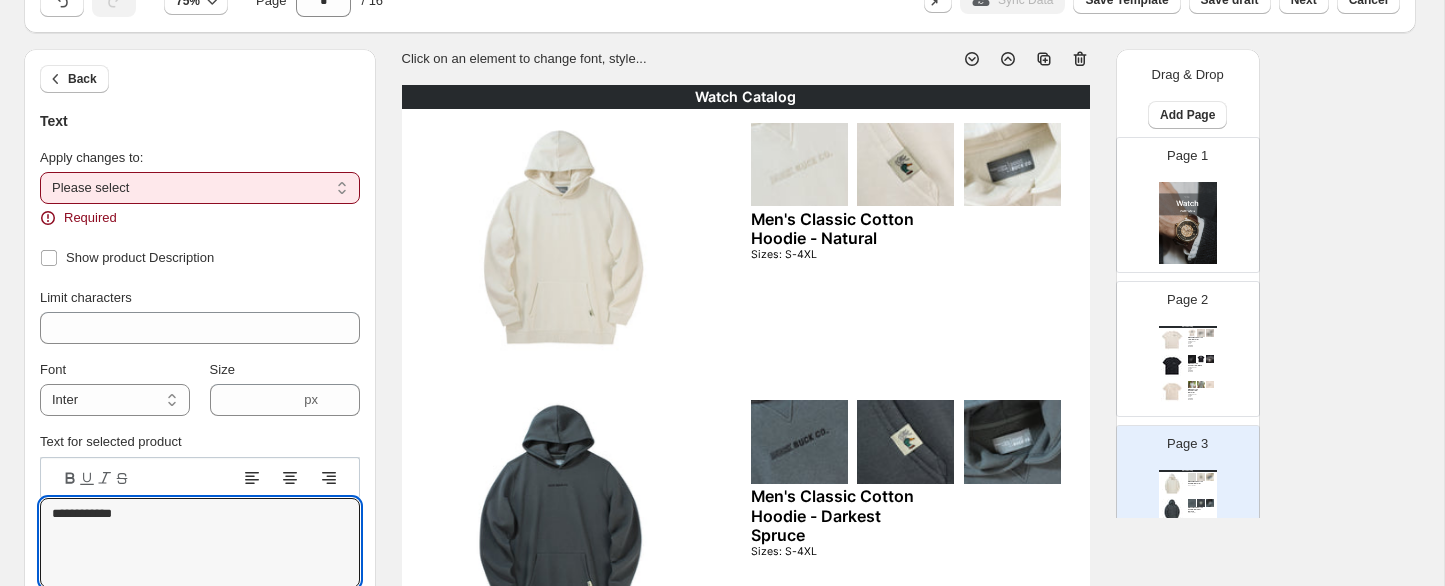 click on "**********" at bounding box center (200, 188) 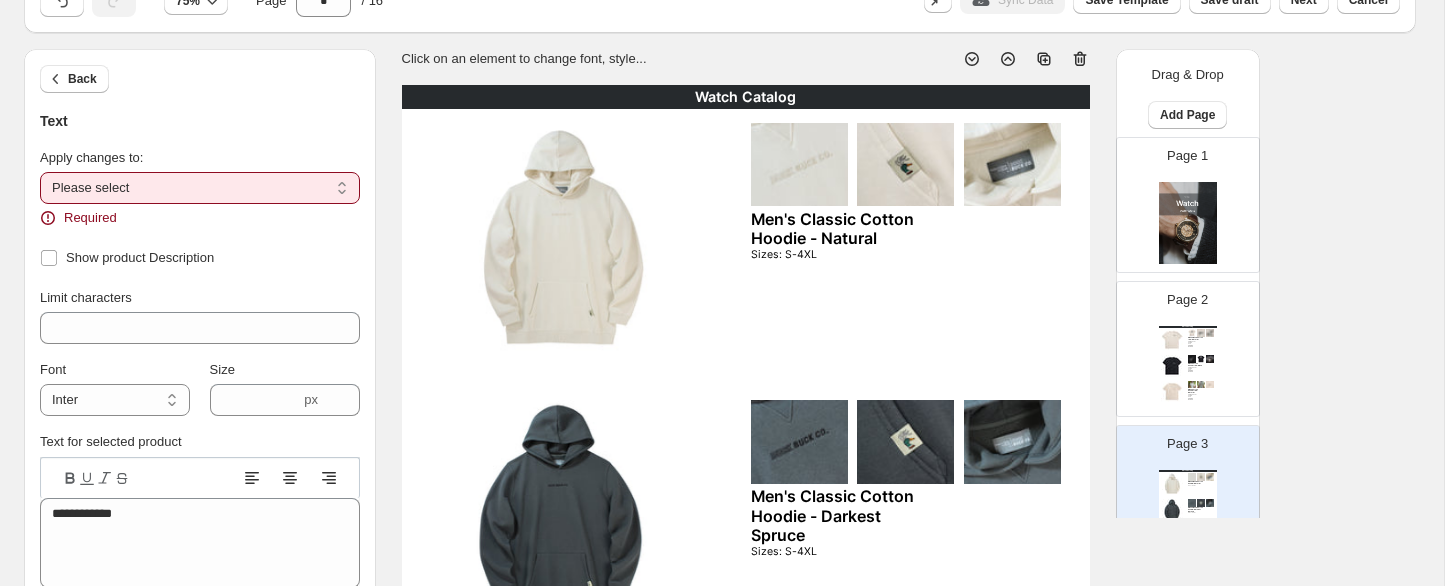 select on "**********" 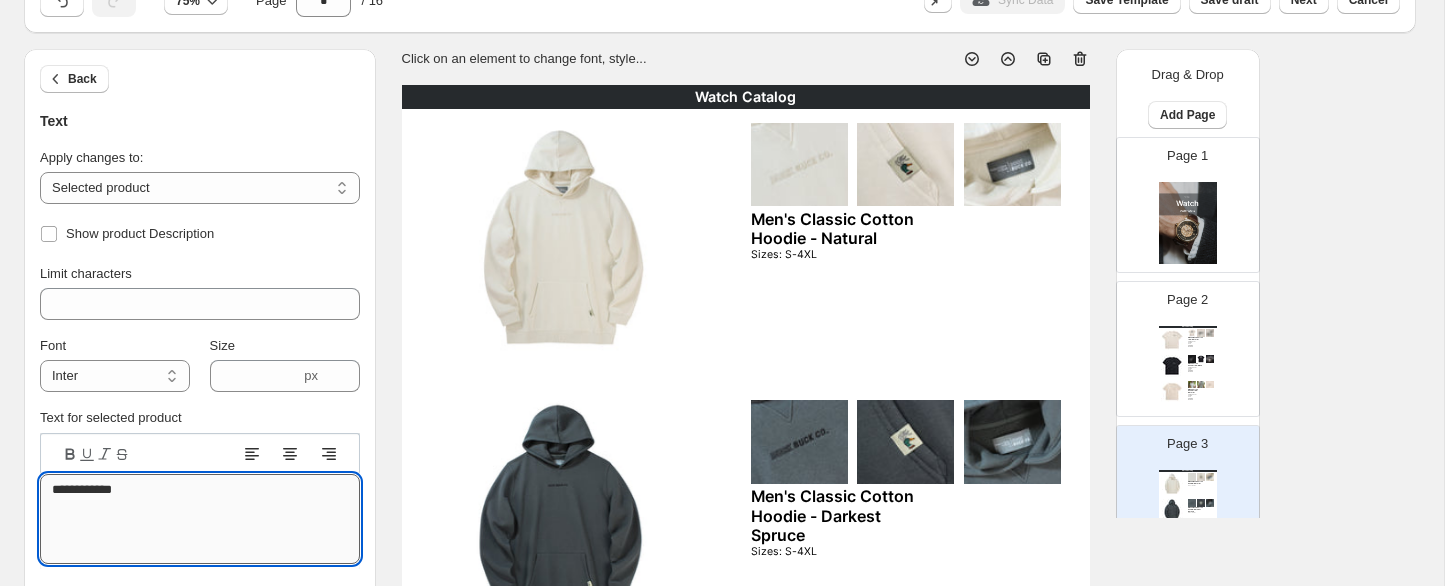 click on "**********" at bounding box center [200, 519] 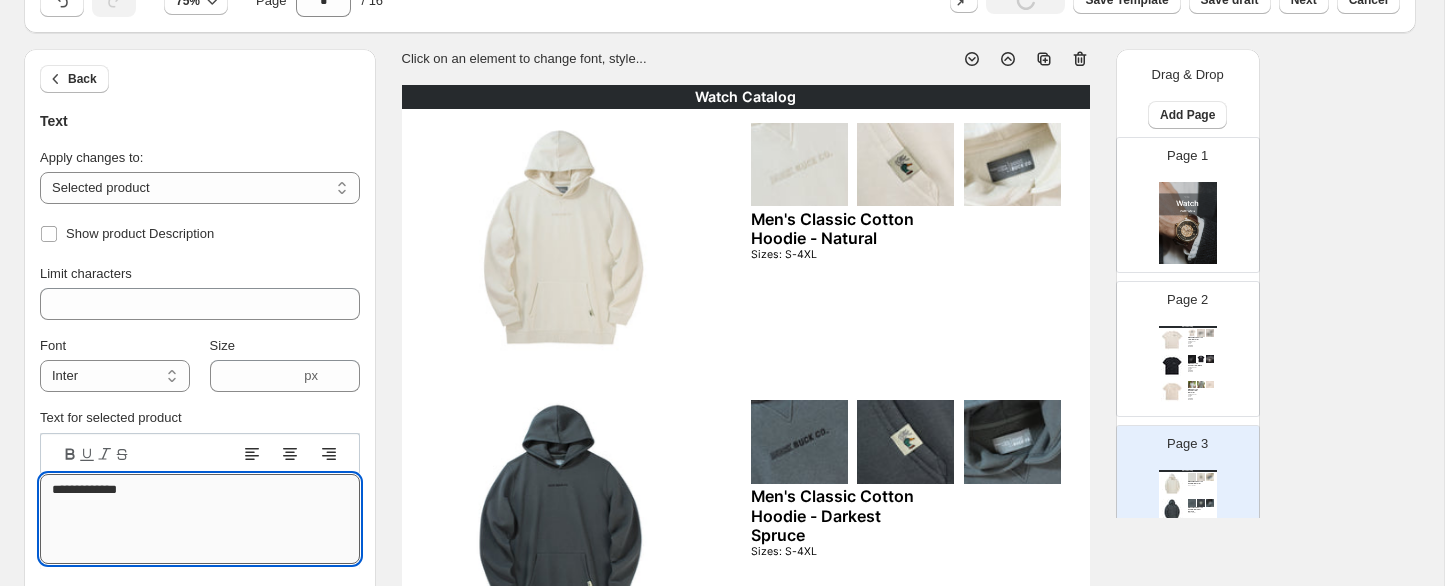 paste on "**********" 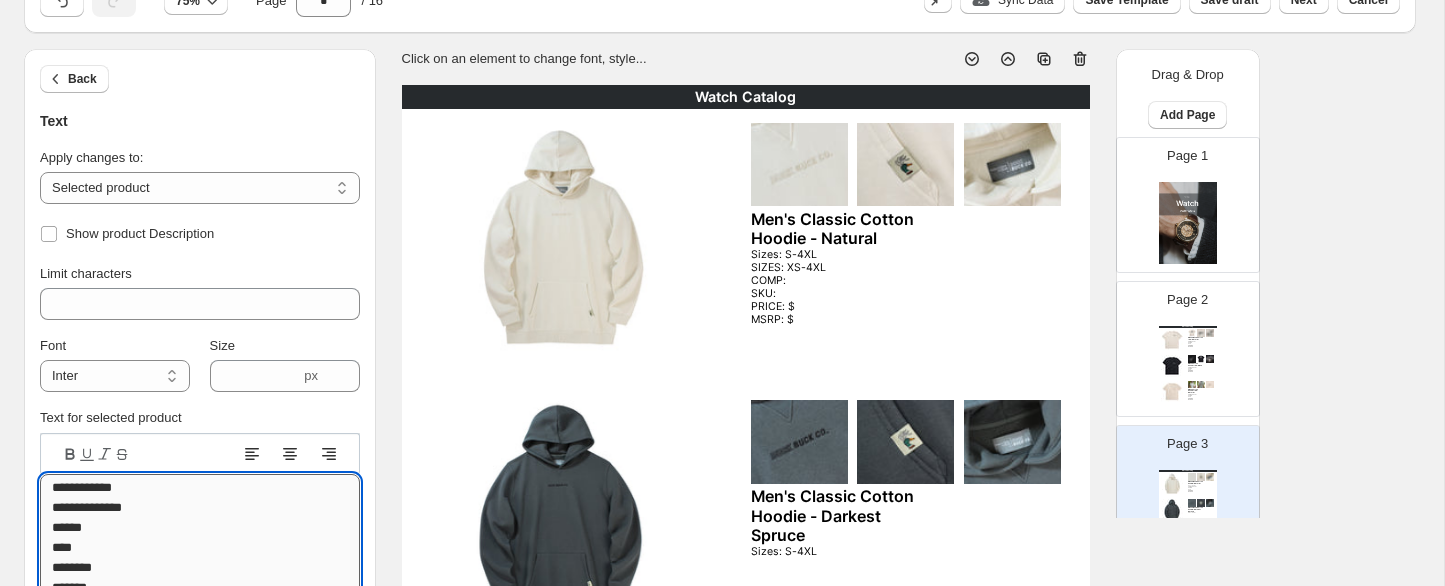 scroll, scrollTop: 0, scrollLeft: 0, axis: both 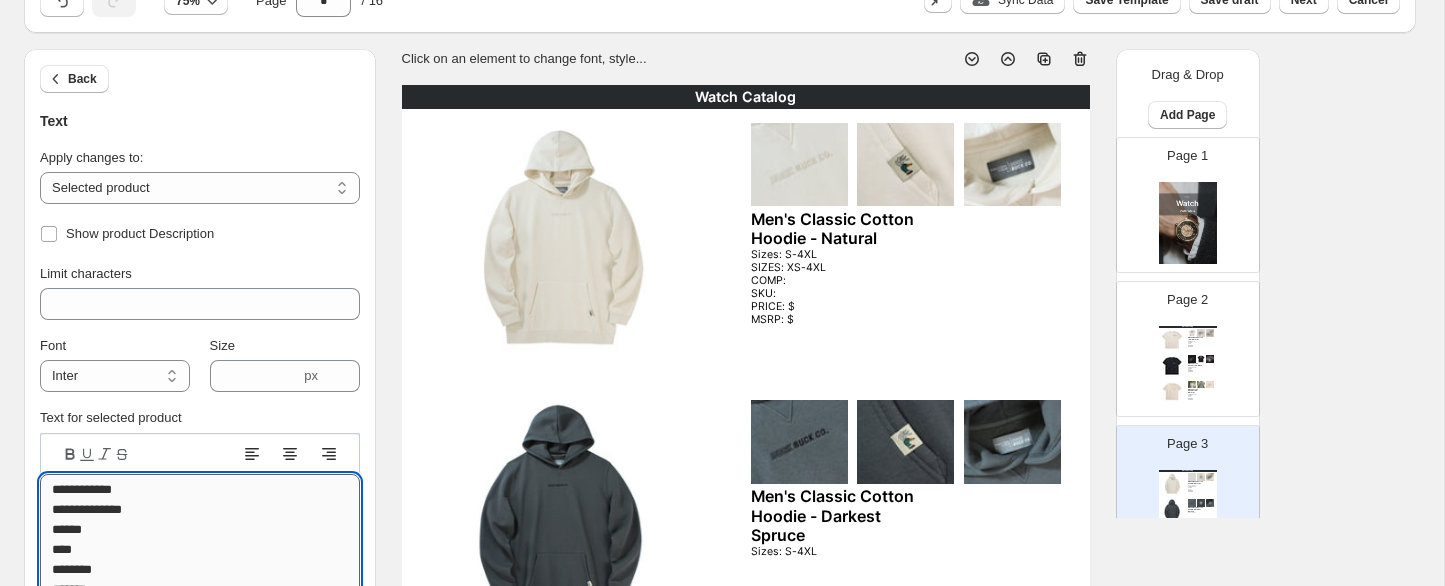 click on "**********" at bounding box center (200, 539) 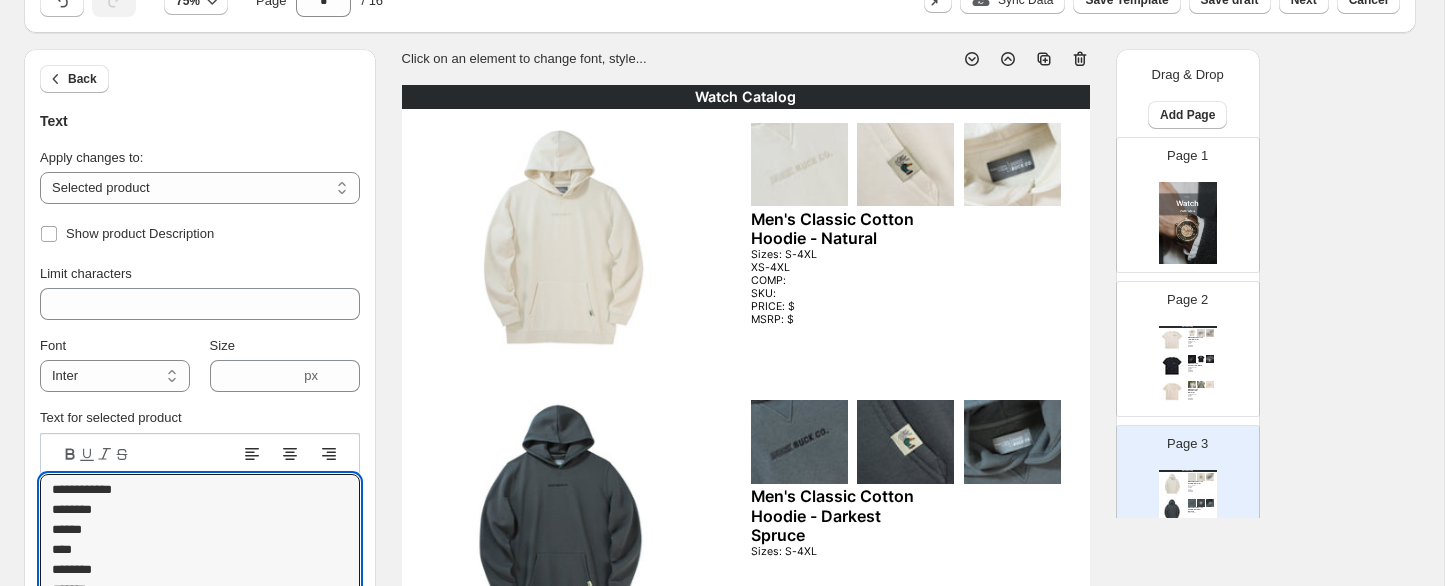 drag, startPoint x: 88, startPoint y: 490, endPoint x: 30, endPoint y: 491, distance: 58.00862 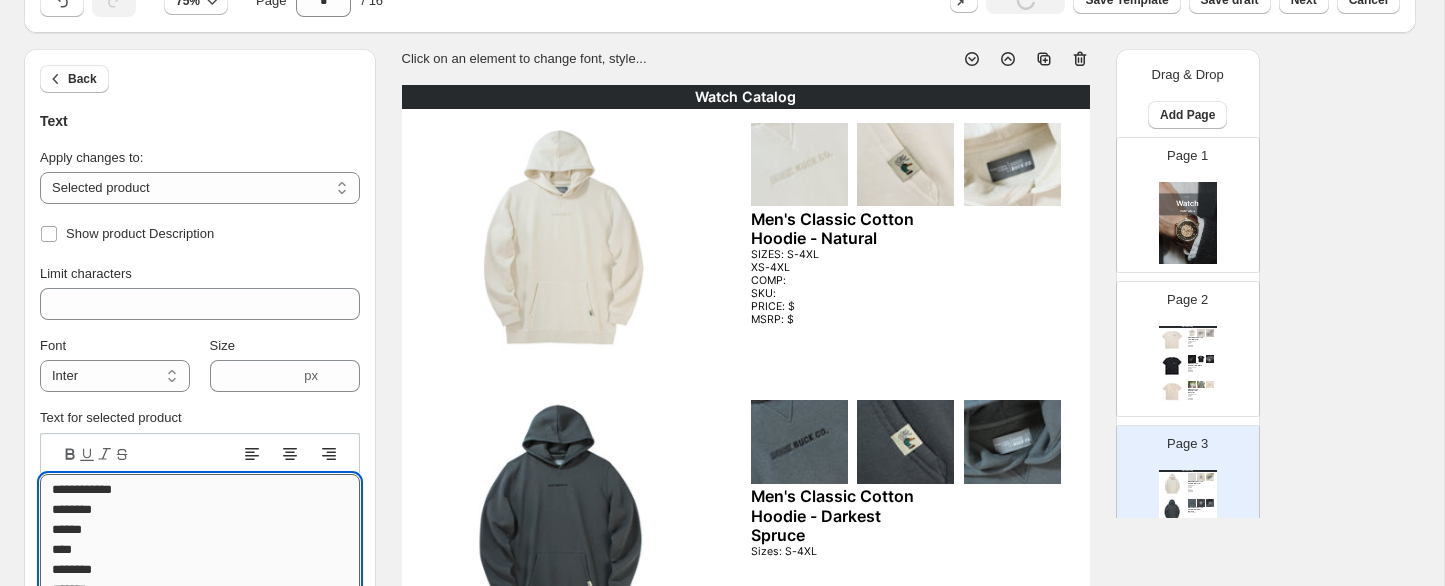click on "**********" at bounding box center [200, 539] 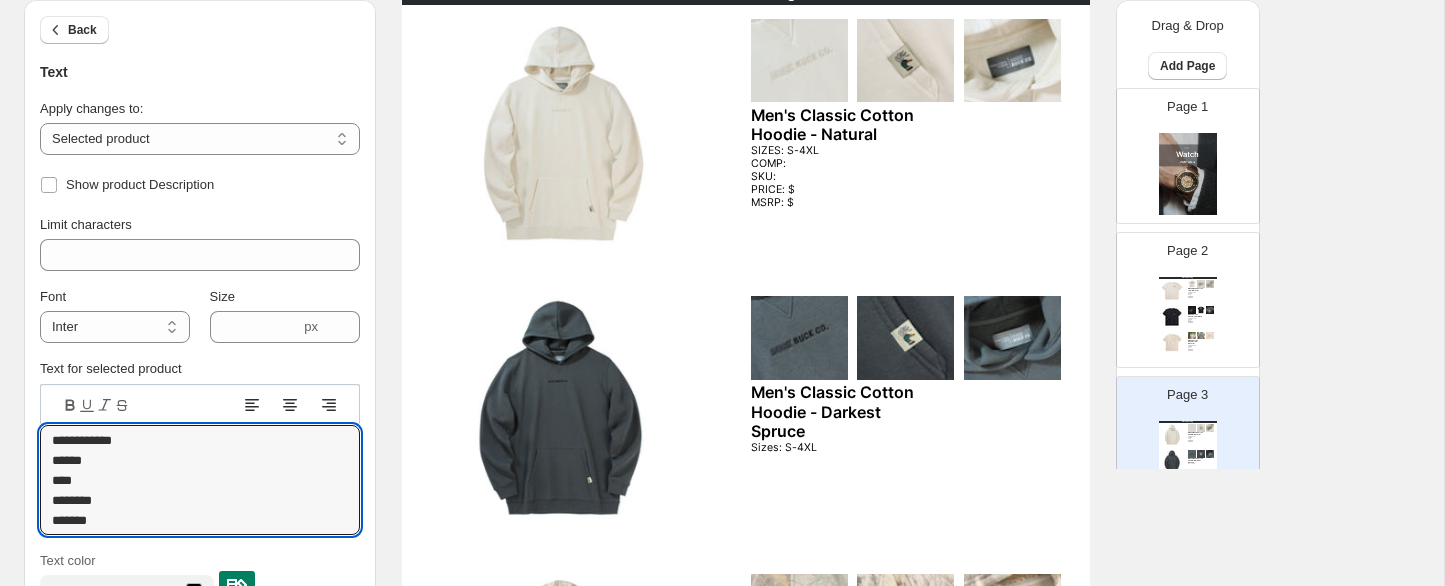 scroll, scrollTop: 199, scrollLeft: 0, axis: vertical 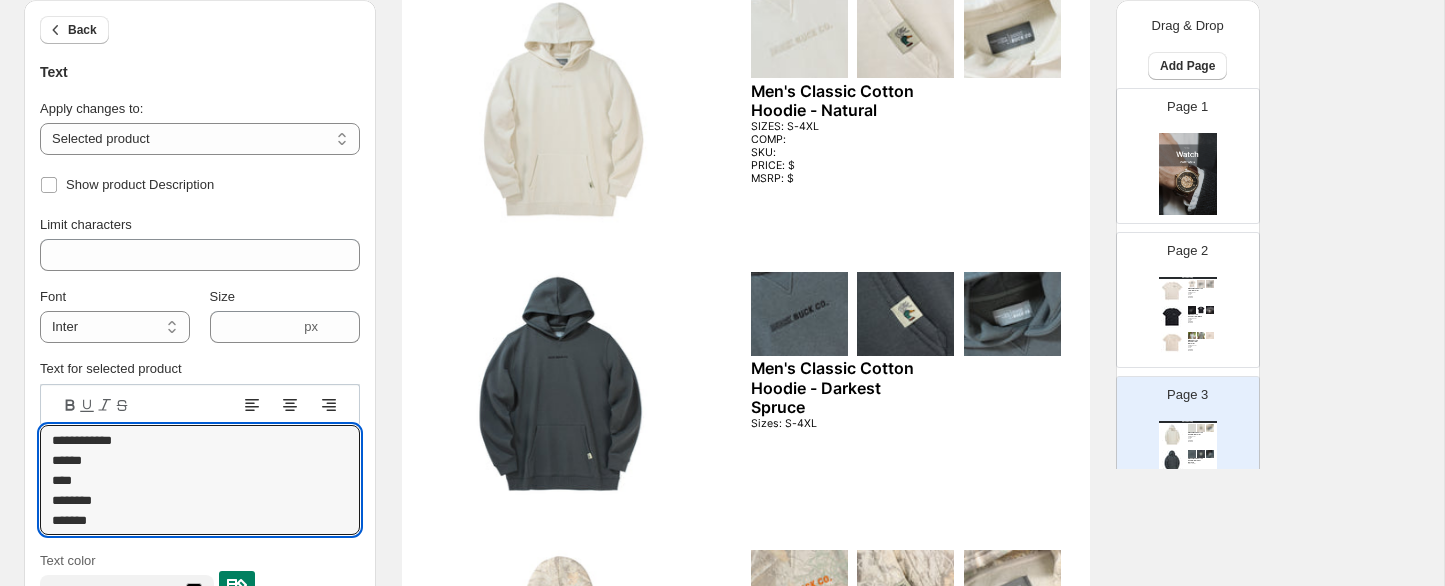 type on "**********" 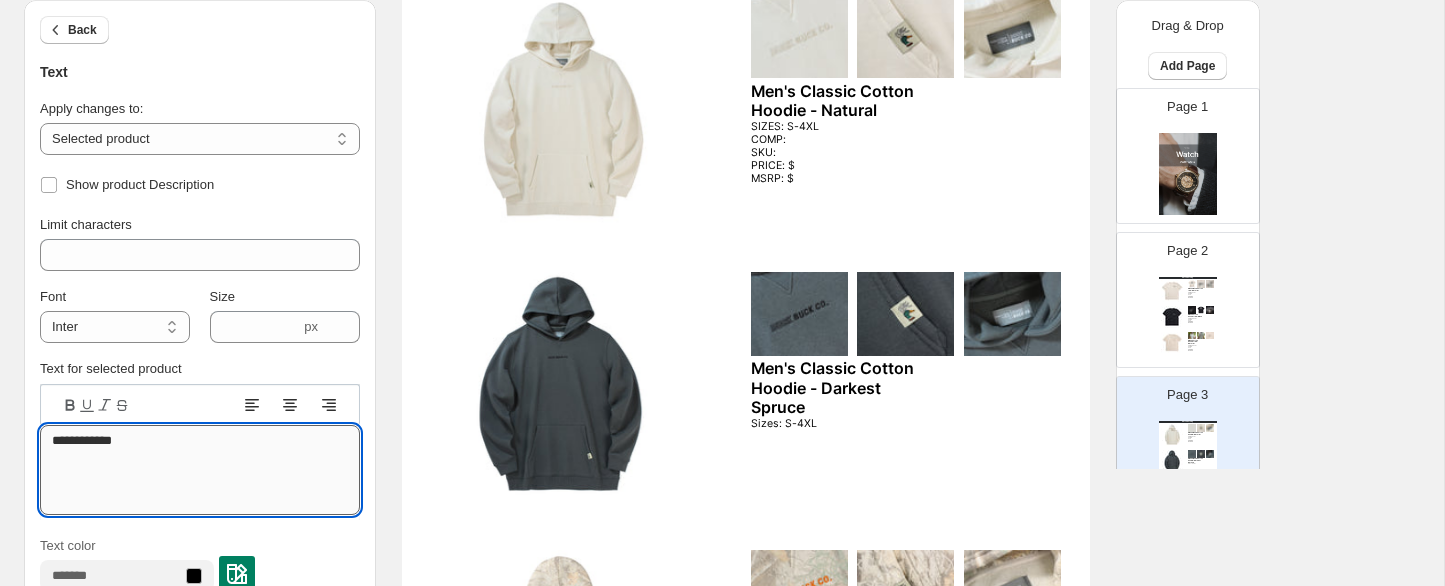 click on "**********" at bounding box center (200, 470) 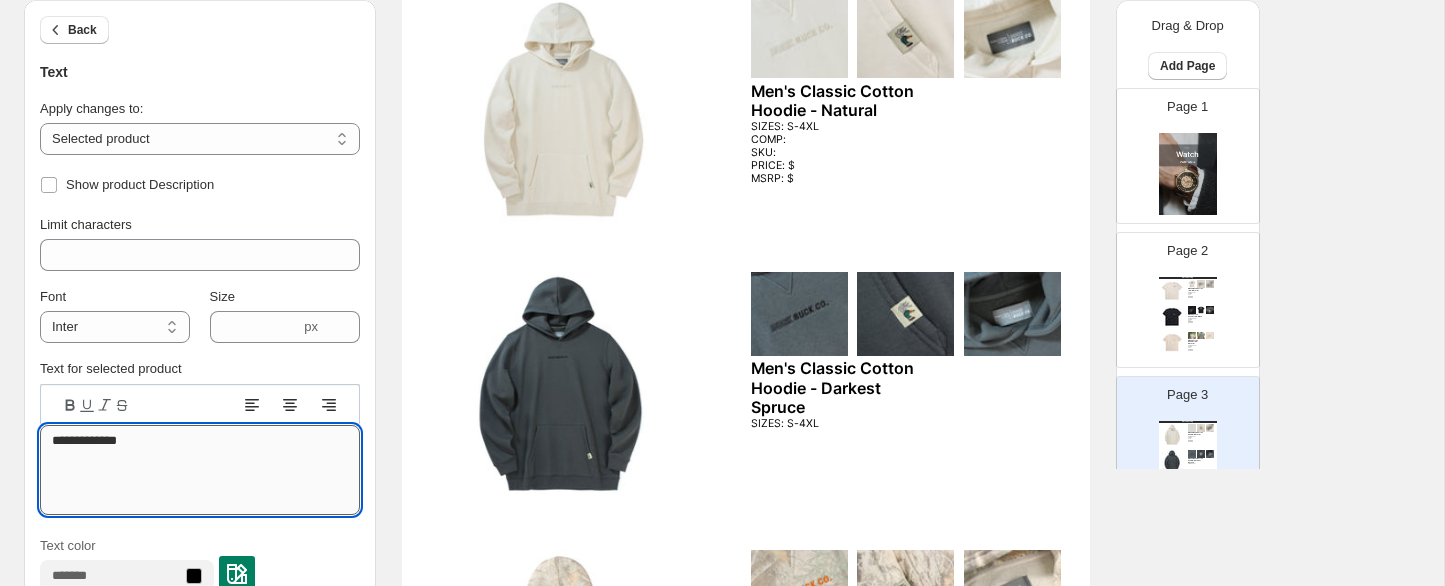 paste on "******" 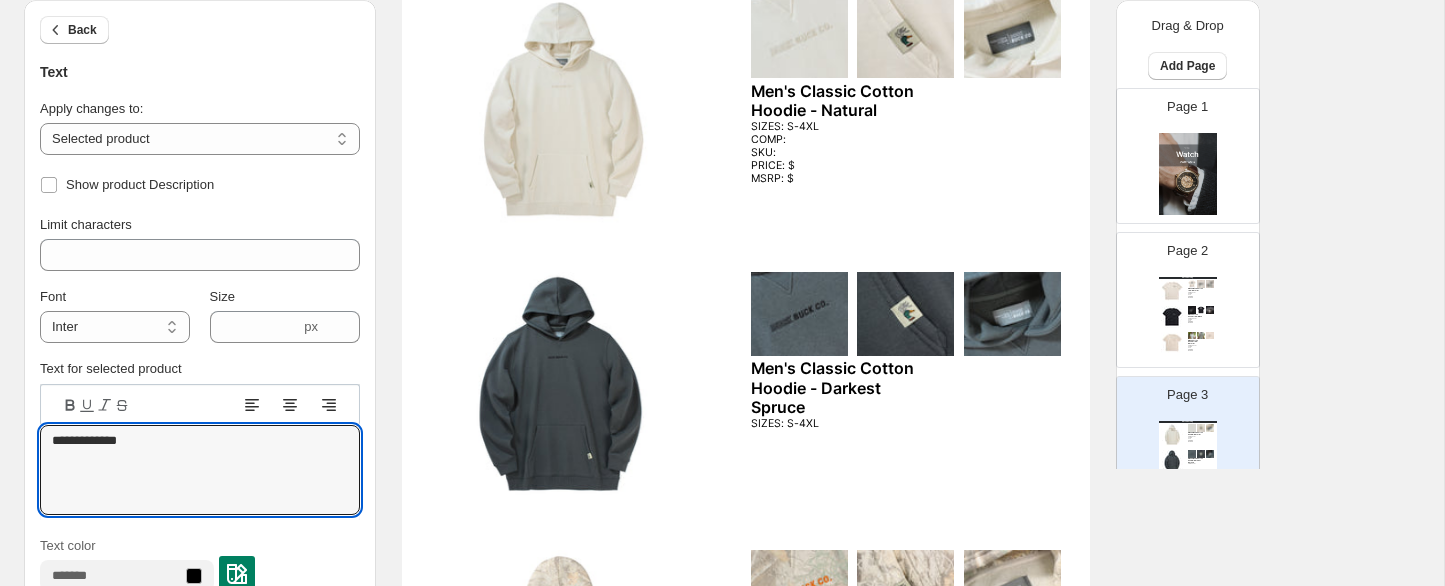type on "**********" 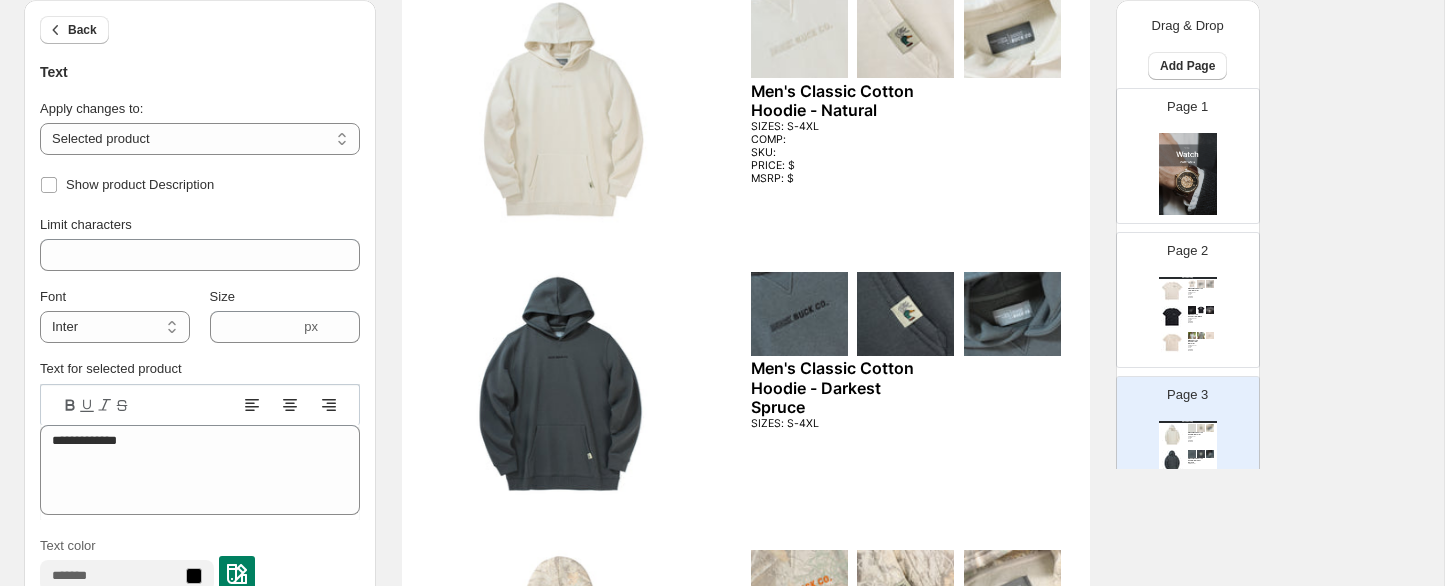 click on "SIZES: S-4XL
COMP:
SKU:
PRICE: $
MSRP: $" at bounding box center (844, 153) 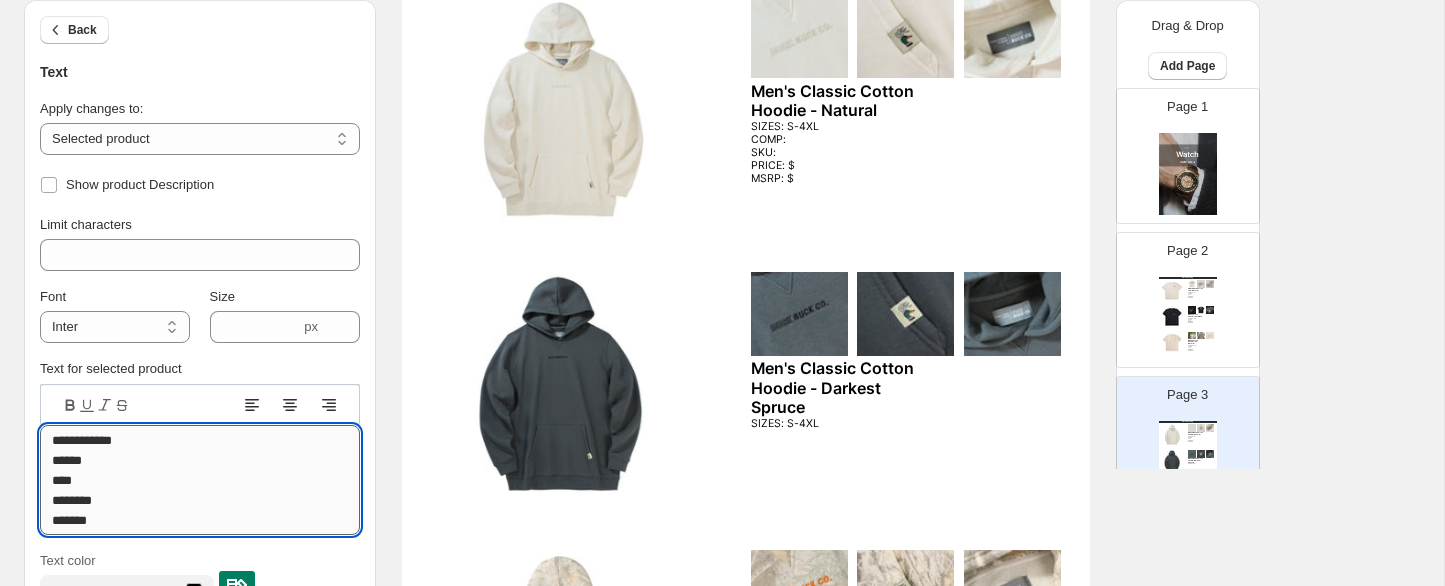 drag, startPoint x: 119, startPoint y: 523, endPoint x: 49, endPoint y: 463, distance: 92.19544 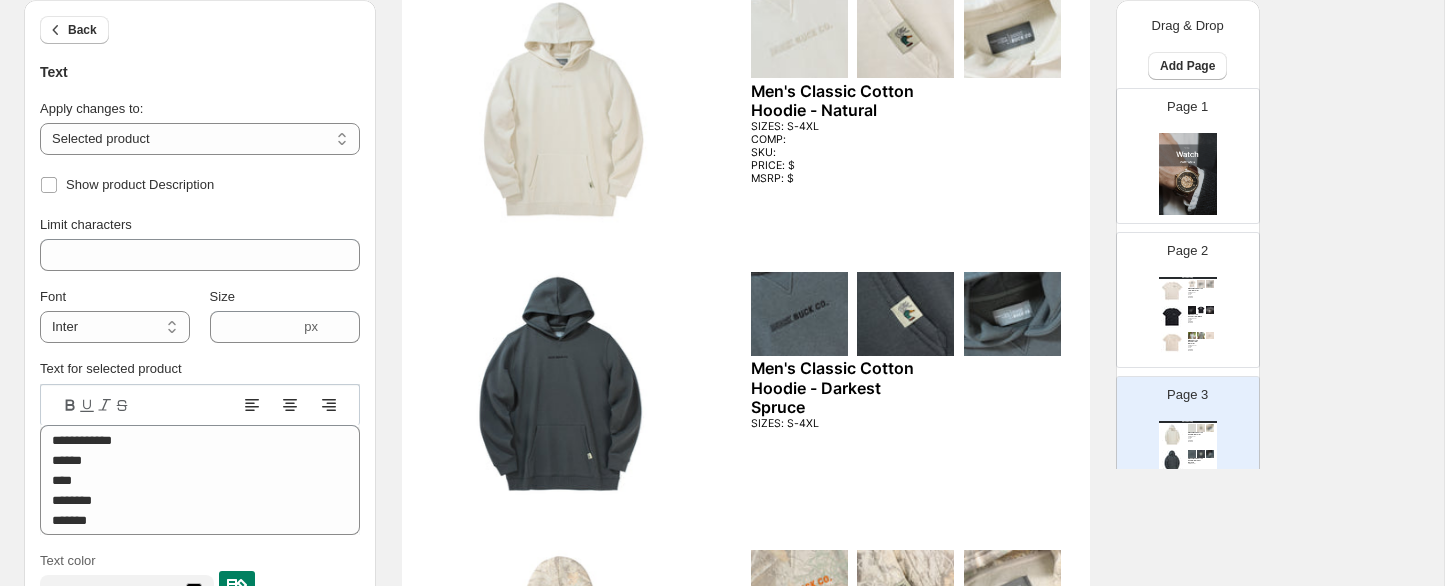 click on "Men's Classic Cotton Hoodie - Darkest Spruce" at bounding box center (844, 388) 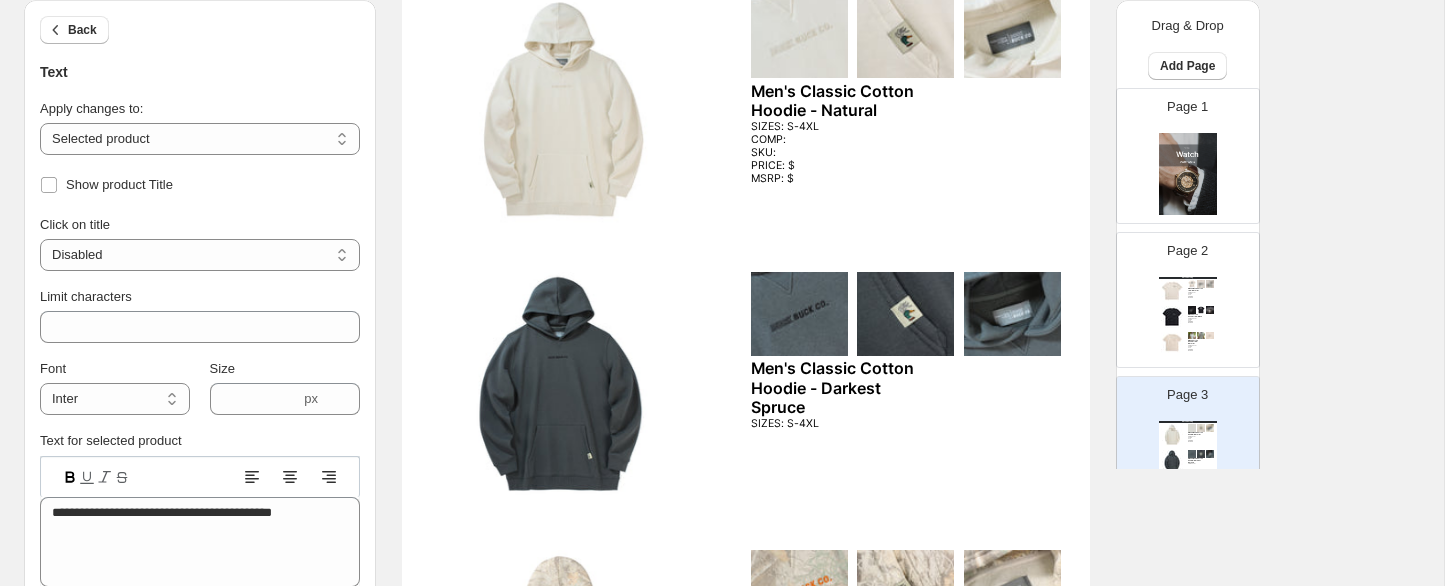 click on "SIZES: S-4XL" at bounding box center (844, 424) 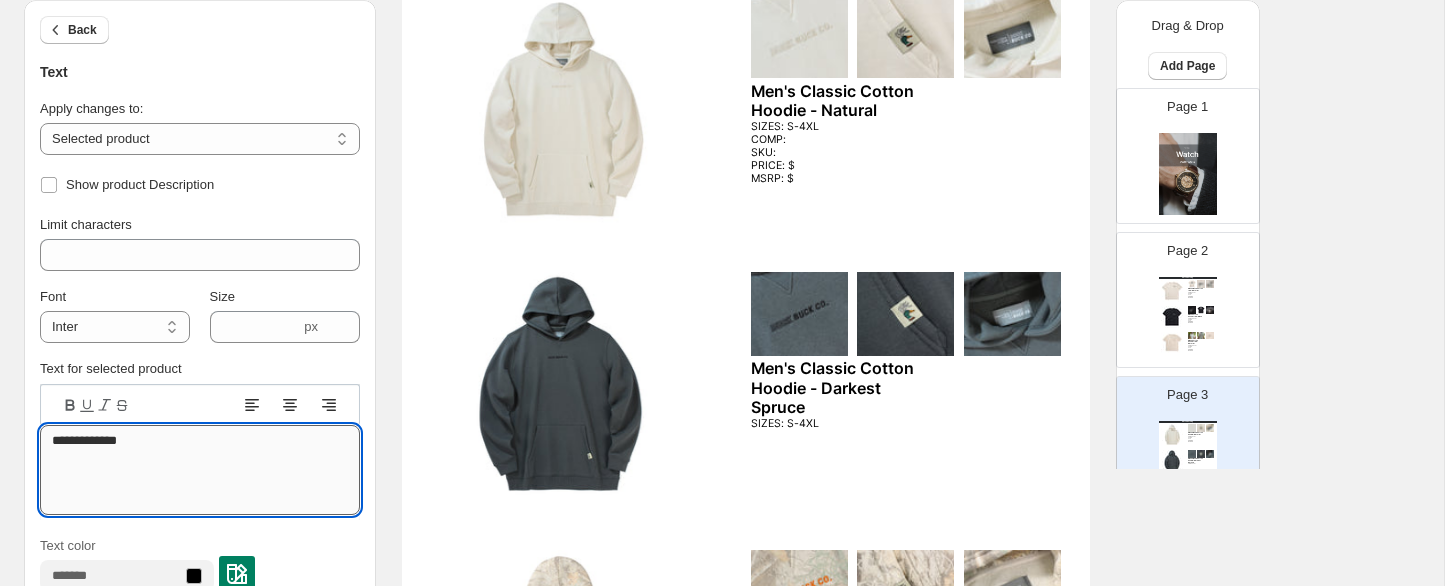 click on "**********" at bounding box center (200, 470) 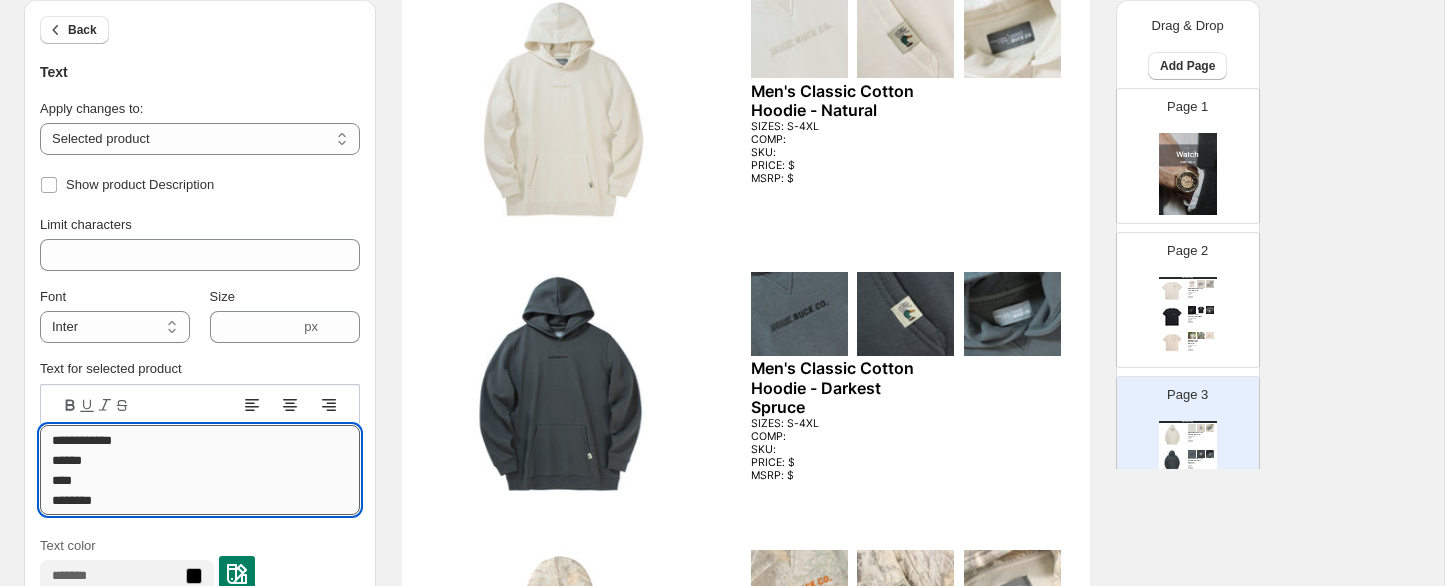 scroll, scrollTop: 2, scrollLeft: 0, axis: vertical 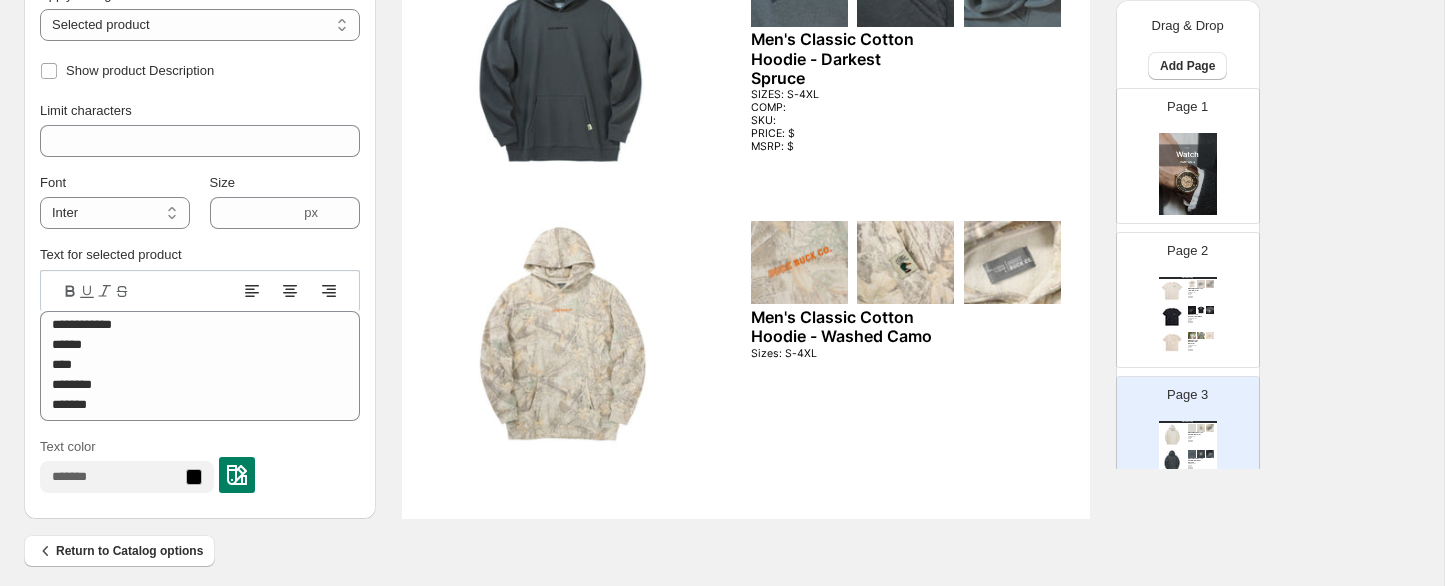 click on "Sizes: S-4XL" at bounding box center [844, 354] 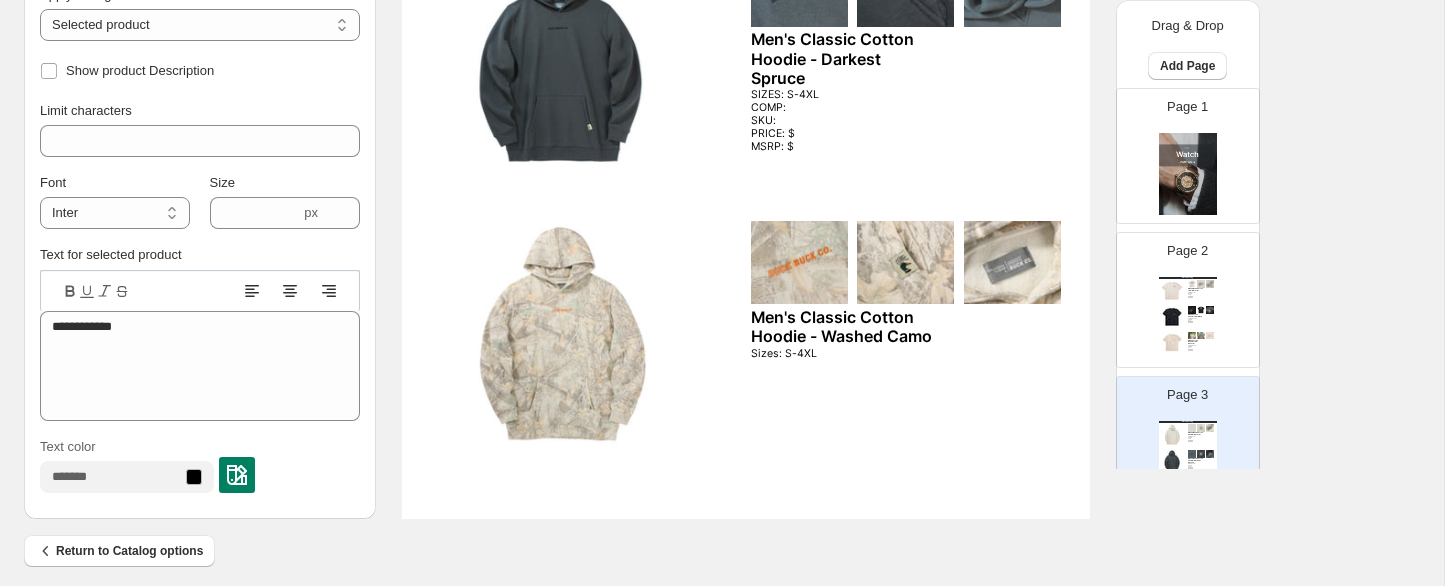 scroll, scrollTop: 0, scrollLeft: 0, axis: both 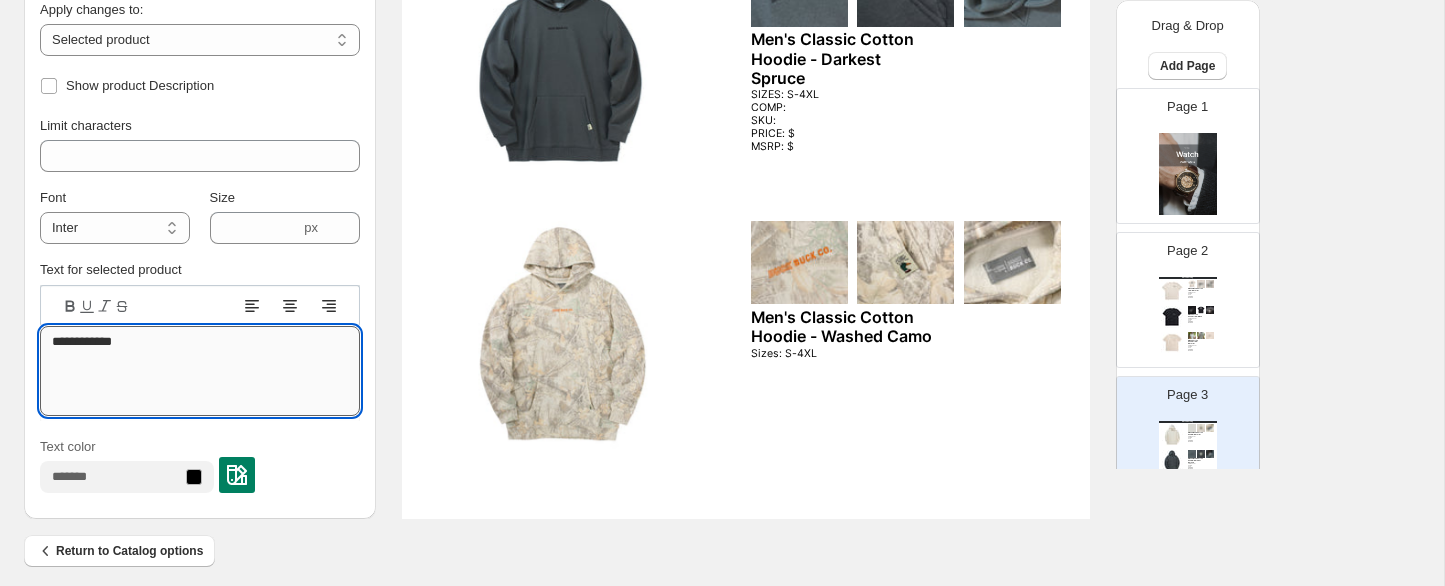 click on "**********" at bounding box center (200, 371) 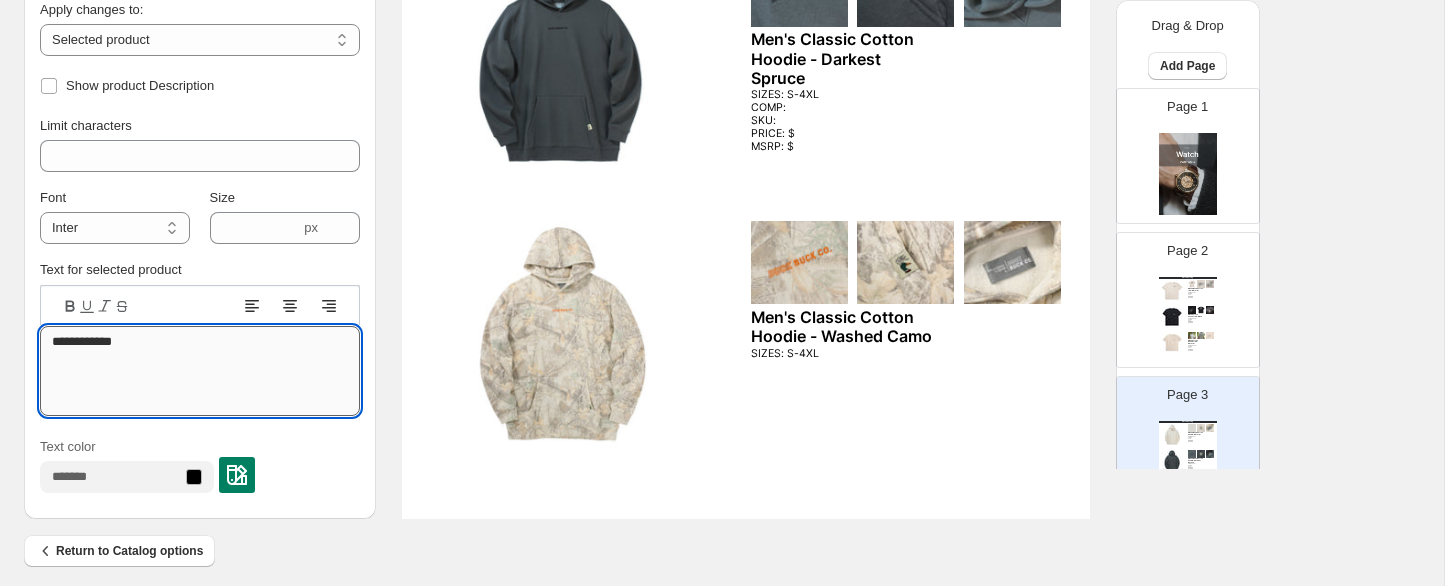 click on "**********" at bounding box center [200, 371] 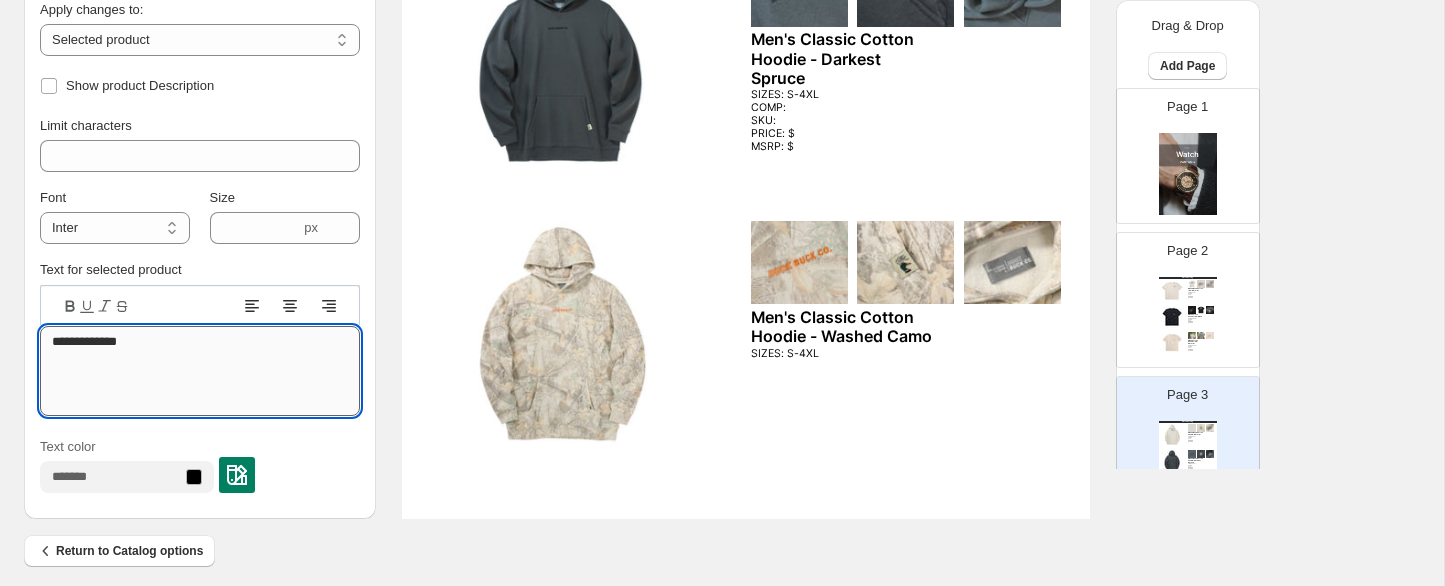 paste on "******
****
********
*******" 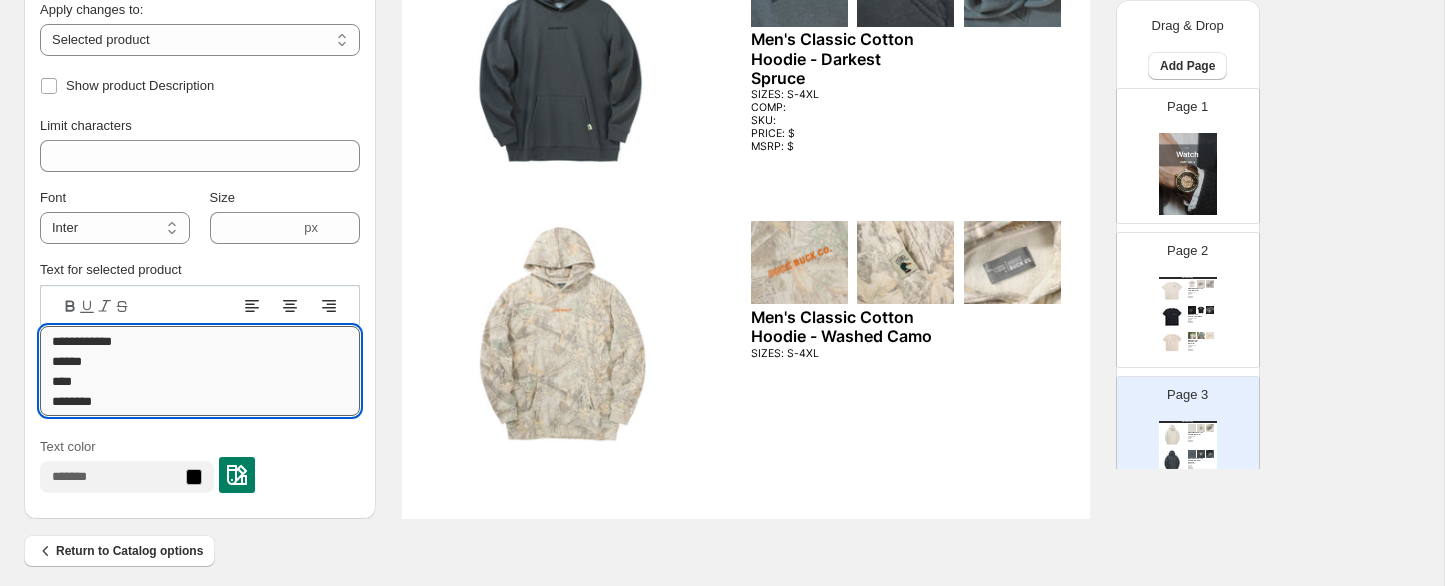 scroll, scrollTop: 2, scrollLeft: 0, axis: vertical 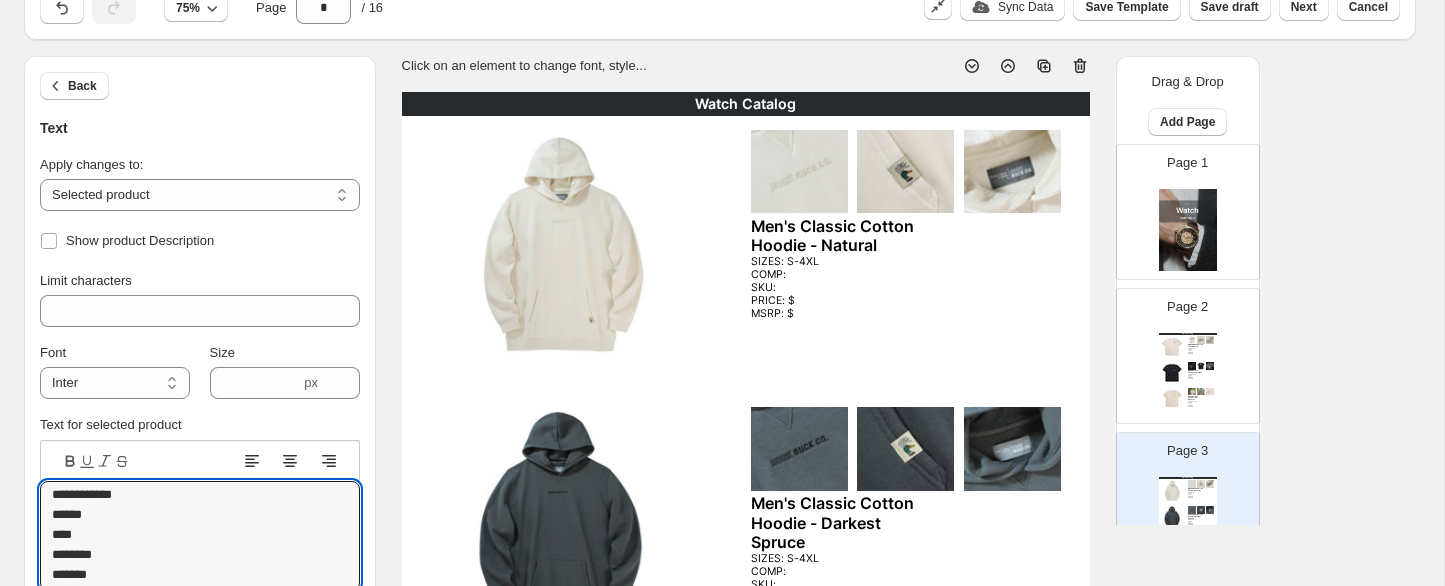 type on "**********" 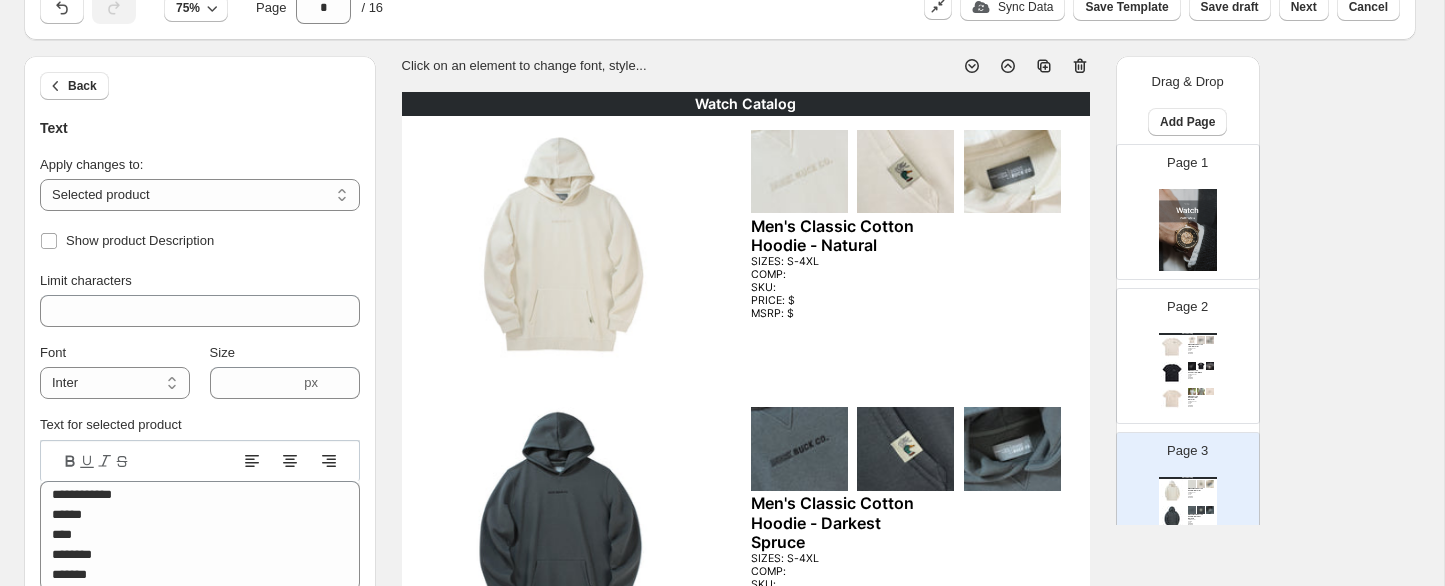 click on "Watch Catalog" at bounding box center [746, 104] 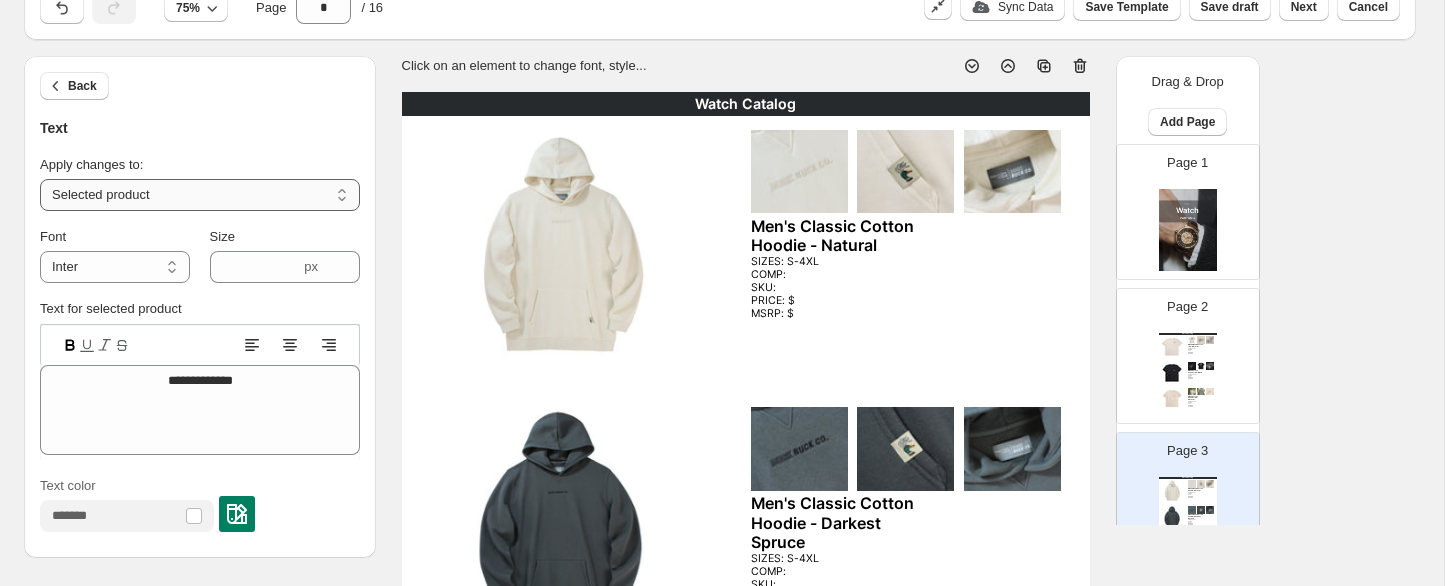 click on "**********" at bounding box center [200, 195] 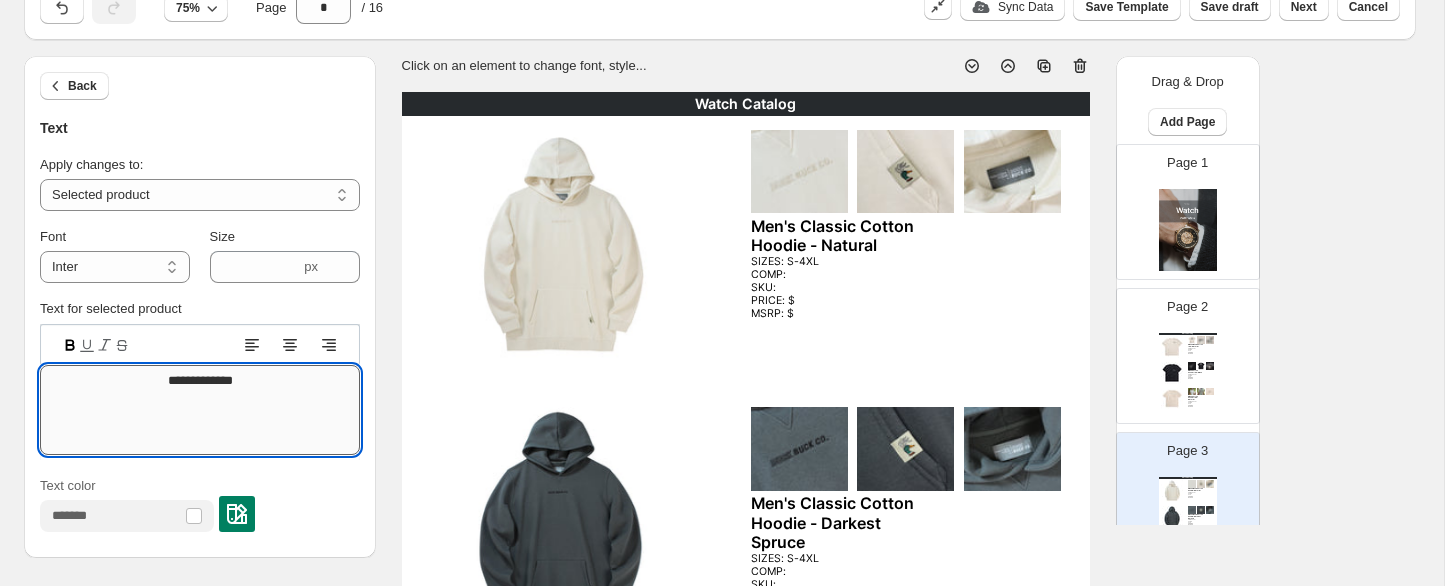 click on "**********" at bounding box center (200, 410) 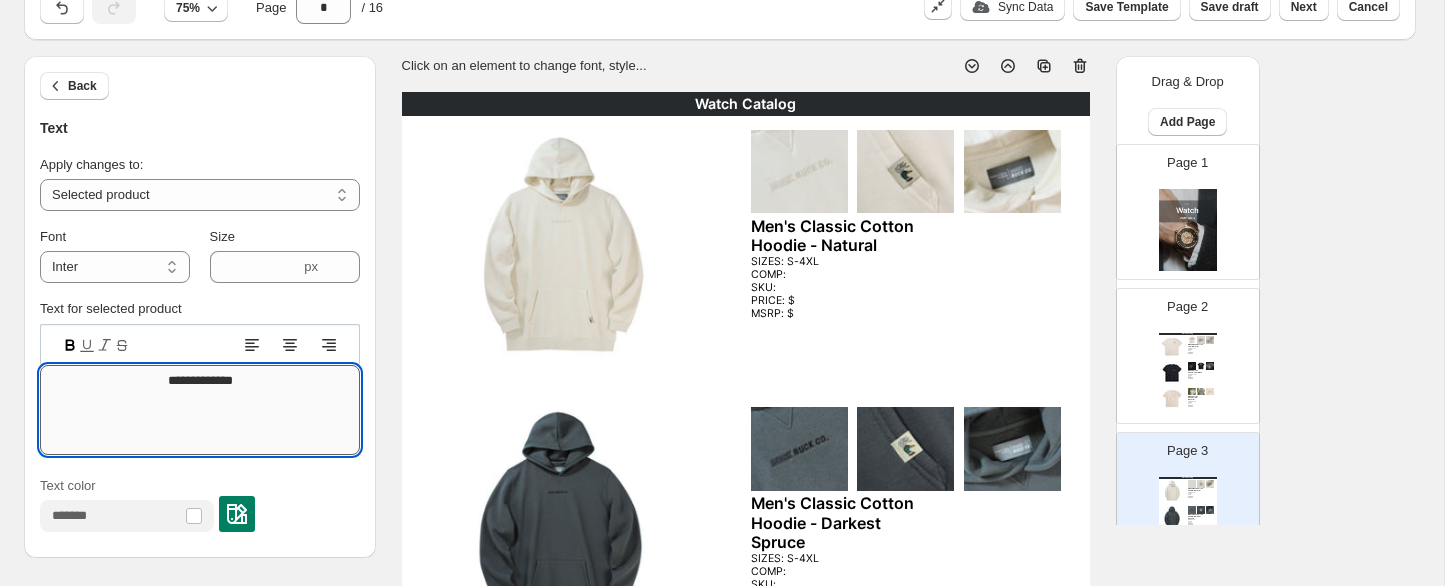 click on "**********" at bounding box center (200, 410) 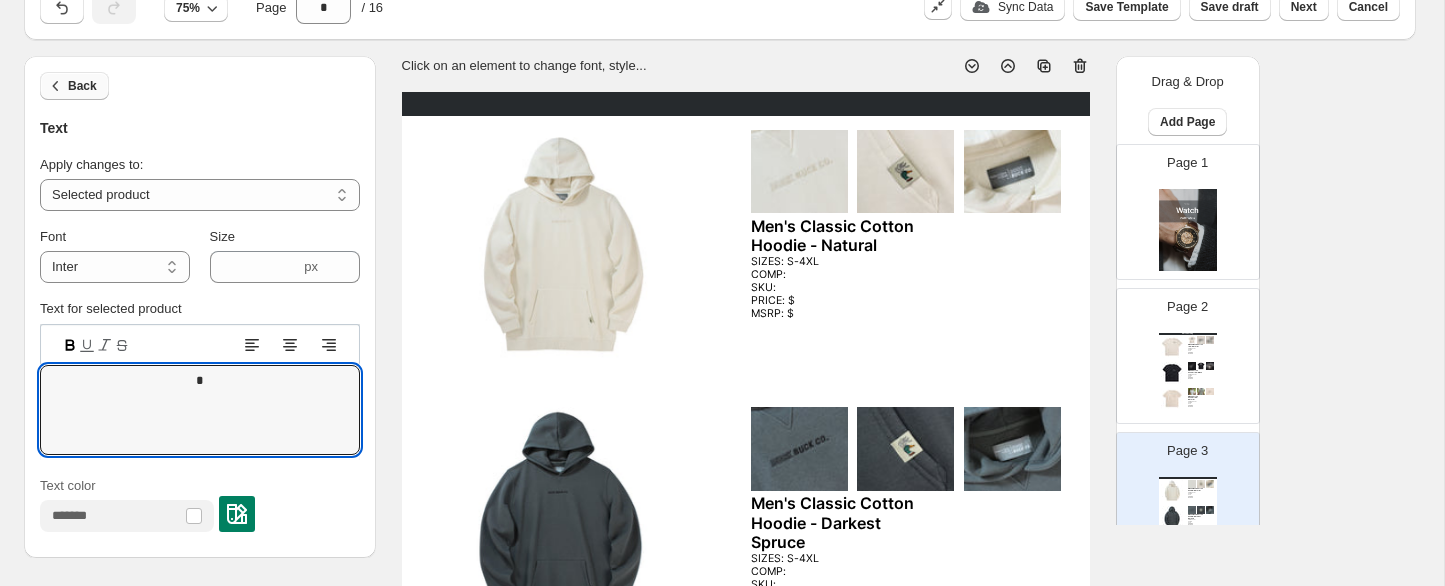 type 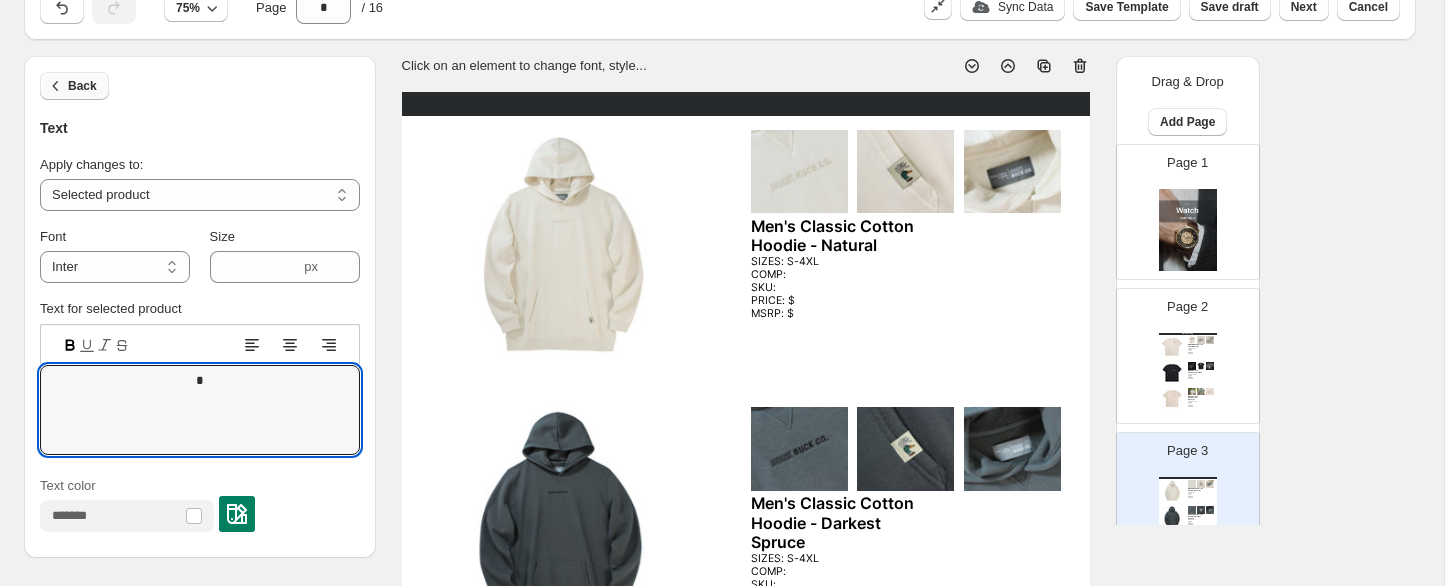 click on "Back" at bounding box center (82, 86) 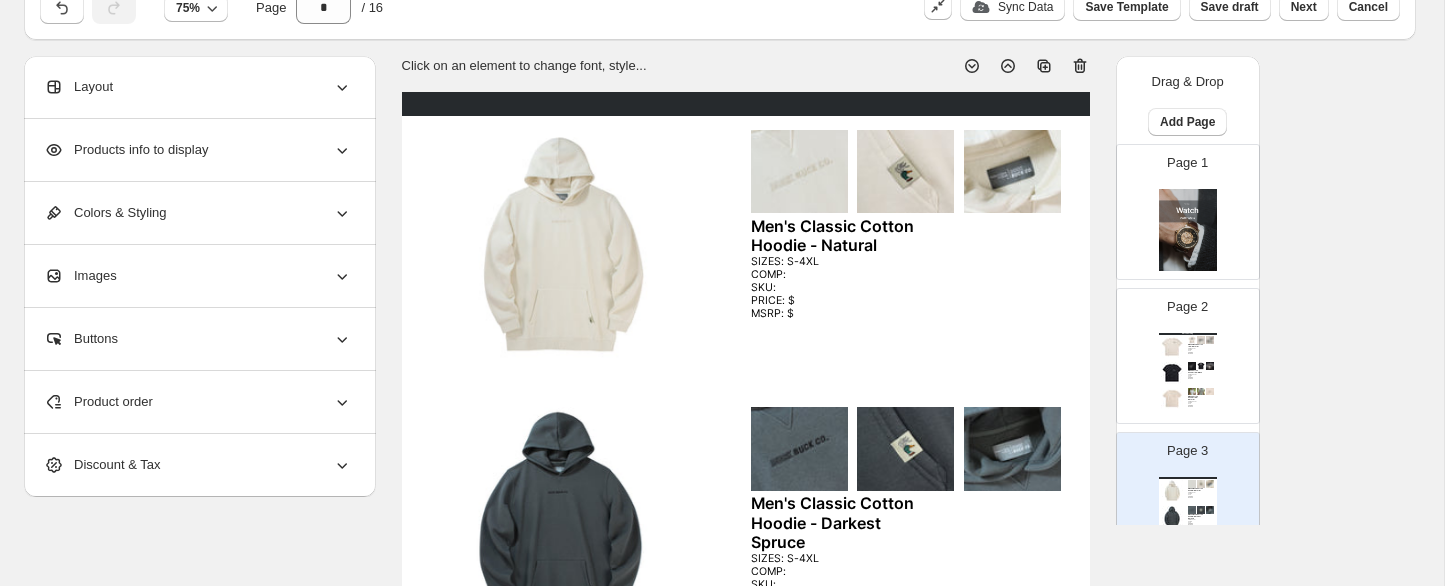 click 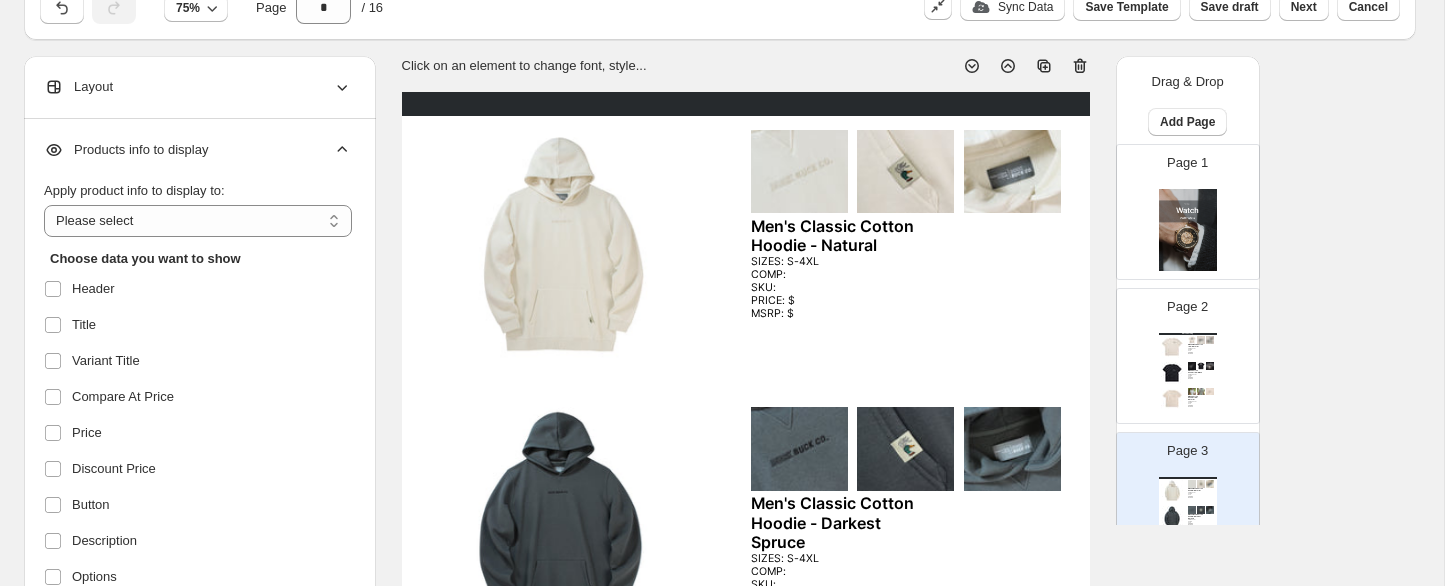 click on "Page 2 Watch Catalog Men's Classic Cotton Tee - Natural SIZES:  S-4XL
COMP:
SKU:
PRICE: $ MSRP: $ Men's Cotton Pocket Tee - Black SIZES:  XS-4XL
COMP:
SKU:
PRICE: $ MSRP: $ Men's Cotton Pocket Tee - Natural SIZES:  XS-4XL
COMP:
SKU:
PRICE: $ MSRP: $" at bounding box center [1180, 348] 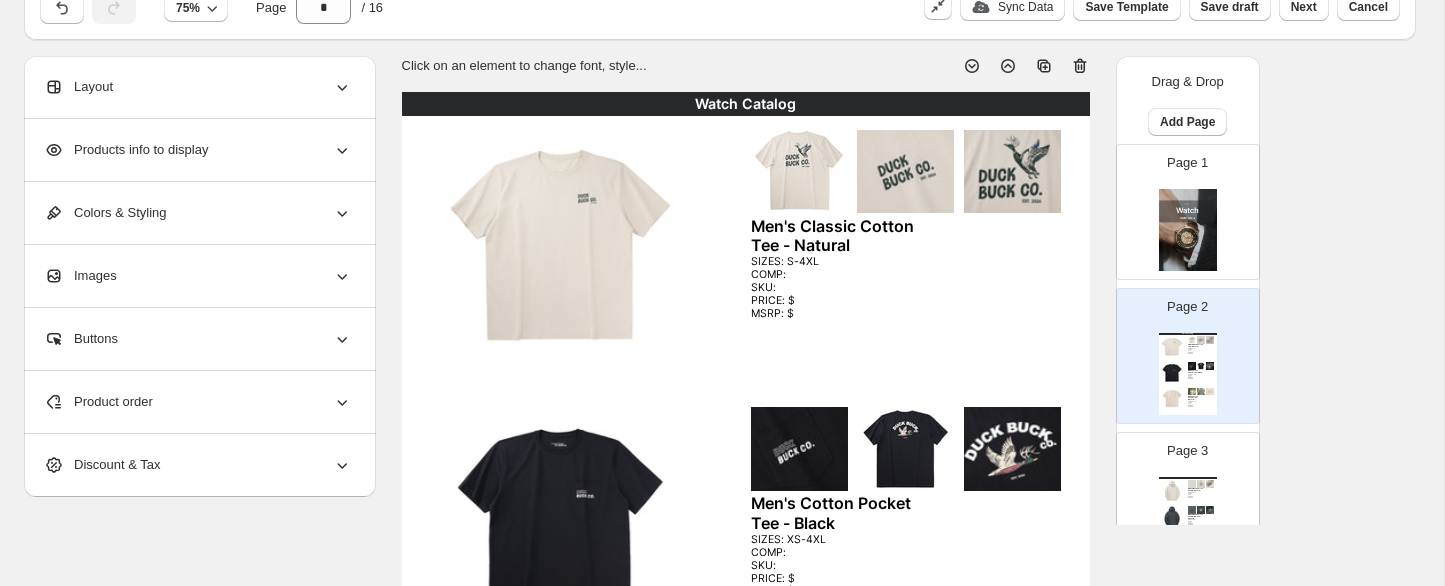 click 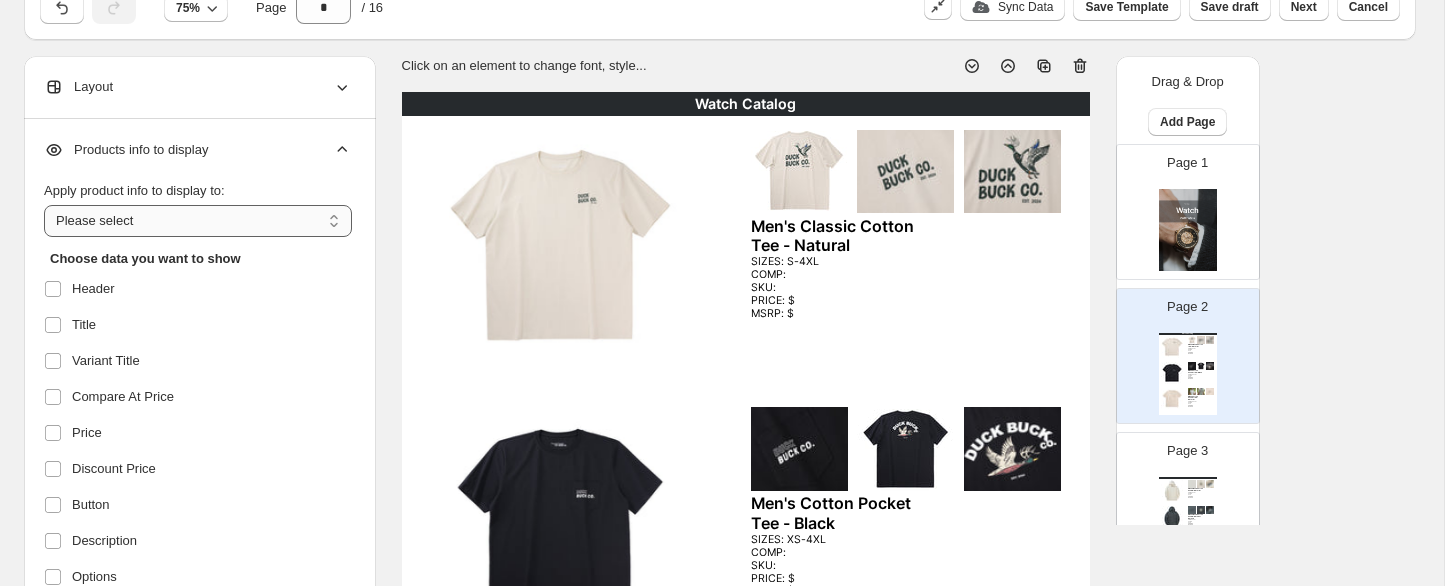 click on "**********" at bounding box center [198, 221] 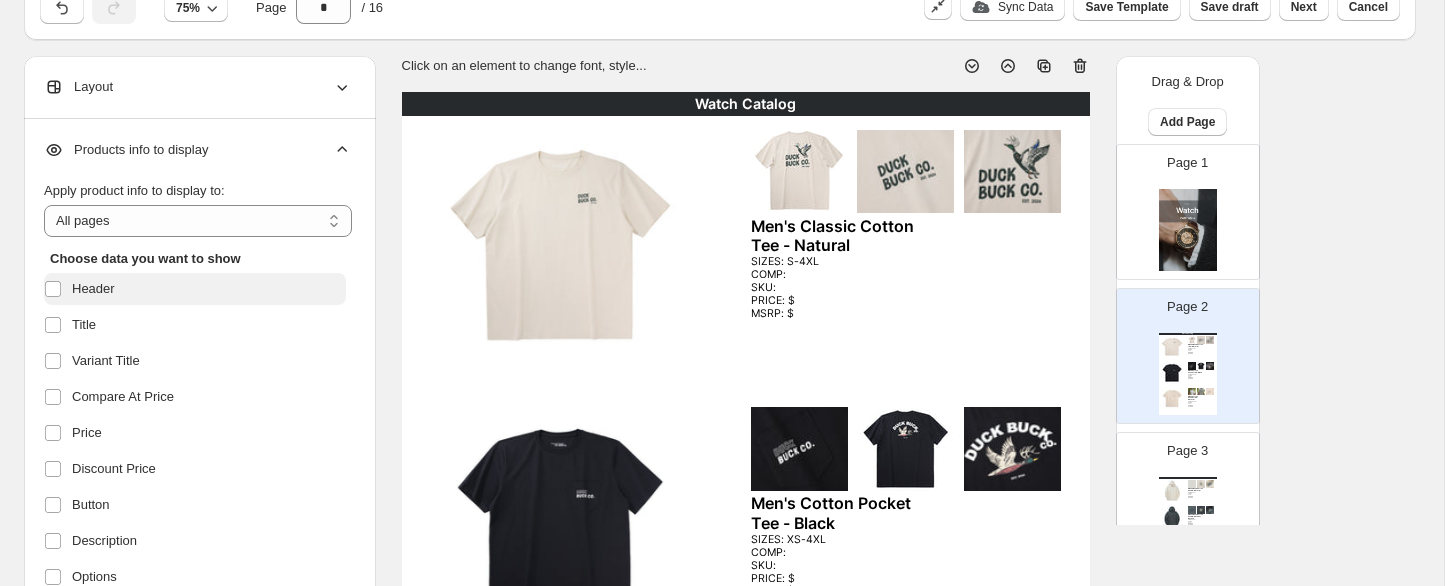click on "Header" at bounding box center (93, 289) 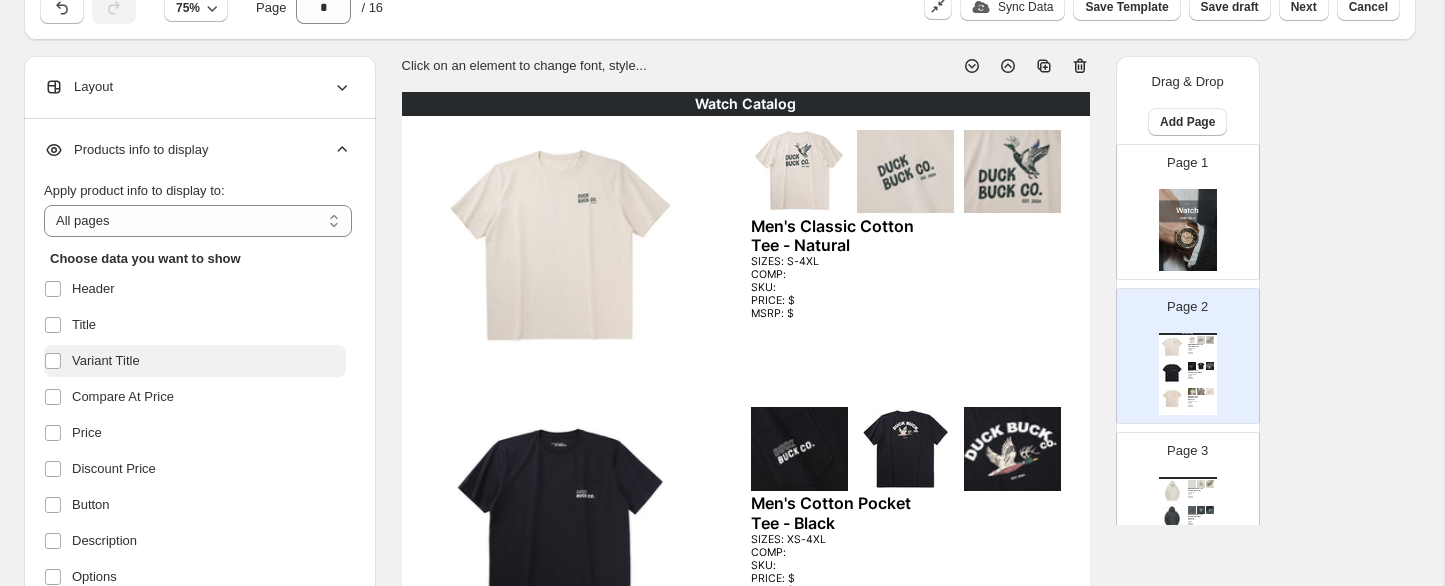 click on "Variant Title" at bounding box center (106, 361) 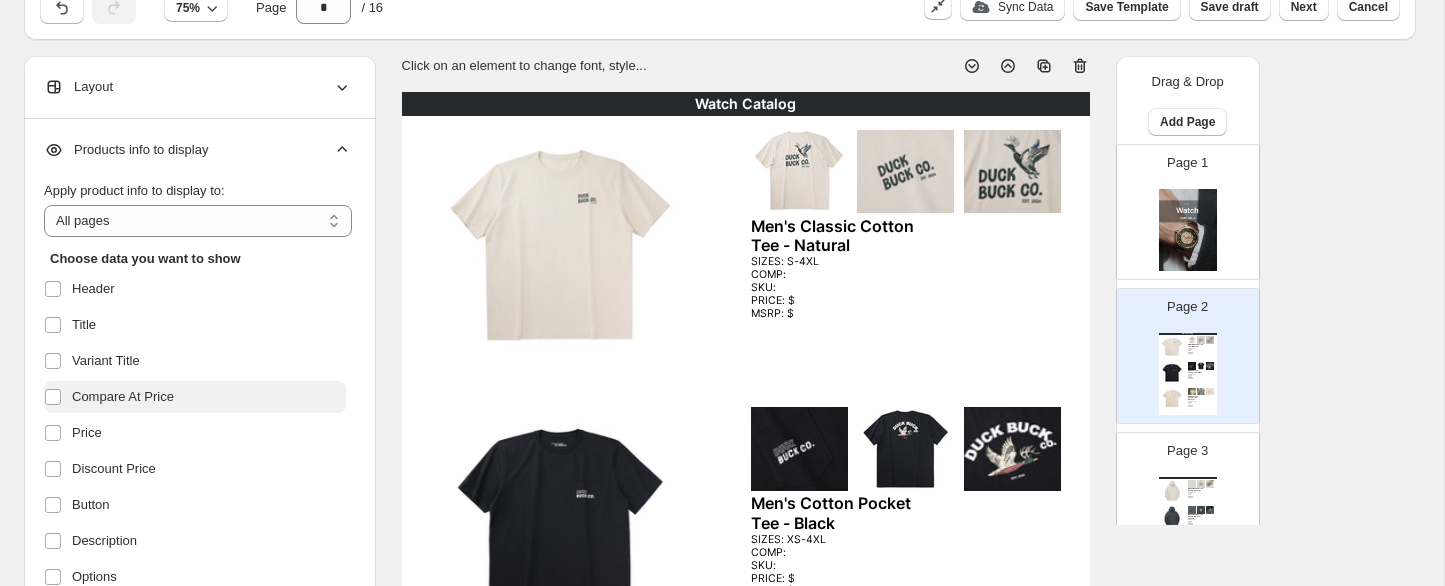 click on "Compare At Price" at bounding box center [123, 397] 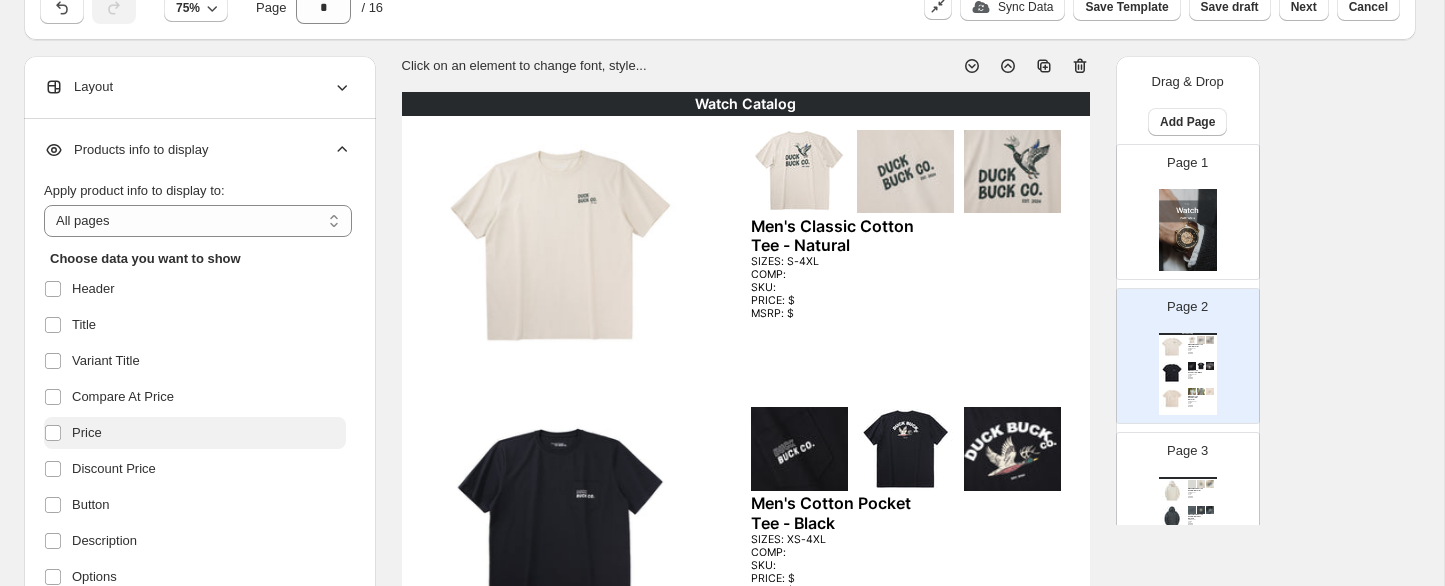 click on "Price" at bounding box center (87, 433) 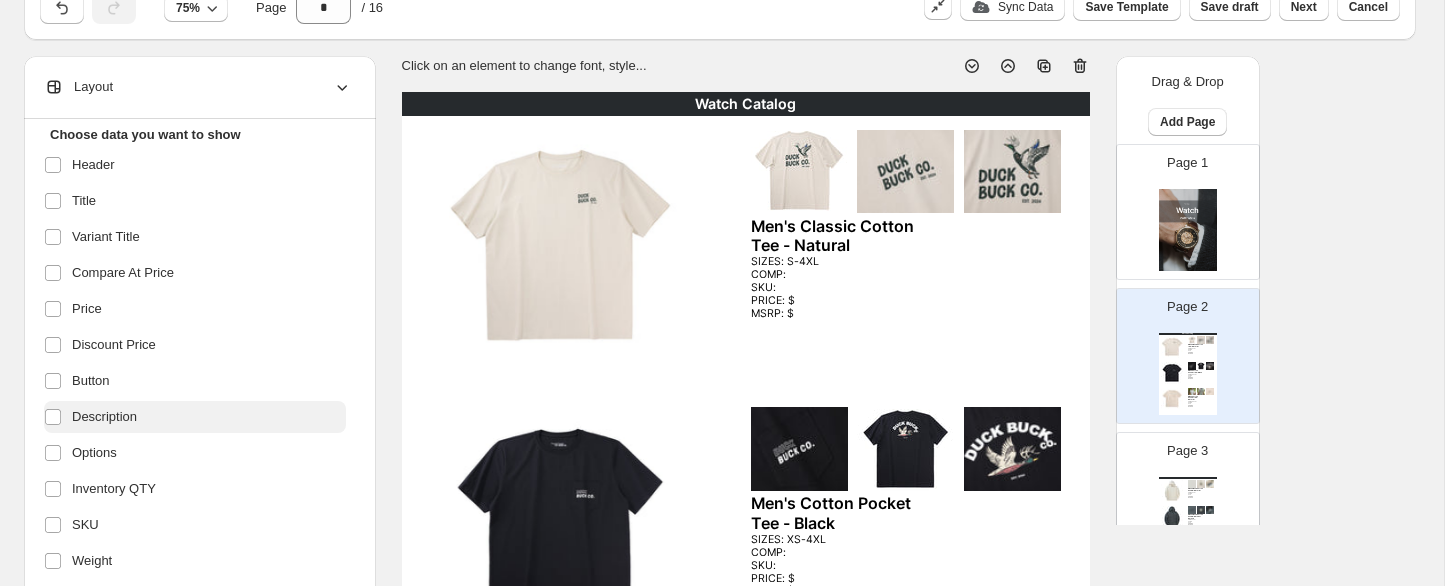 scroll, scrollTop: 134, scrollLeft: 0, axis: vertical 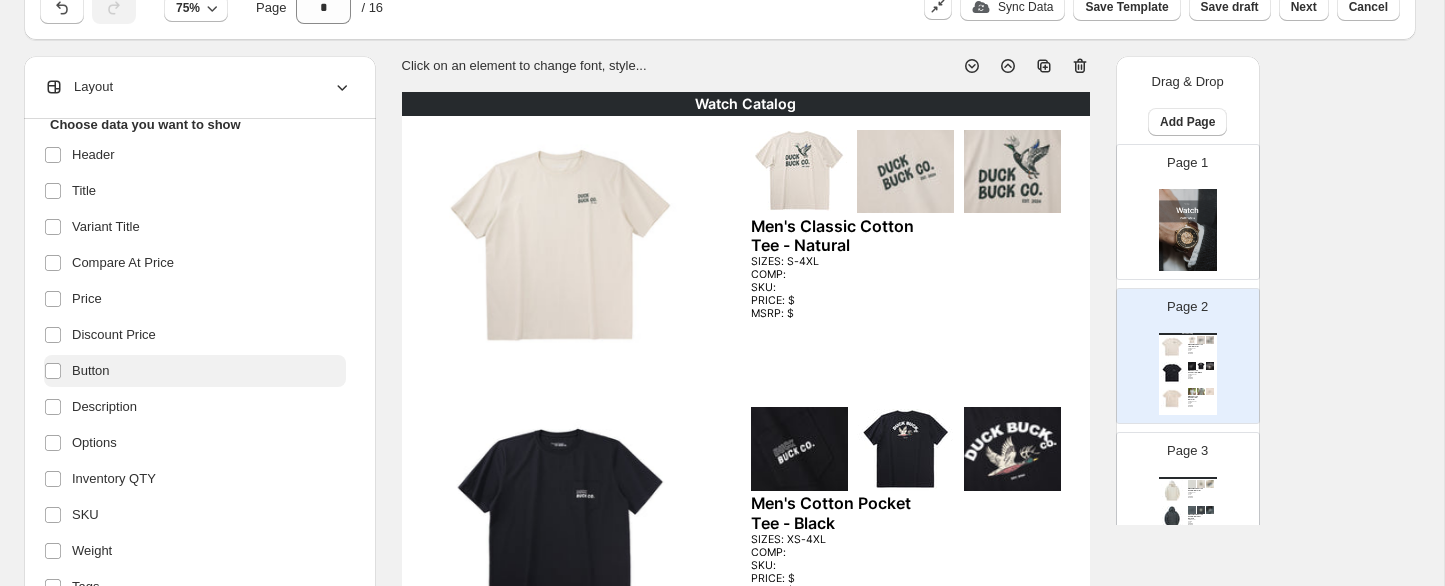 click on "Button" at bounding box center [91, 371] 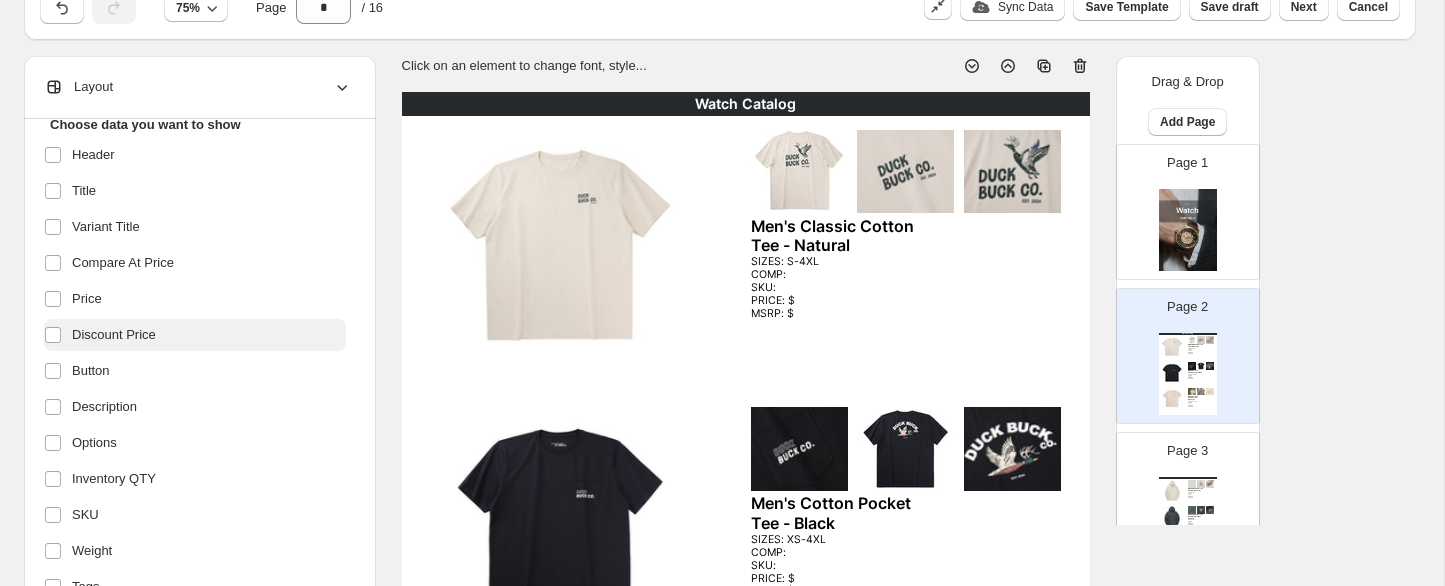click on "Discount Price" at bounding box center [114, 335] 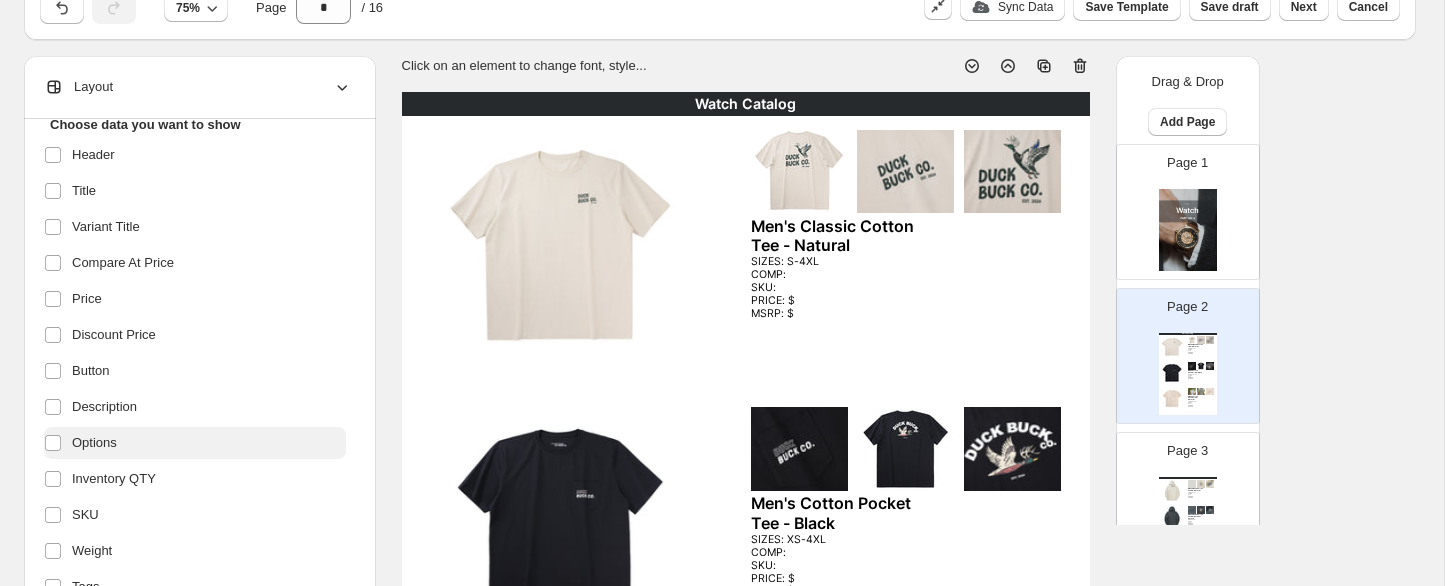 click on "Options" at bounding box center (94, 443) 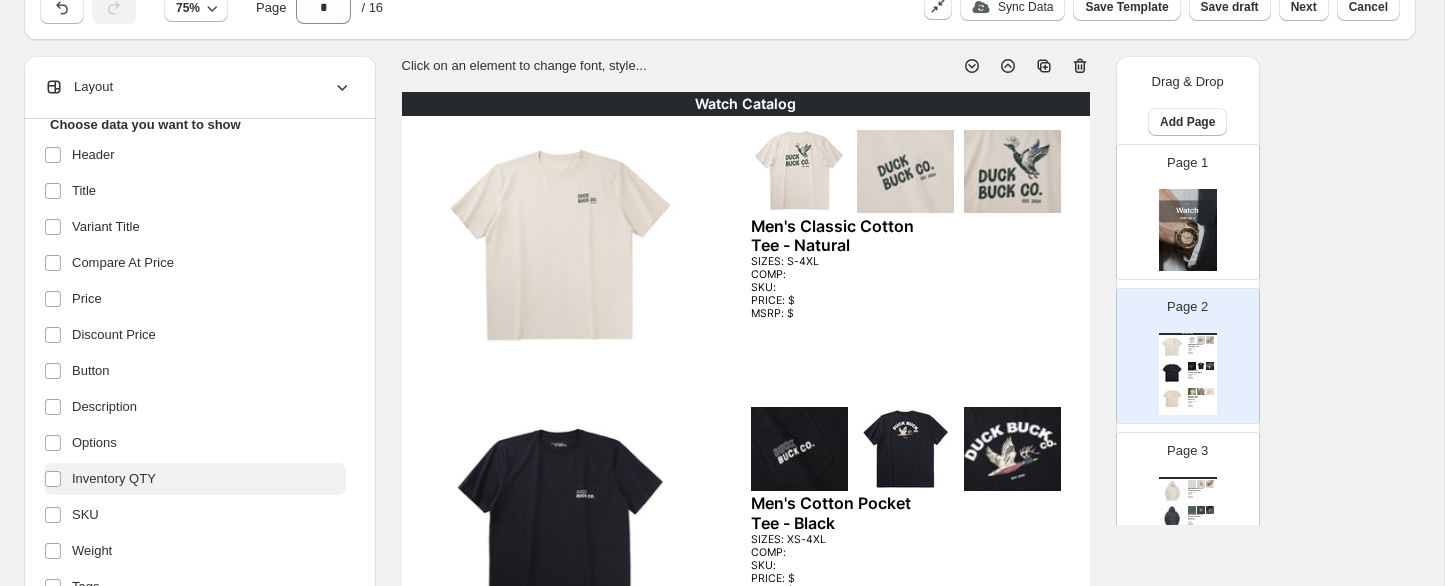 click on "Inventory QTY" at bounding box center [114, 479] 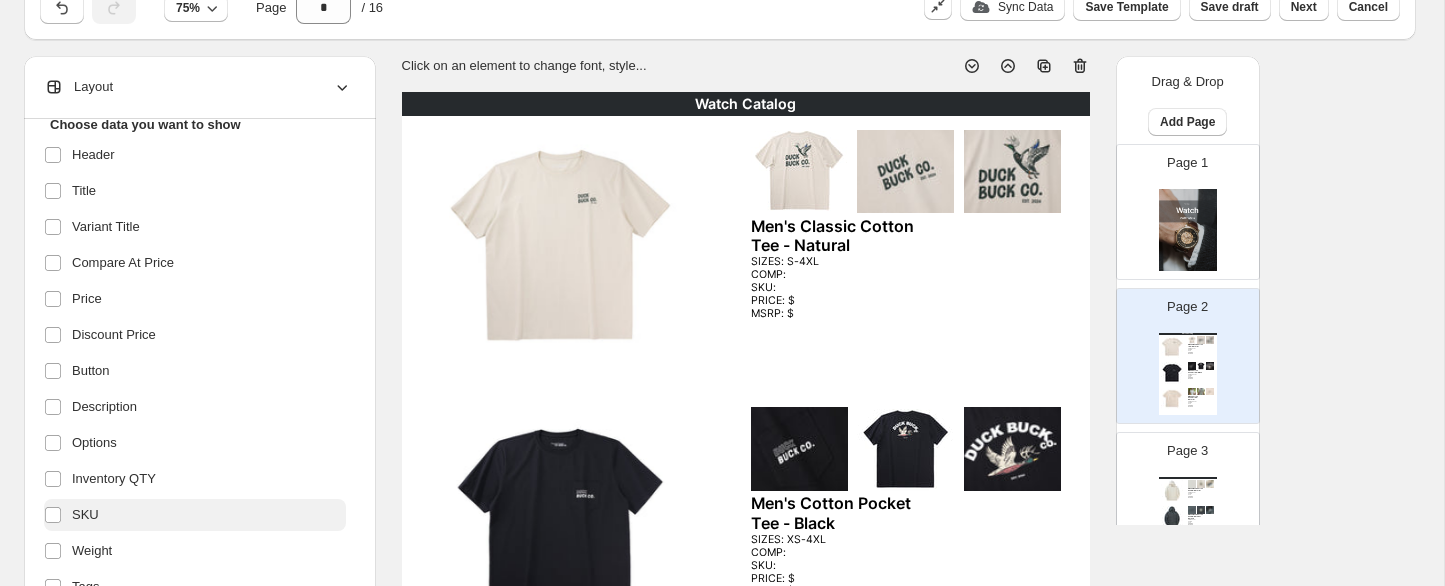 click on "SKU" at bounding box center (85, 515) 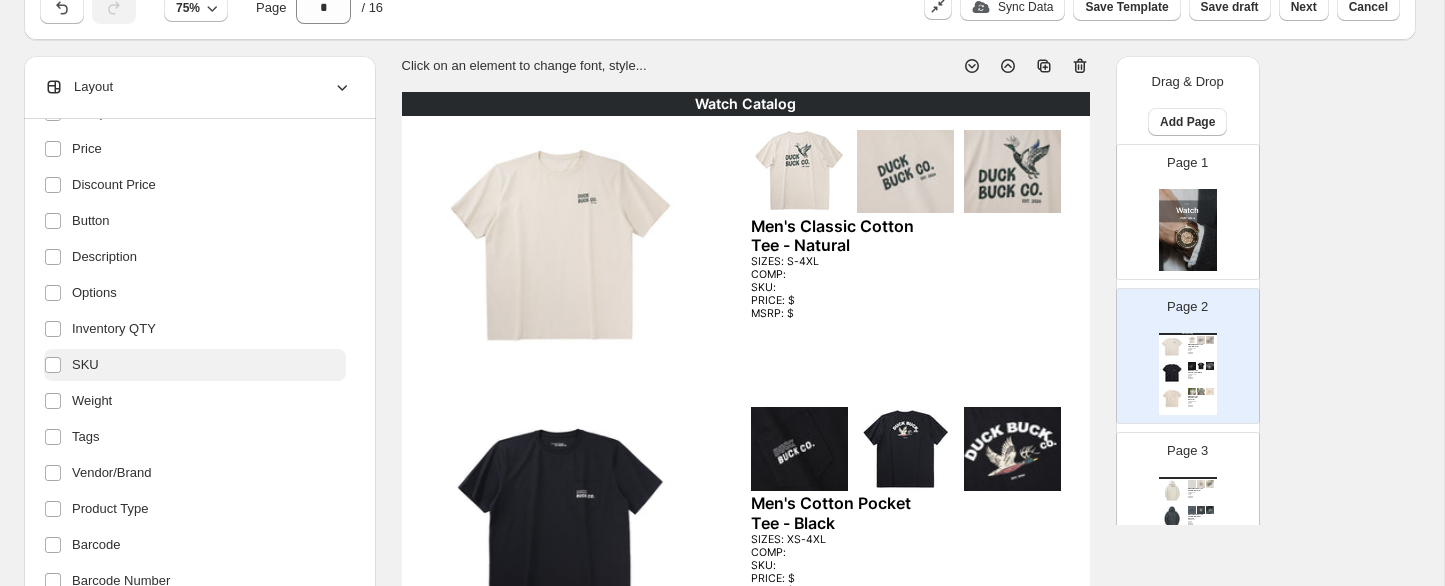scroll, scrollTop: 332, scrollLeft: 0, axis: vertical 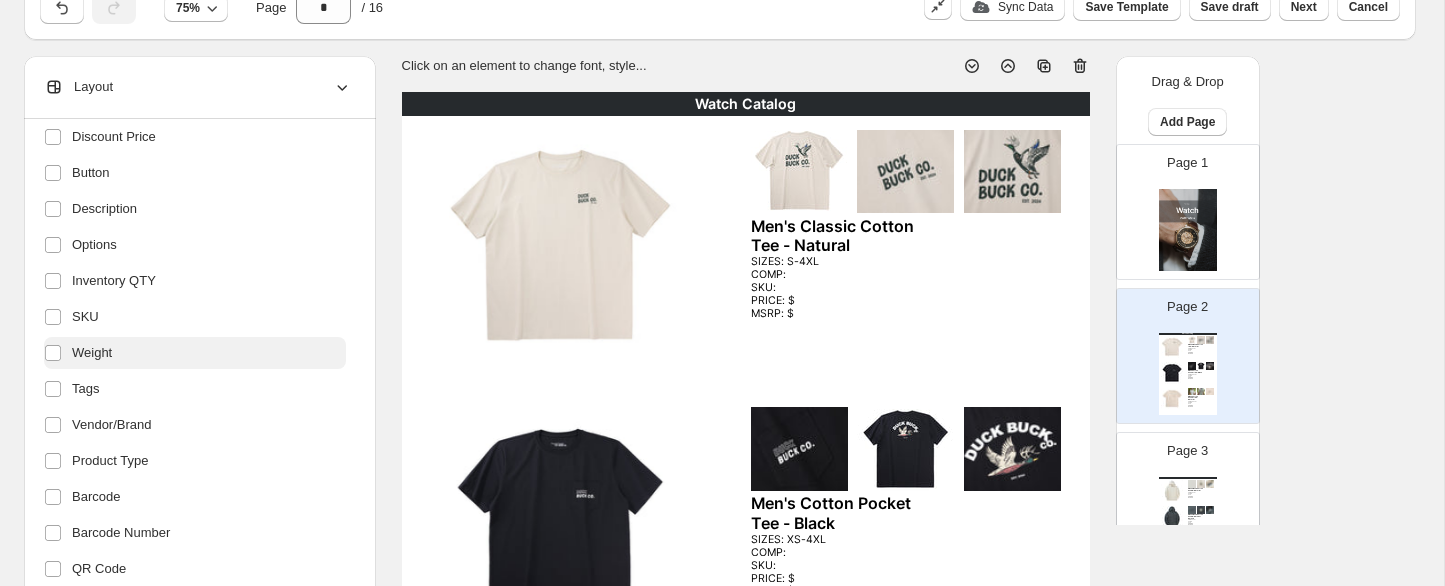 click on "Weight" at bounding box center (92, 353) 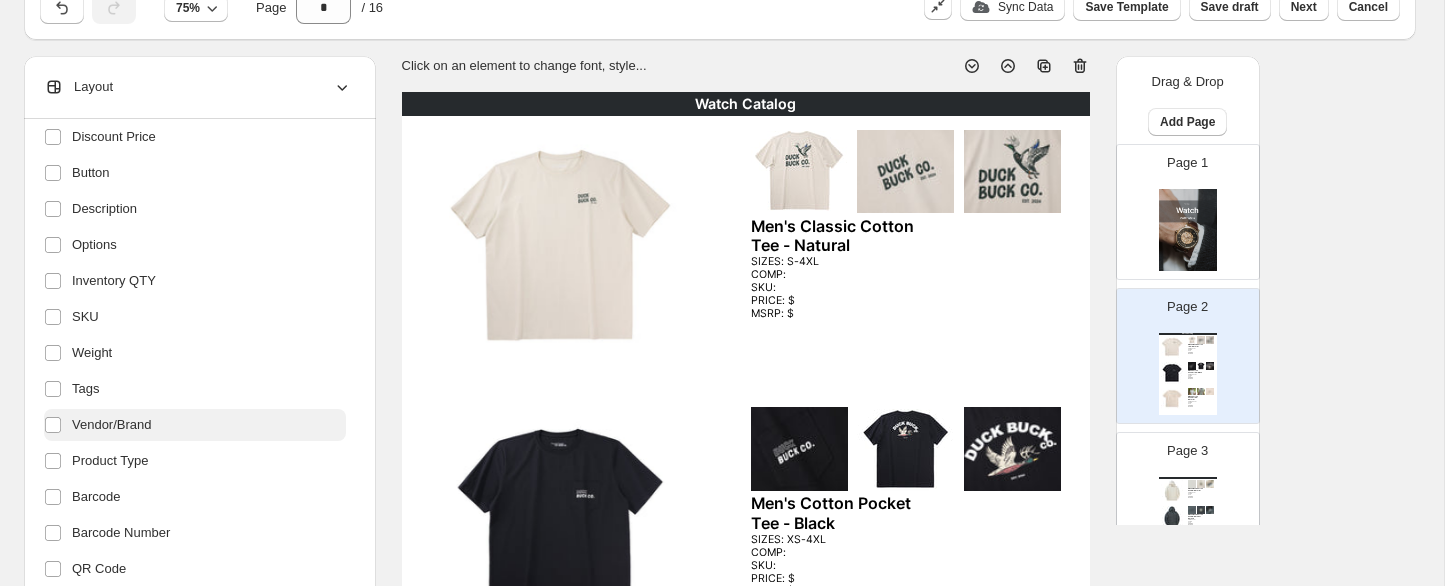 click on "Vendor/Brand" at bounding box center [112, 425] 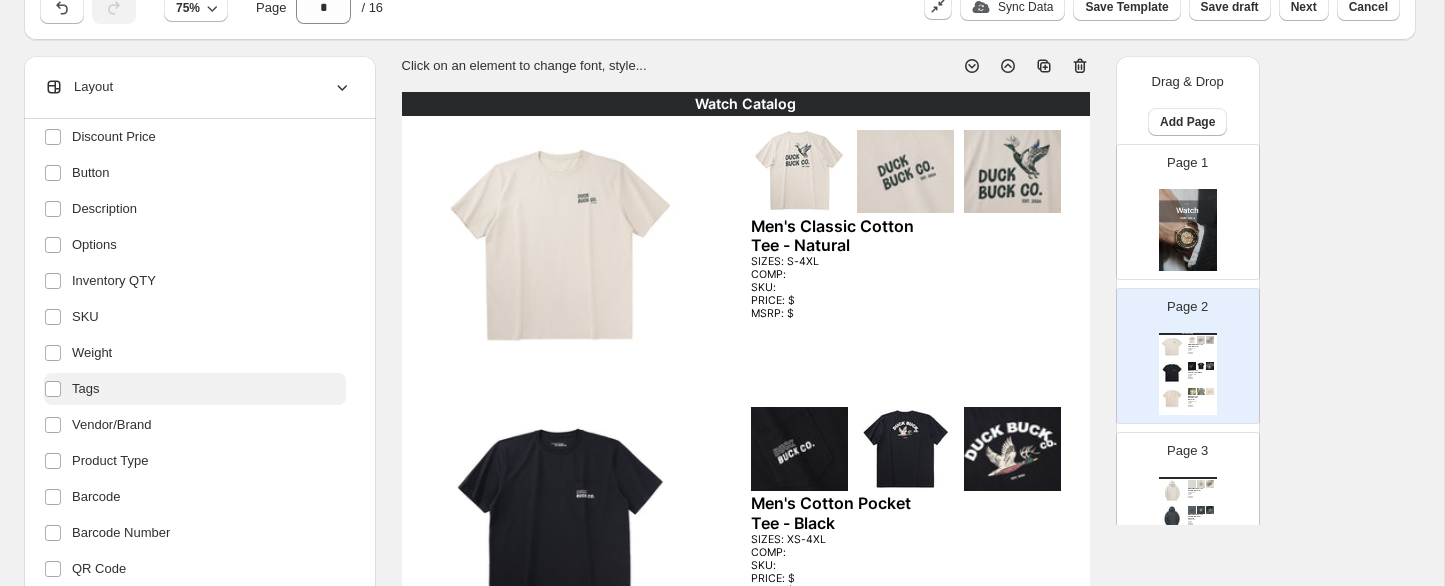 click on "Tags" at bounding box center (85, 389) 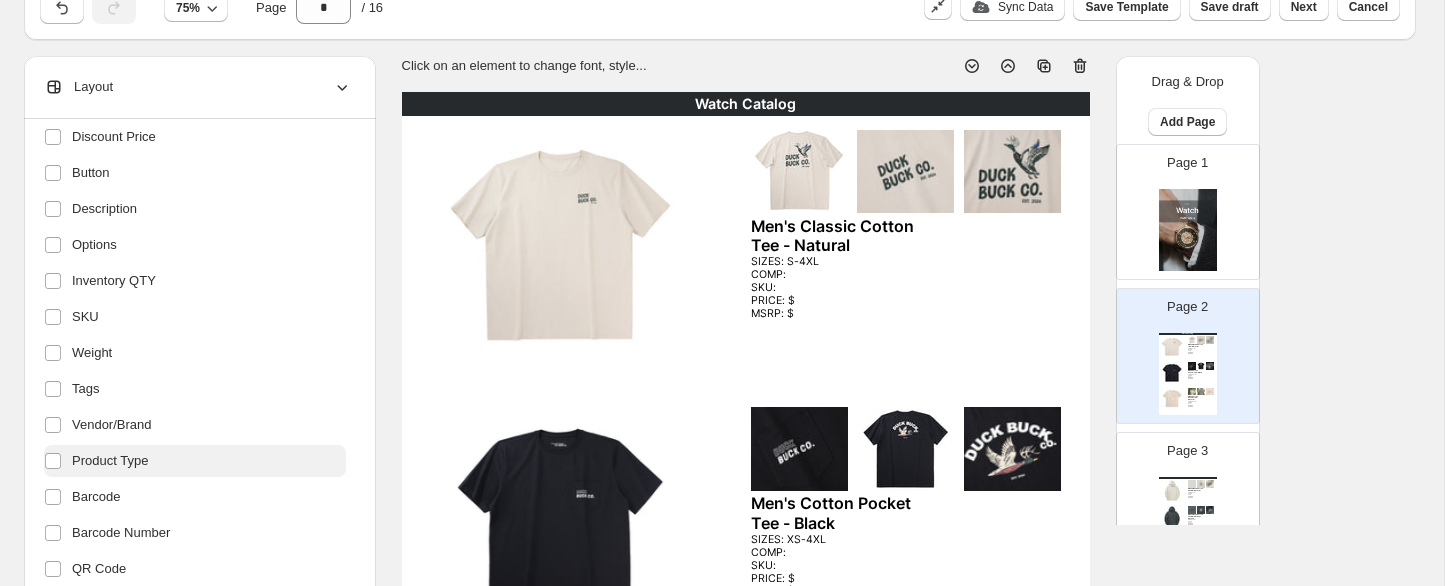 click on "Product Type" at bounding box center [110, 461] 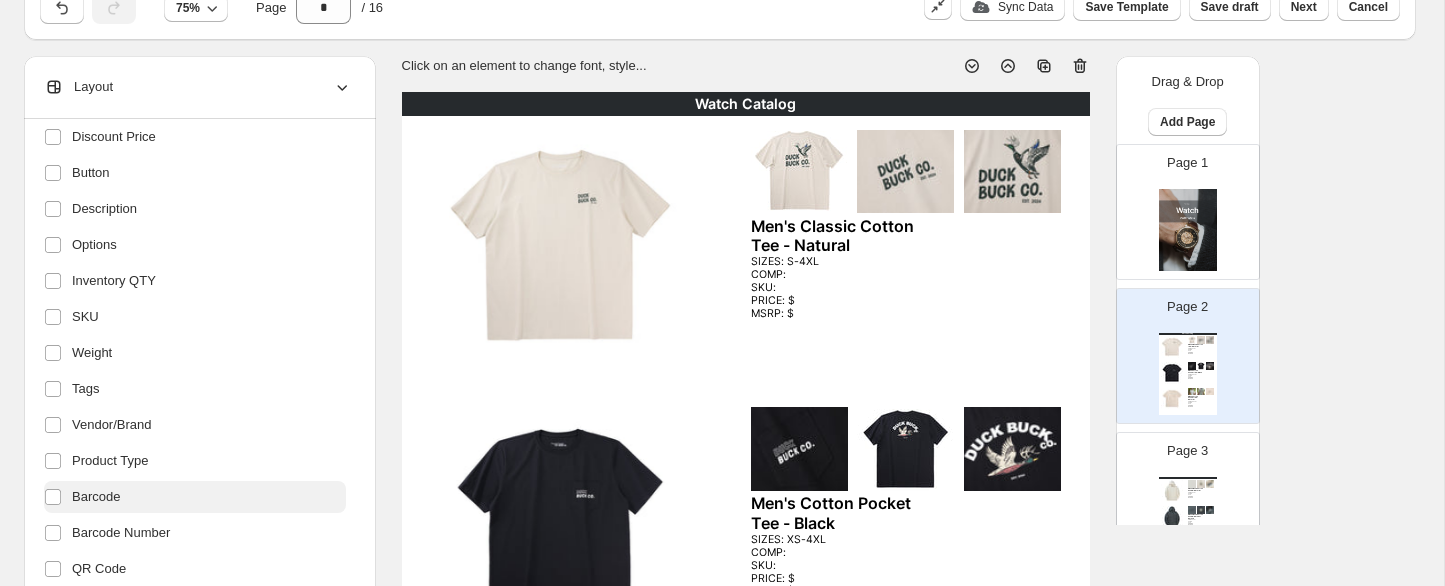click on "Barcode" at bounding box center (96, 497) 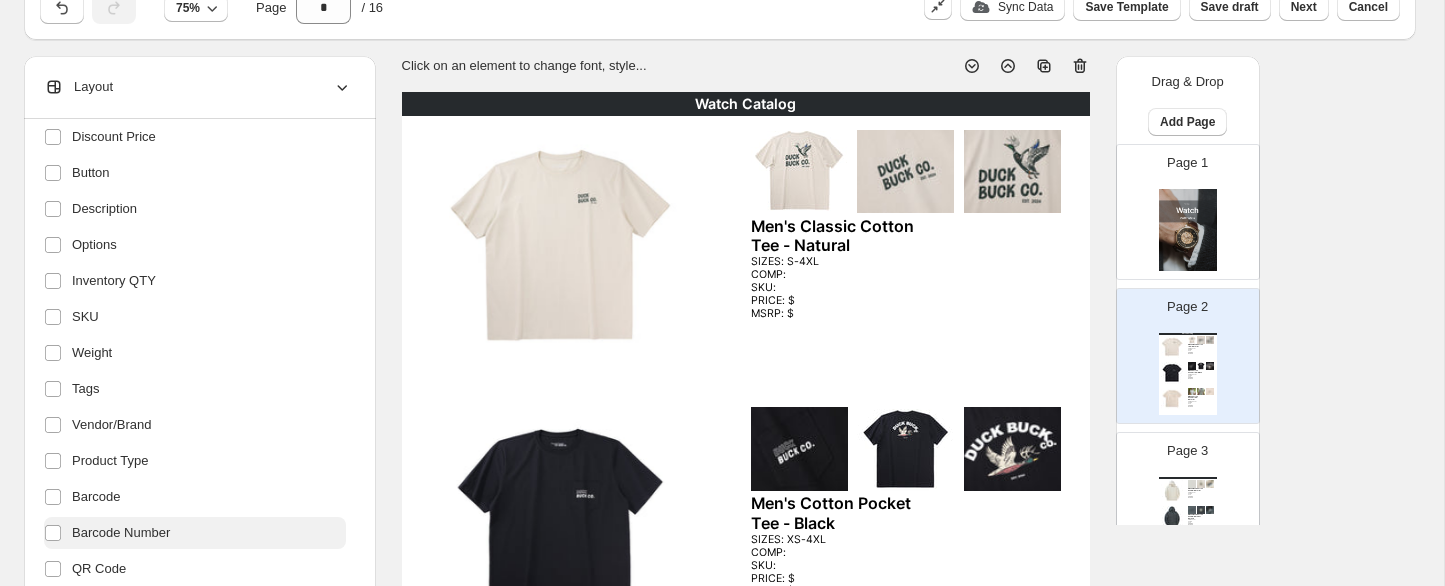click on "Barcode Number" at bounding box center (121, 533) 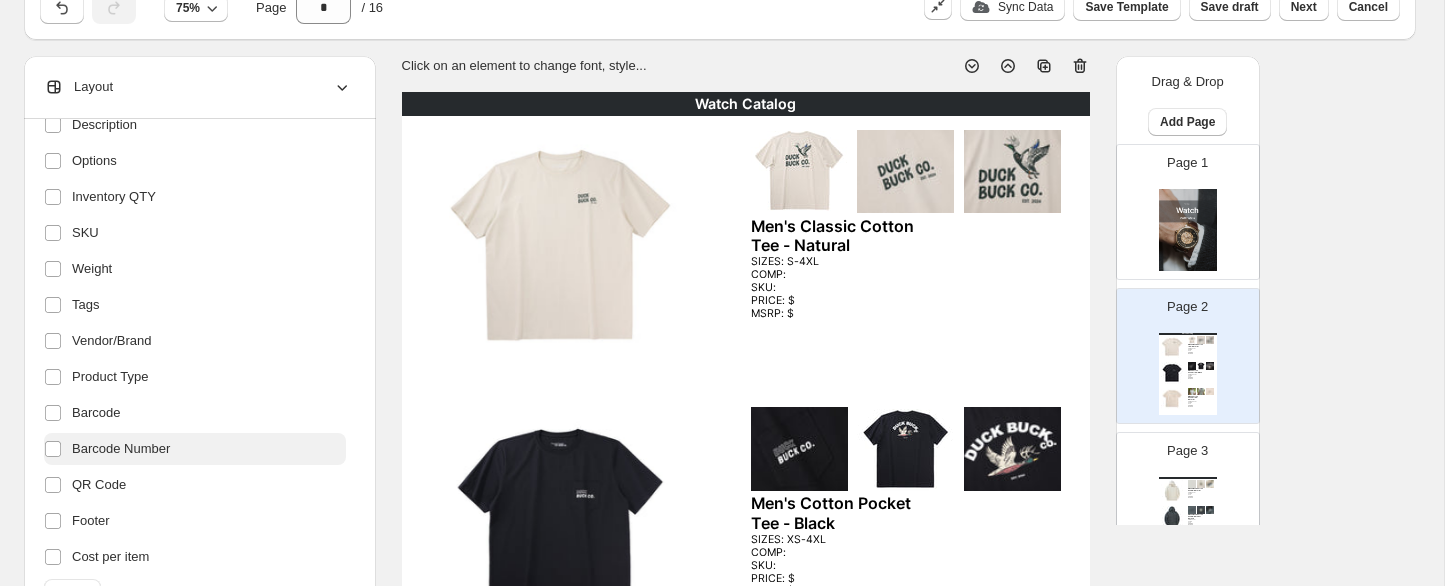 scroll, scrollTop: 456, scrollLeft: 0, axis: vertical 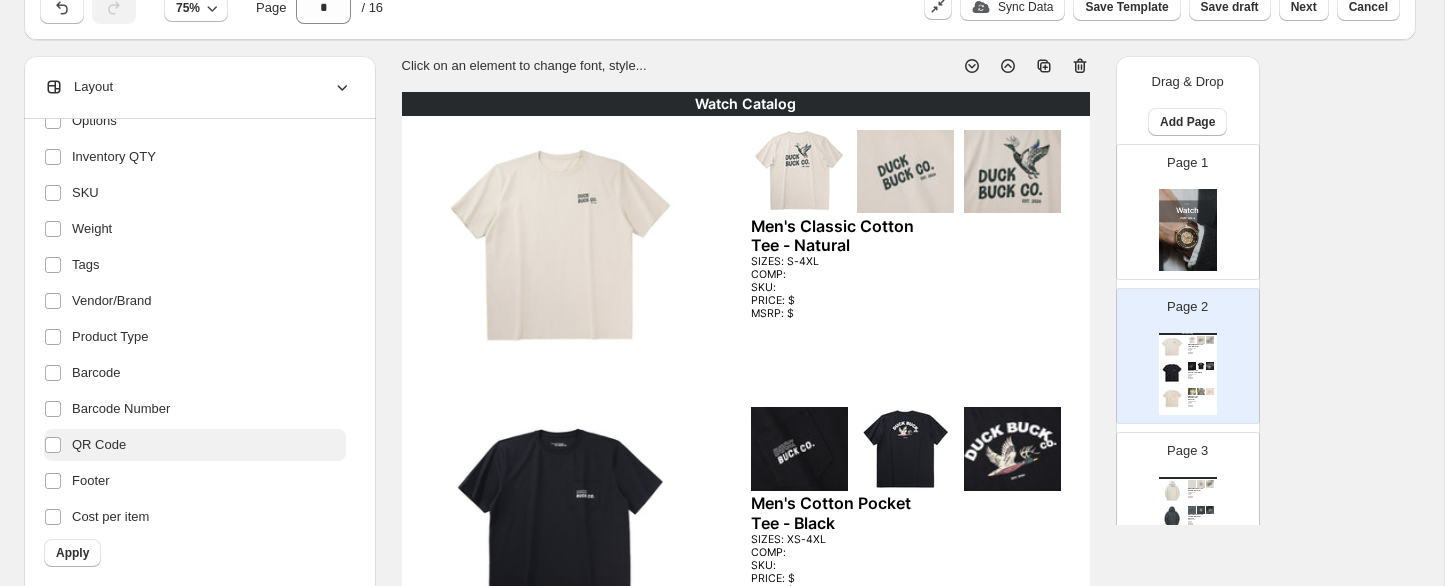 click on "QR Code" at bounding box center [99, 445] 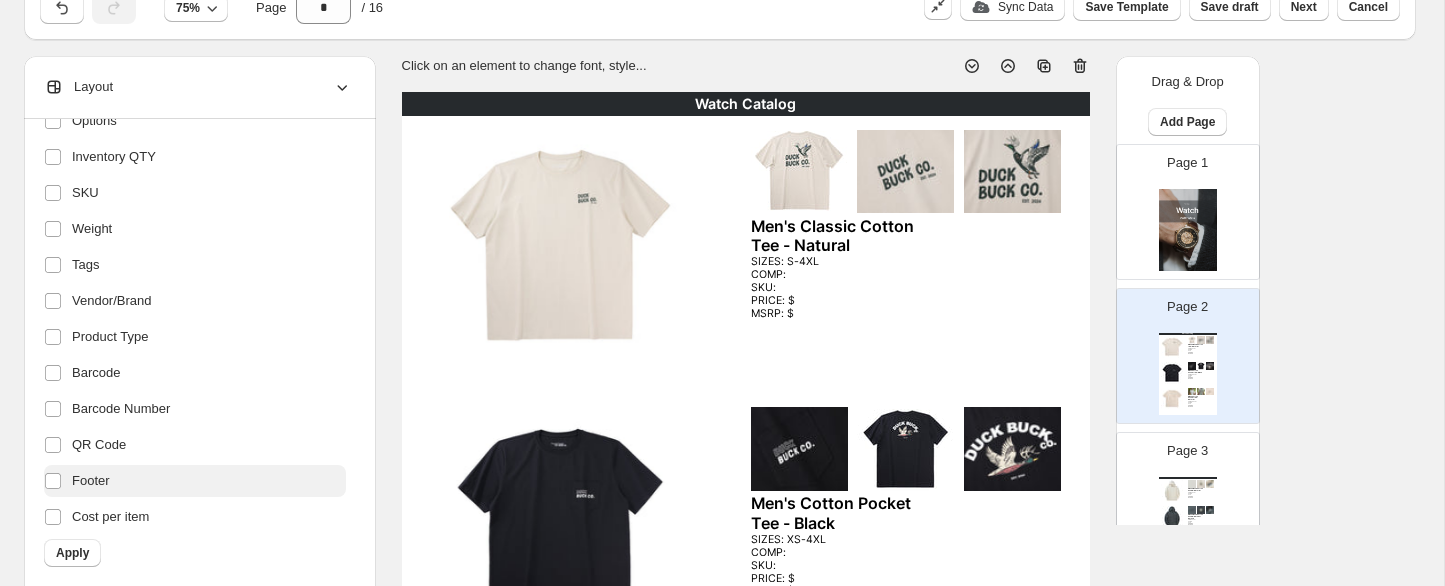 click on "Footer" at bounding box center [195, 481] 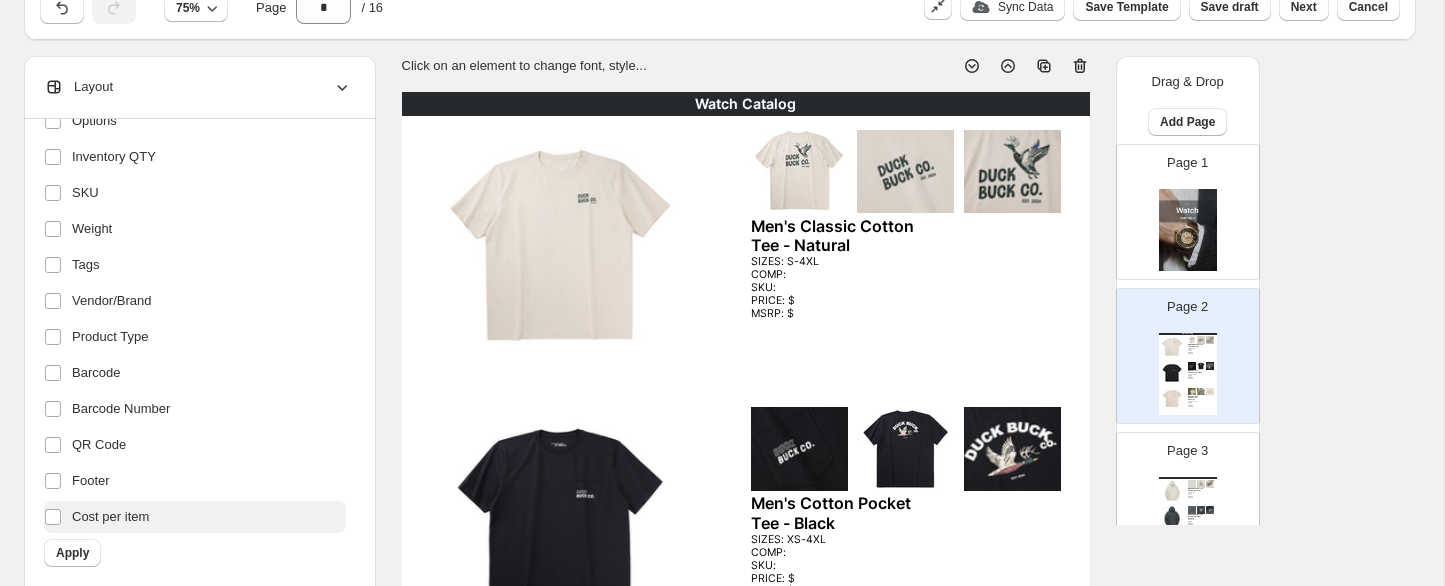 click on "Cost per item" at bounding box center (195, 517) 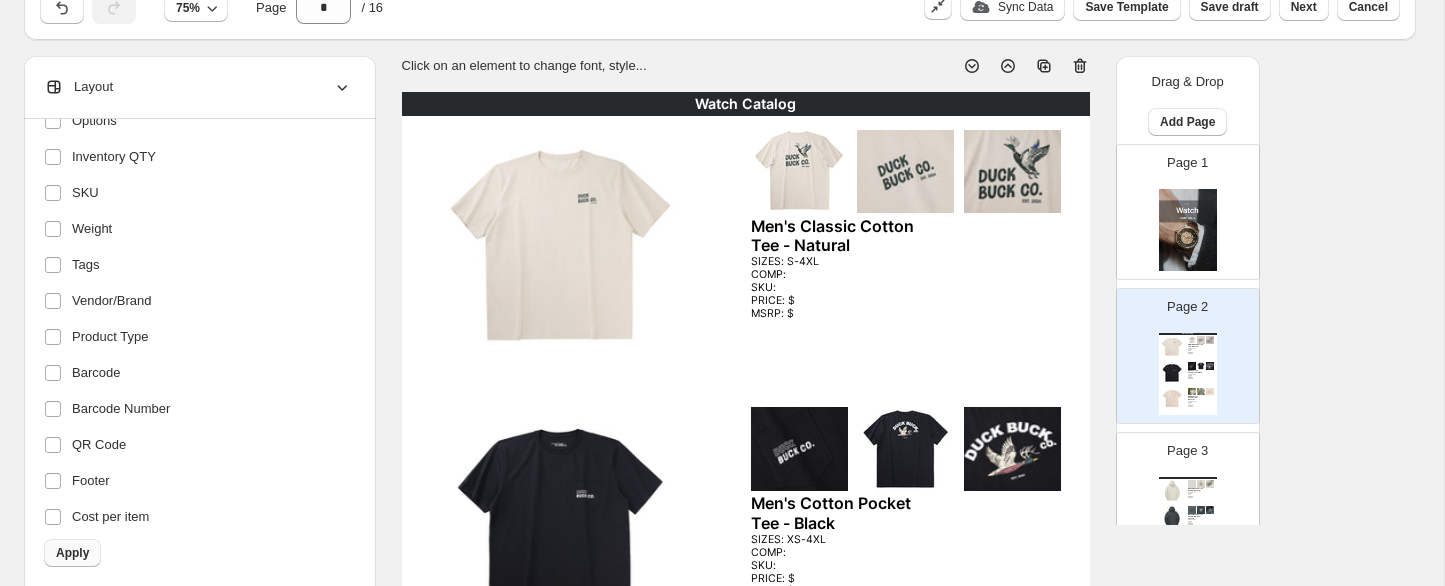 click on "Apply" at bounding box center (72, 553) 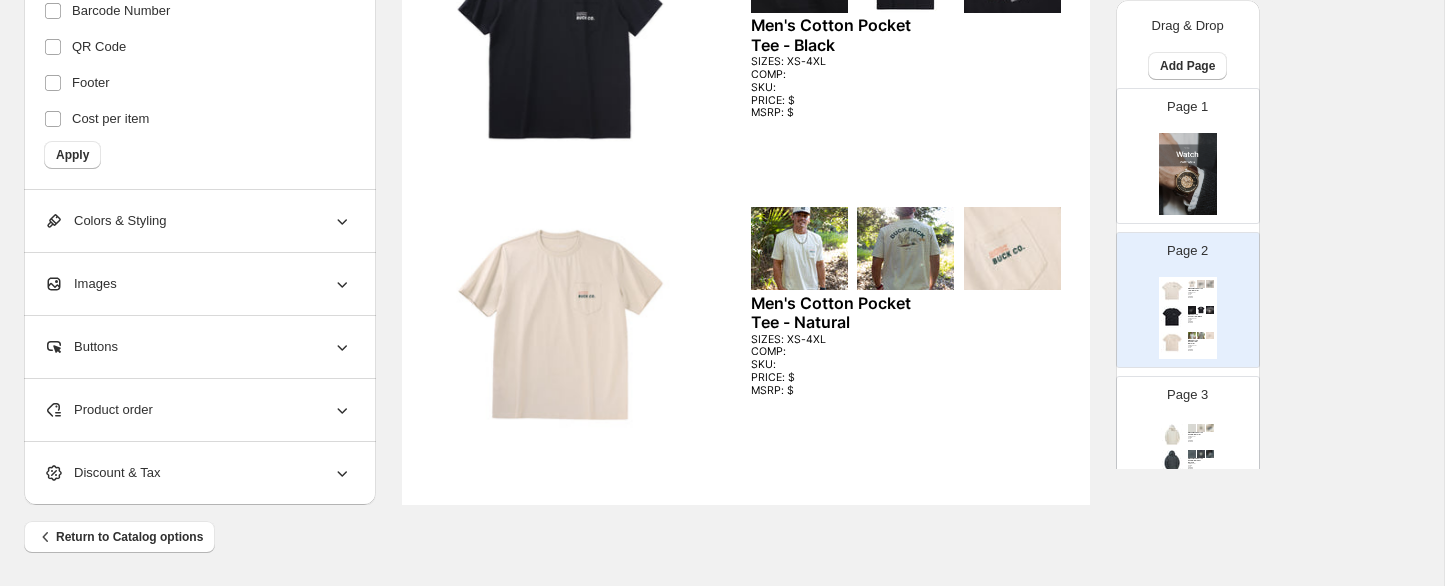 scroll, scrollTop: 513, scrollLeft: 0, axis: vertical 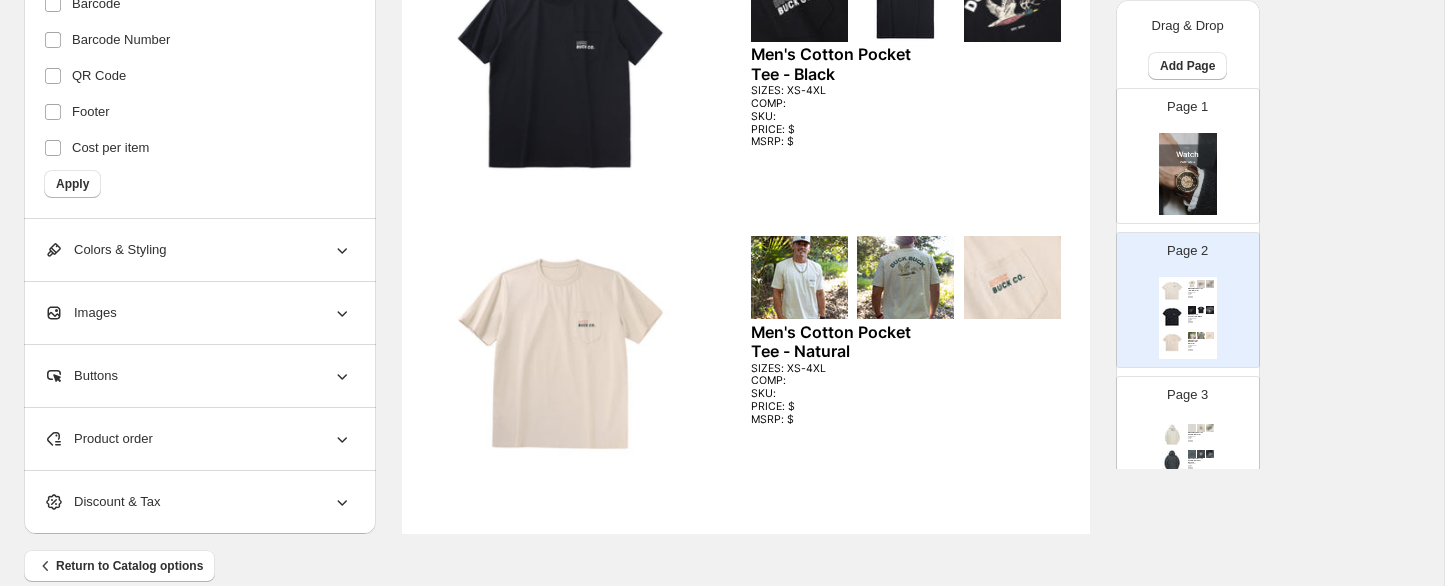 click on "Page 3 Men's Classic Cotton Hoodie - Natural SIZES: S-4XL
COMP:
SKU:
PRICE: $
MSRP: $ Men's Classic Cotton Hoodie - Darkest Spruce SIZES: S-4XL
COMP:
SKU:
PRICE: $
MSRP: $ Men's Classic Cotton Hoodie - Washed Camo SIZES: S-4XL
COMP:
SKU:
PRICE: $
MSRP: $" at bounding box center (1180, 436) 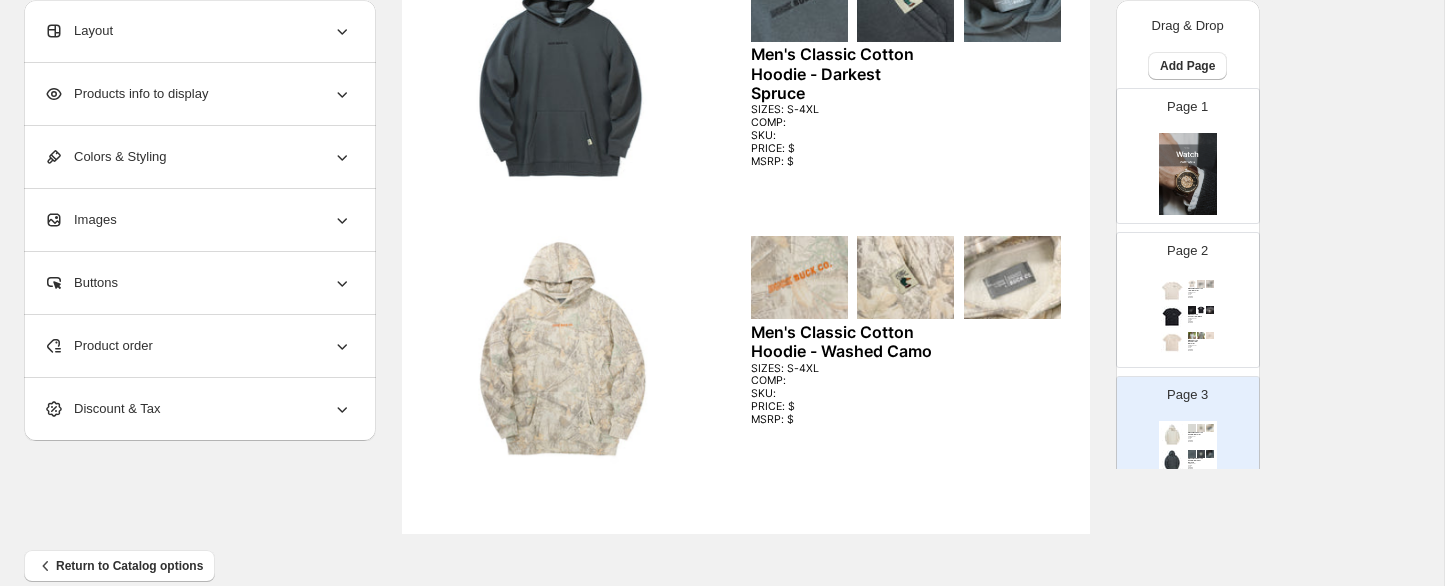scroll, scrollTop: 0, scrollLeft: 0, axis: both 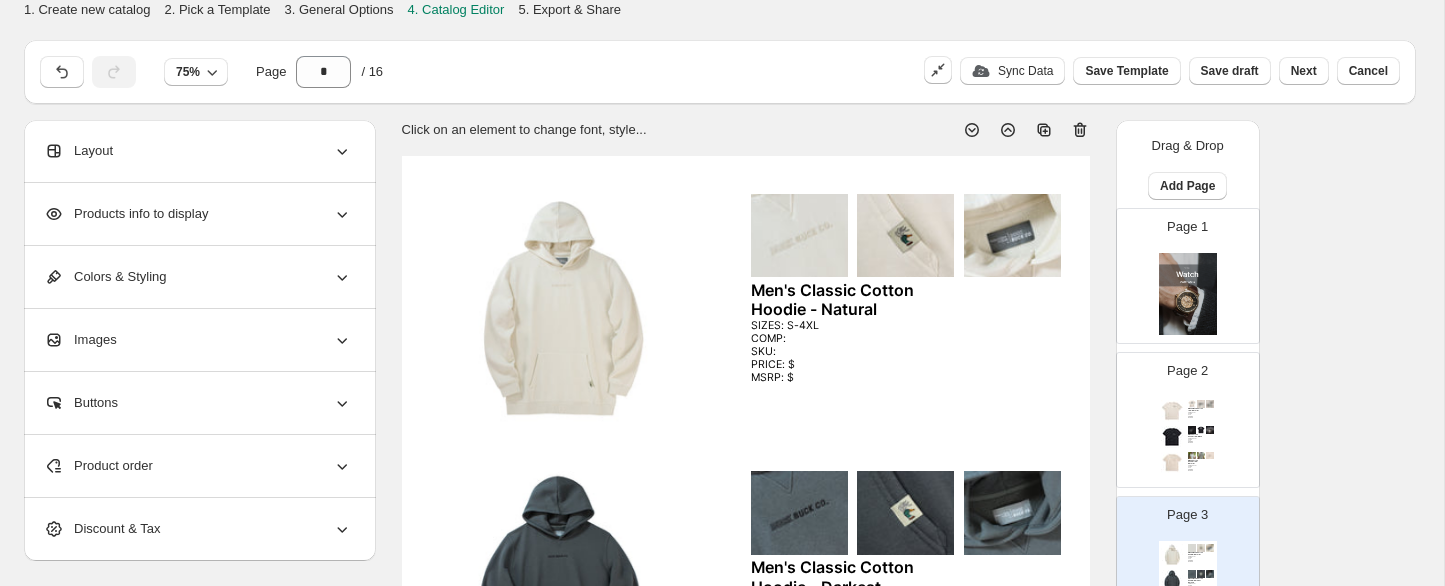 click 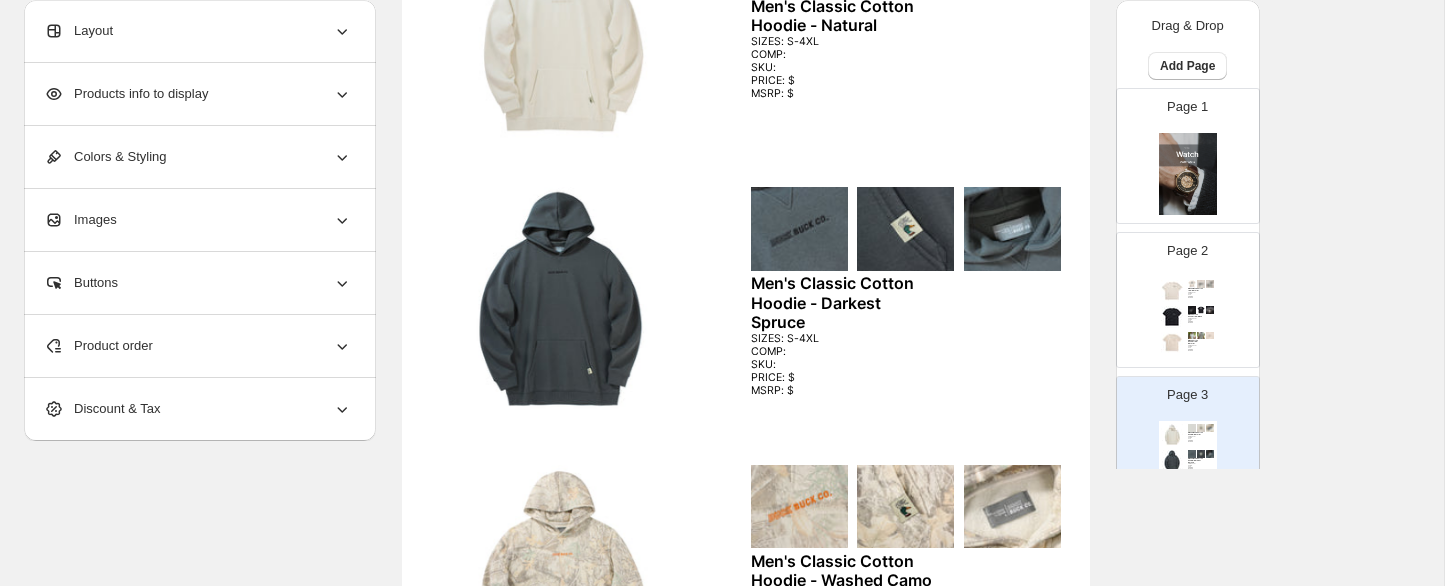 scroll, scrollTop: 542, scrollLeft: 0, axis: vertical 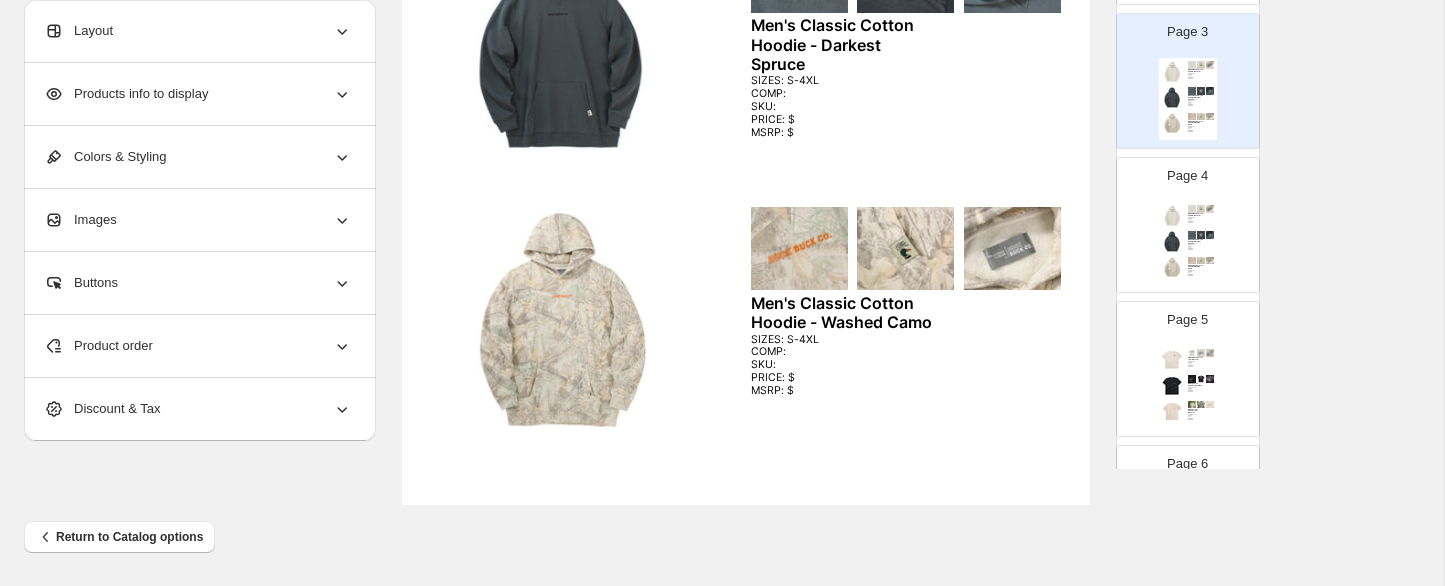 click on "SIZES: S-4XL
COMP:
SKU:
PRICE: $
MSRP: $" at bounding box center (1196, 220) 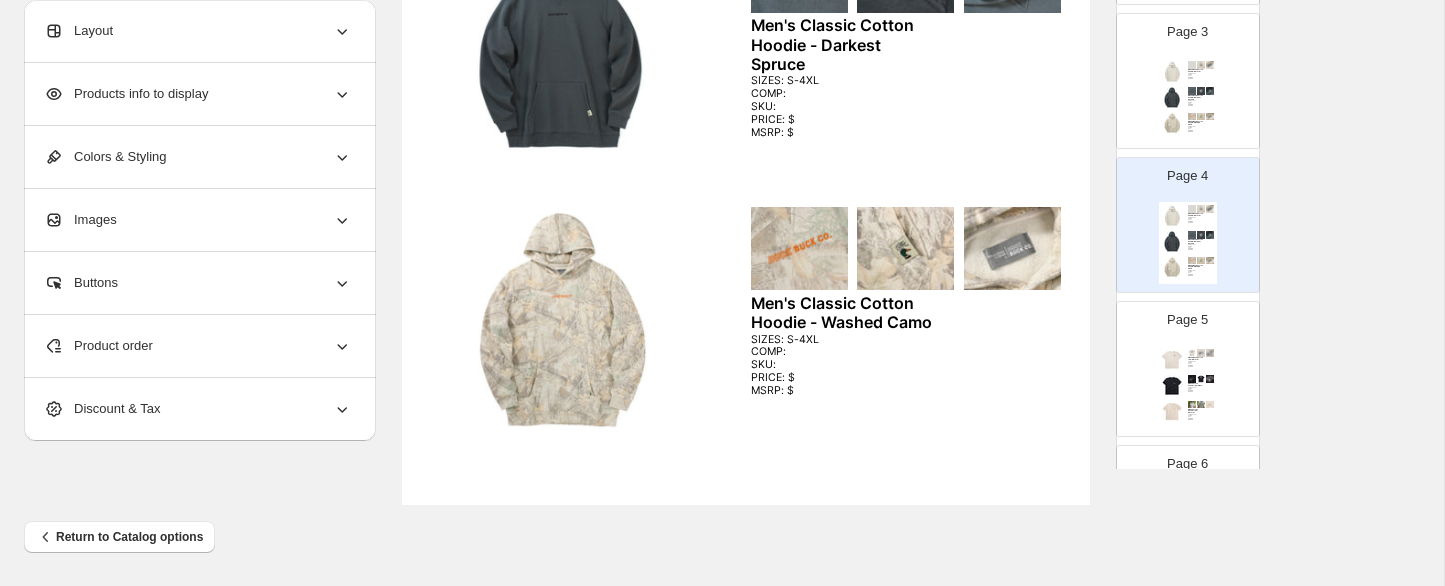 click 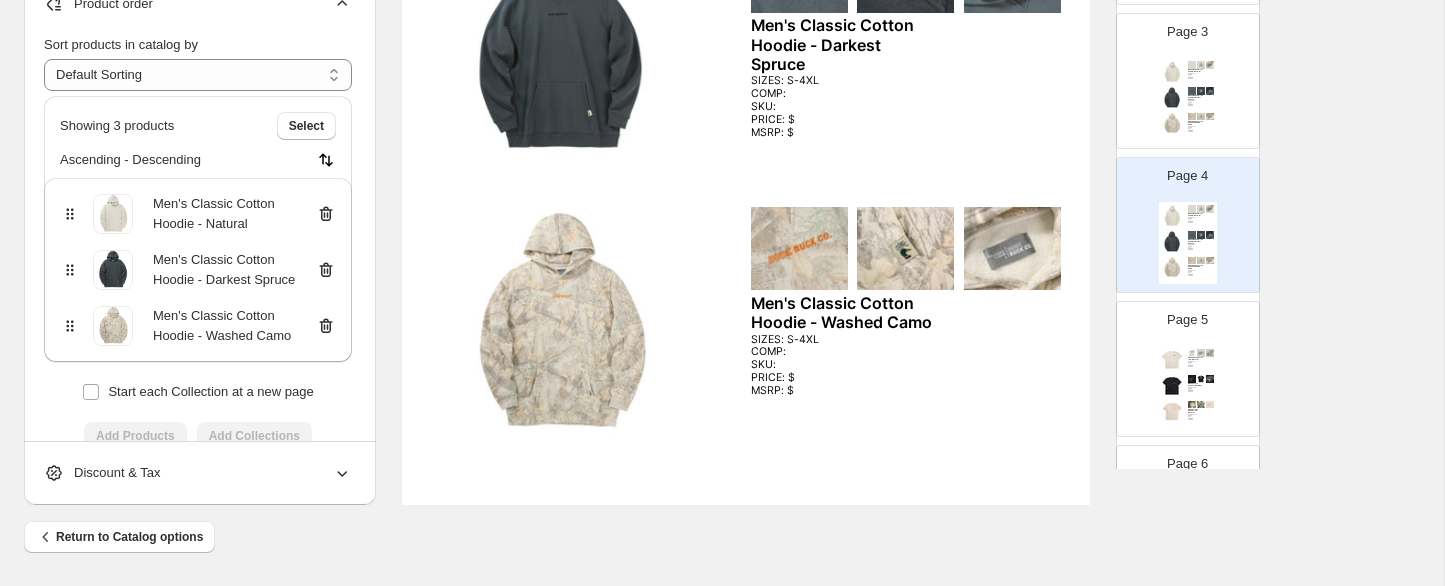 click 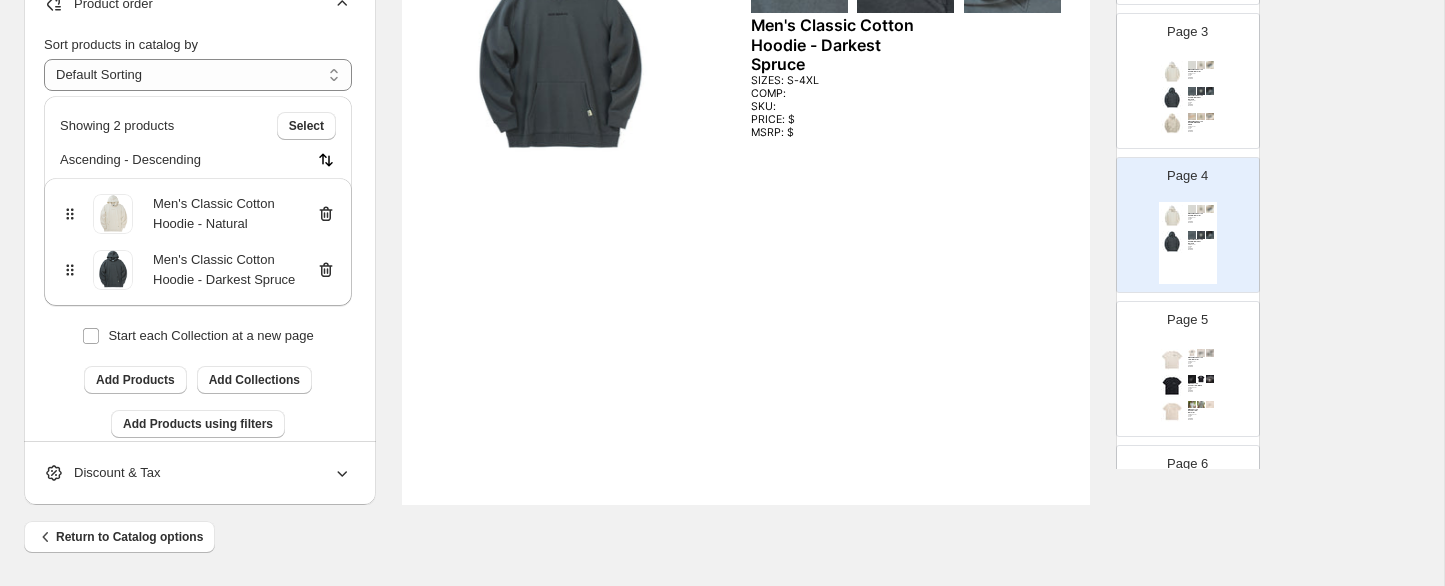 click 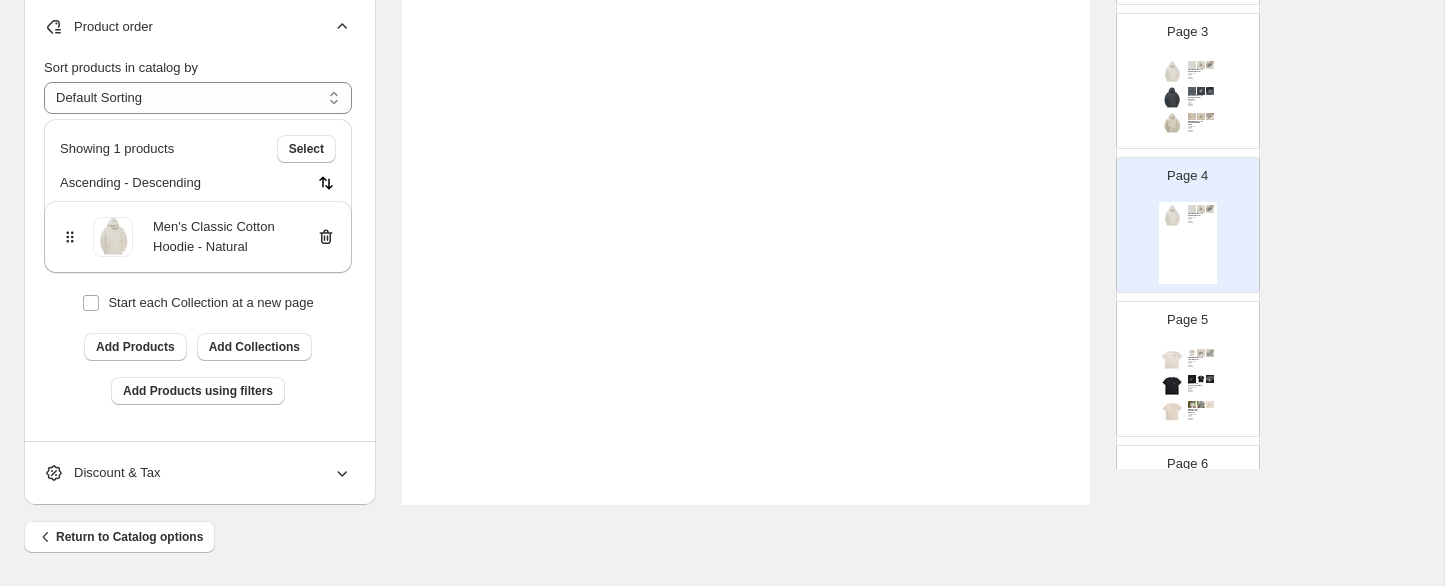 click 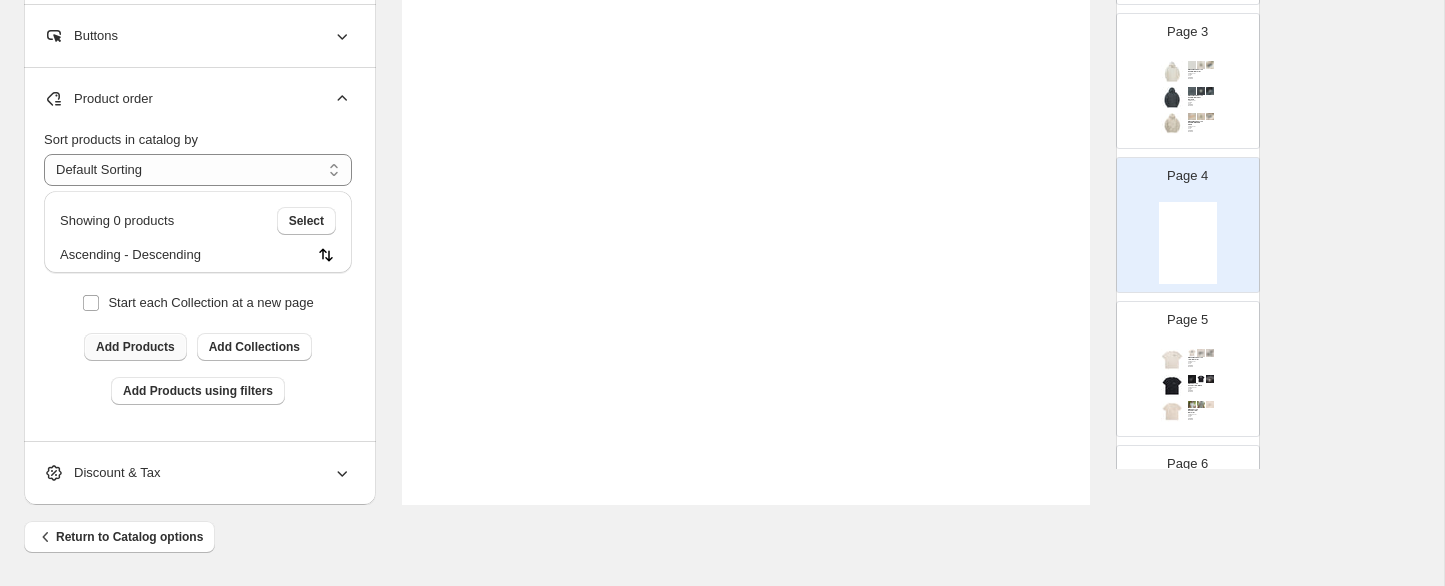 click on "Add Products" at bounding box center [135, 347] 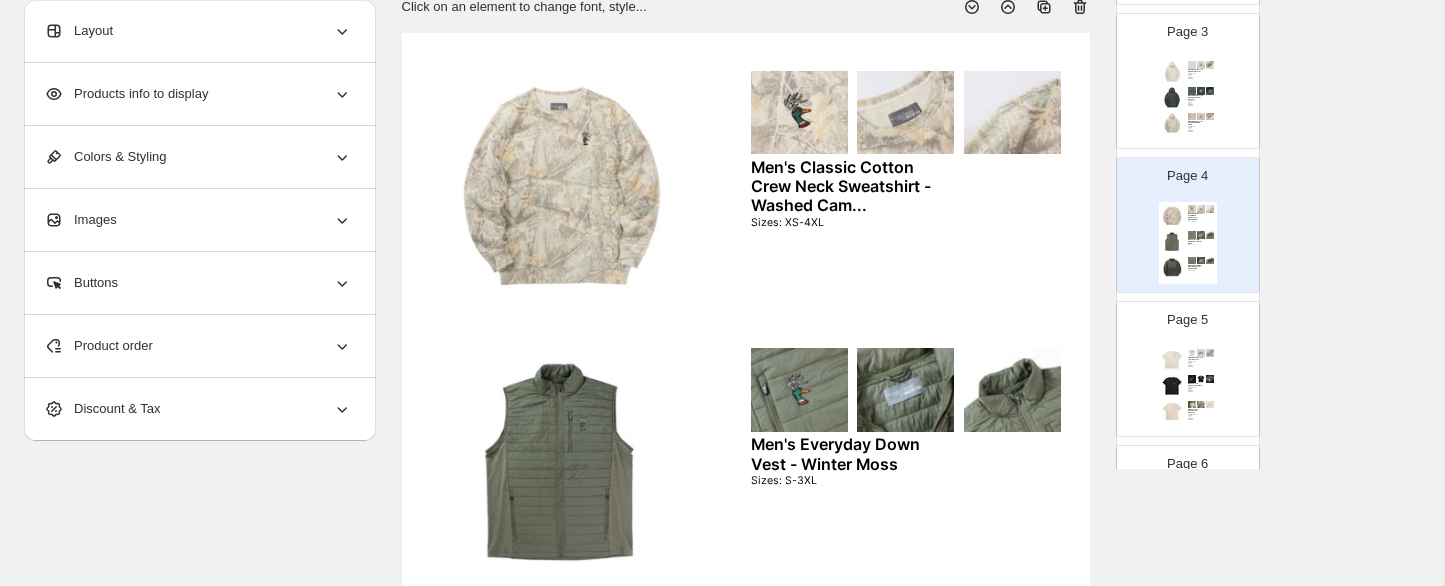 scroll, scrollTop: 98, scrollLeft: 0, axis: vertical 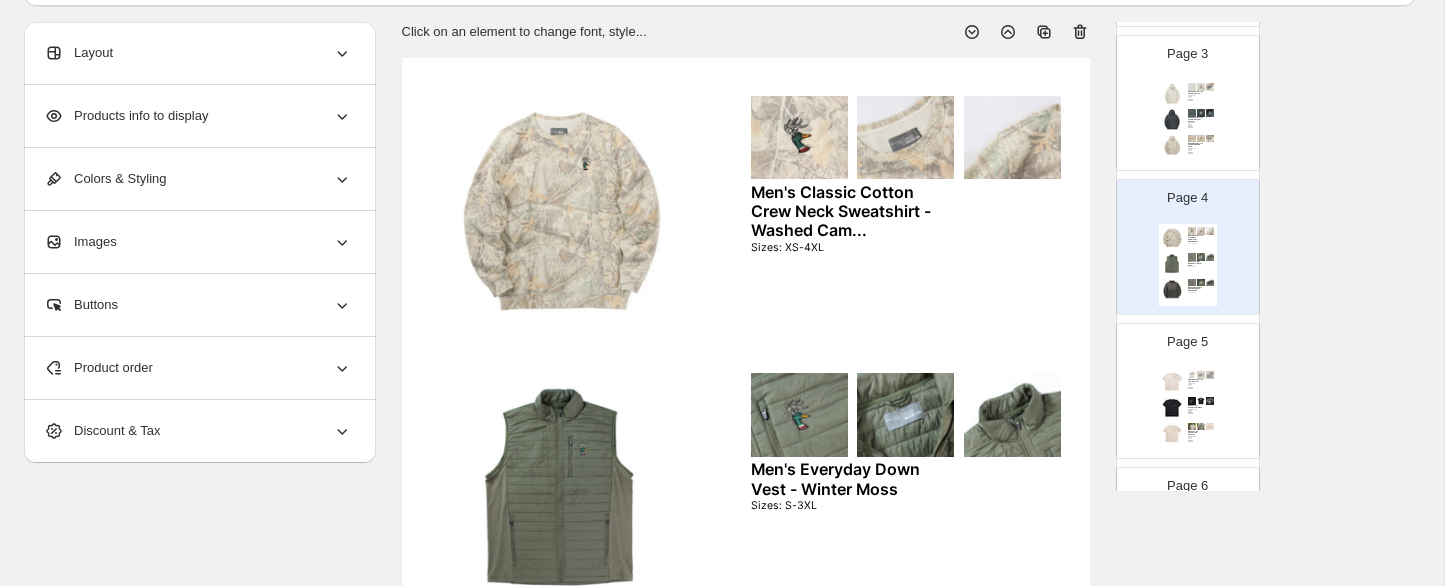 click at bounding box center (559, 213) 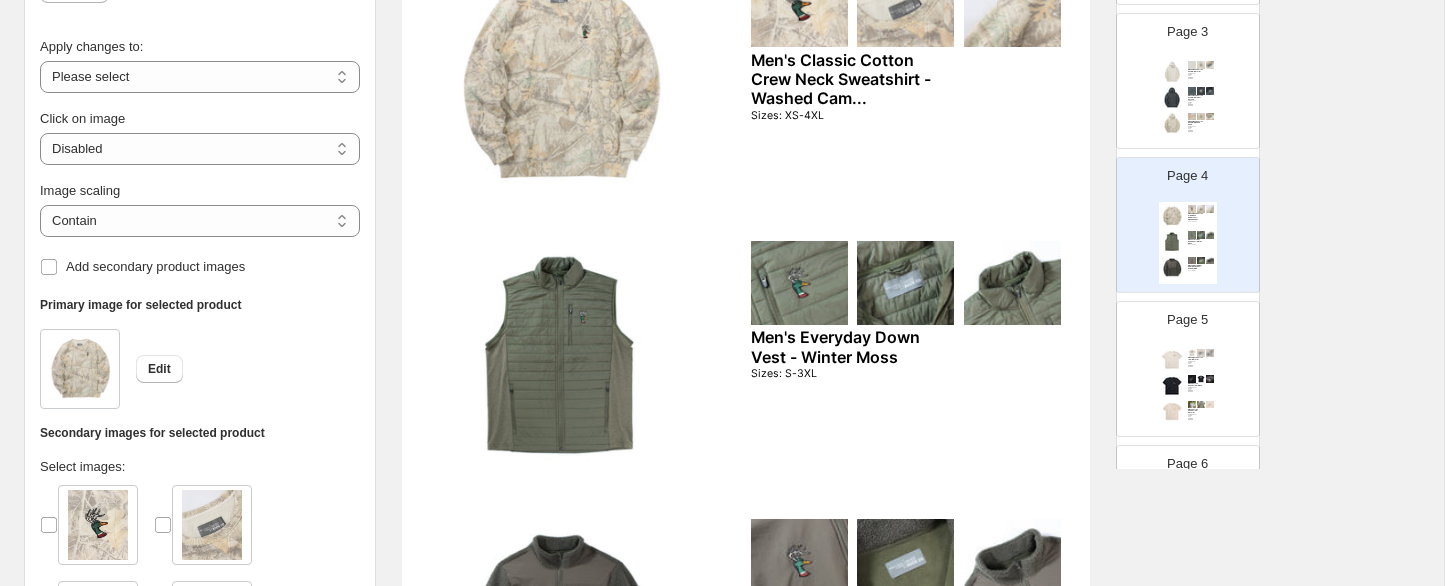 scroll, scrollTop: 222, scrollLeft: 0, axis: vertical 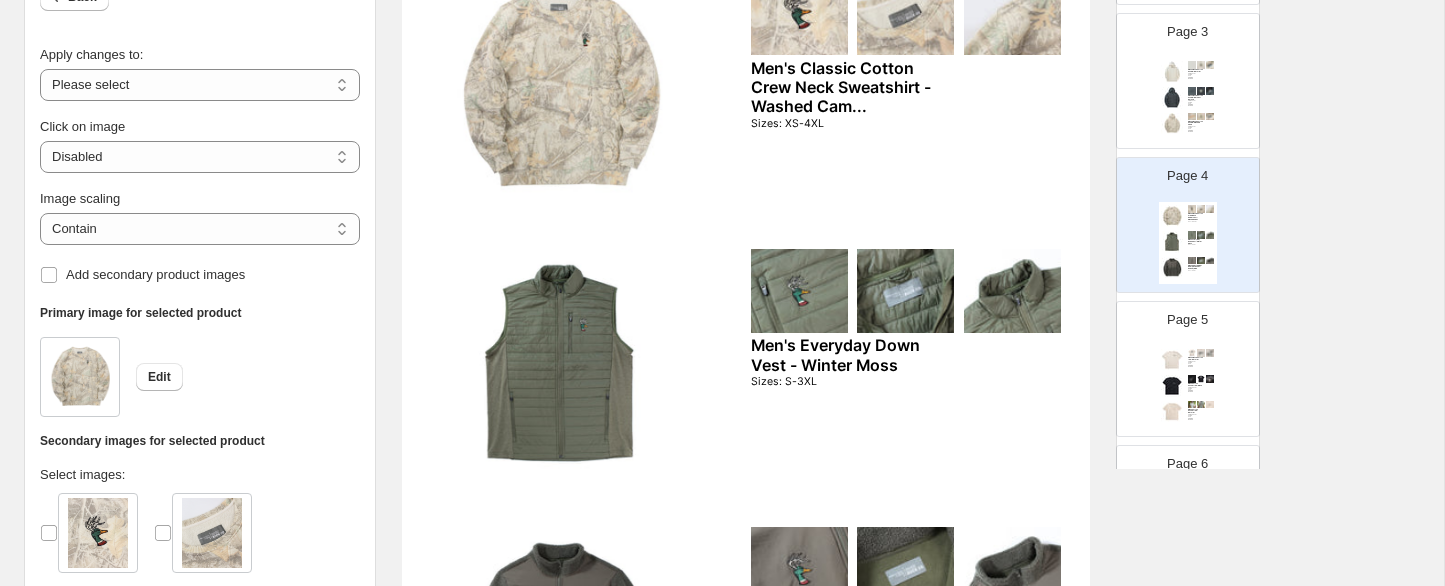 click on "Sizes: XS-4XL" at bounding box center [844, 124] 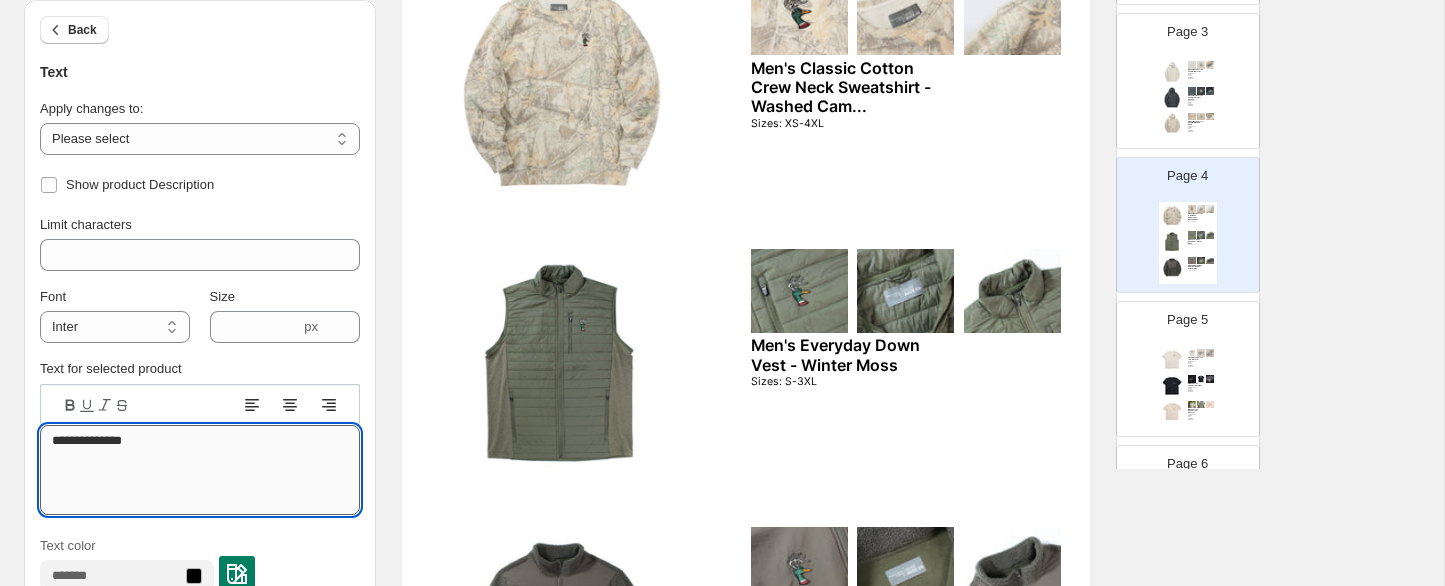 click on "**********" at bounding box center (200, 470) 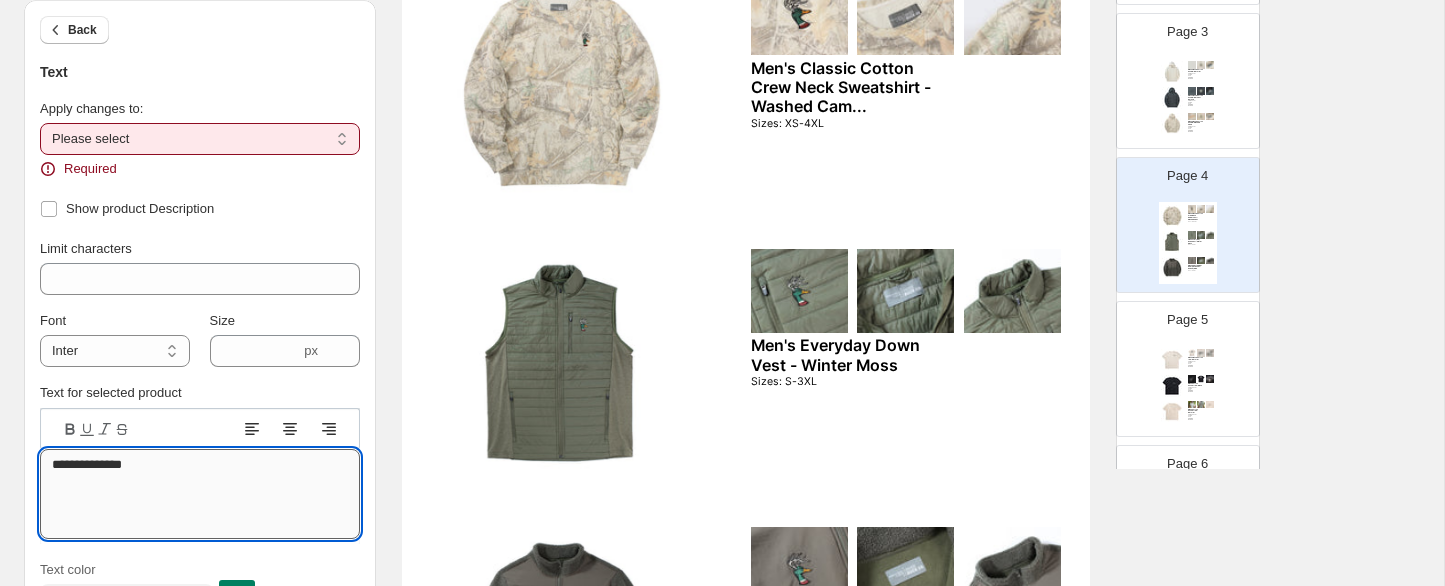 type on "**********" 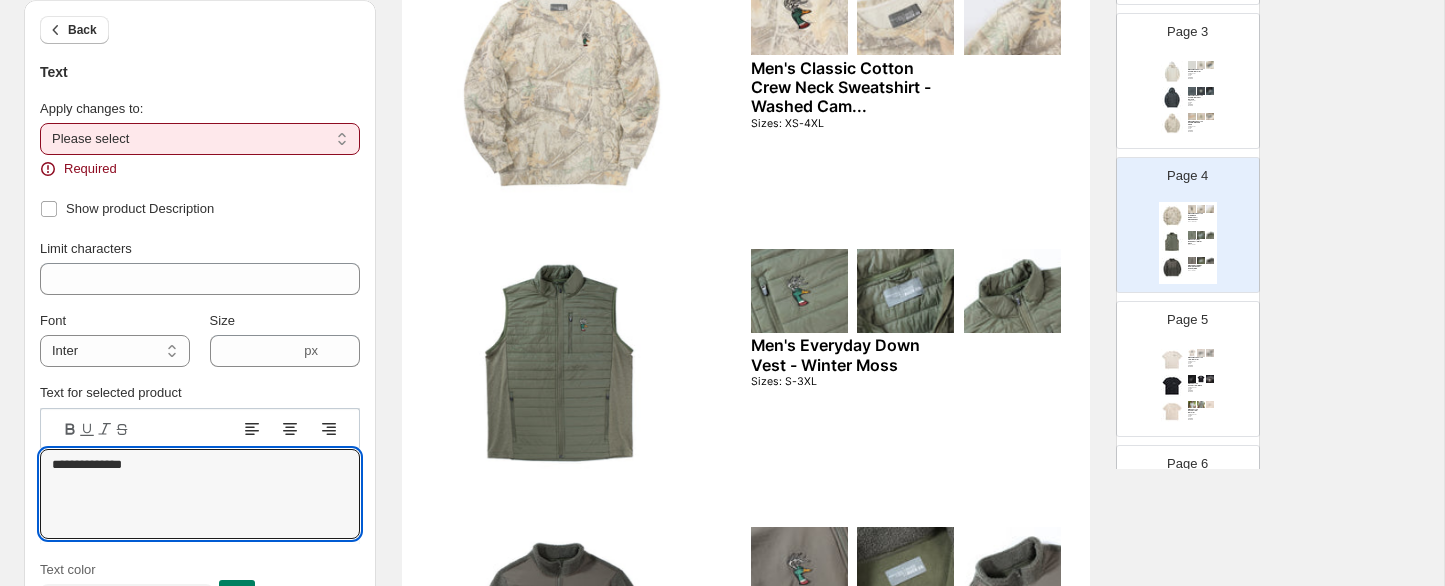 click on "**********" at bounding box center [200, 139] 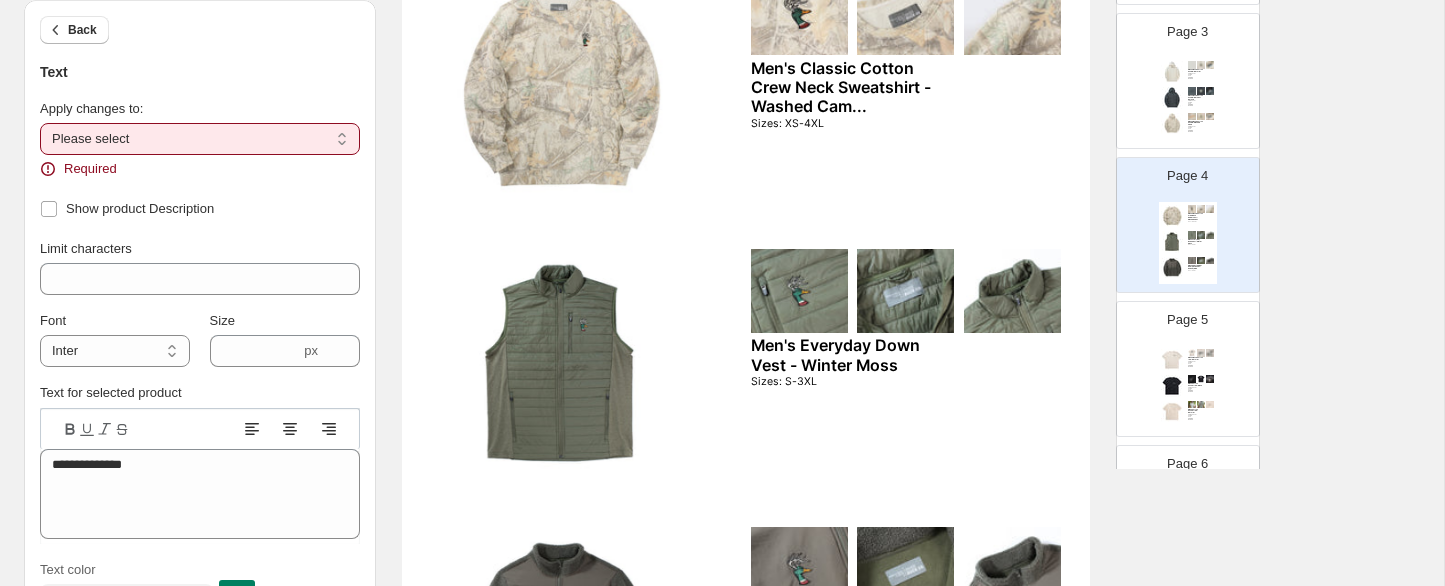 select on "**********" 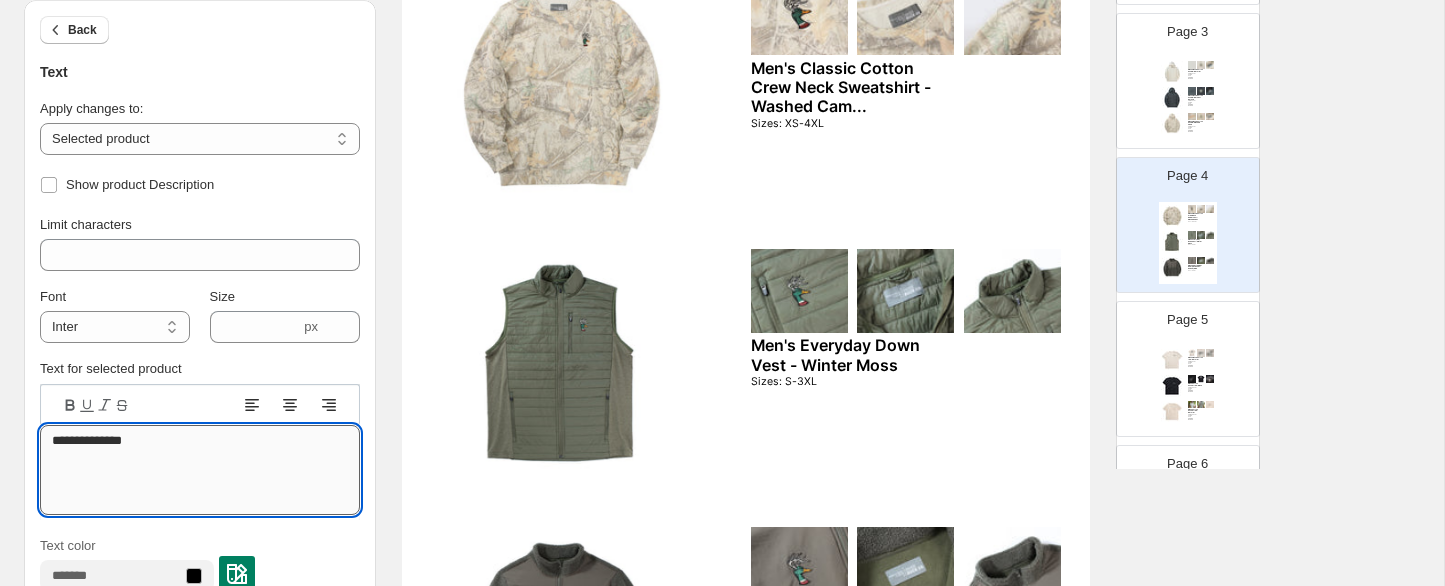 click on "**********" at bounding box center [200, 470] 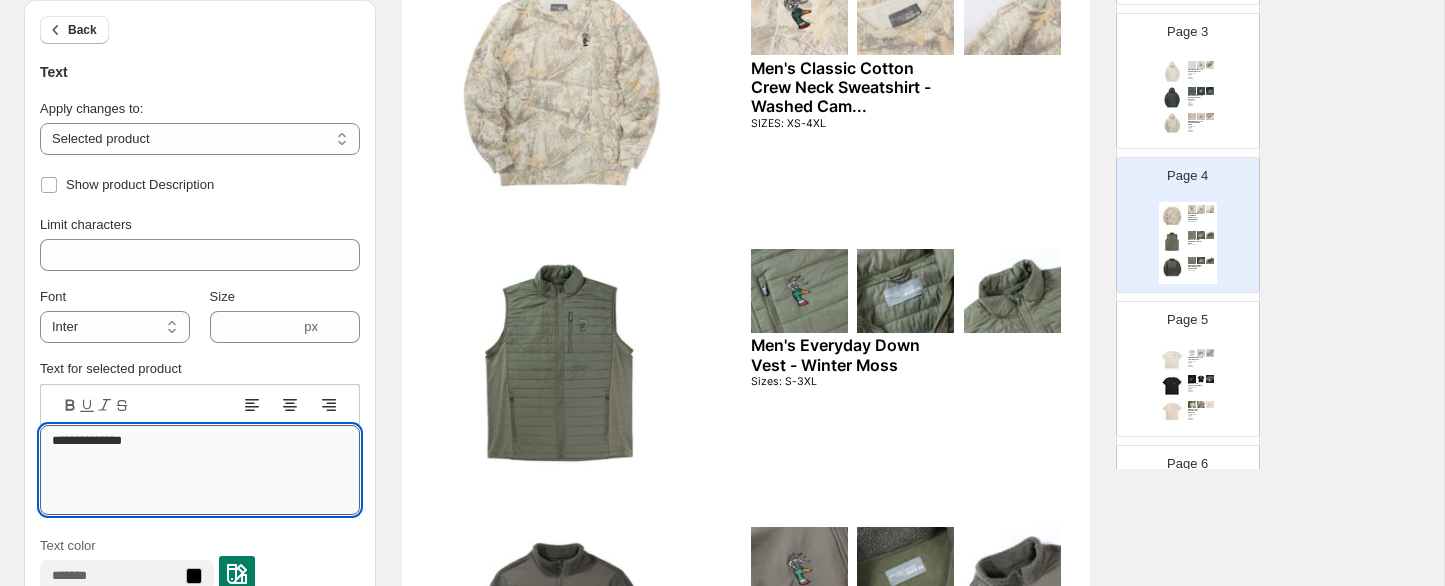 click on "**********" at bounding box center [200, 470] 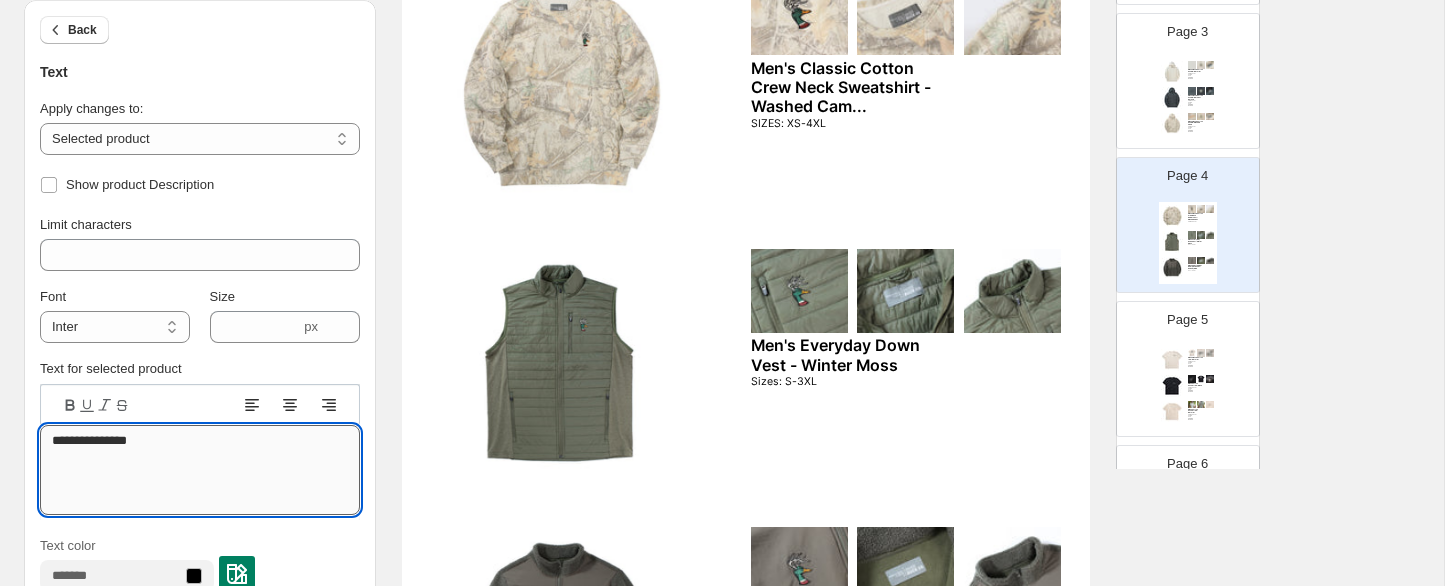 paste on "******
****
********
*******" 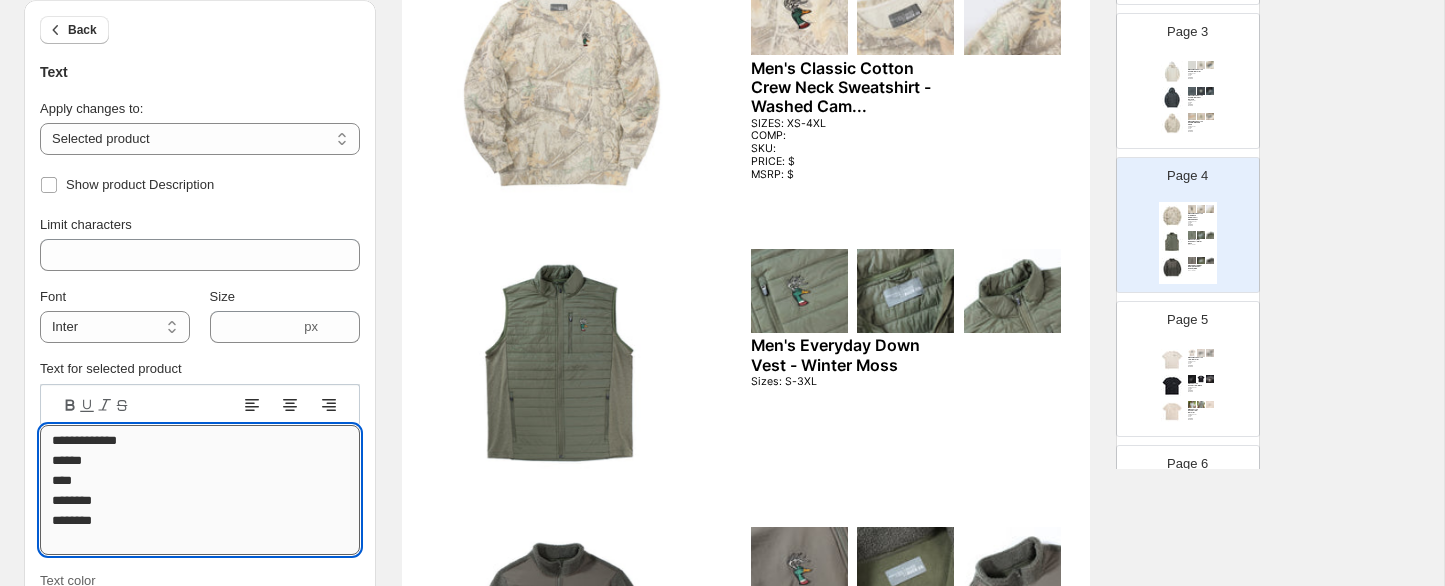scroll, scrollTop: 2, scrollLeft: 0, axis: vertical 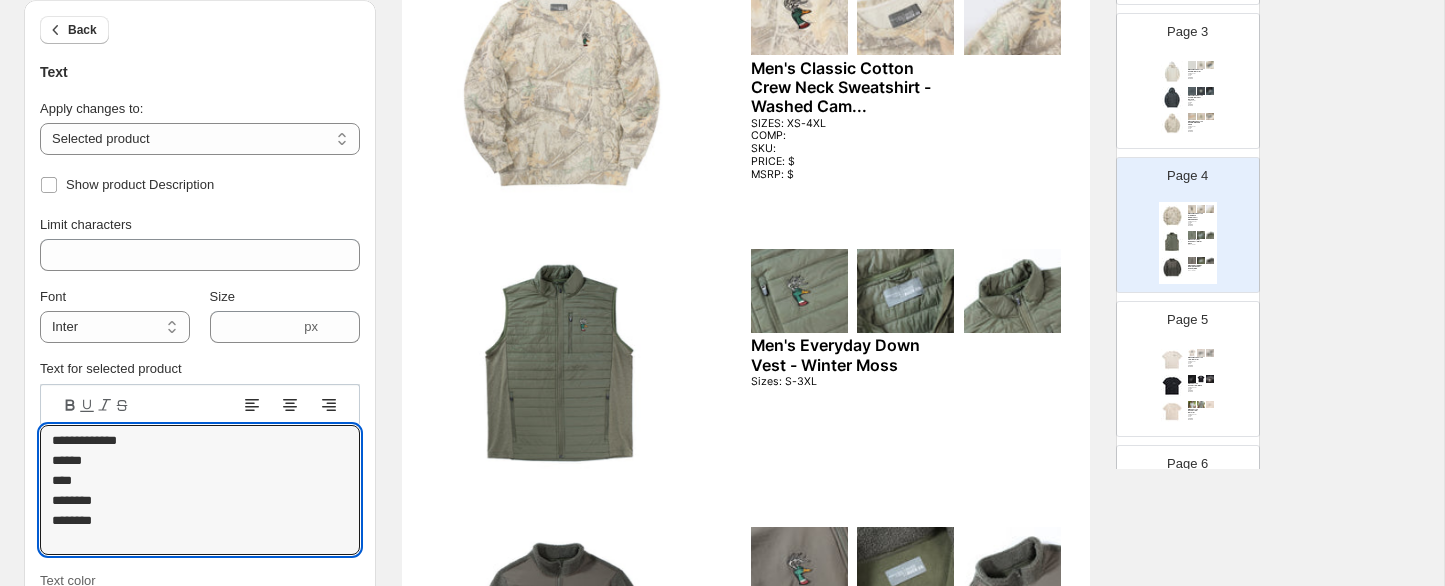 type on "**********" 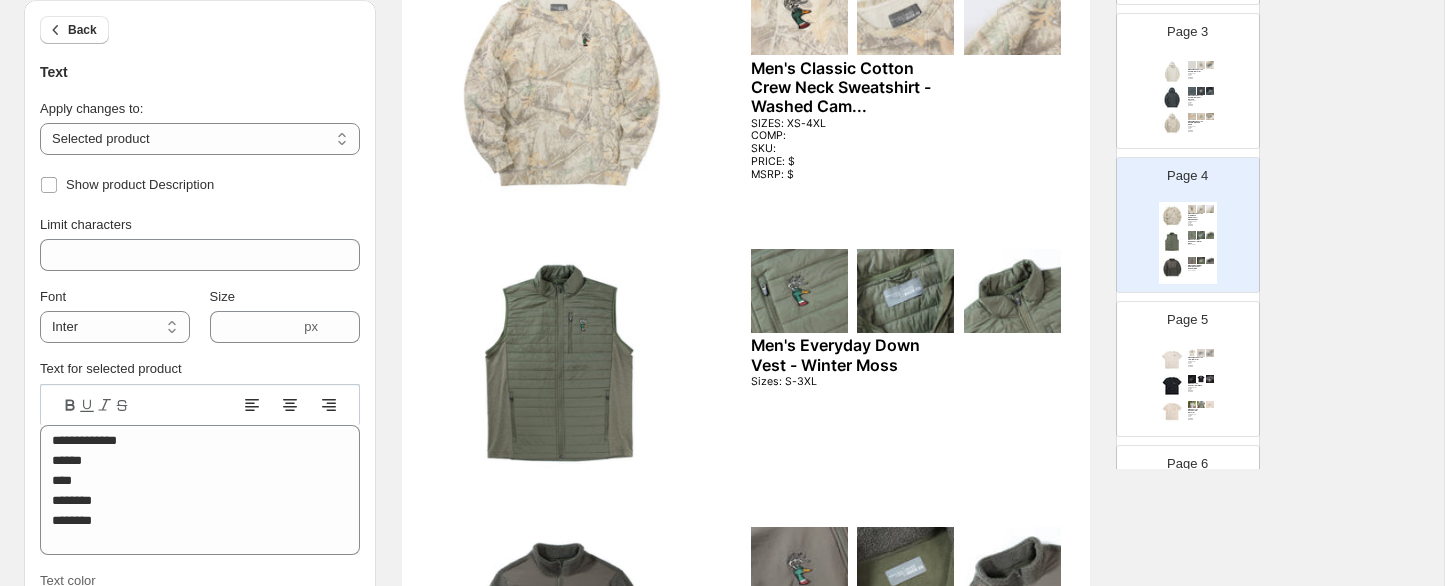 click on "Sizes: S-3XL" at bounding box center (844, 382) 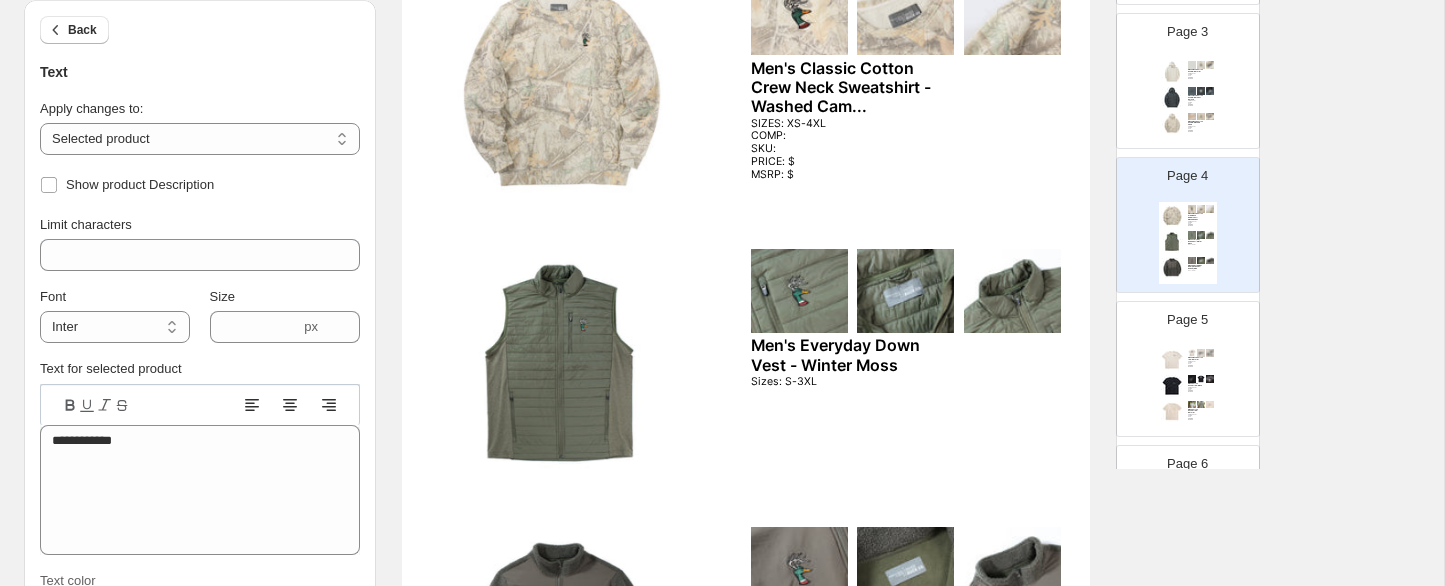 scroll, scrollTop: 0, scrollLeft: 0, axis: both 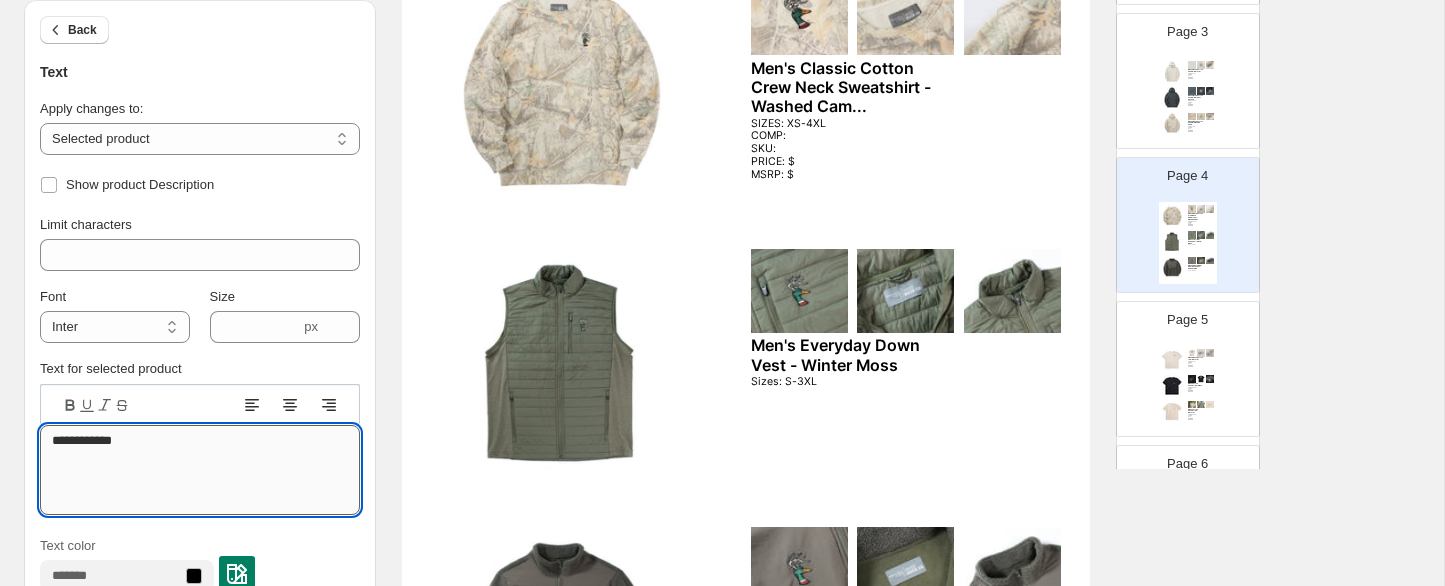click on "**********" at bounding box center (200, 470) 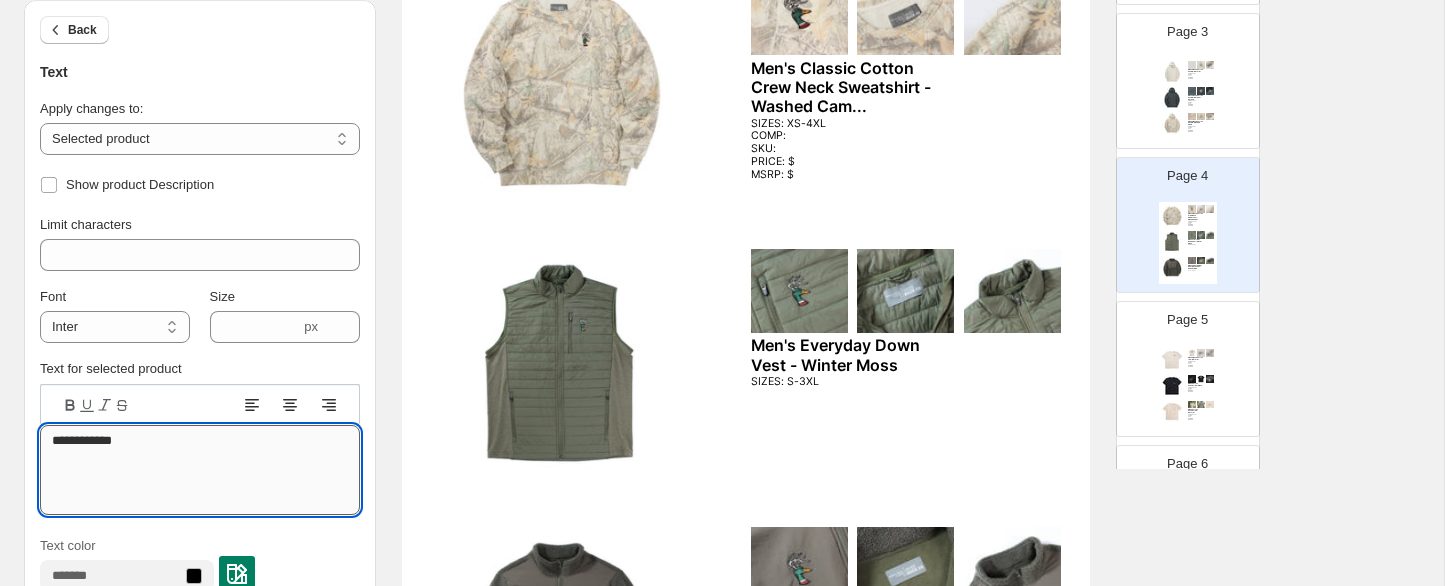 click on "**********" at bounding box center (200, 470) 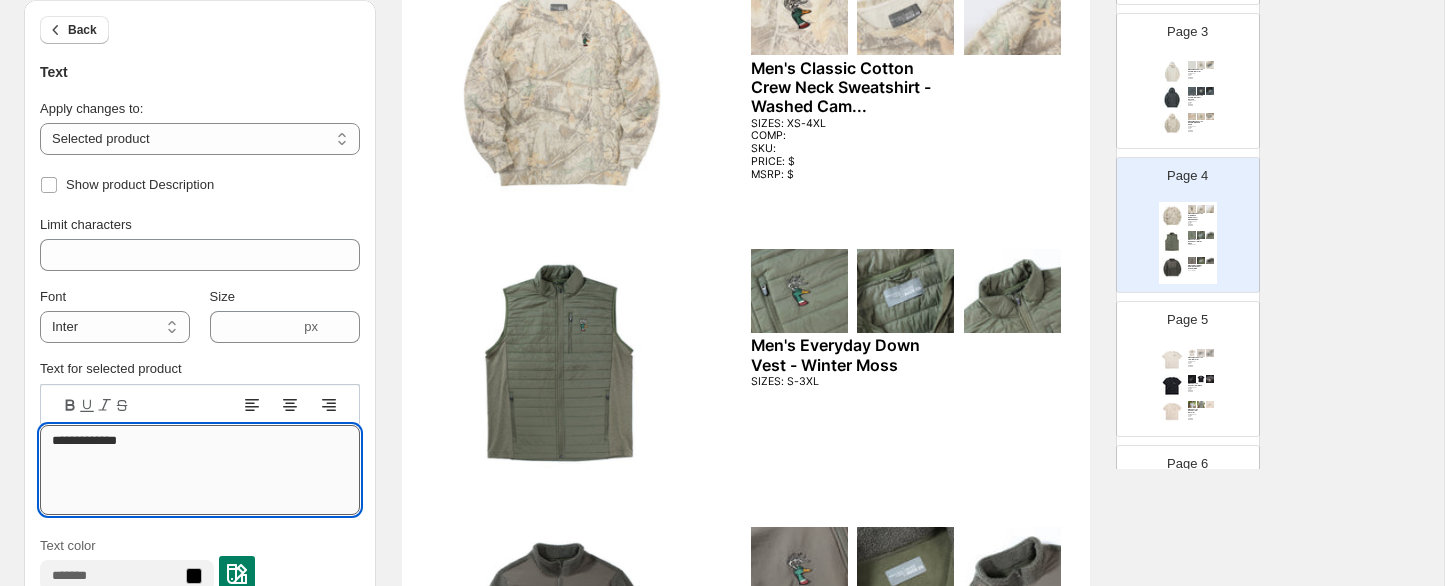 paste on "******
****
********
*******" 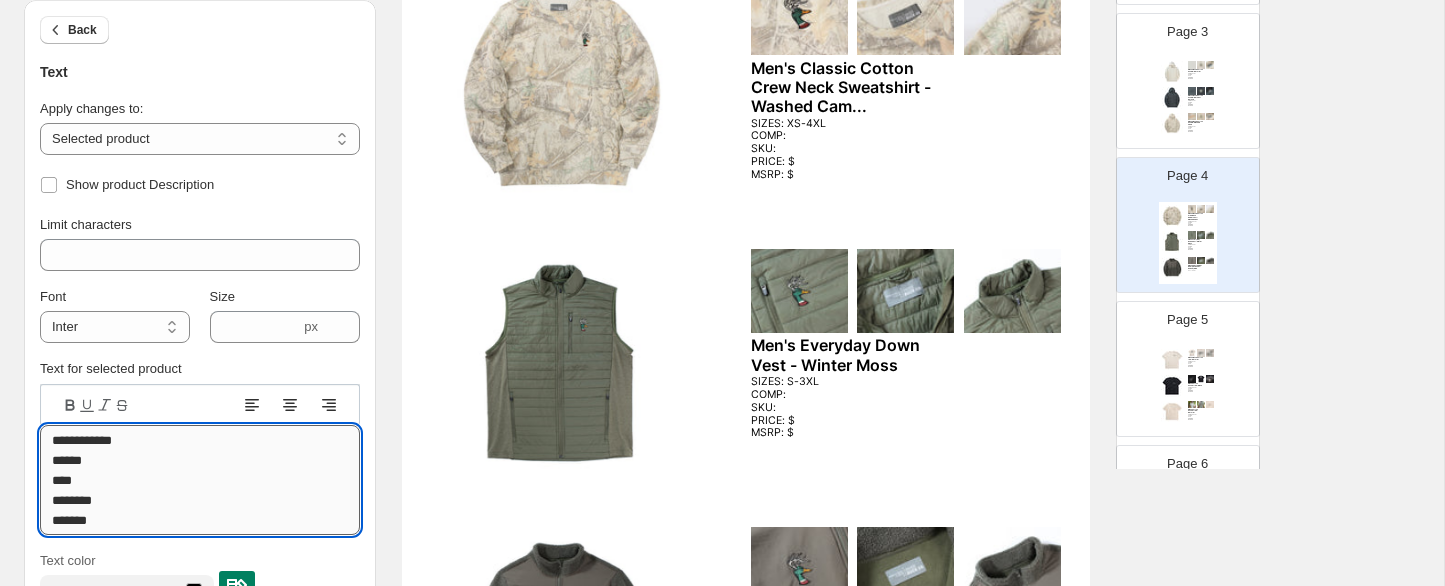 scroll, scrollTop: 2, scrollLeft: 0, axis: vertical 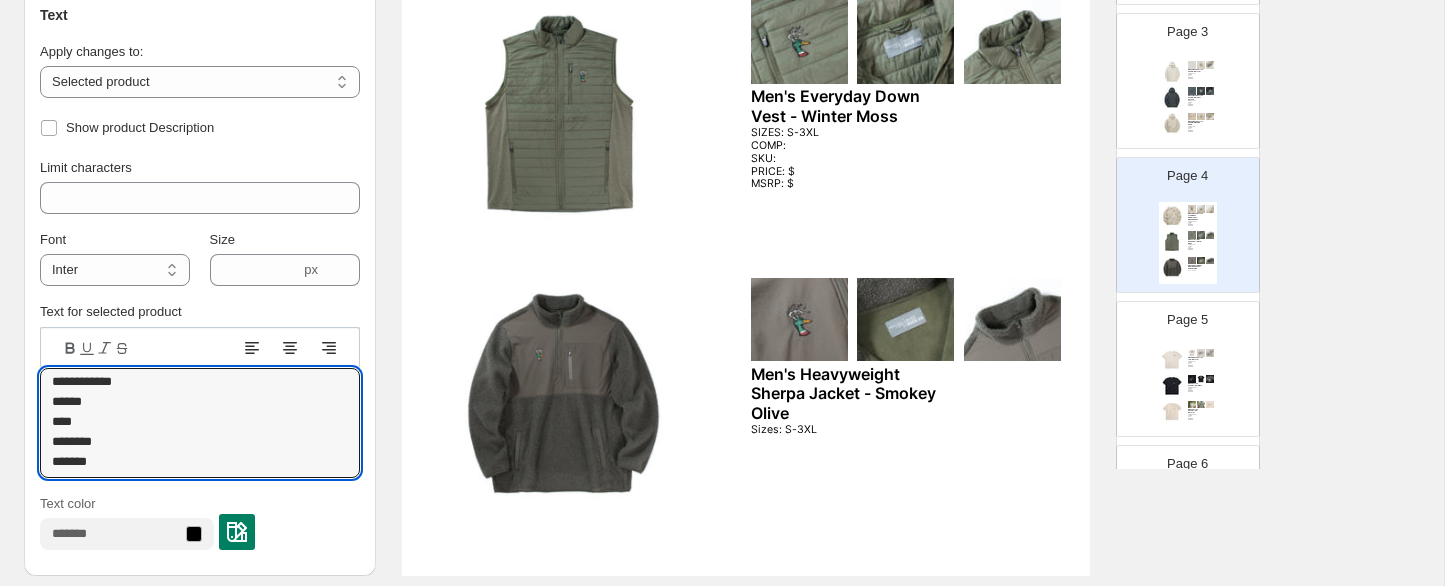 click on "Sizes: S-3XL" at bounding box center [844, 430] 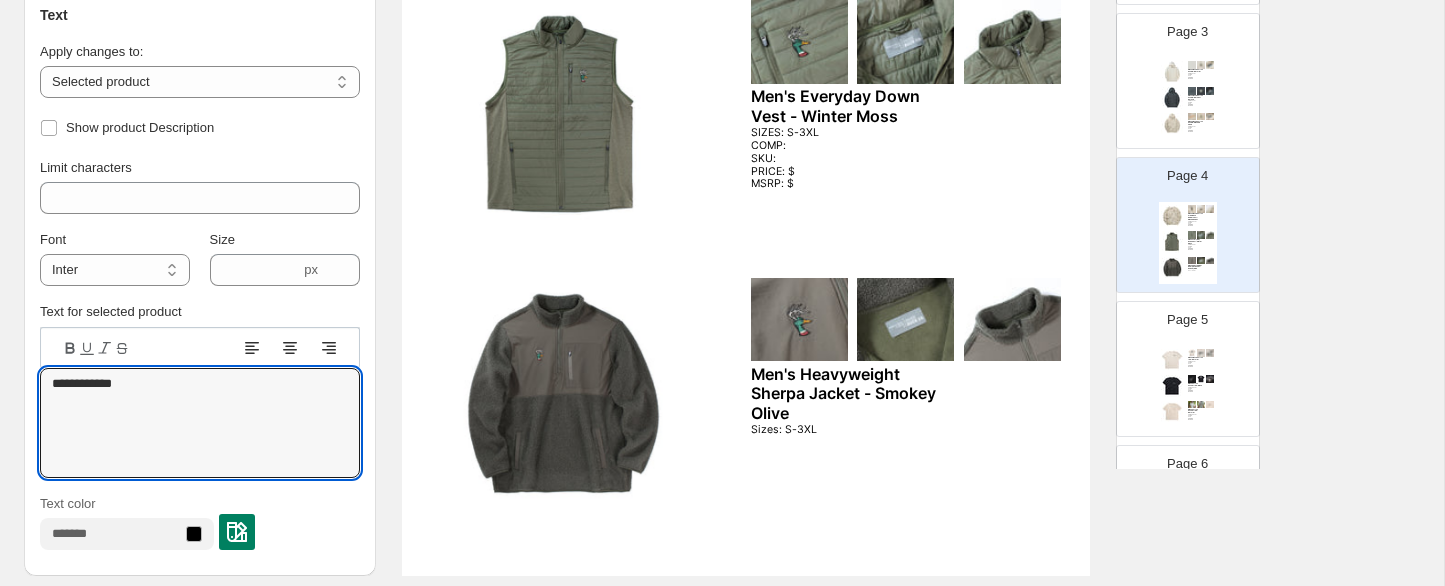 scroll, scrollTop: 0, scrollLeft: 0, axis: both 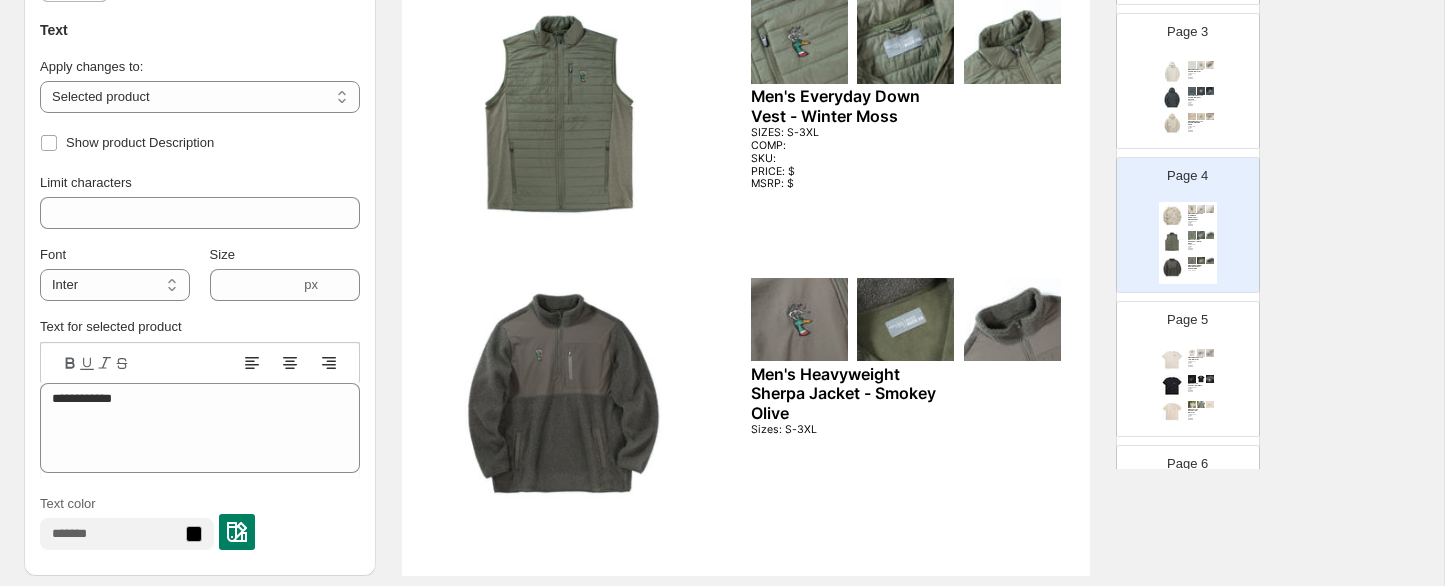 click on "Sizes: S-3XL" at bounding box center [844, 430] 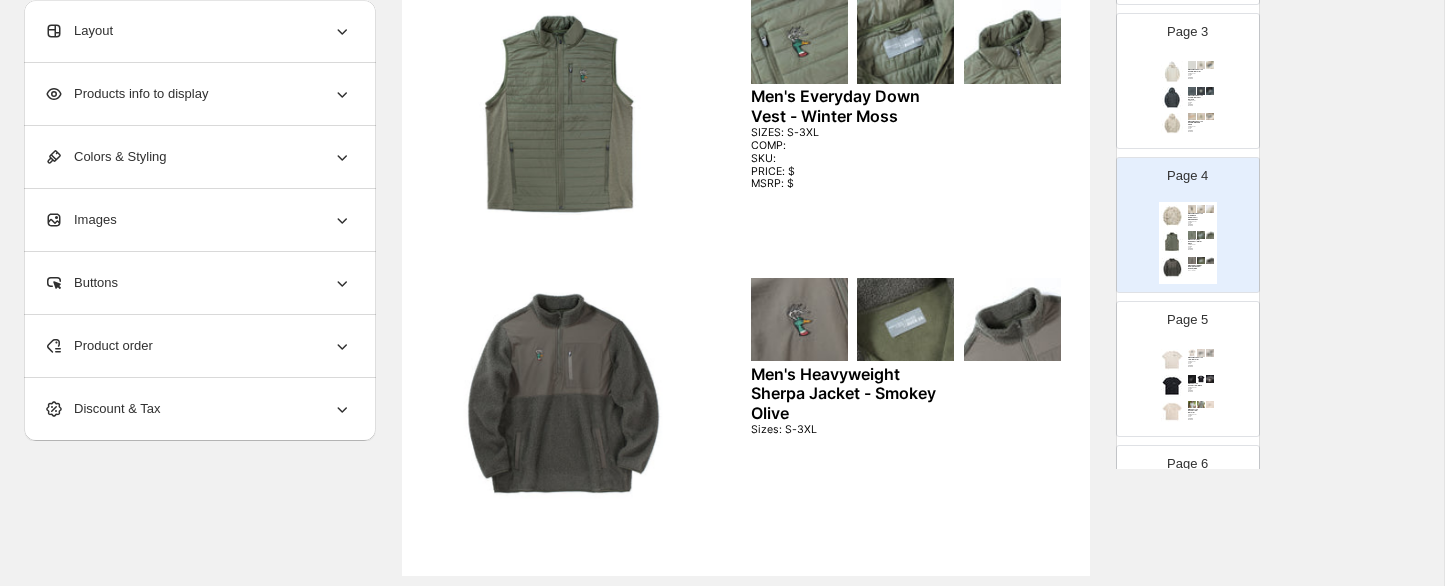 click on "Sizes: S-3XL" at bounding box center (844, 430) 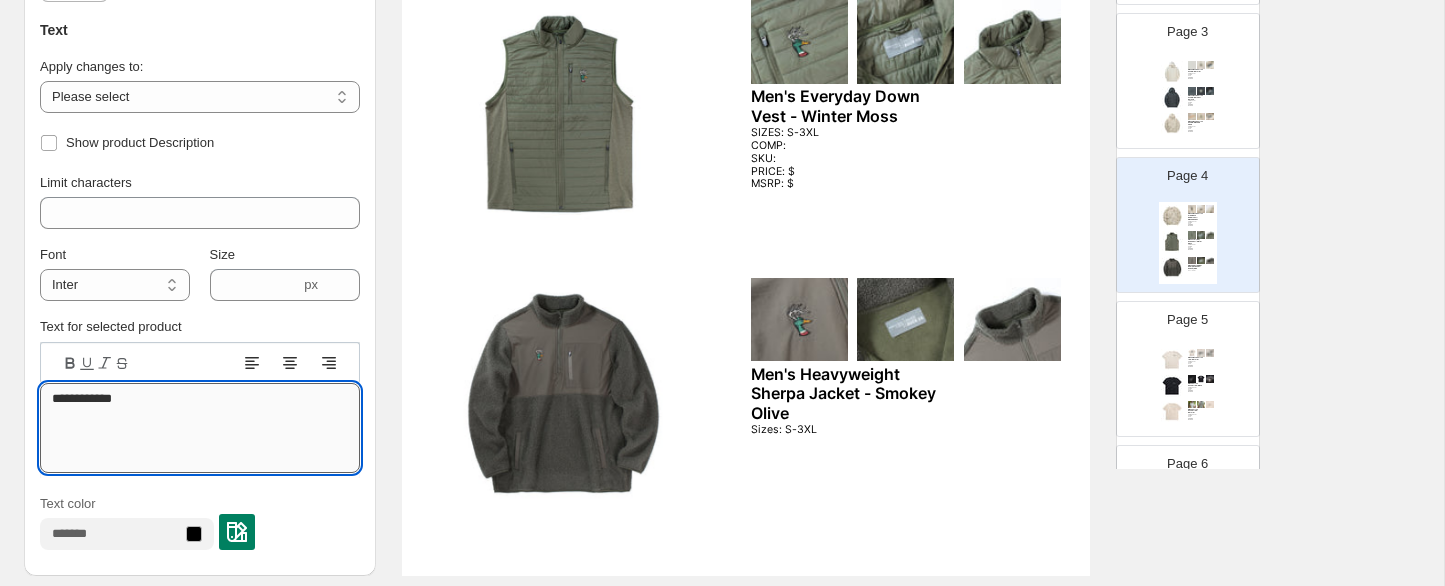 click on "**********" at bounding box center (200, 428) 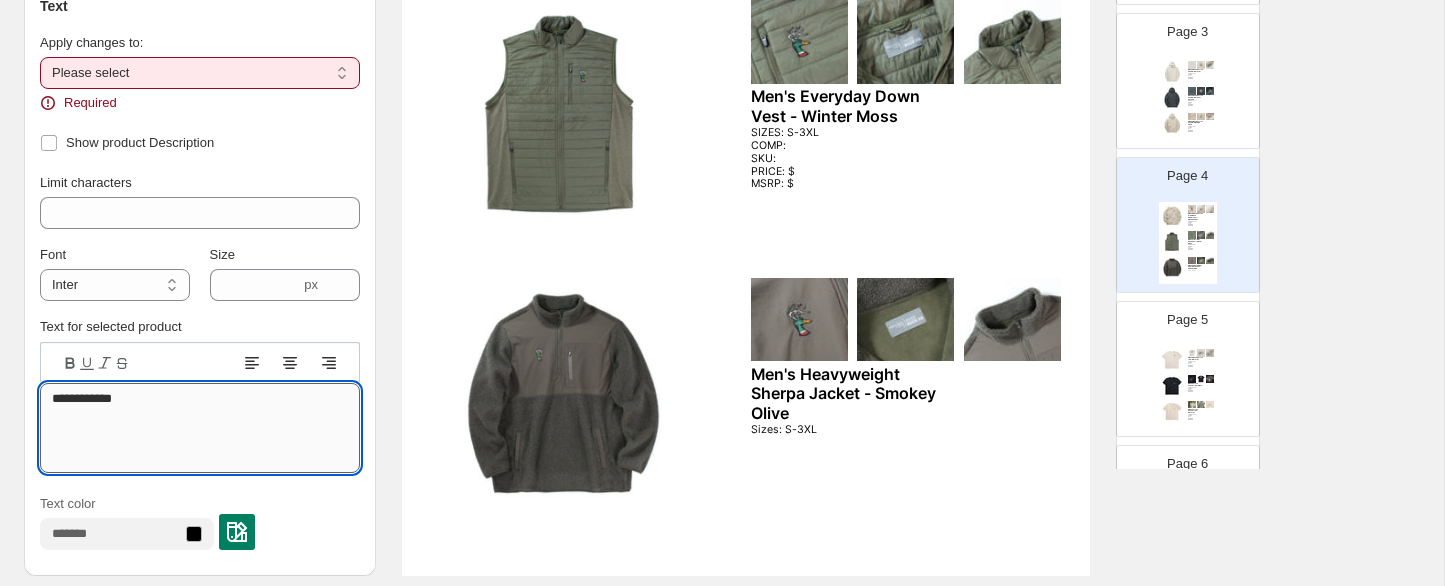 type on "**********" 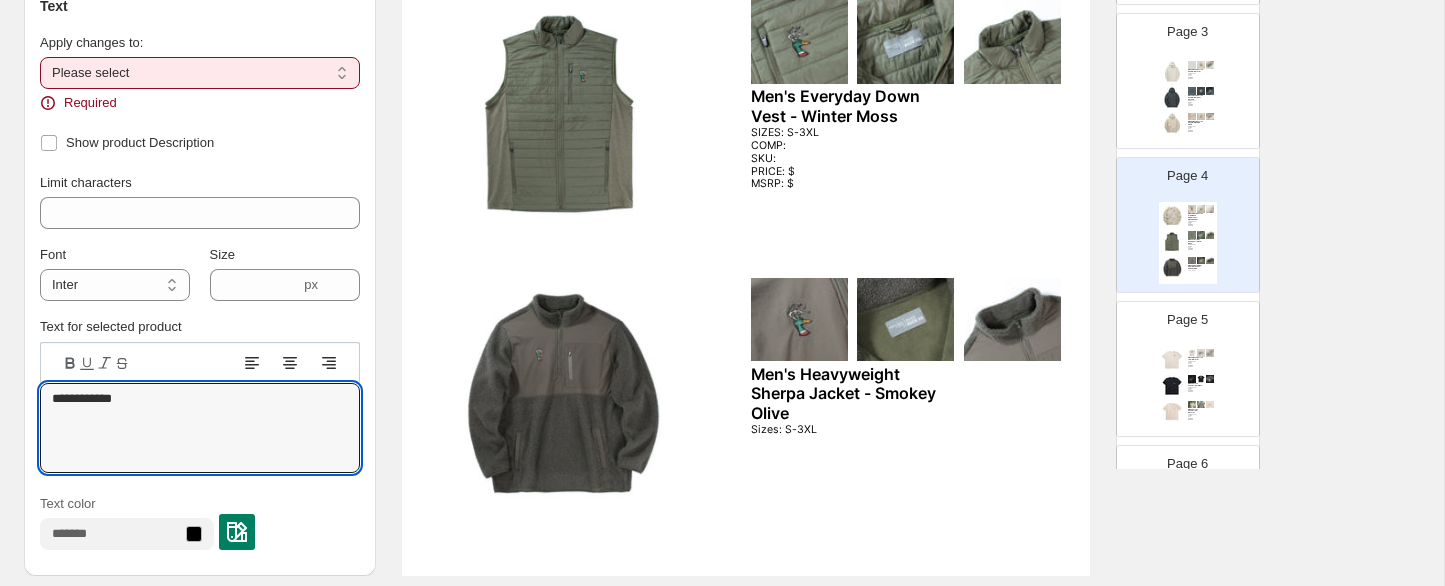 click on "**********" at bounding box center [200, 73] 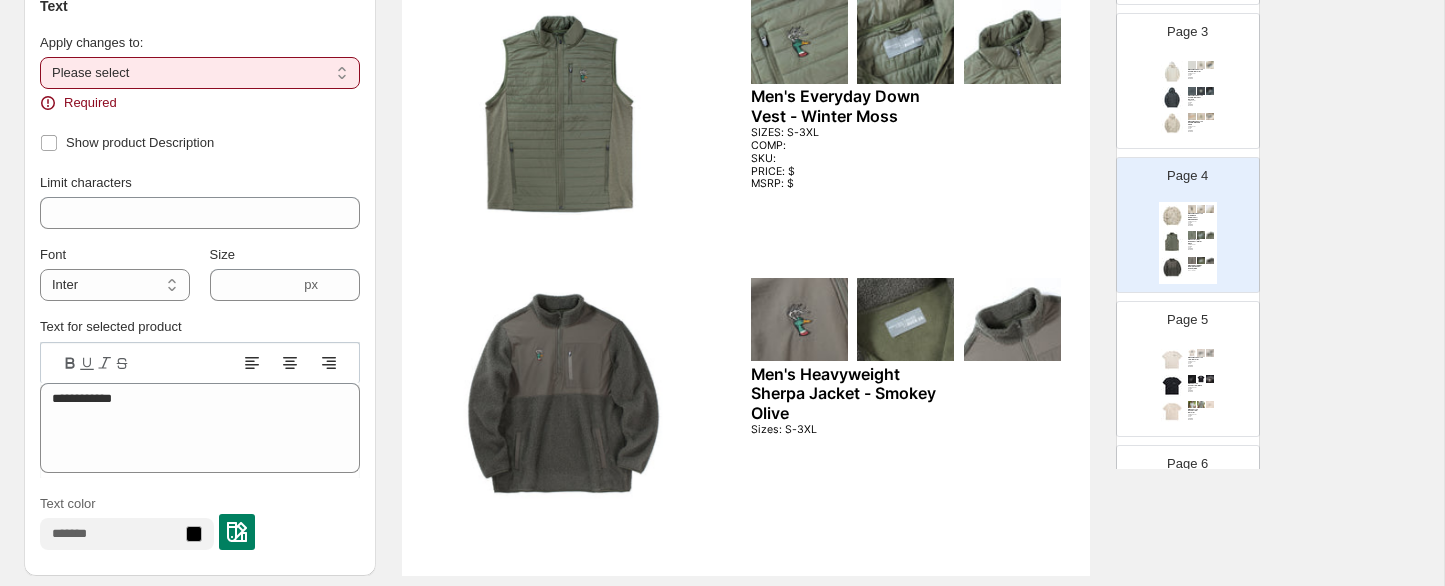 select on "**********" 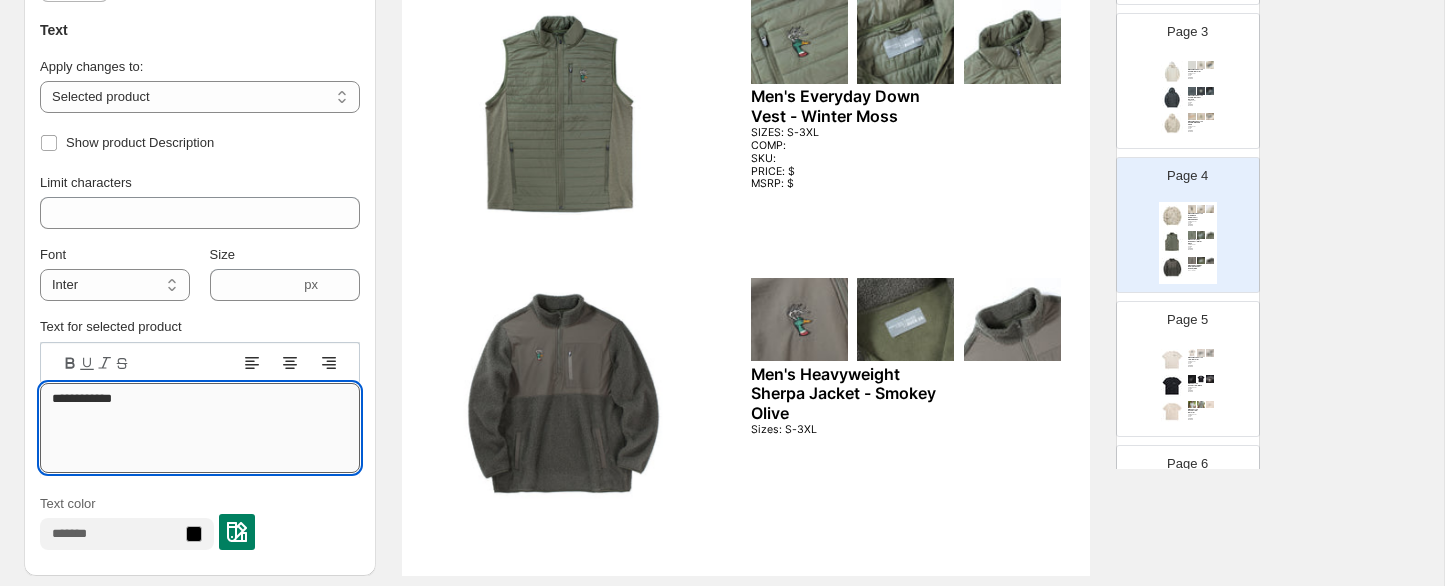 click on "**********" at bounding box center [200, 428] 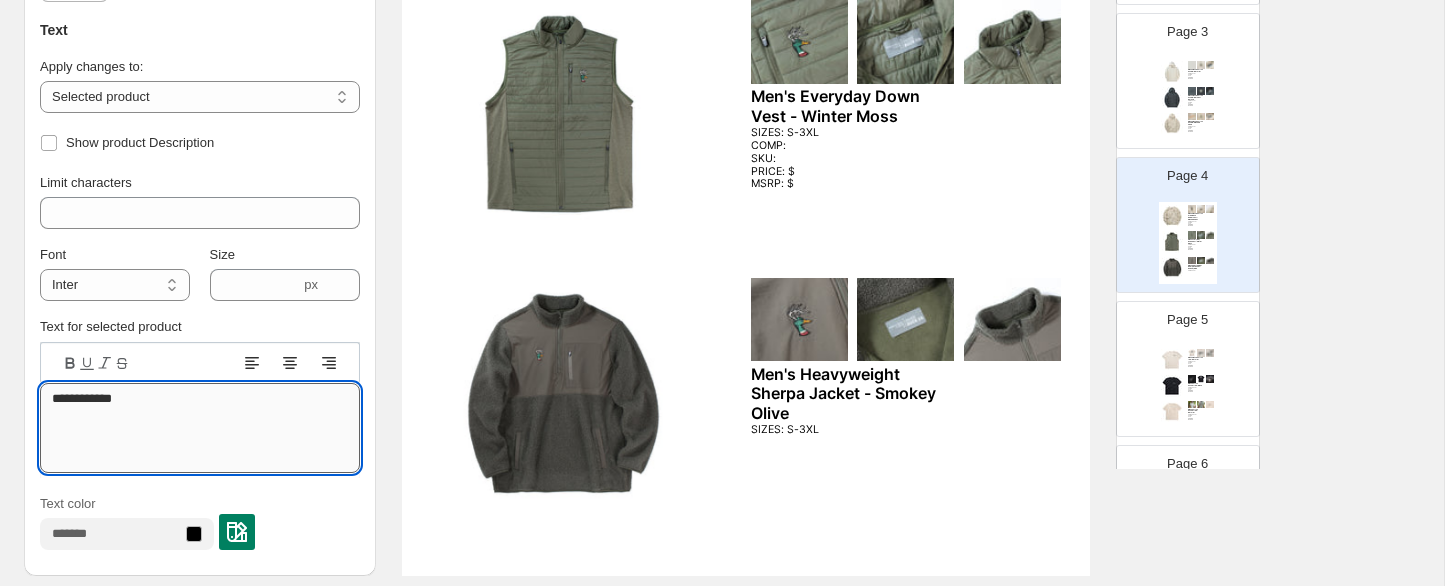 click on "**********" at bounding box center (200, 428) 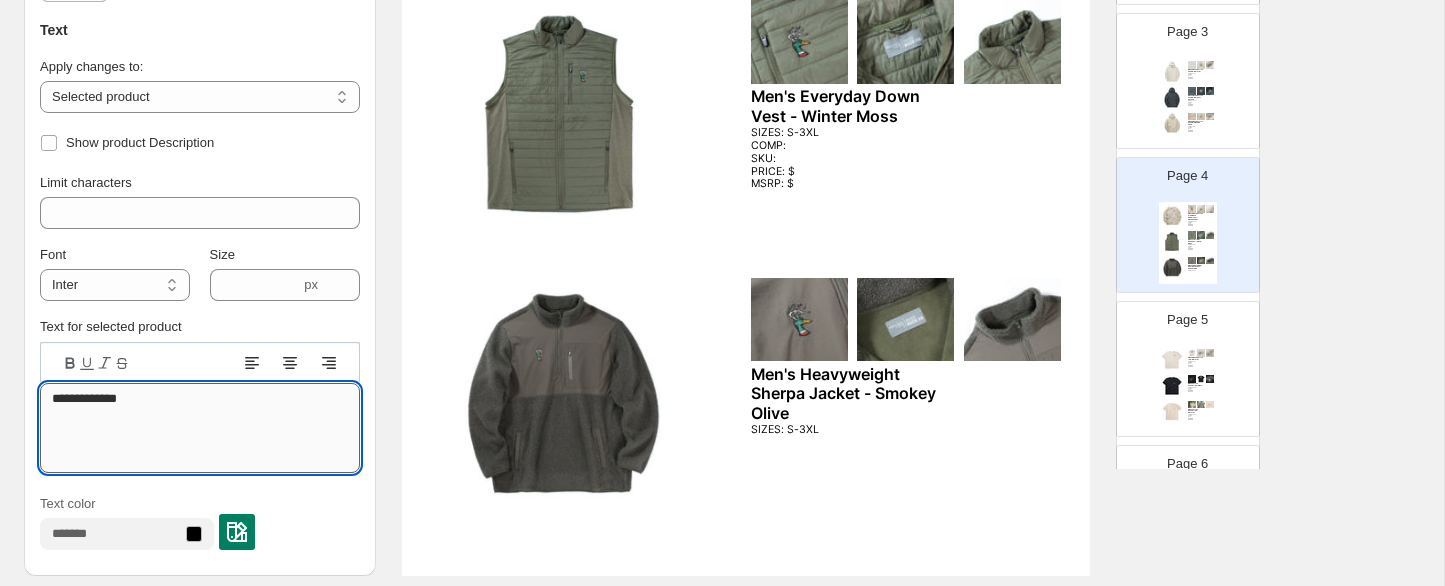 paste on "******
****
********
*******" 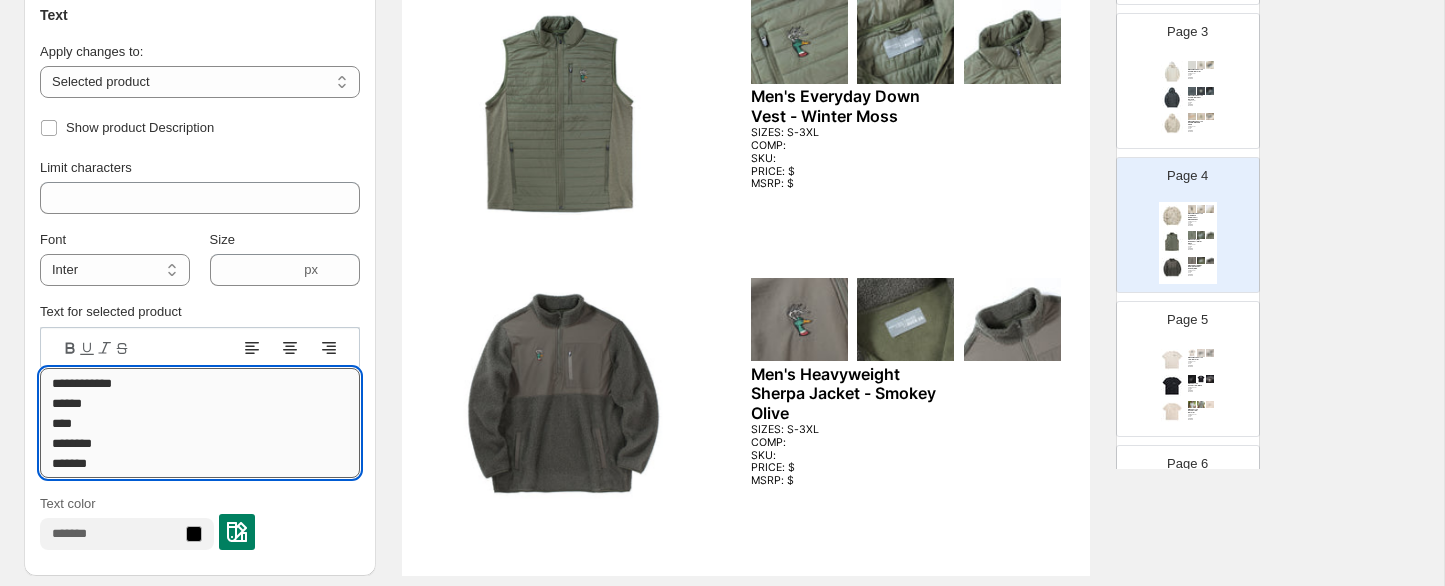 scroll, scrollTop: 2, scrollLeft: 0, axis: vertical 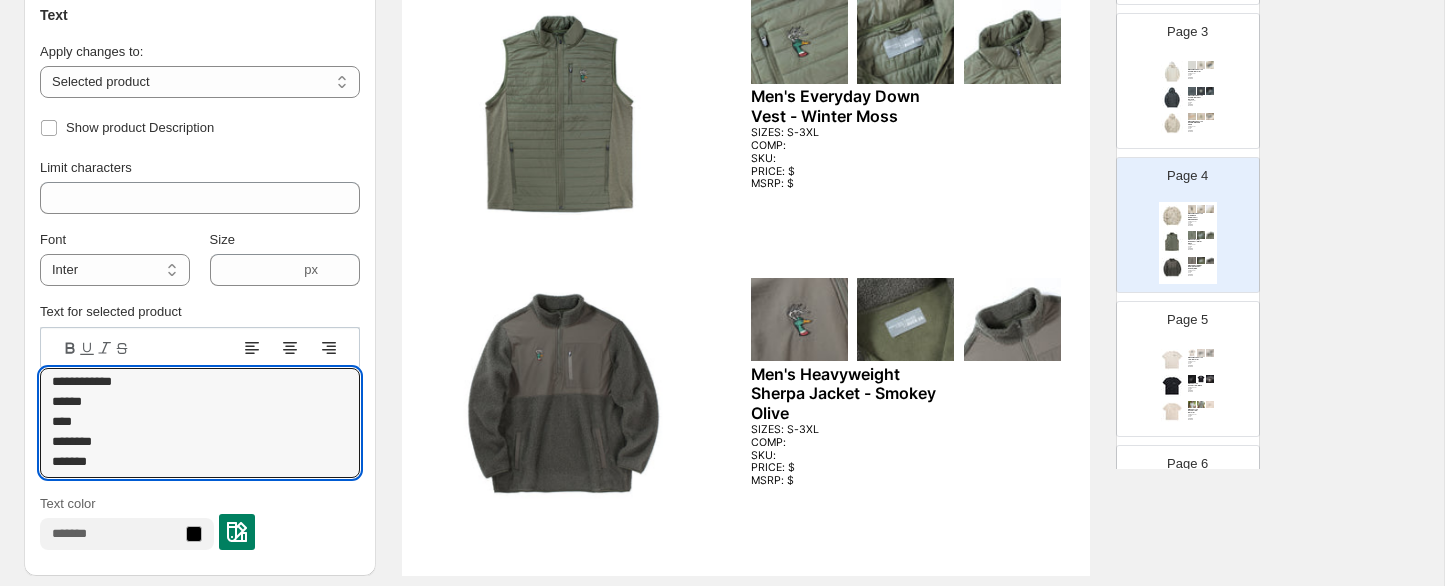 type on "**********" 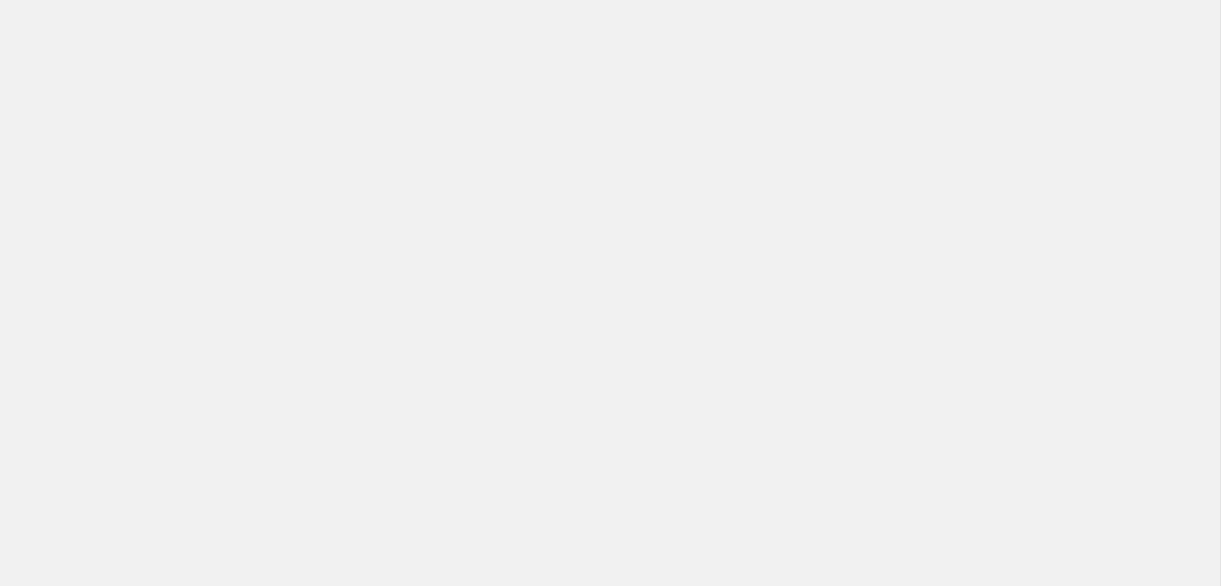 scroll, scrollTop: 0, scrollLeft: 0, axis: both 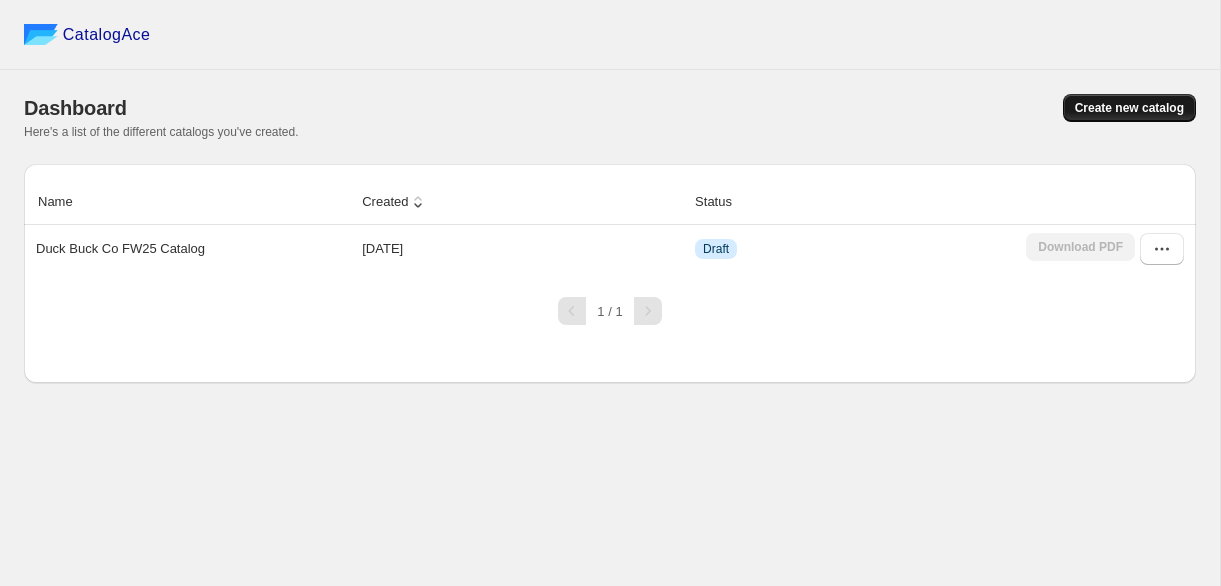 click on "Create new catalog" at bounding box center (1129, 108) 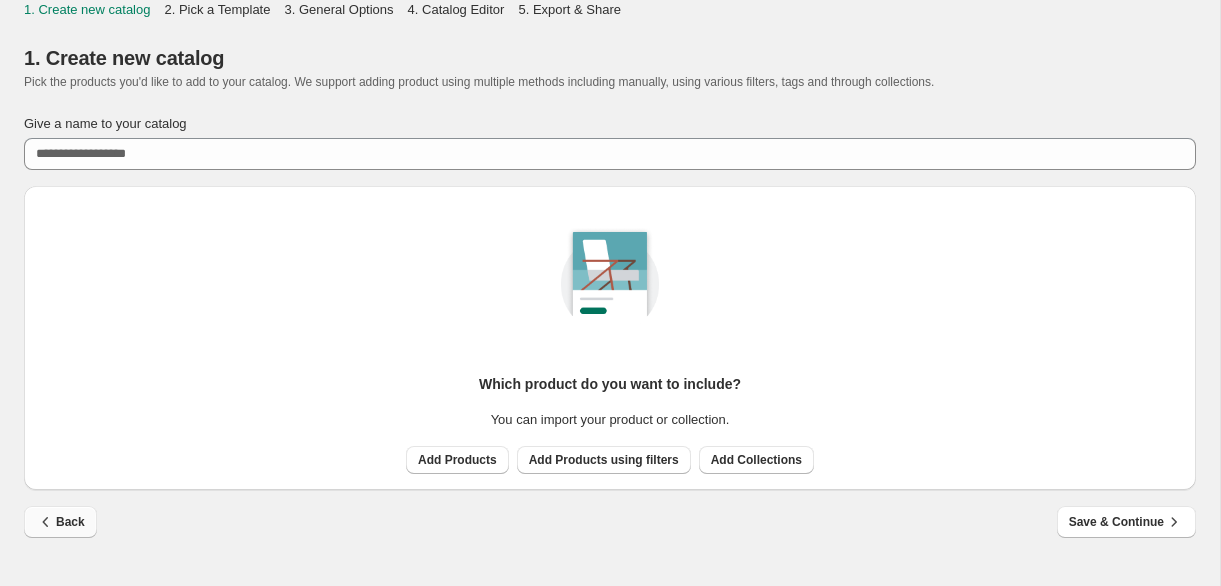 click on "Back" at bounding box center (60, 522) 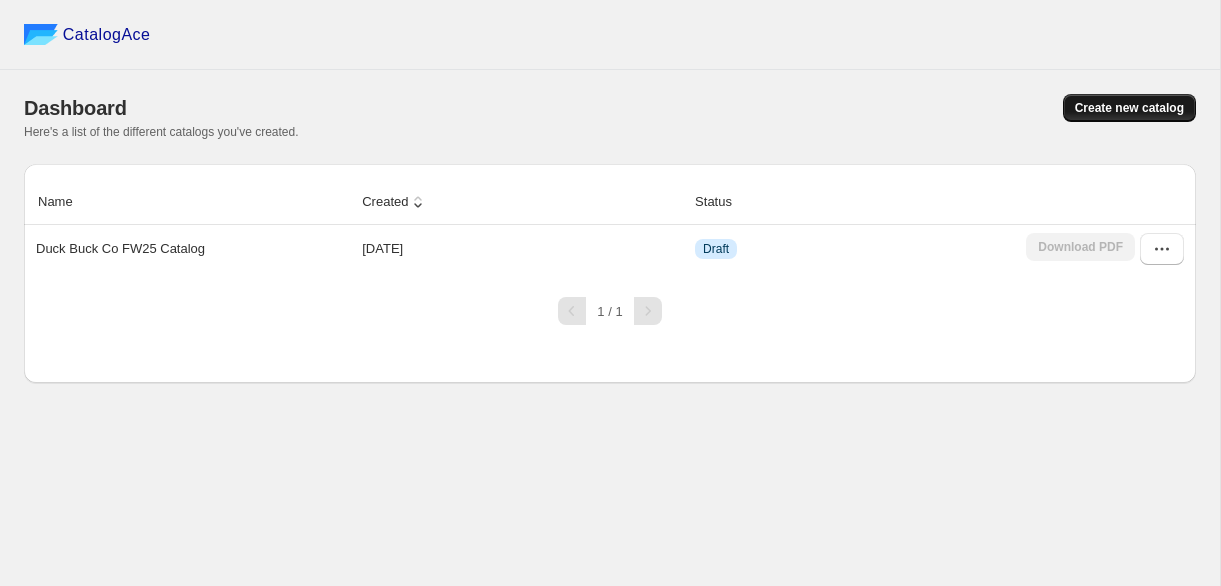 click on "Create new catalog" at bounding box center (1129, 108) 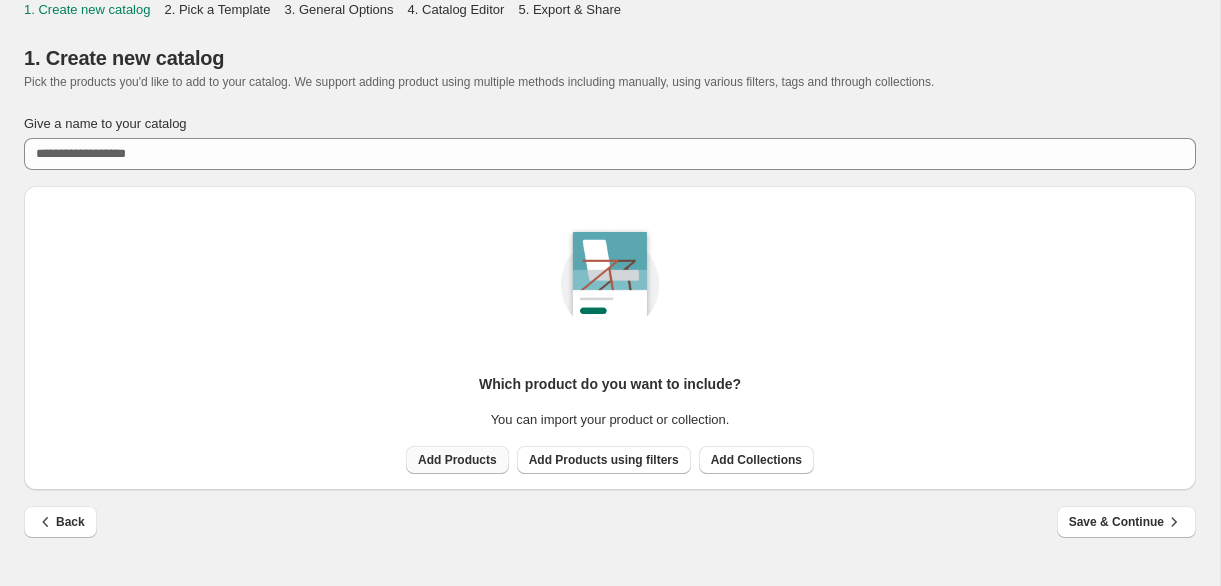 click on "Add Products" at bounding box center (457, 460) 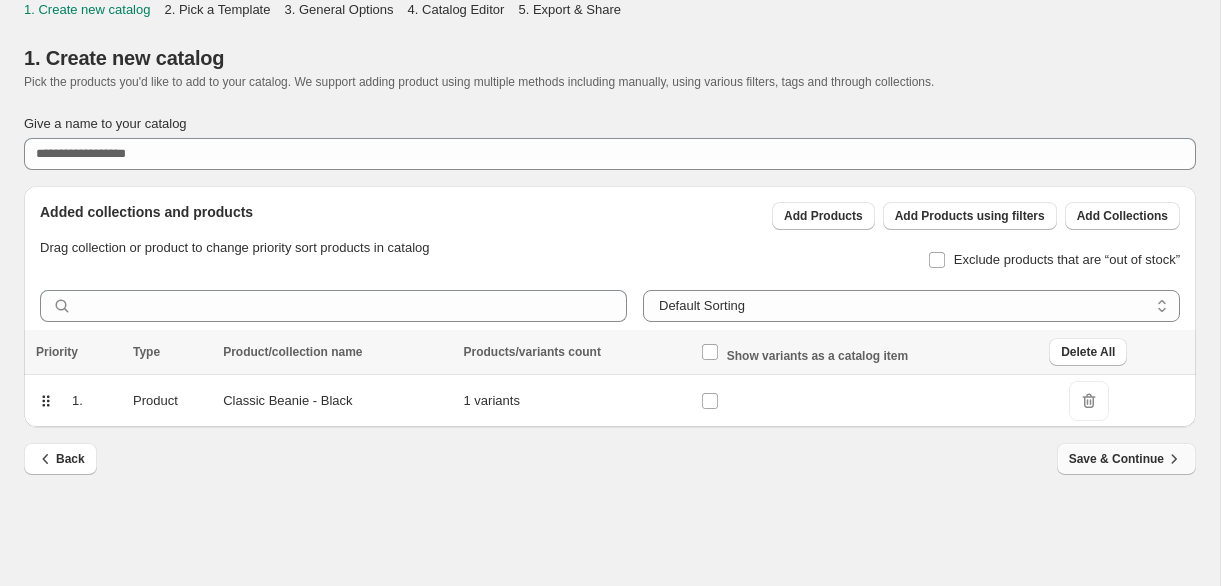 click on "Save & Continue" at bounding box center [1126, 459] 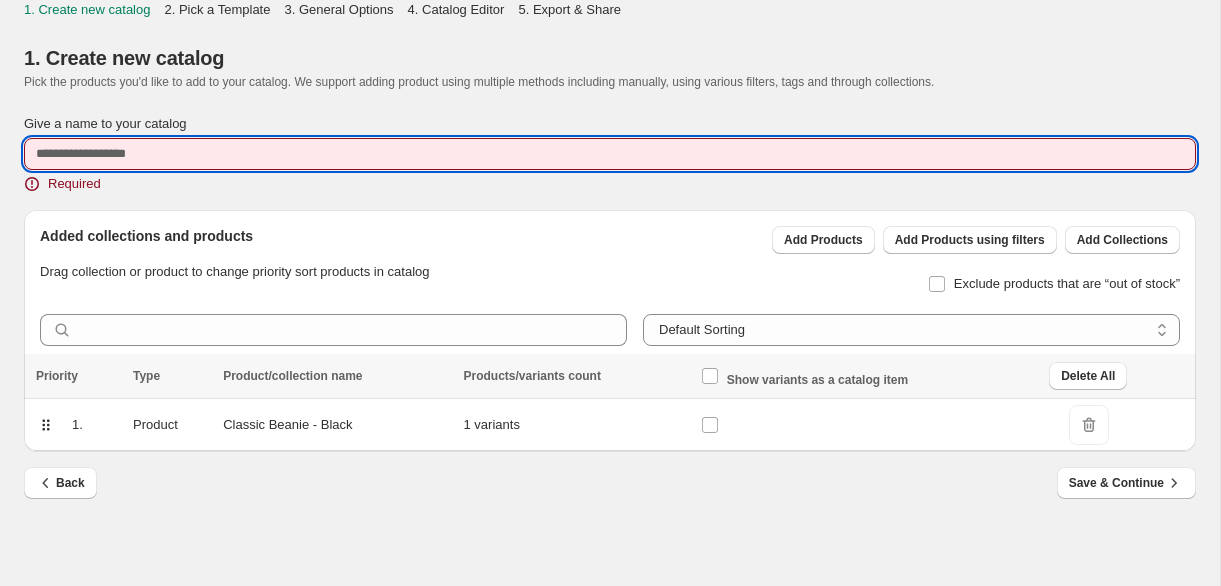 click on "Give a name to your catalog" at bounding box center (610, 154) 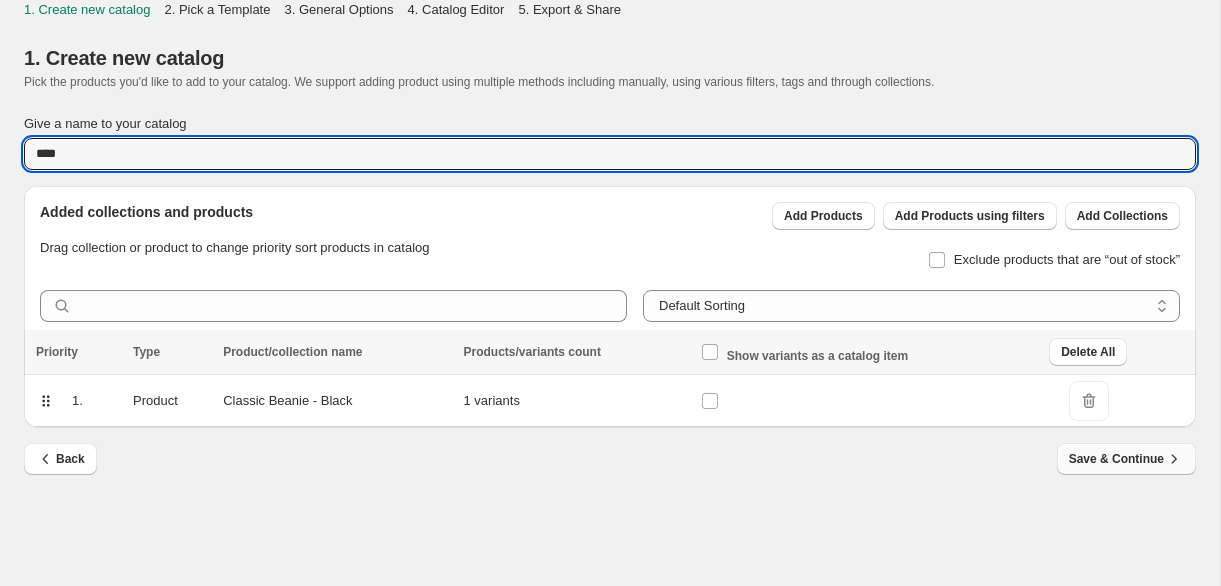 type on "****" 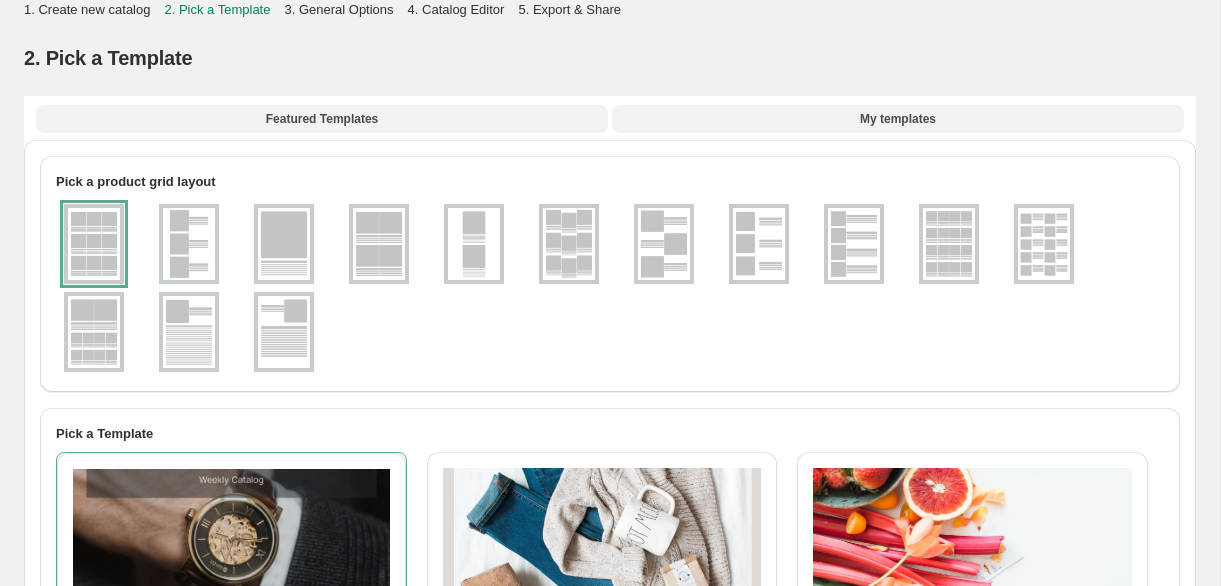 click on "My templates" at bounding box center (898, 119) 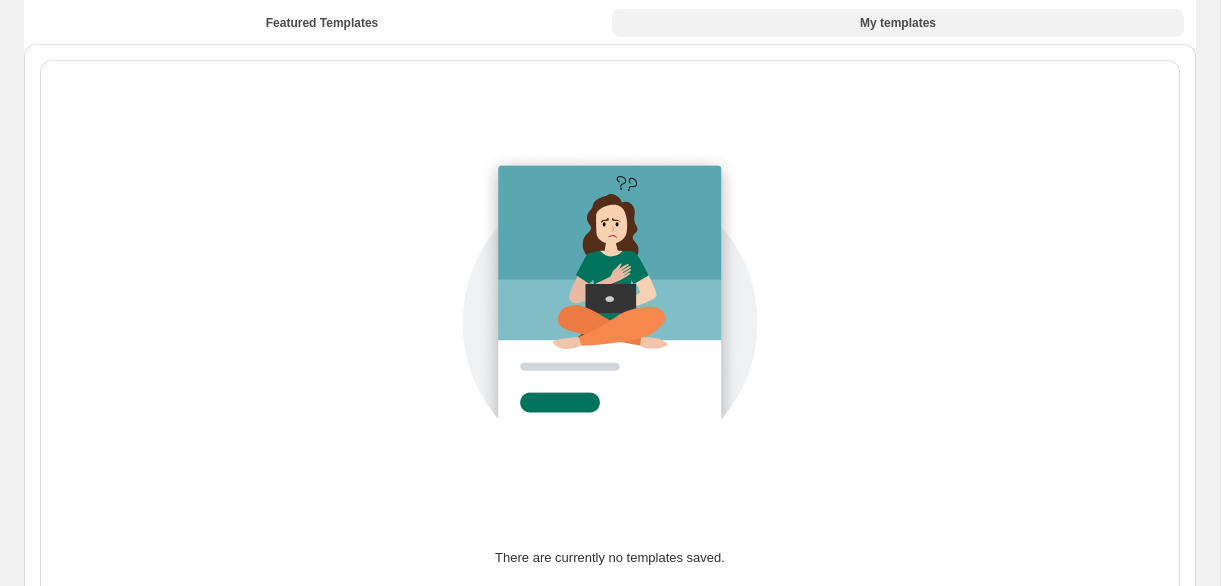 scroll, scrollTop: 0, scrollLeft: 0, axis: both 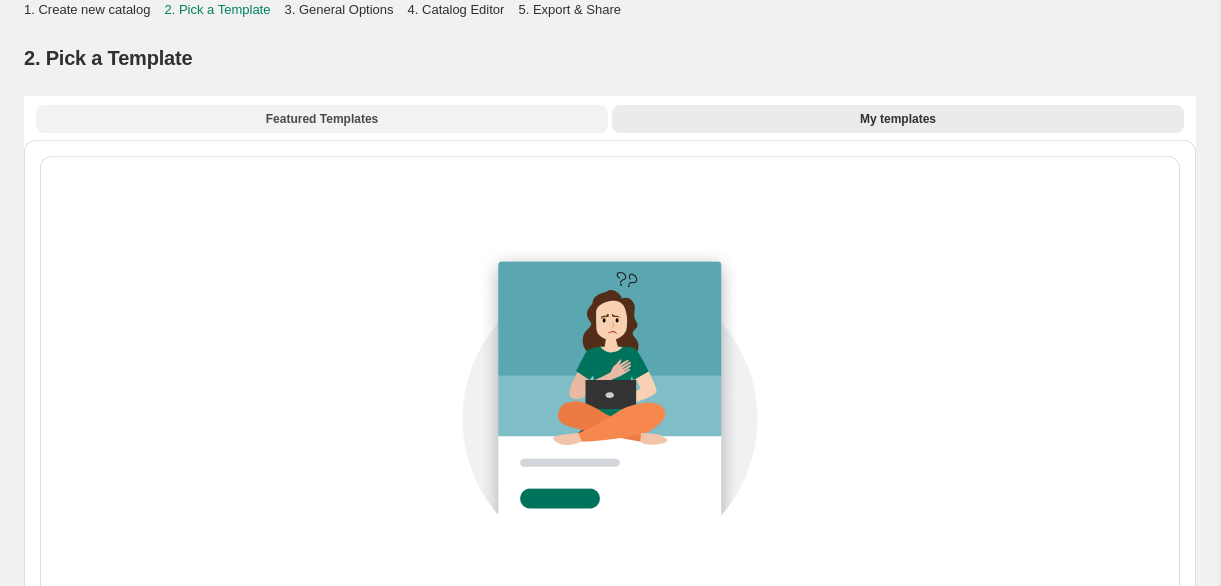 click on "Featured Templates" at bounding box center [322, 119] 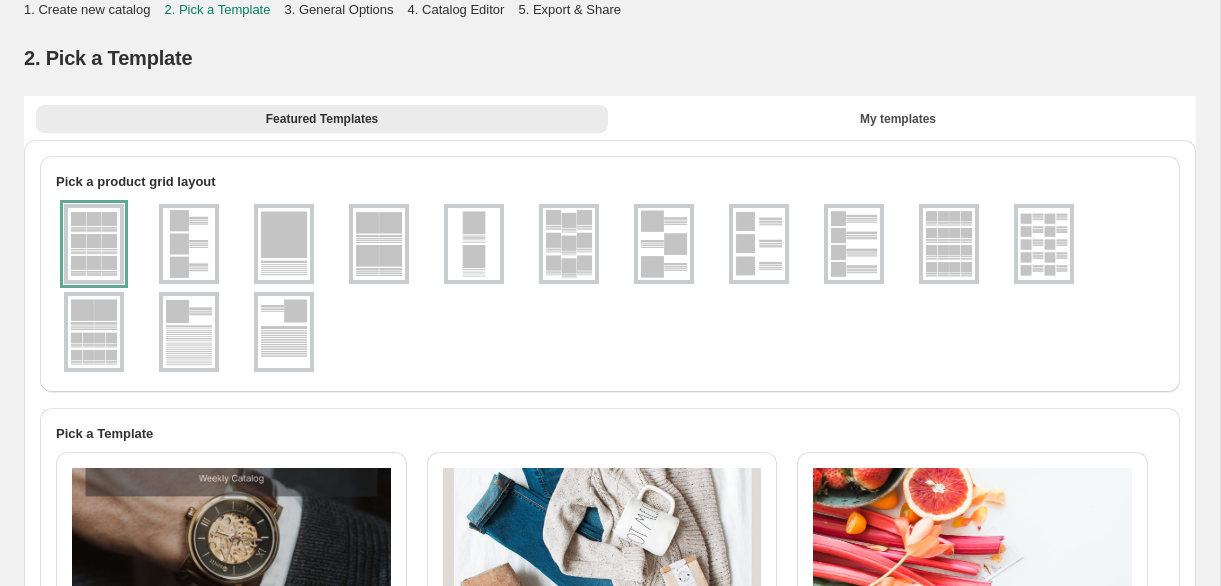 click at bounding box center (189, 244) 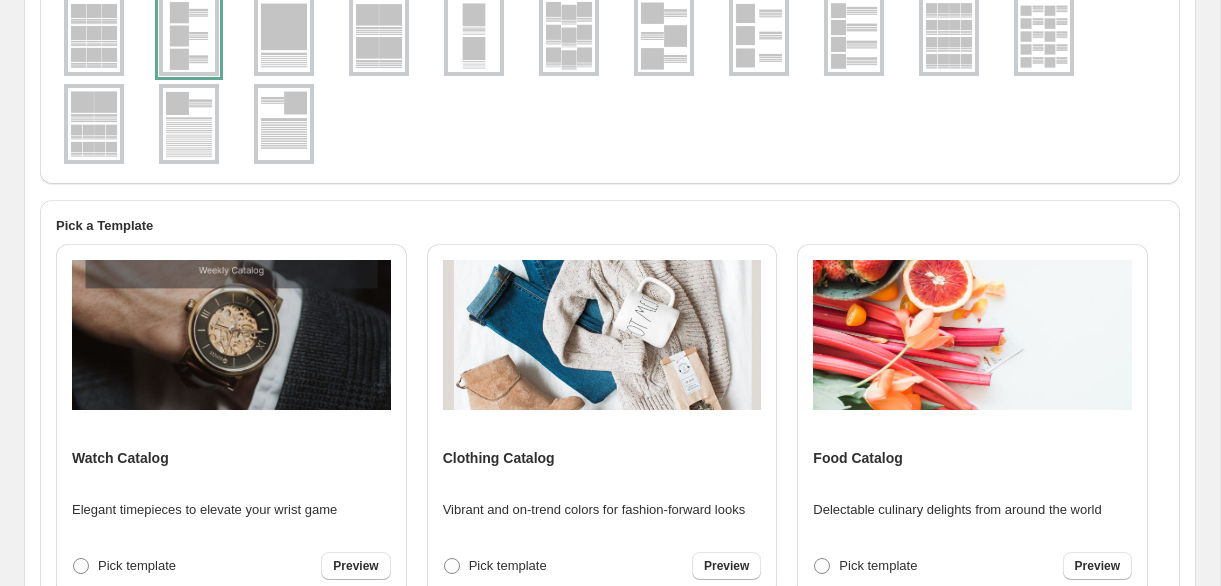 scroll, scrollTop: 394, scrollLeft: 0, axis: vertical 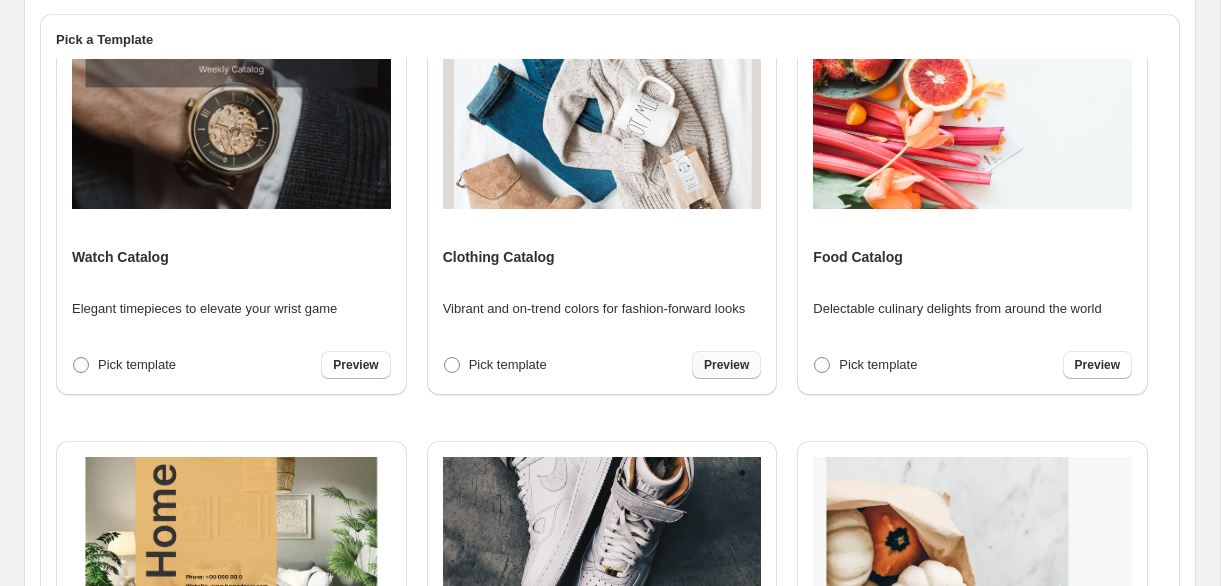 click on "Preview" at bounding box center [726, 365] 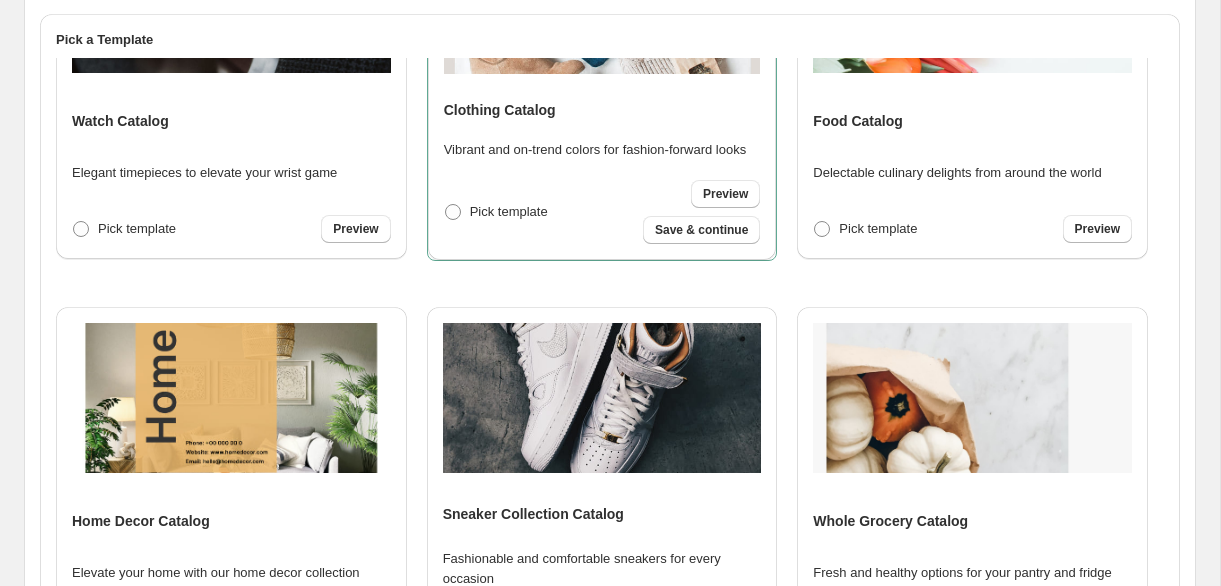 scroll, scrollTop: 249, scrollLeft: 0, axis: vertical 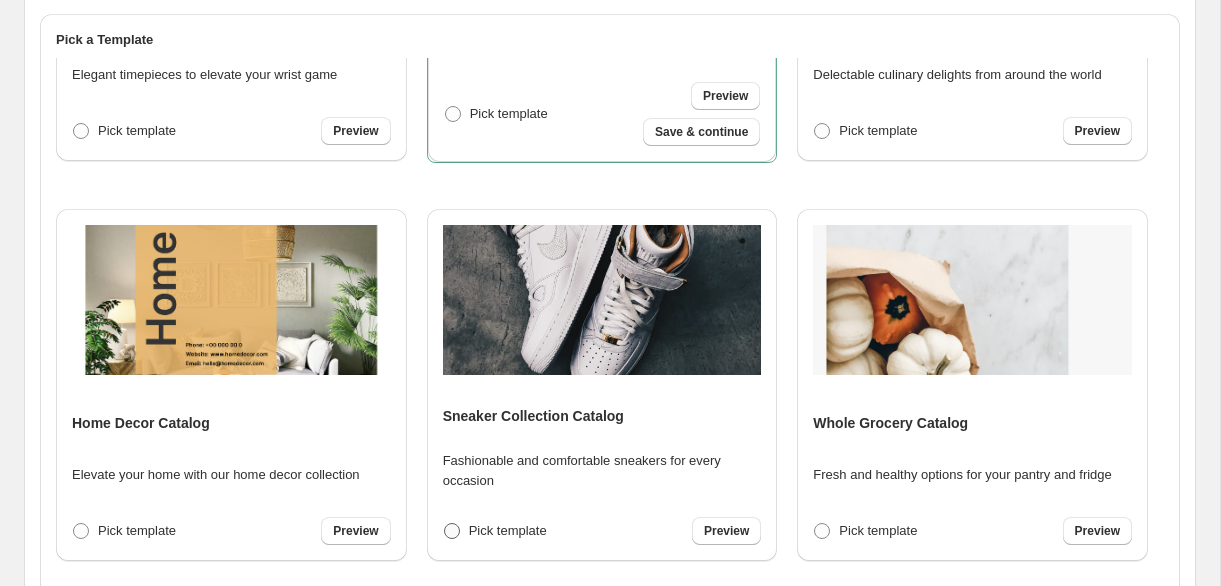 click at bounding box center [452, 531] 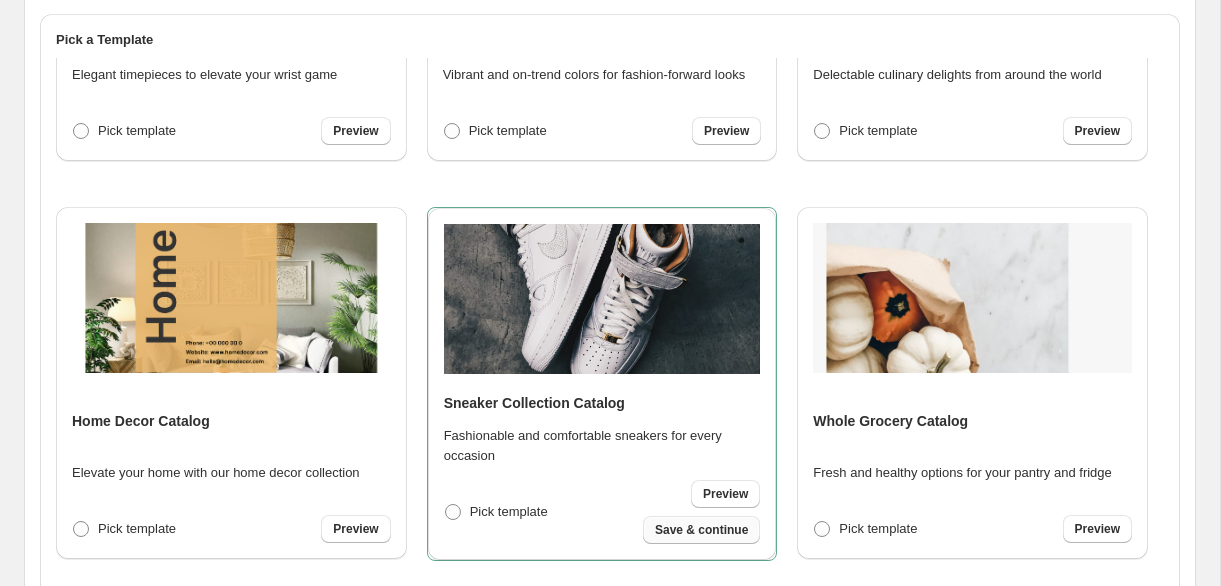 click on "Save & continue" at bounding box center (701, 530) 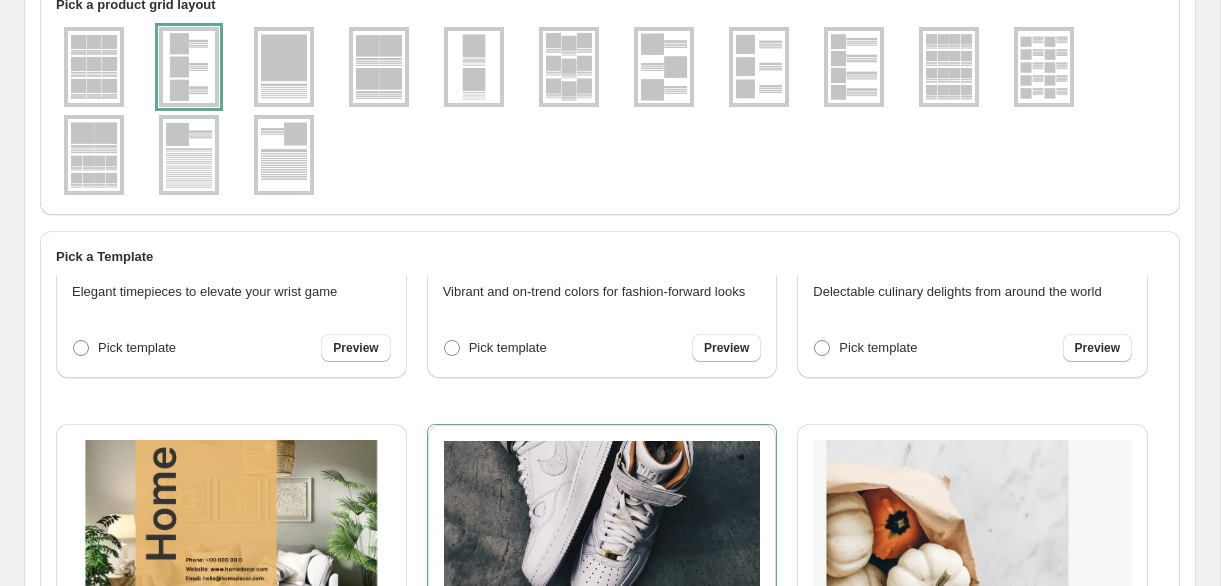 select on "**********" 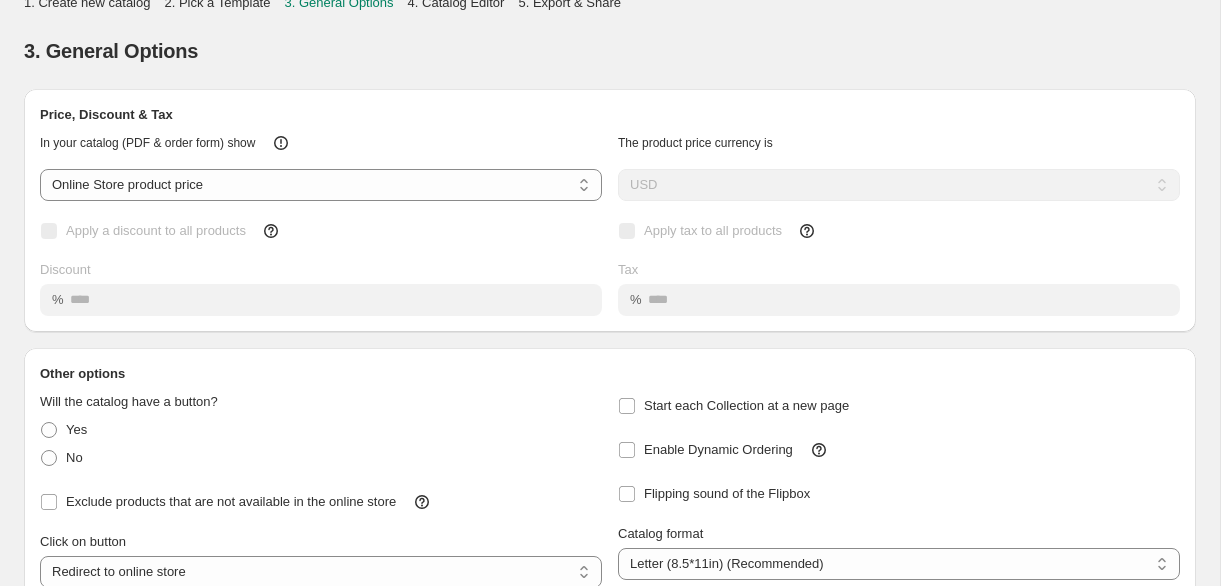 scroll, scrollTop: 0, scrollLeft: 0, axis: both 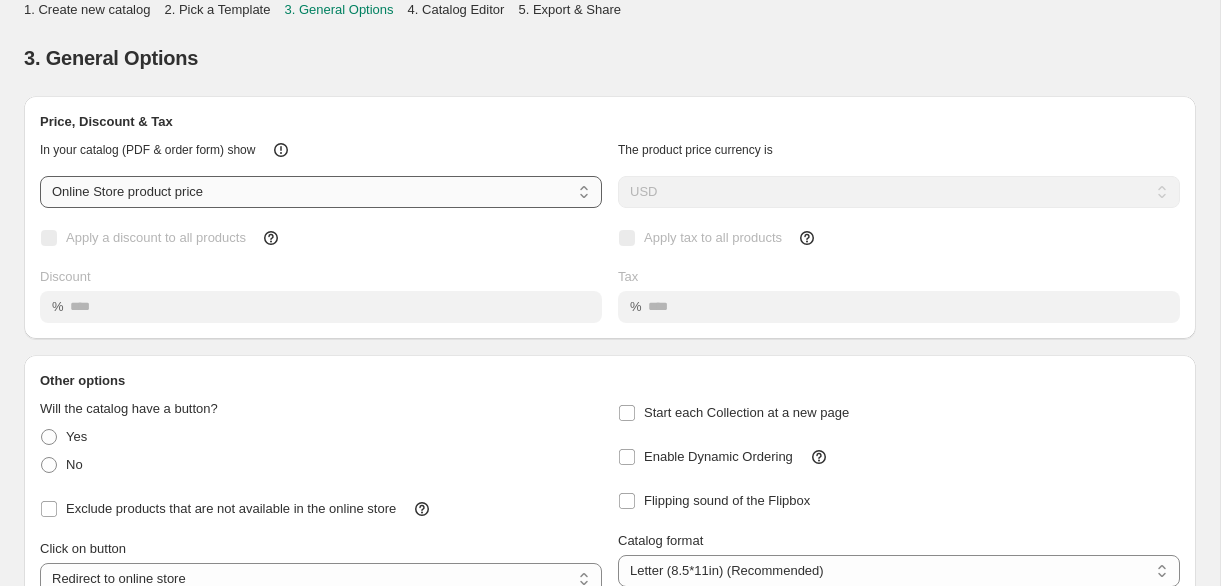 click on "**********" at bounding box center [321, 192] 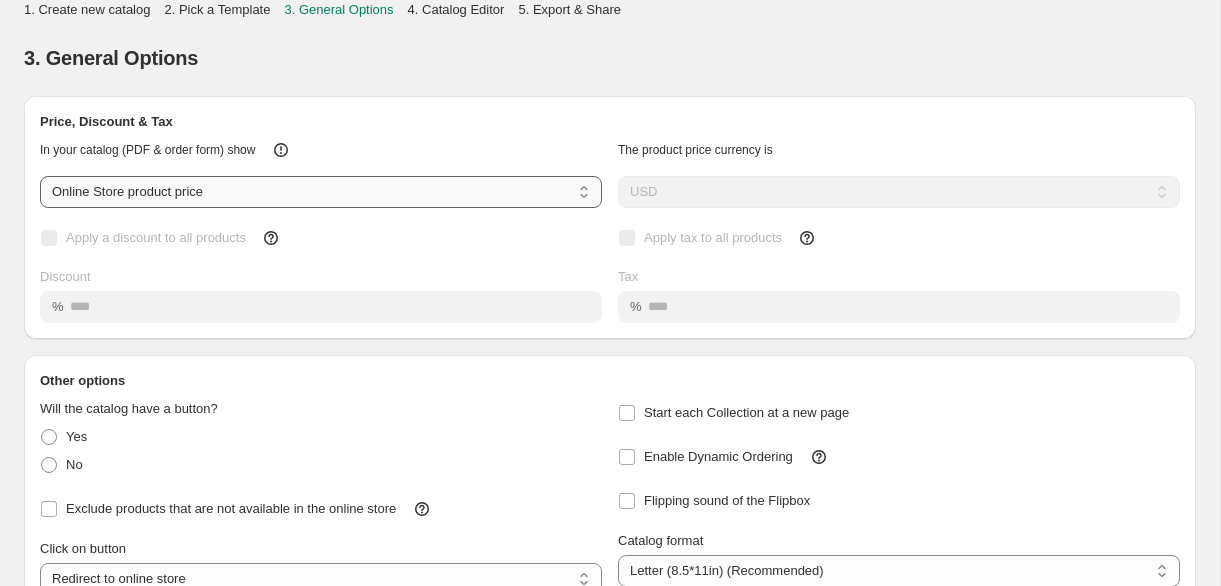 select on "****" 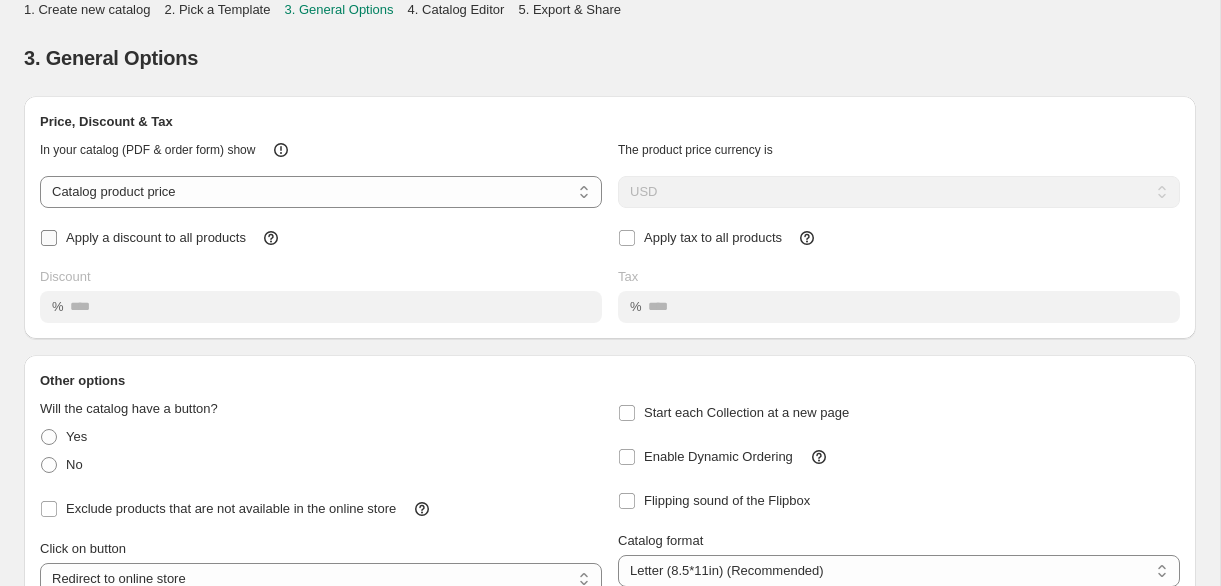 click on "Apply a discount to all products" at bounding box center (156, 237) 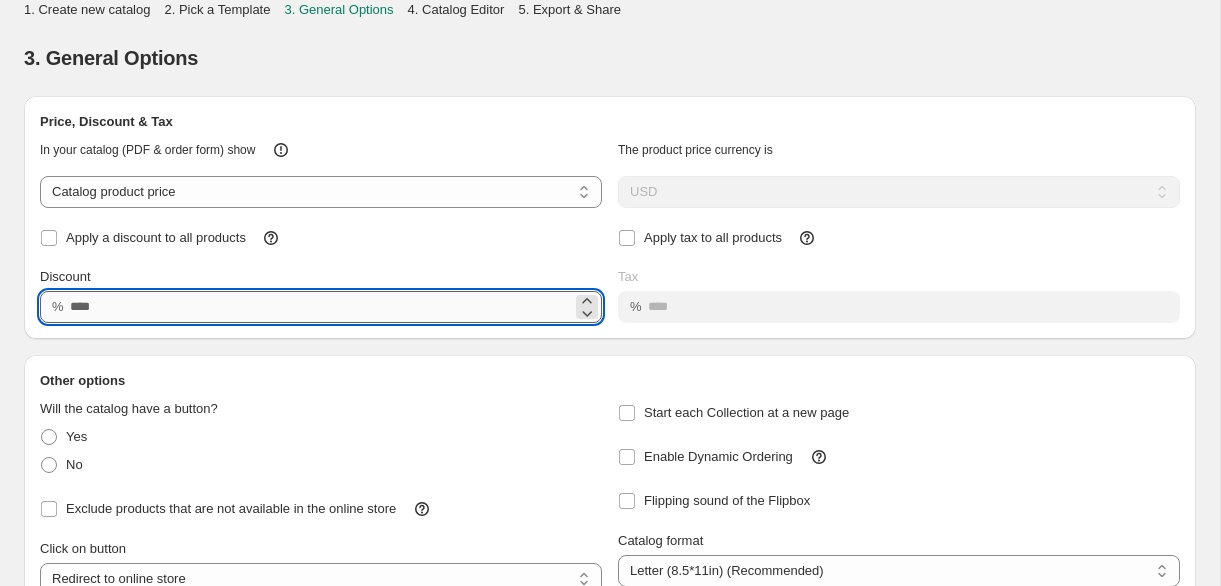 click on "Discount" at bounding box center (321, 307) 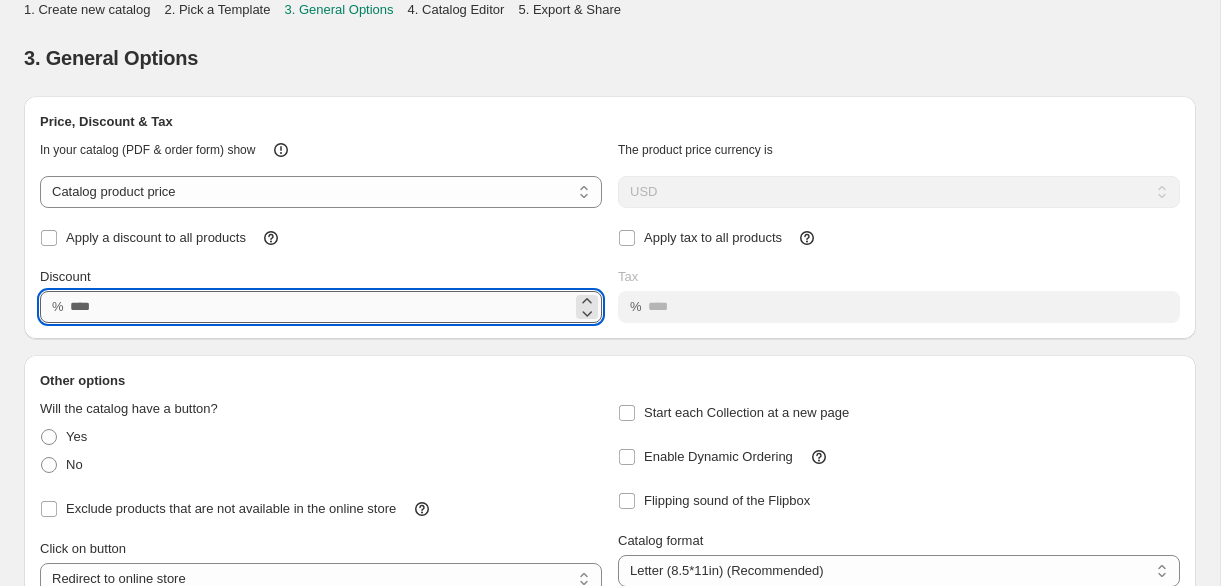click on "Discount" at bounding box center [321, 307] 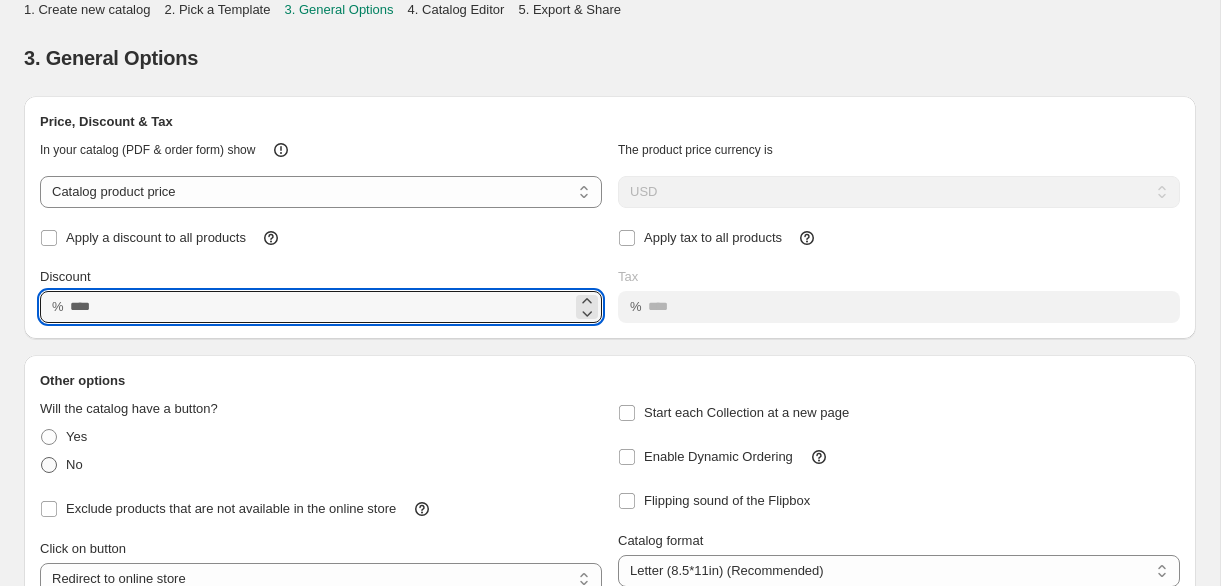 type on "**" 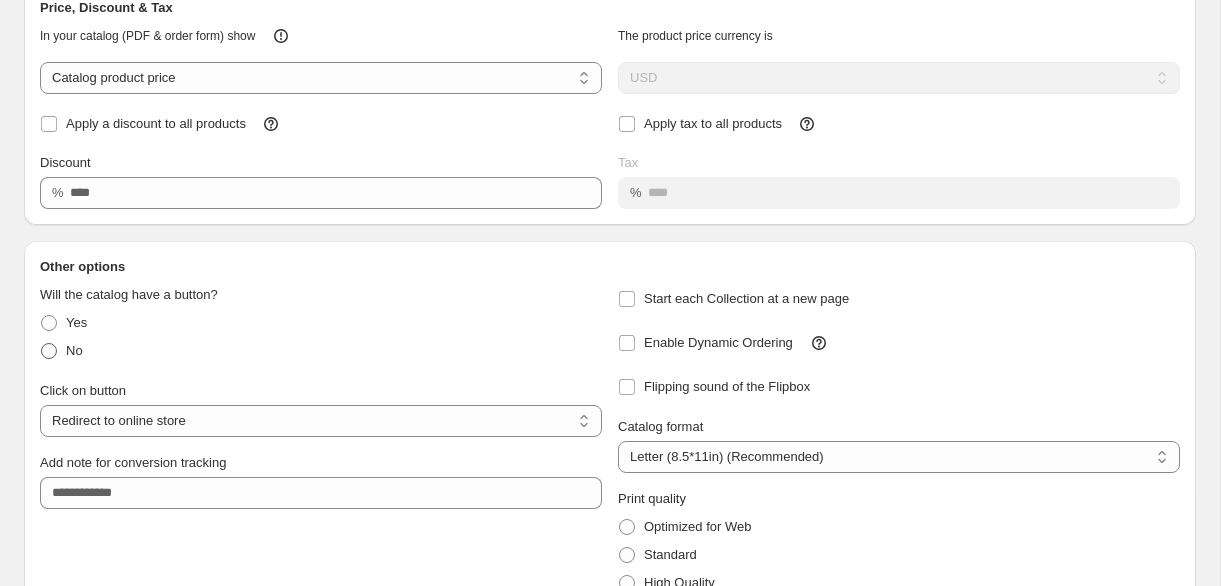 scroll, scrollTop: 116, scrollLeft: 0, axis: vertical 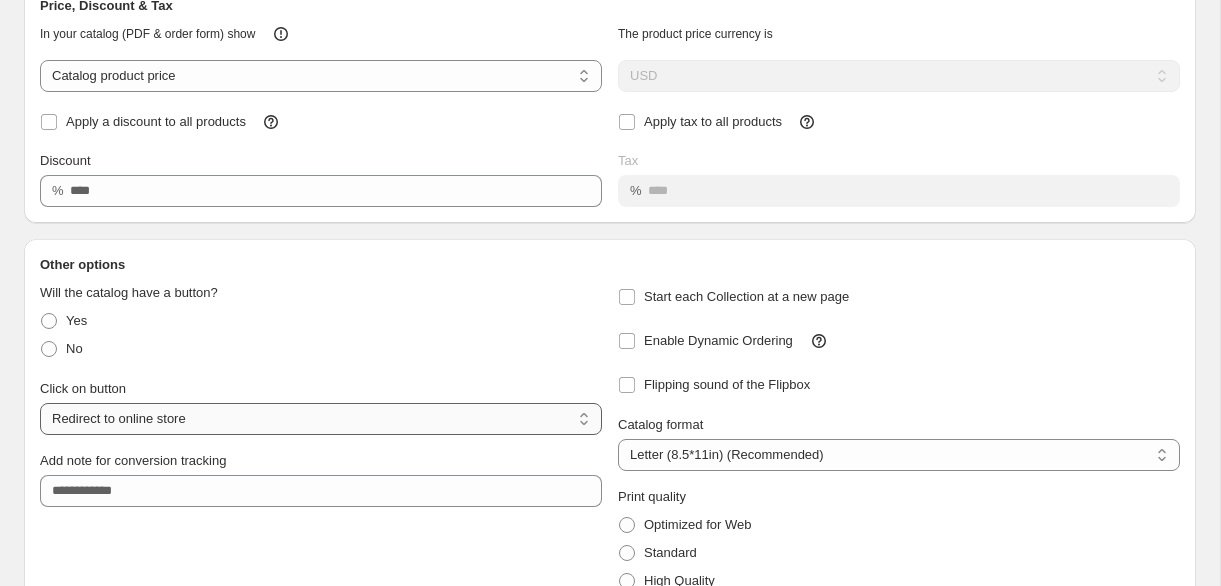click on "**********" at bounding box center [321, 419] 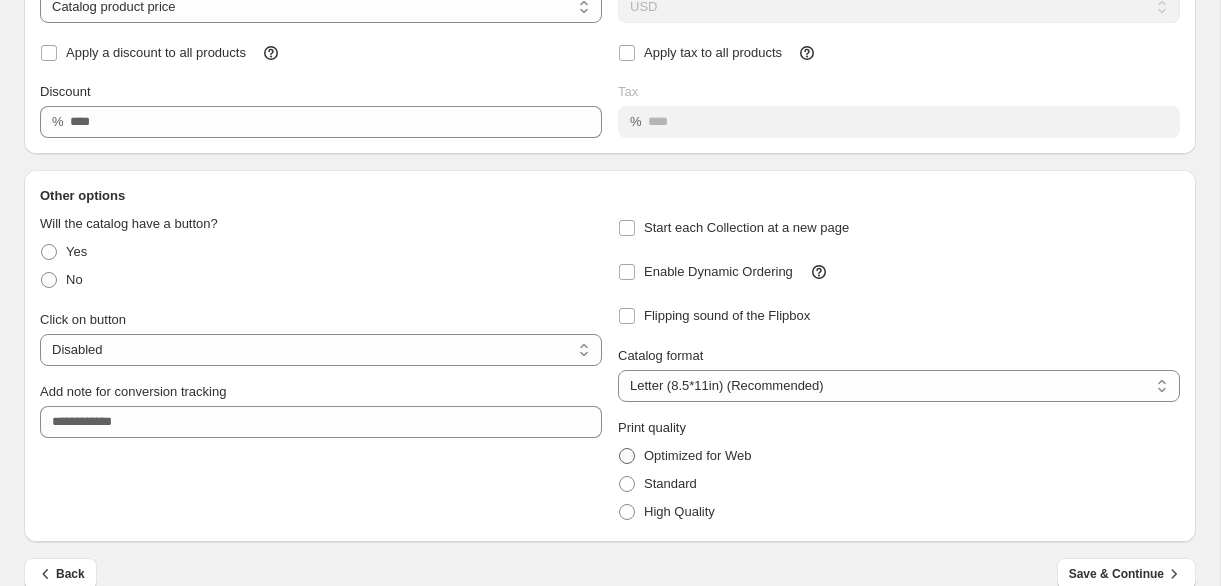 scroll, scrollTop: 209, scrollLeft: 0, axis: vertical 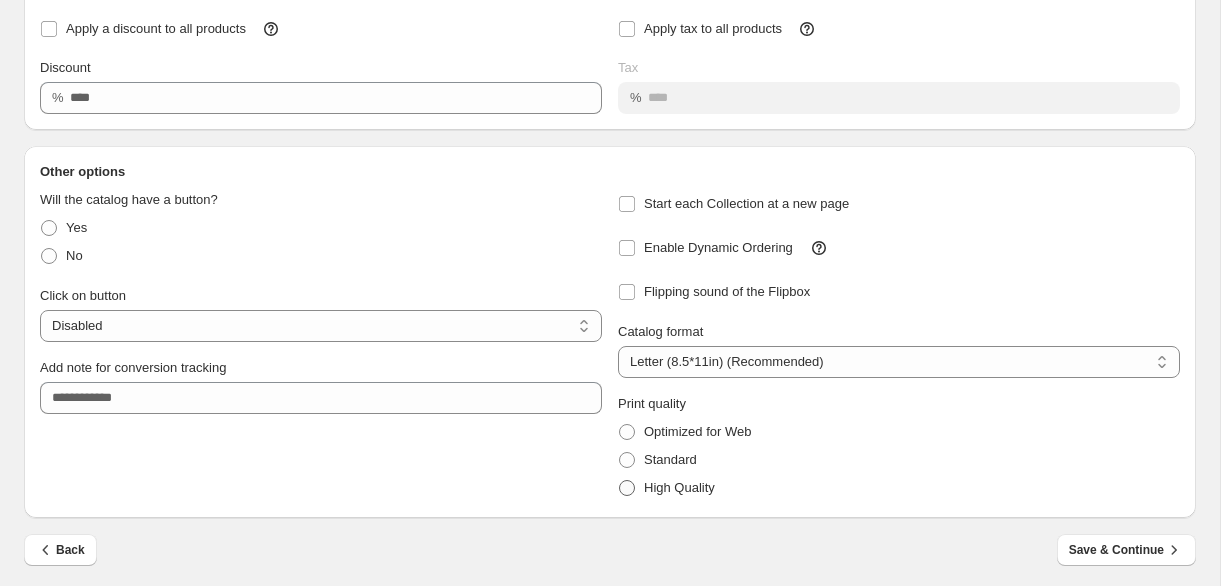 click on "High Quality" at bounding box center (679, 487) 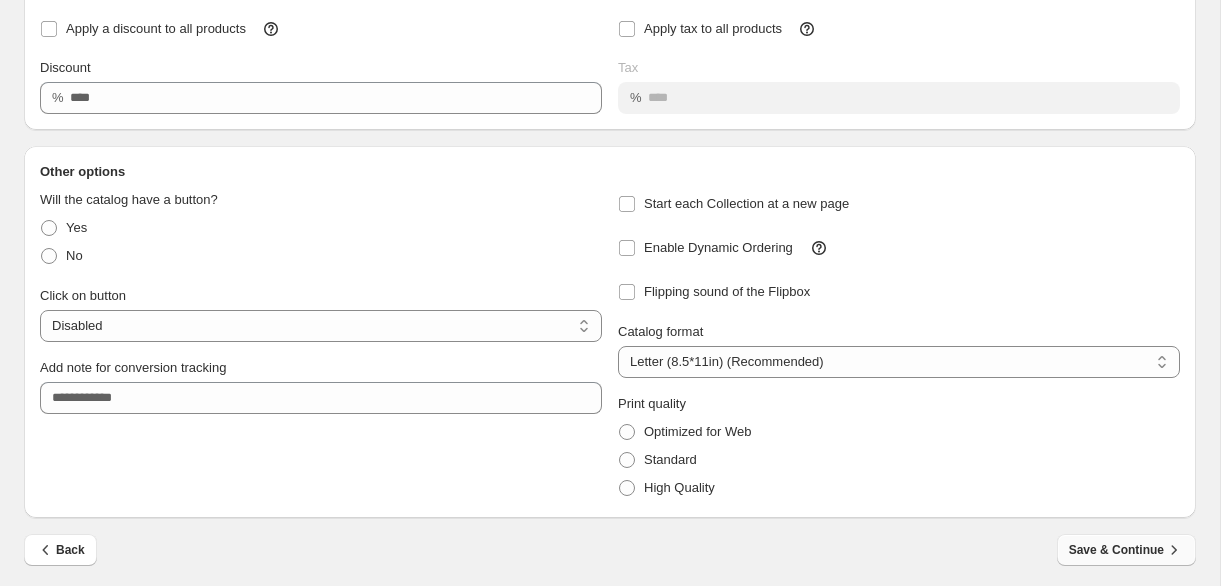 click on "Save & Continue" at bounding box center [1126, 550] 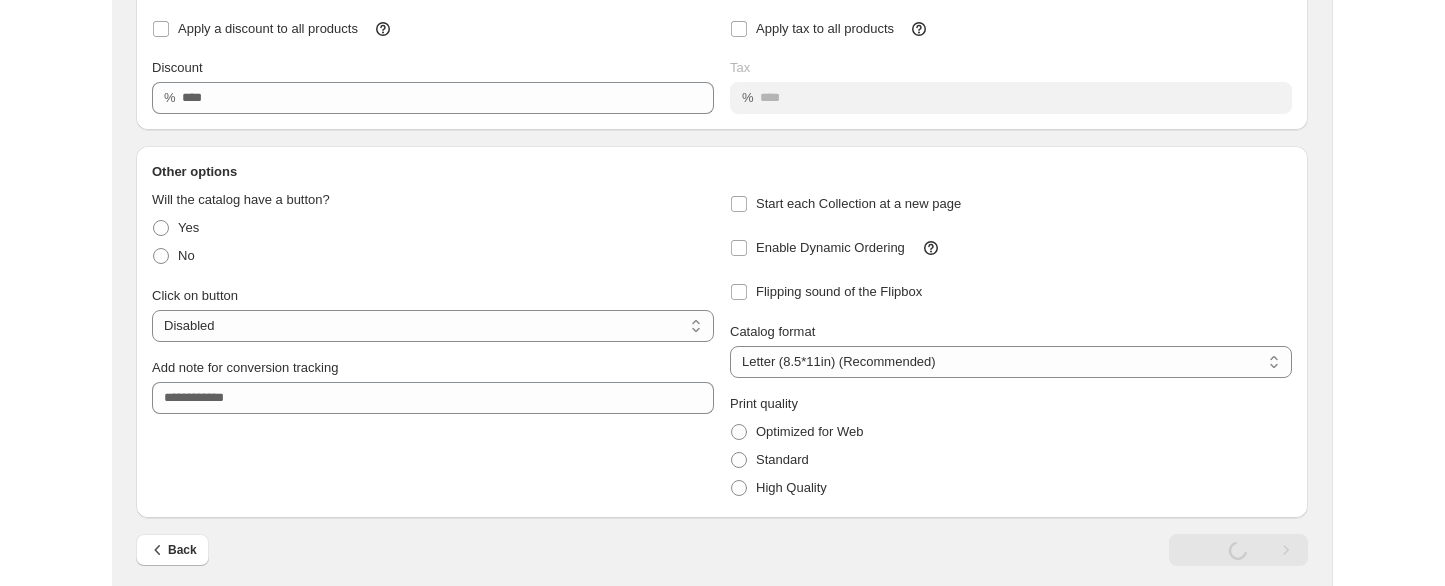 scroll, scrollTop: 0, scrollLeft: 0, axis: both 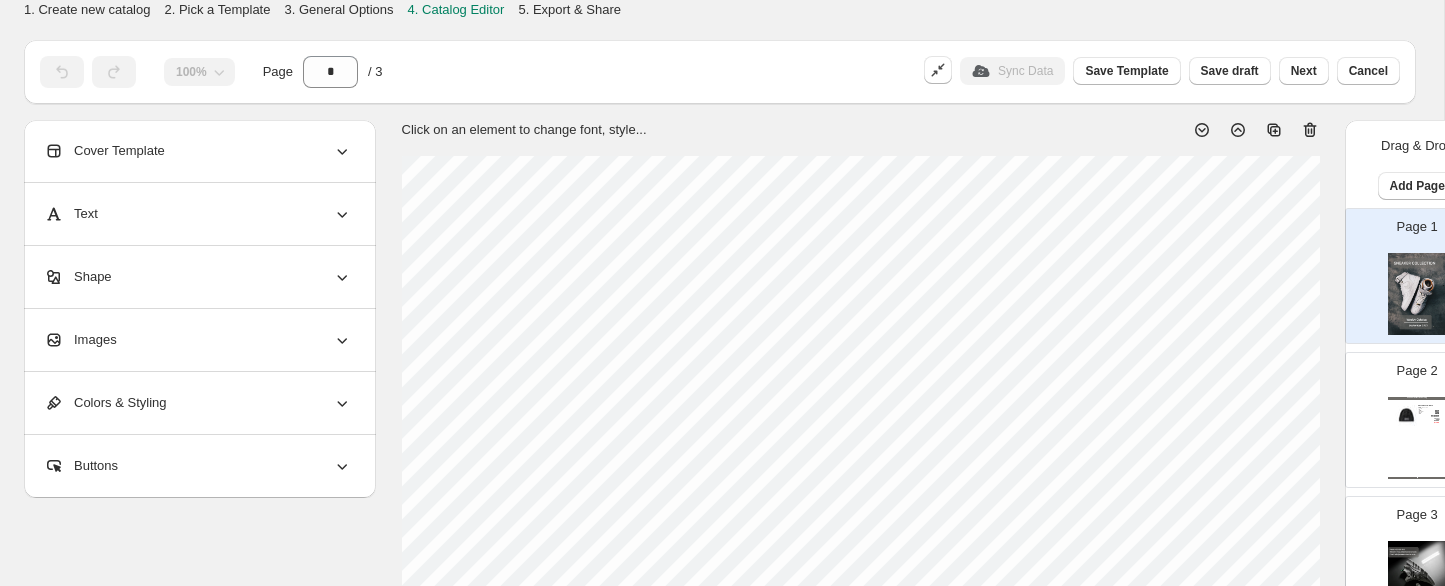 click at bounding box center (1406, 416) 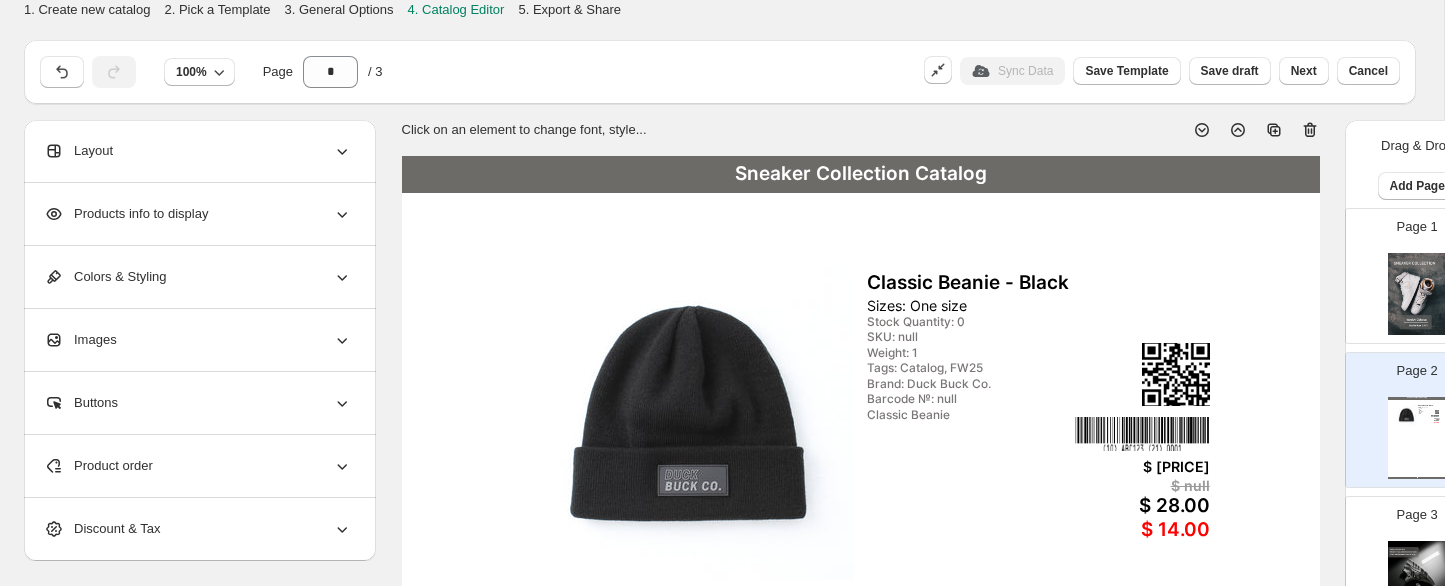 click at bounding box center [682, 423] 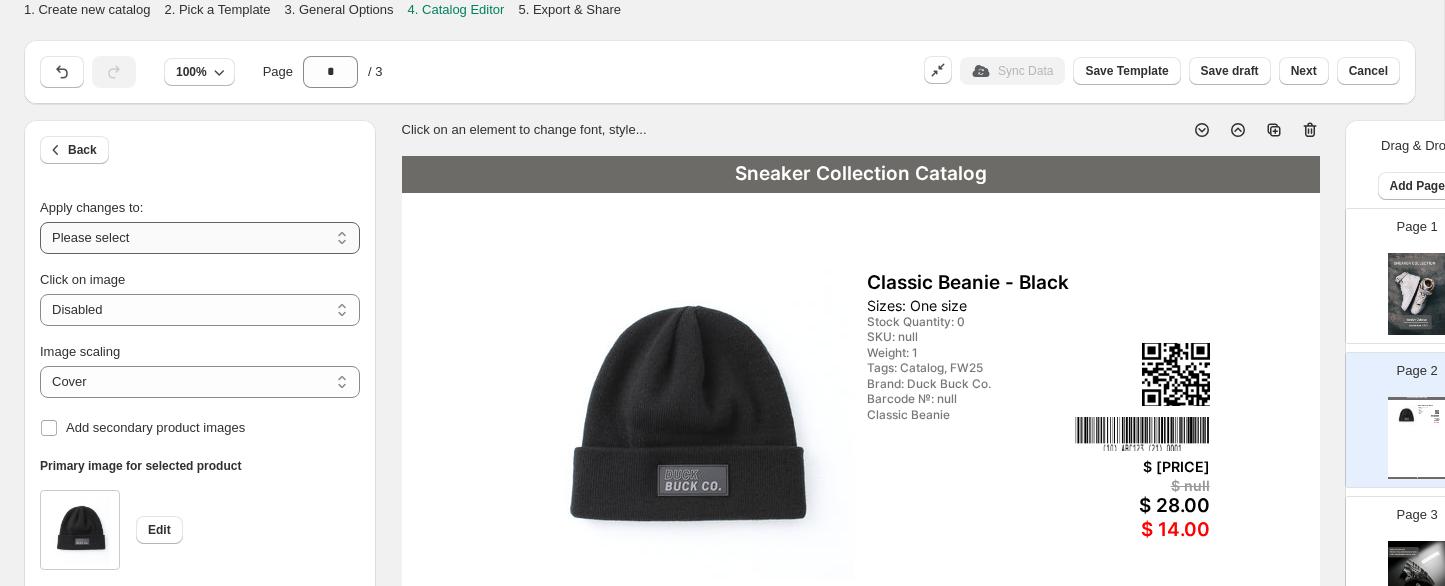 click on "**********" at bounding box center [200, 238] 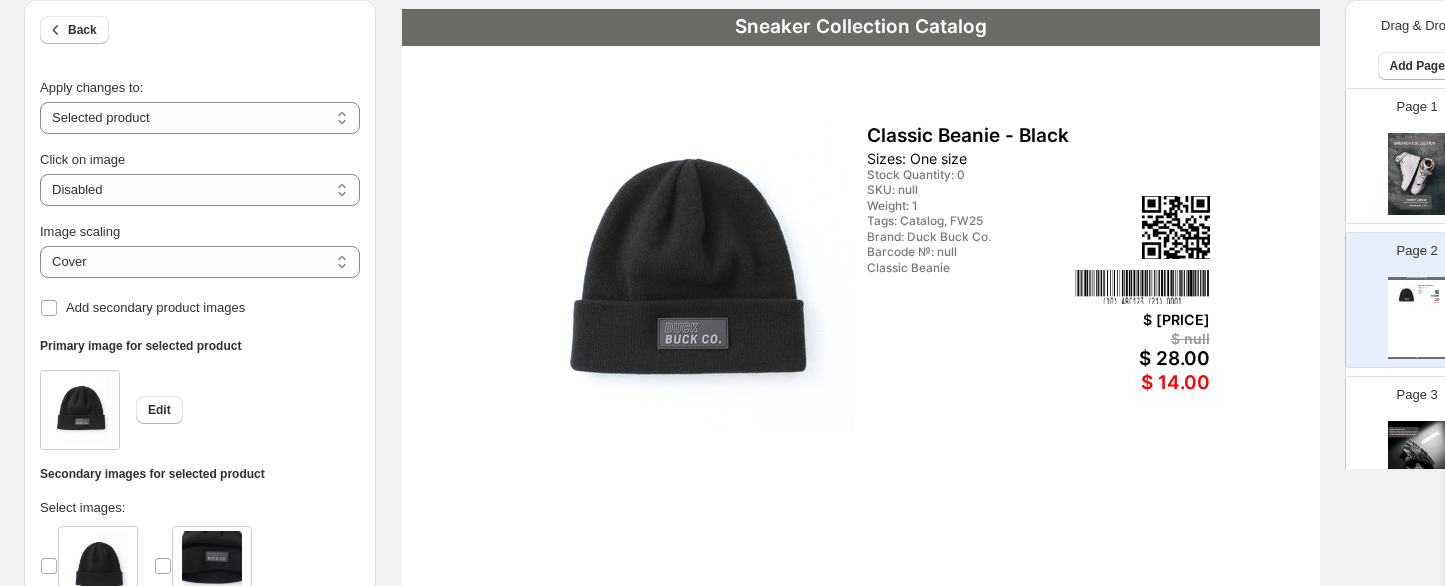 scroll, scrollTop: 164, scrollLeft: 0, axis: vertical 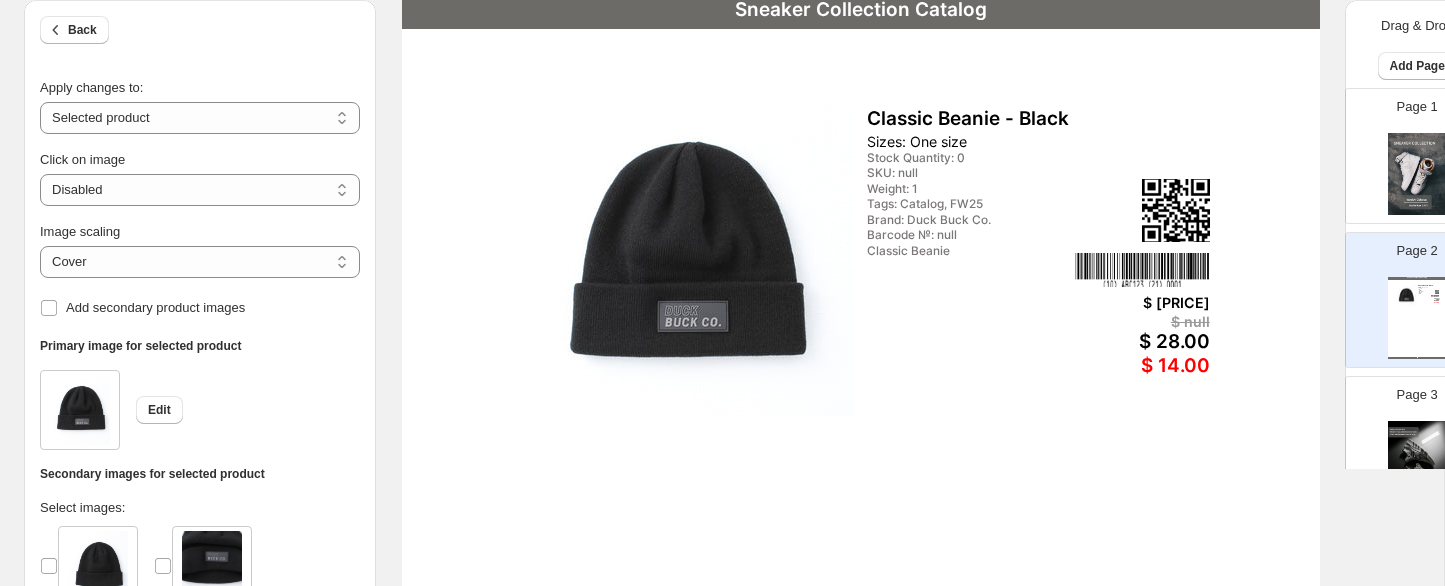 click on "Sneaker Collection Catalog Classic Beanie - Black Sizes: One size
Stock Quantity:  0 SKU:  null Weight:  1 Tags:  Catalog, FW25 Brand:  Duck Buck Co. Barcode №:  null Classic Beanie $ 7.8 $ null $ 28.00 $ 14.00 Sneaker Collection Catalog | Page 1" at bounding box center (861, 586) 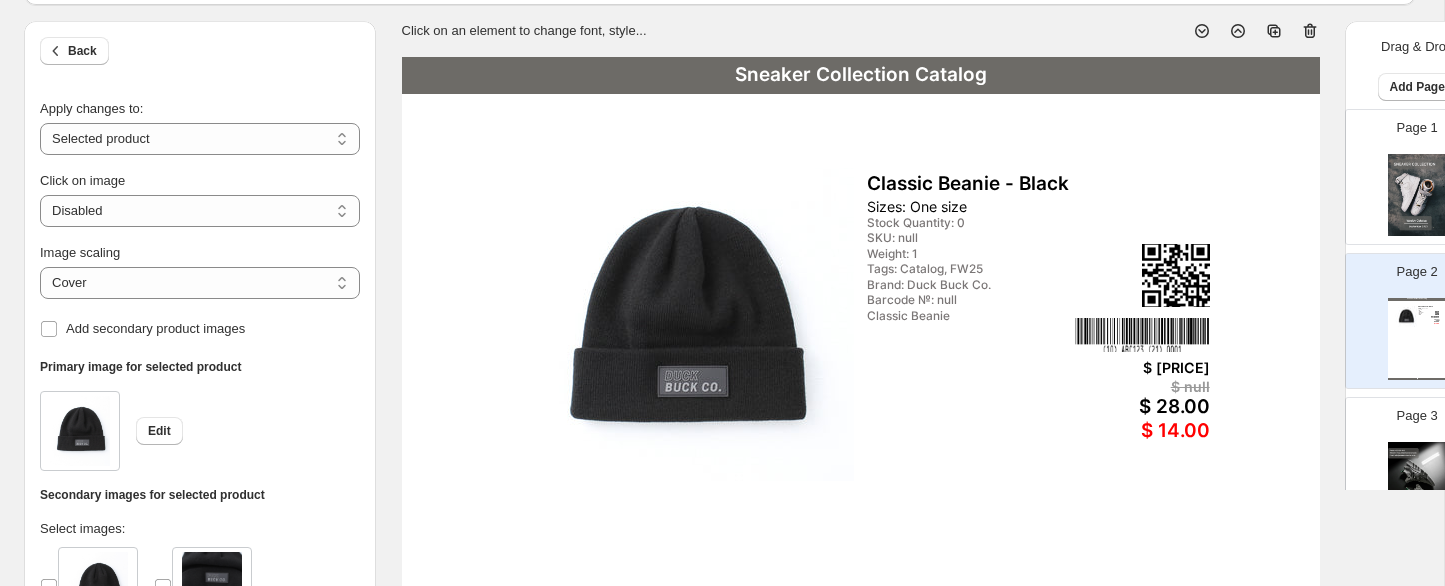 scroll, scrollTop: 0, scrollLeft: 0, axis: both 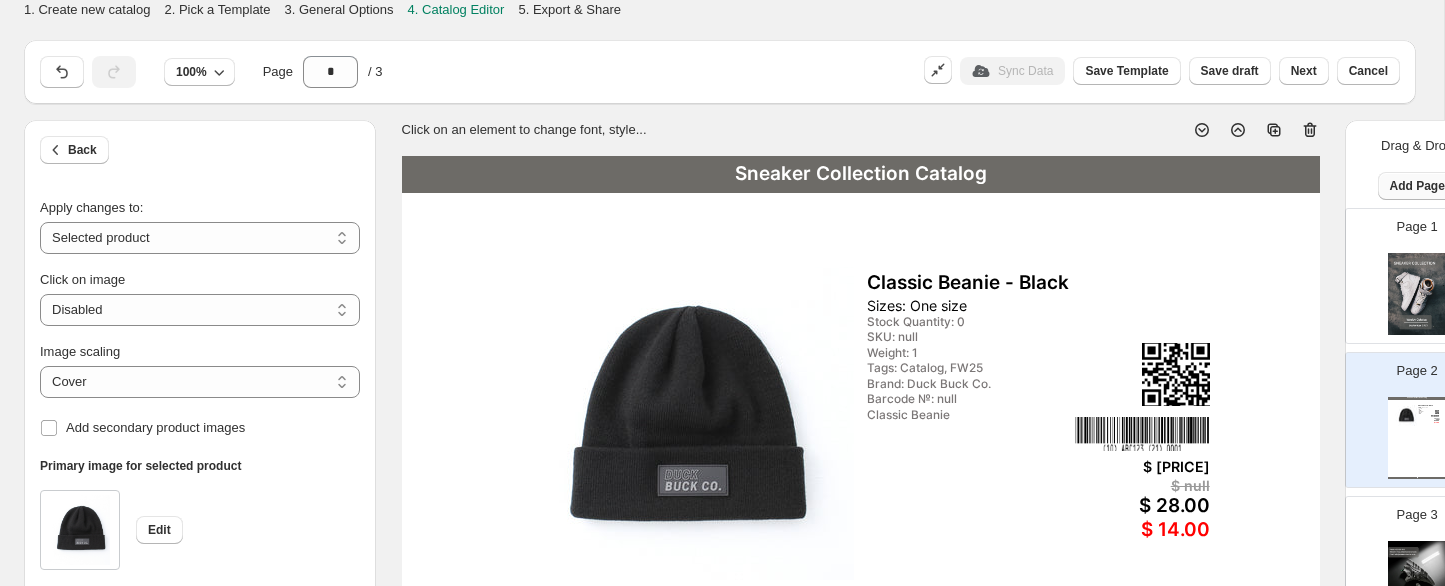 click on "Add Page" at bounding box center [1417, 186] 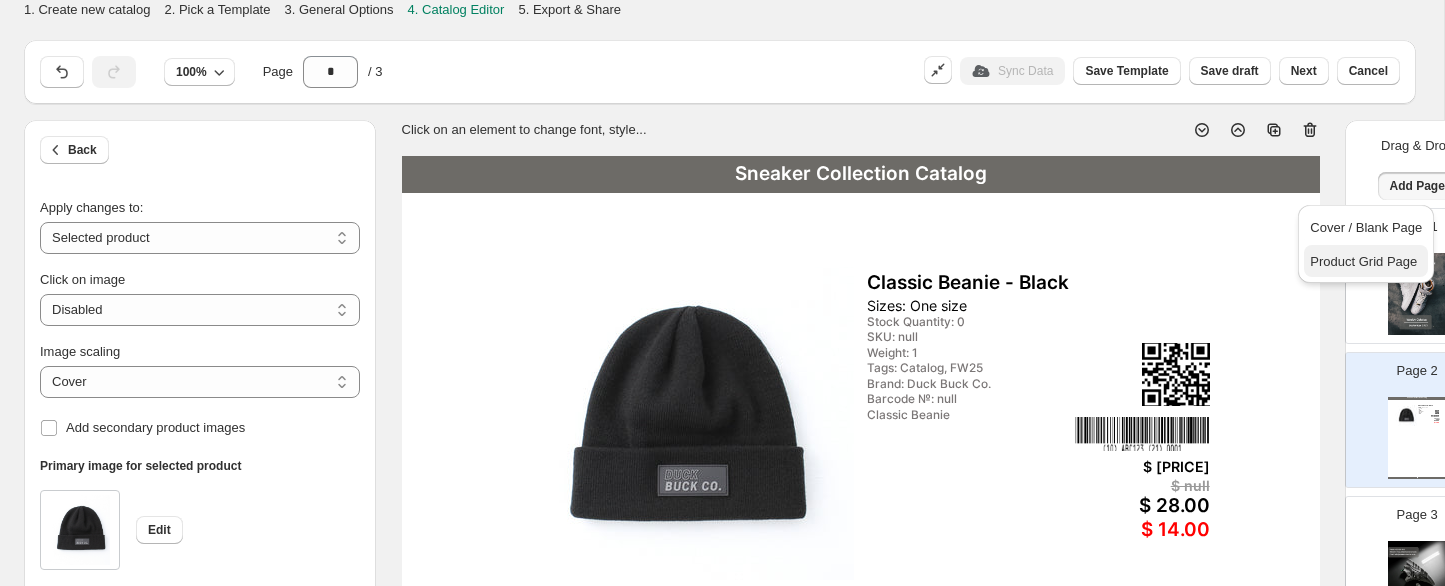 click on "Product Grid Page" at bounding box center [1366, 262] 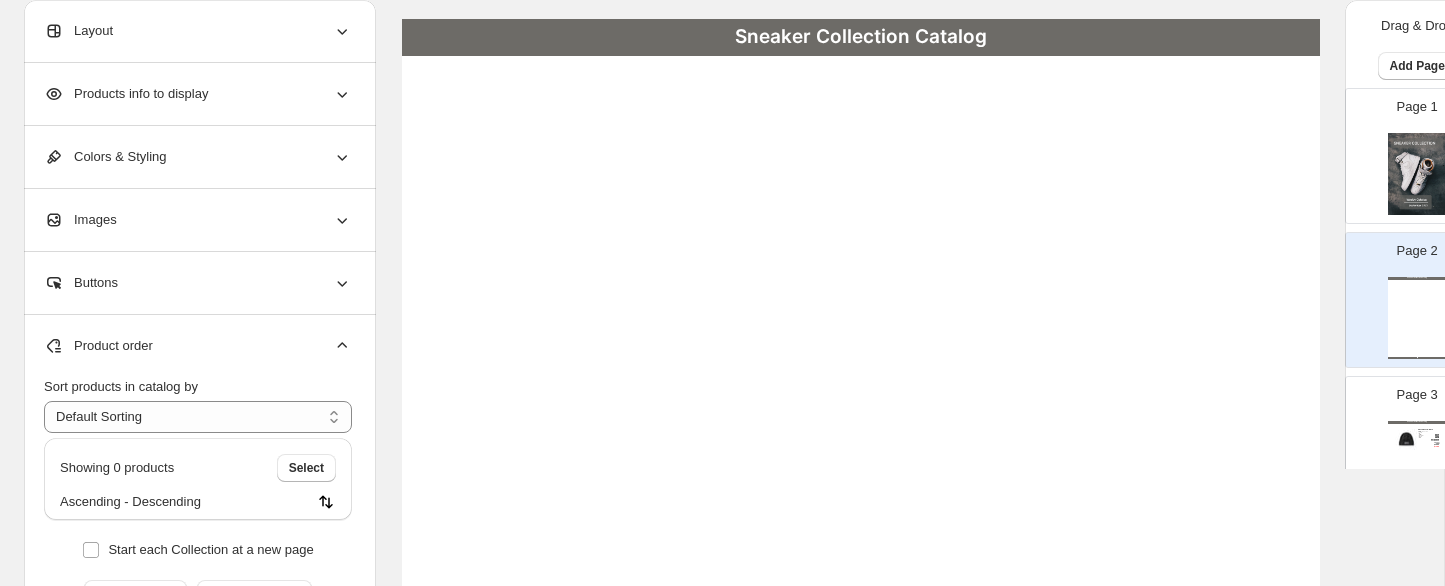 scroll, scrollTop: 130, scrollLeft: 0, axis: vertical 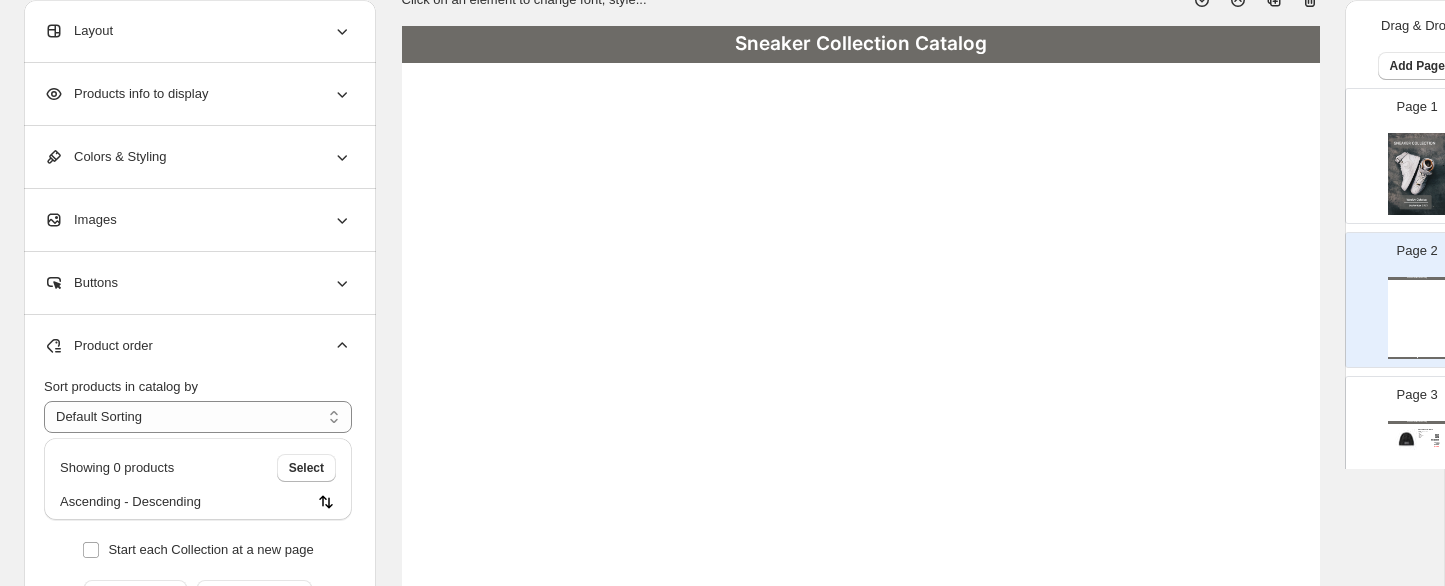click 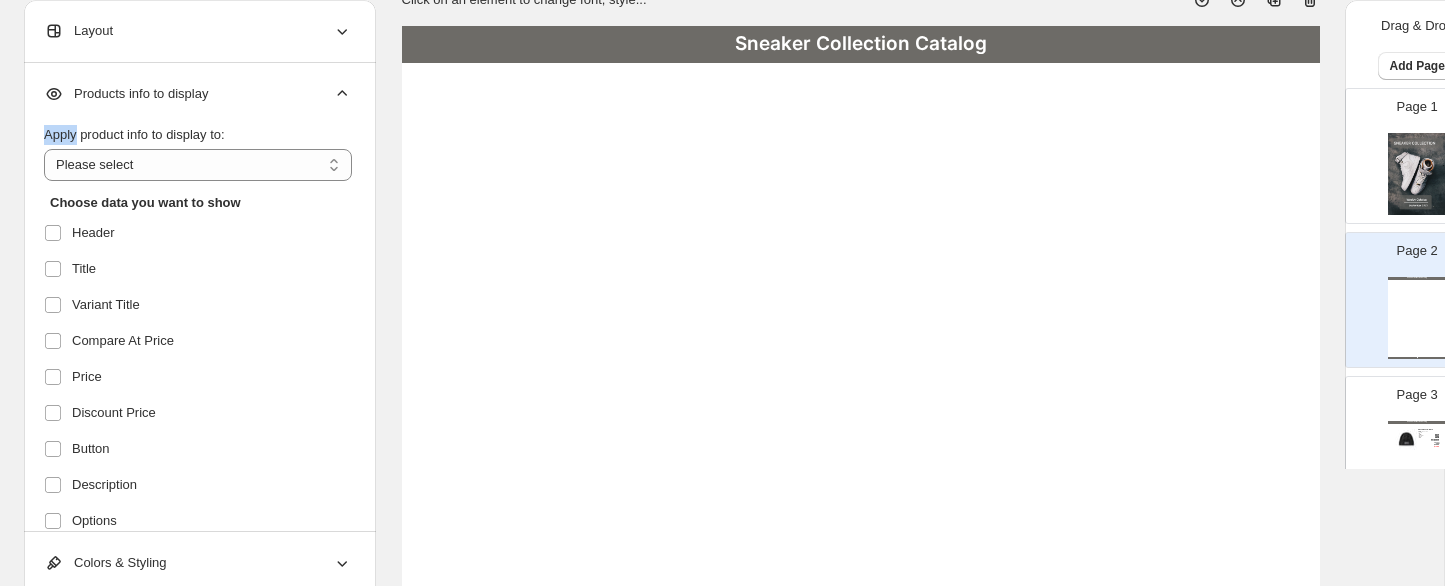 click 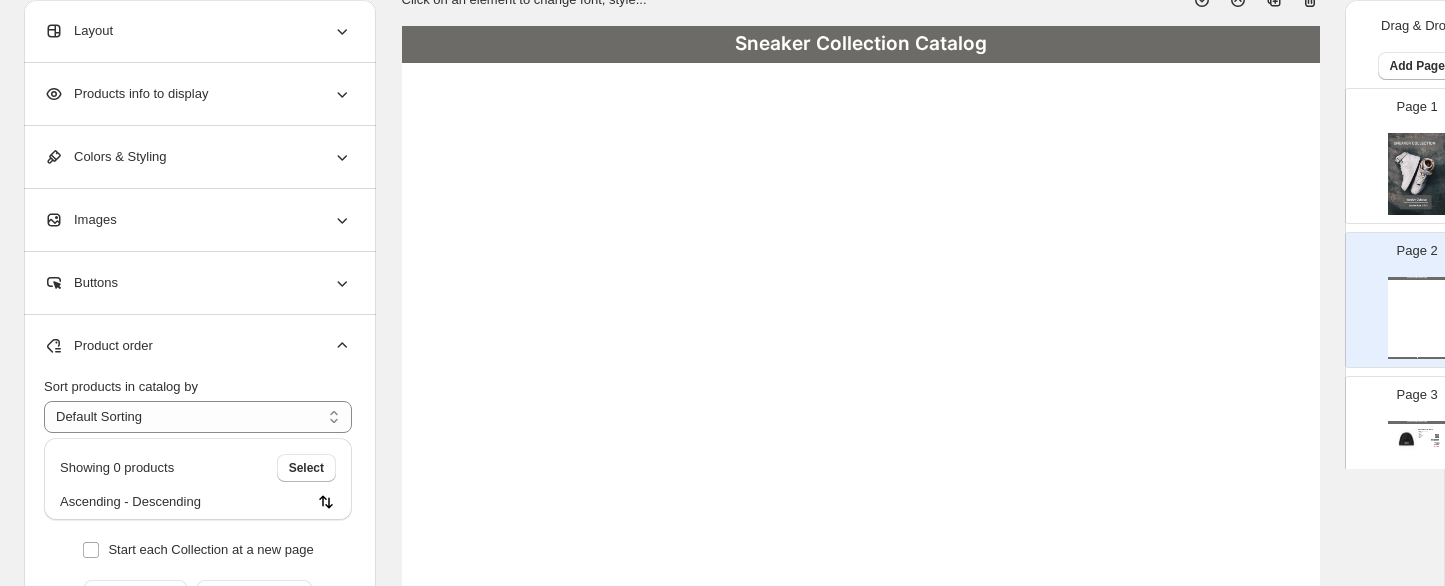 click on "Layout" at bounding box center [198, 31] 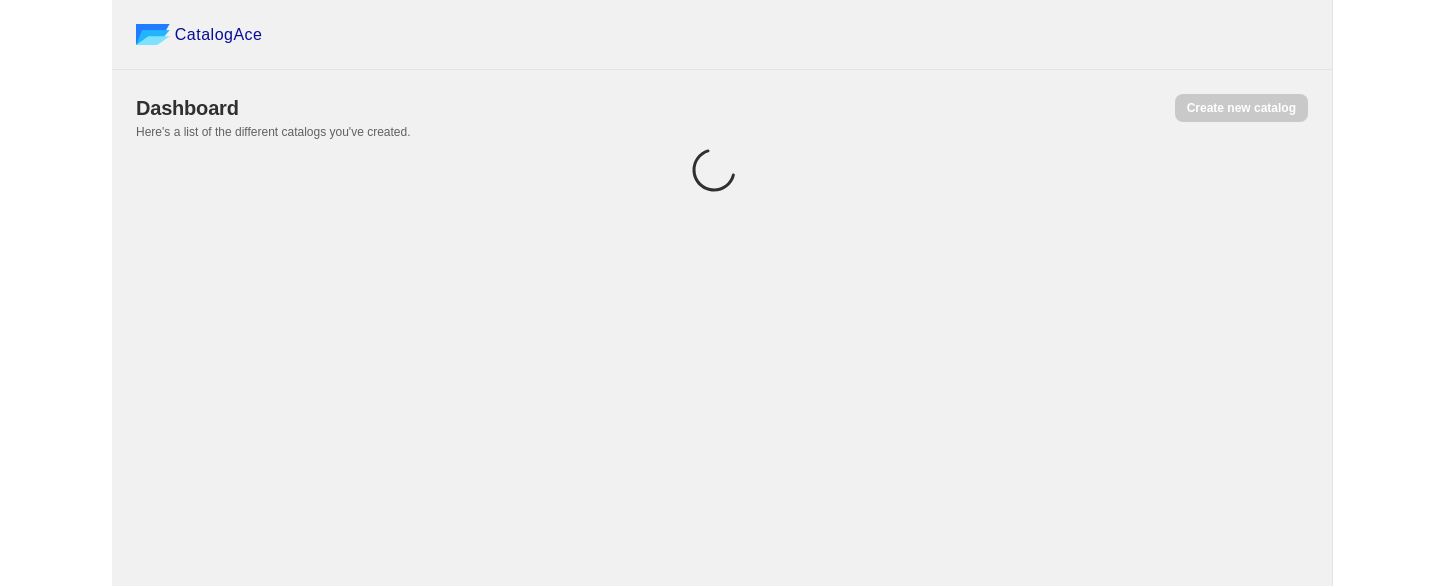 scroll, scrollTop: 0, scrollLeft: 0, axis: both 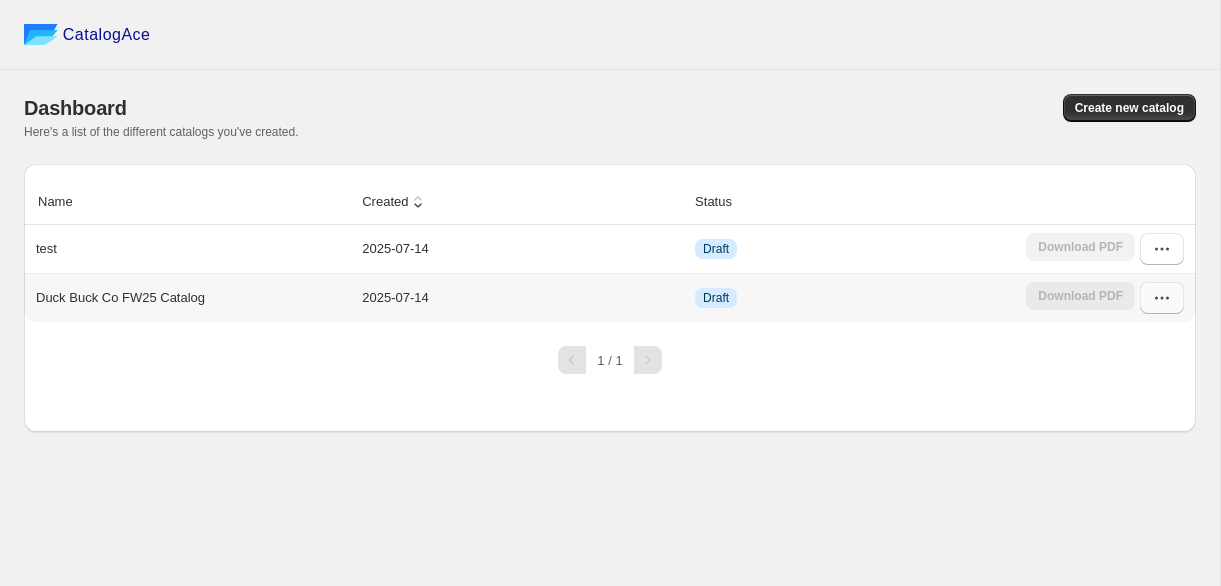 click 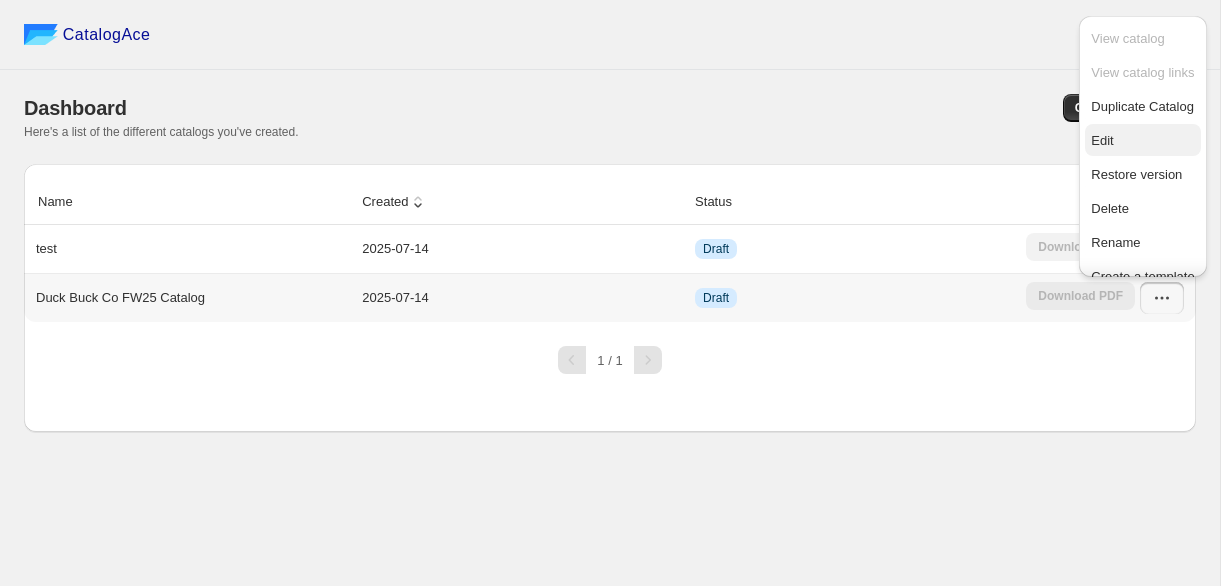 click on "Edit" at bounding box center (1142, 141) 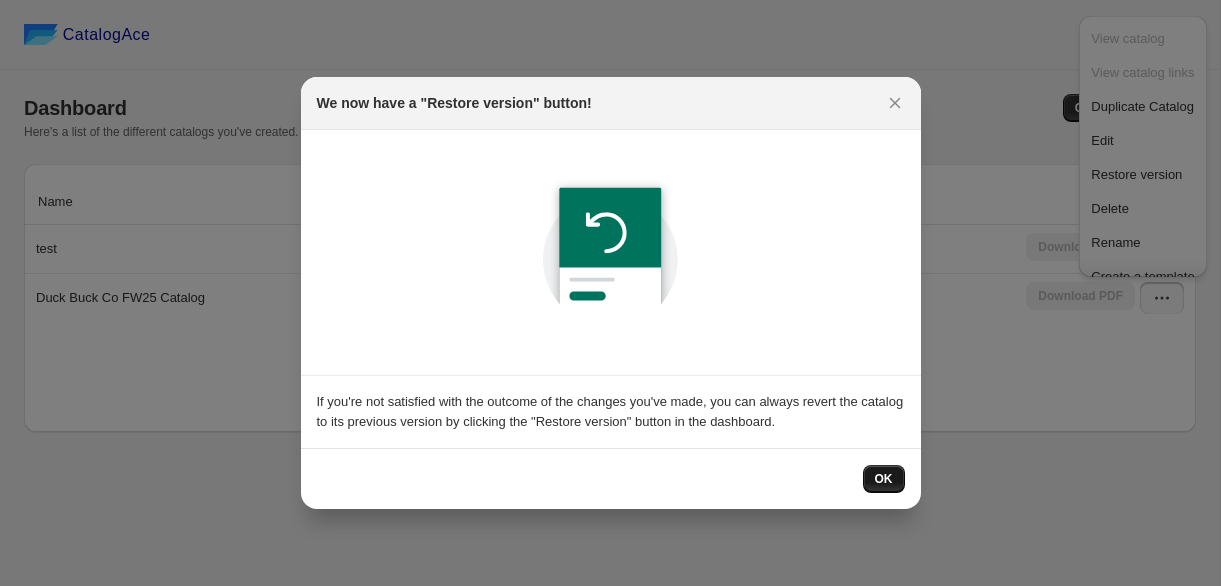click on "OK" at bounding box center [884, 479] 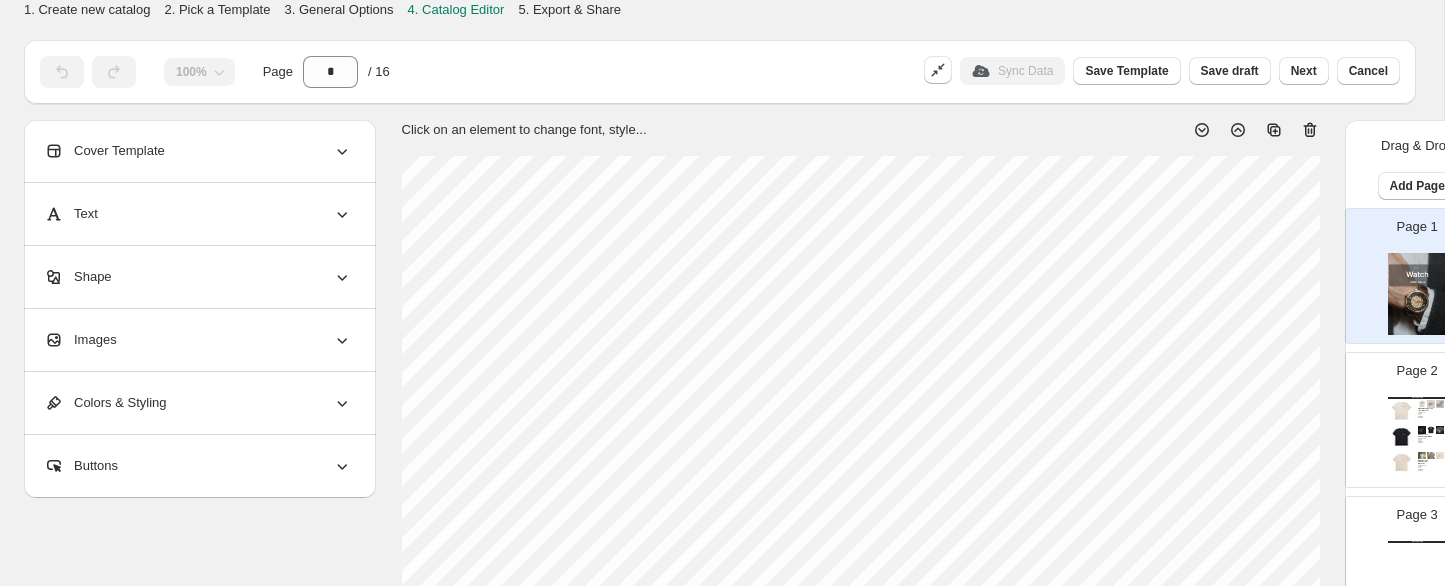 click on "Page 2 Watch Catalog Men's Classic Cotton Tee - Natural SIZES:  S-4XL
COMP:
SKU:
PRICE: $
MSRP: $ Men's Cotton Pocket Tee - Black SIZES:  XS-4XL
COMP:
SKU:
PRICE: $
MSRP: $ Men's Cotton Pocket Tee - Natural SIZES:  XS-4XL
COMP:
SKU:
PRICE: $
MSRP: $" at bounding box center [1409, 412] 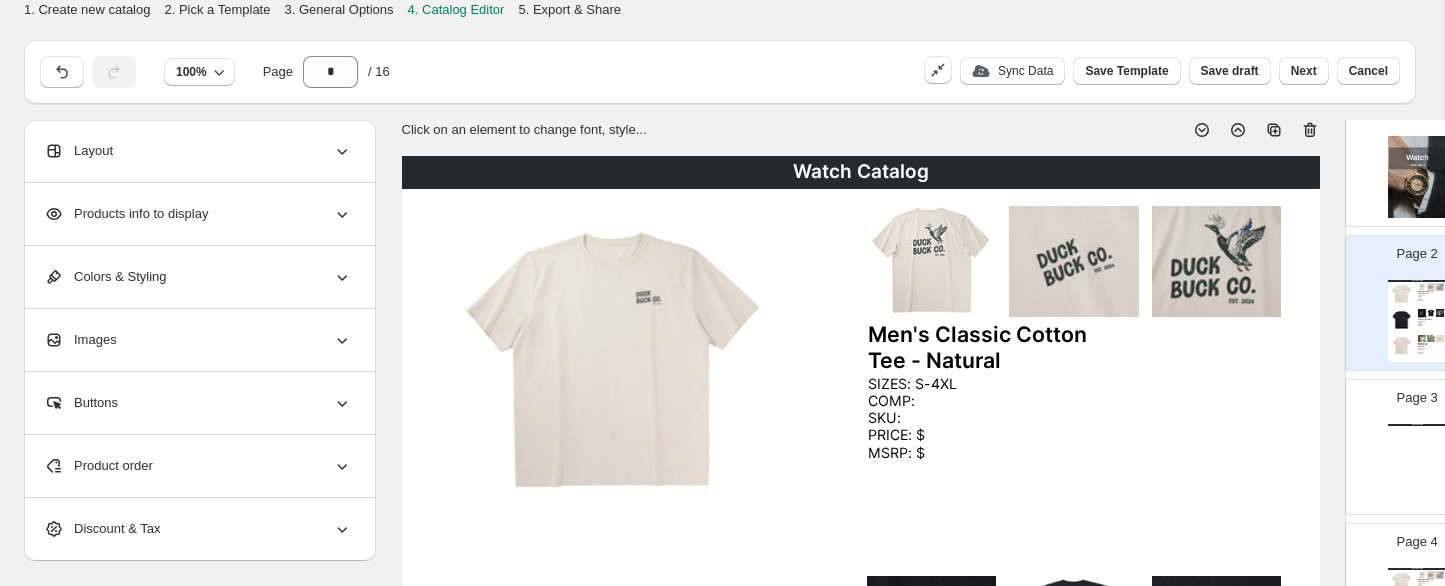 scroll, scrollTop: 119, scrollLeft: 0, axis: vertical 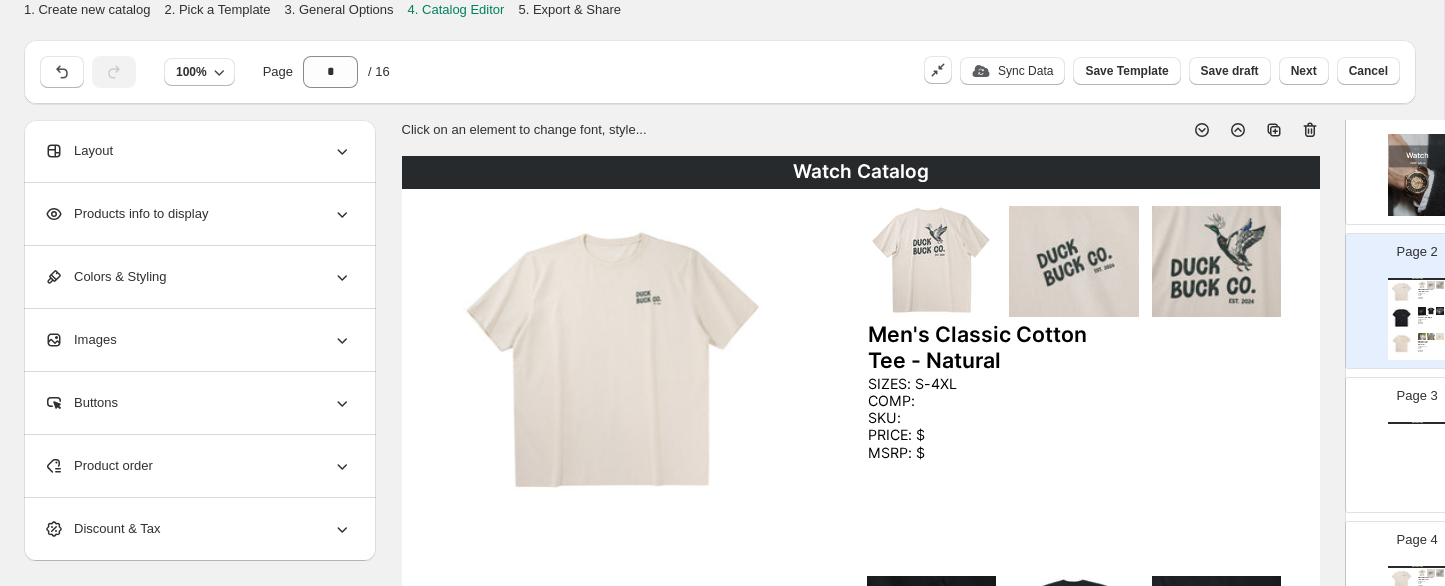 click 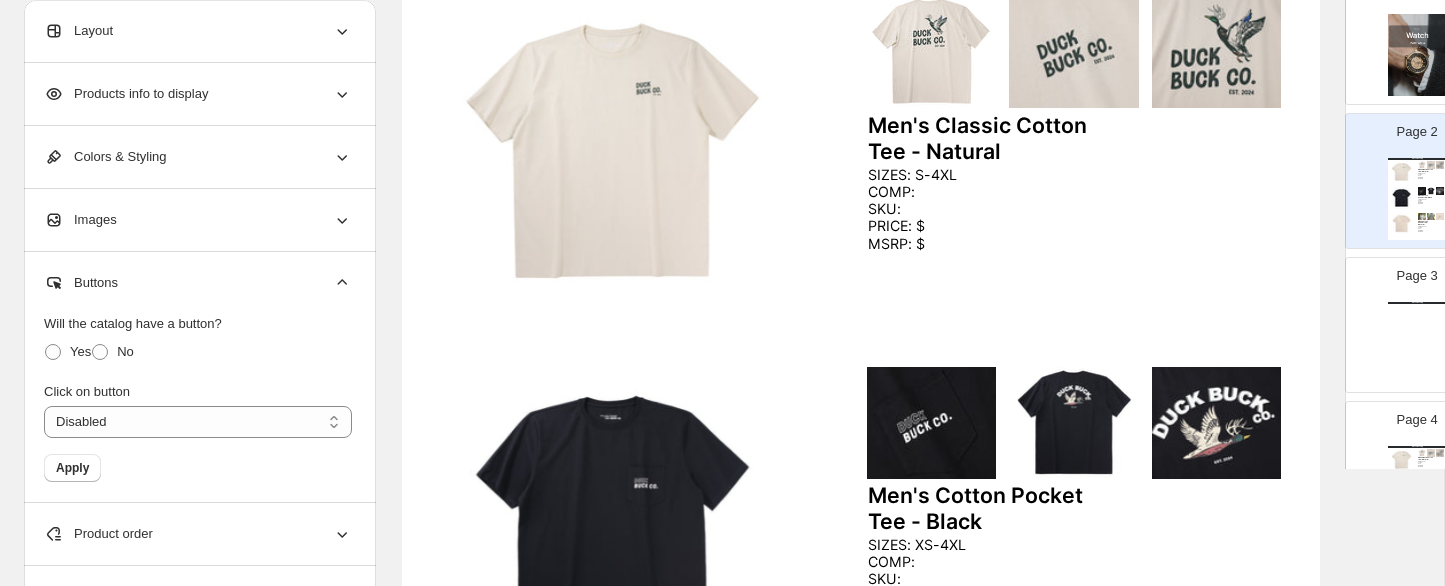 scroll, scrollTop: 195, scrollLeft: 0, axis: vertical 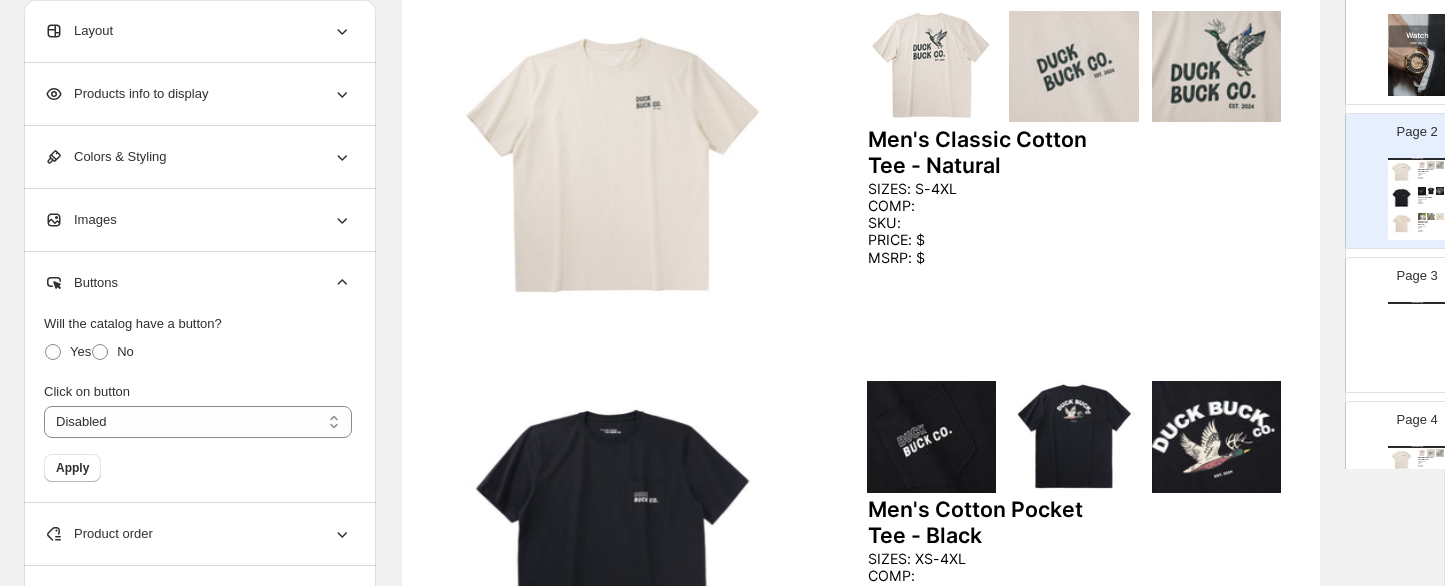 click 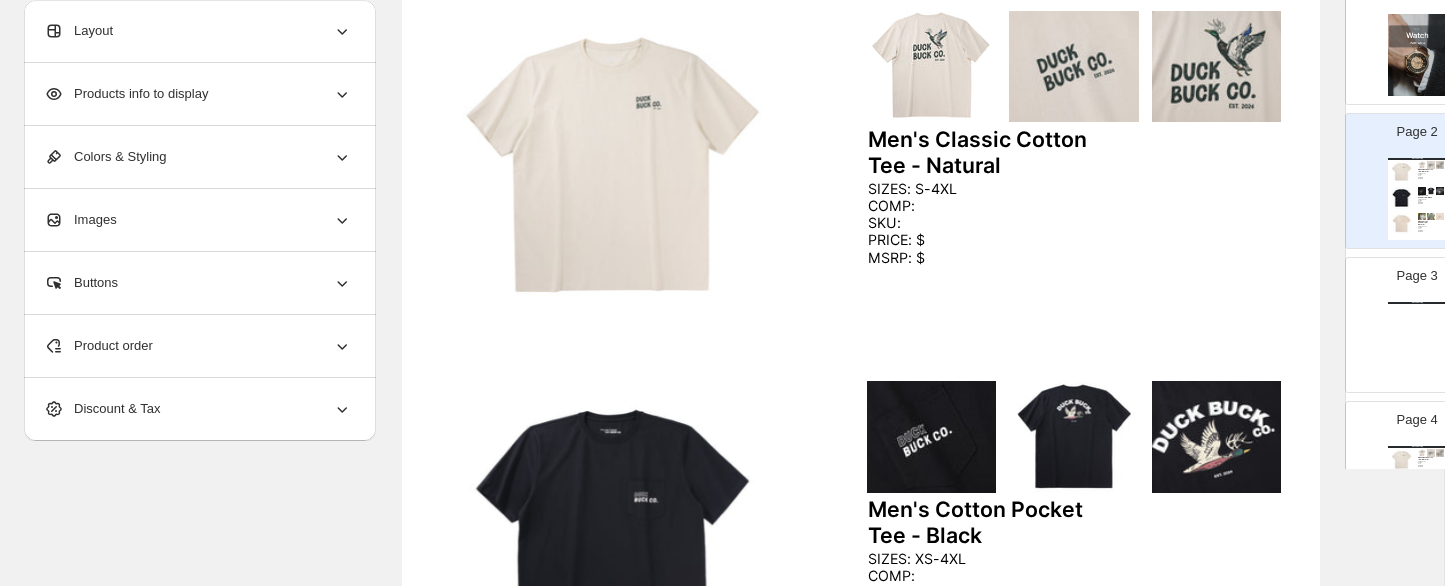 click 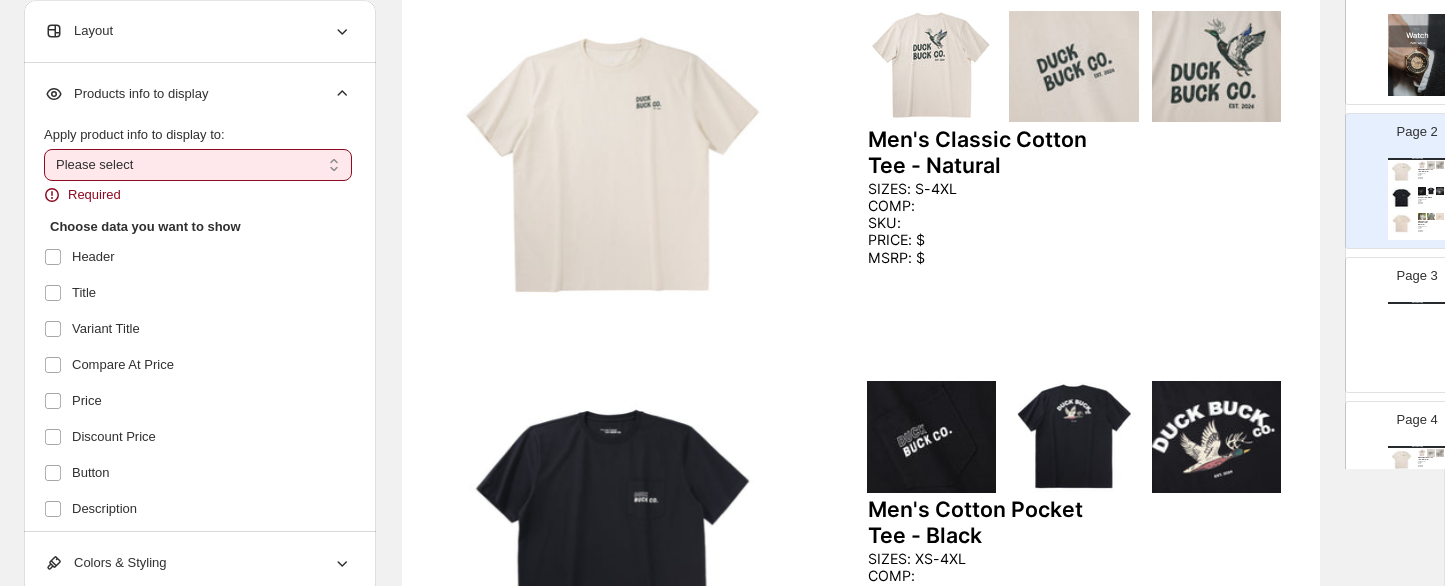 click on "**********" at bounding box center [198, 165] 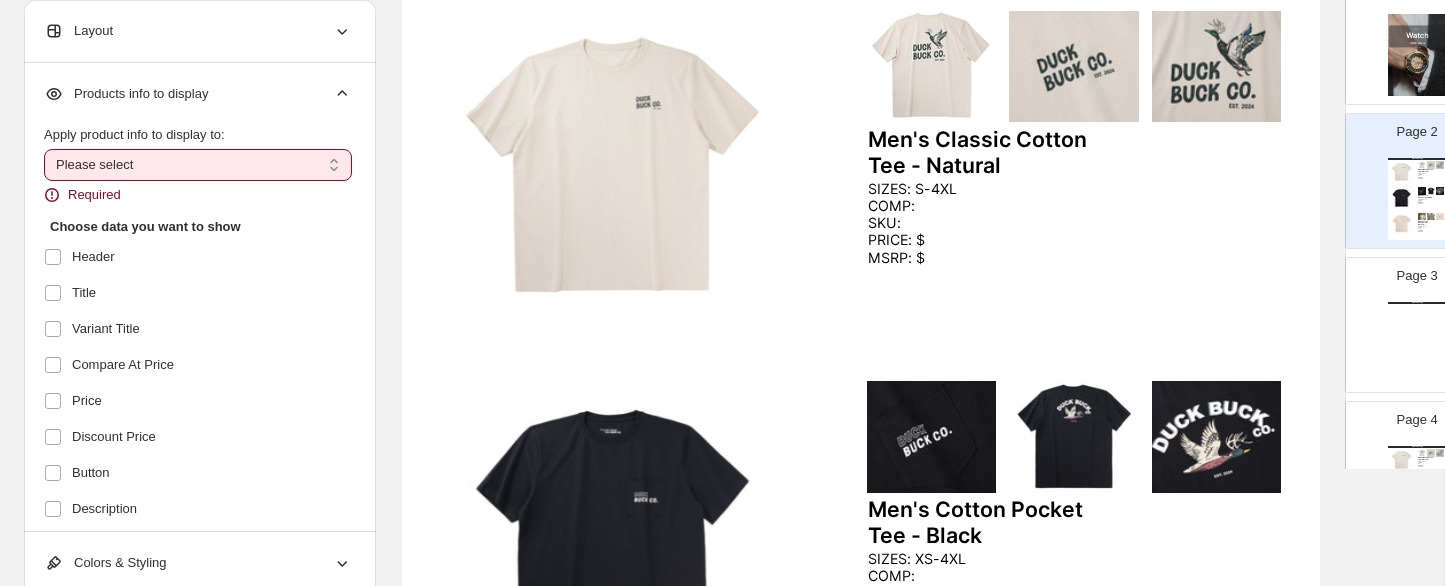 select on "*********" 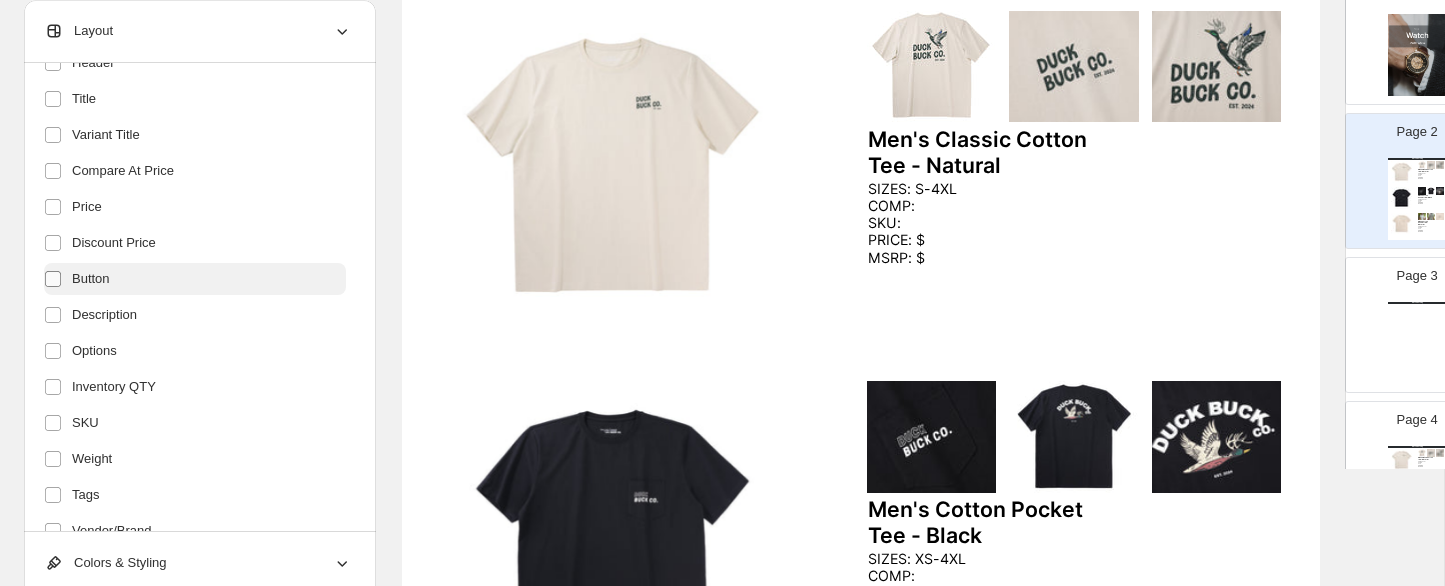 scroll, scrollTop: 260, scrollLeft: 0, axis: vertical 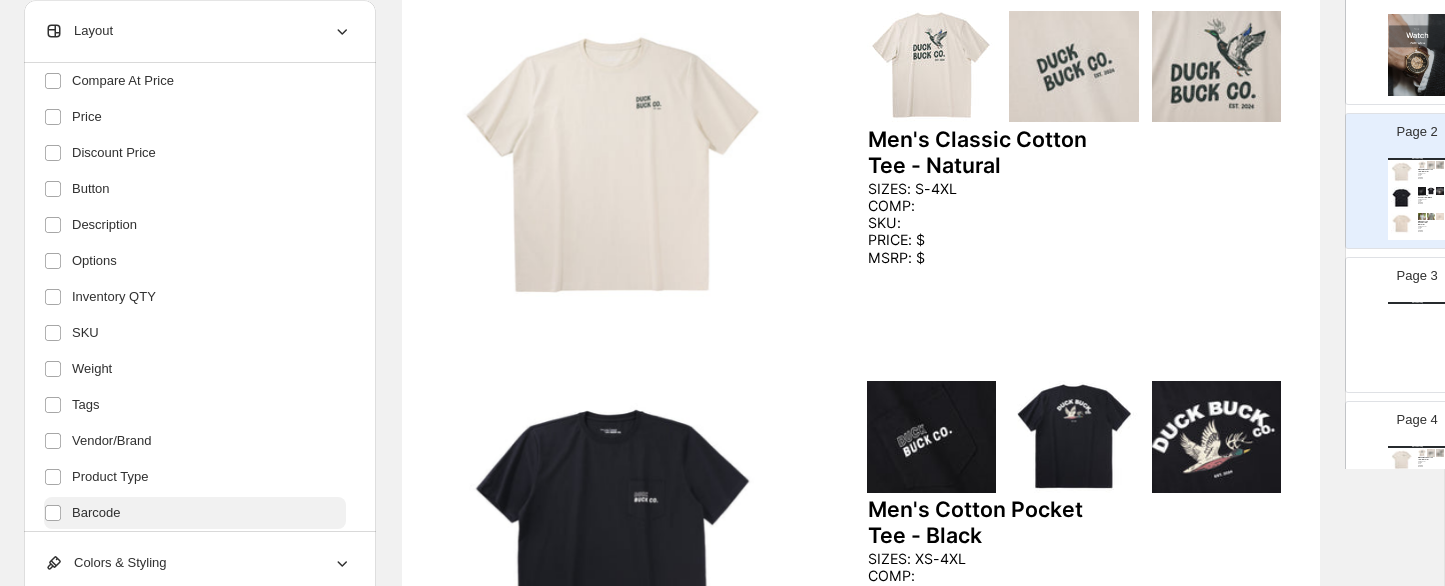 click on "Barcode" at bounding box center [195, 513] 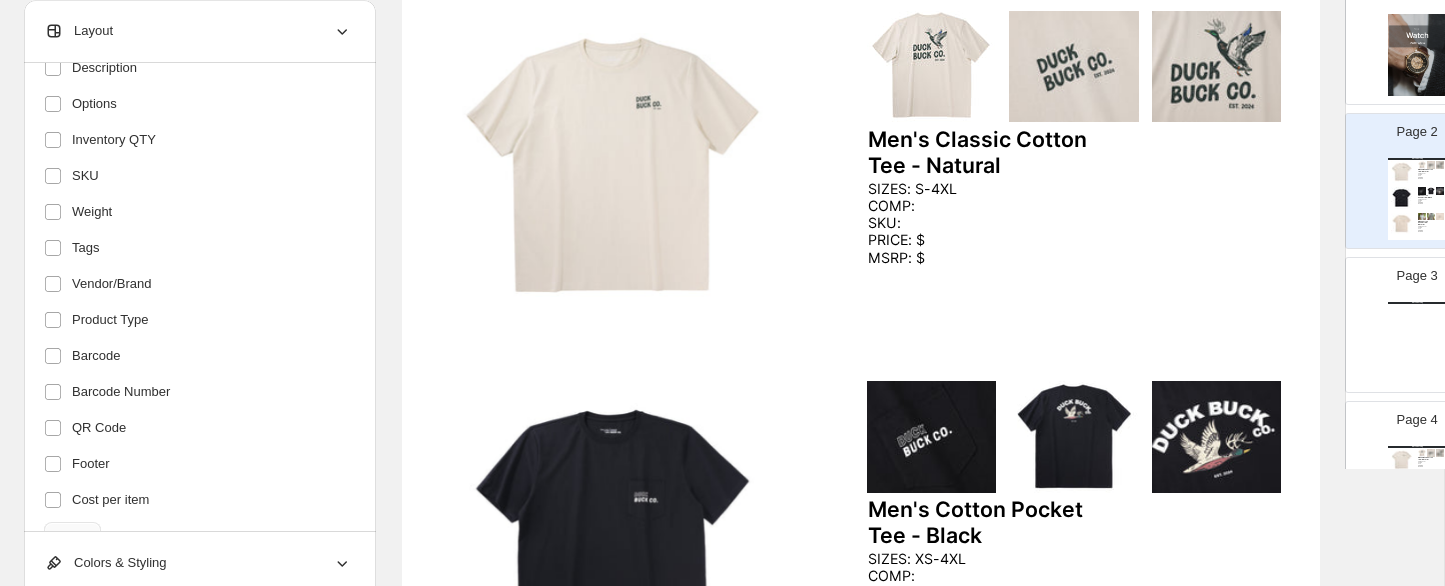 scroll, scrollTop: 456, scrollLeft: 0, axis: vertical 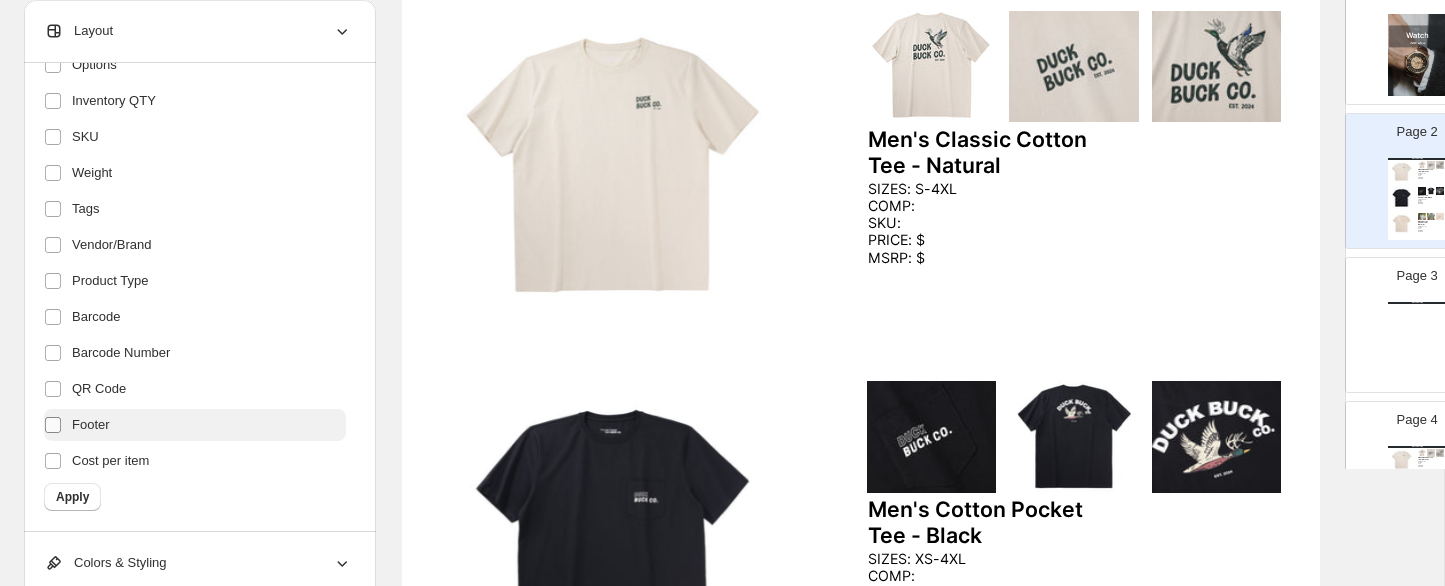 click at bounding box center (57, 425) 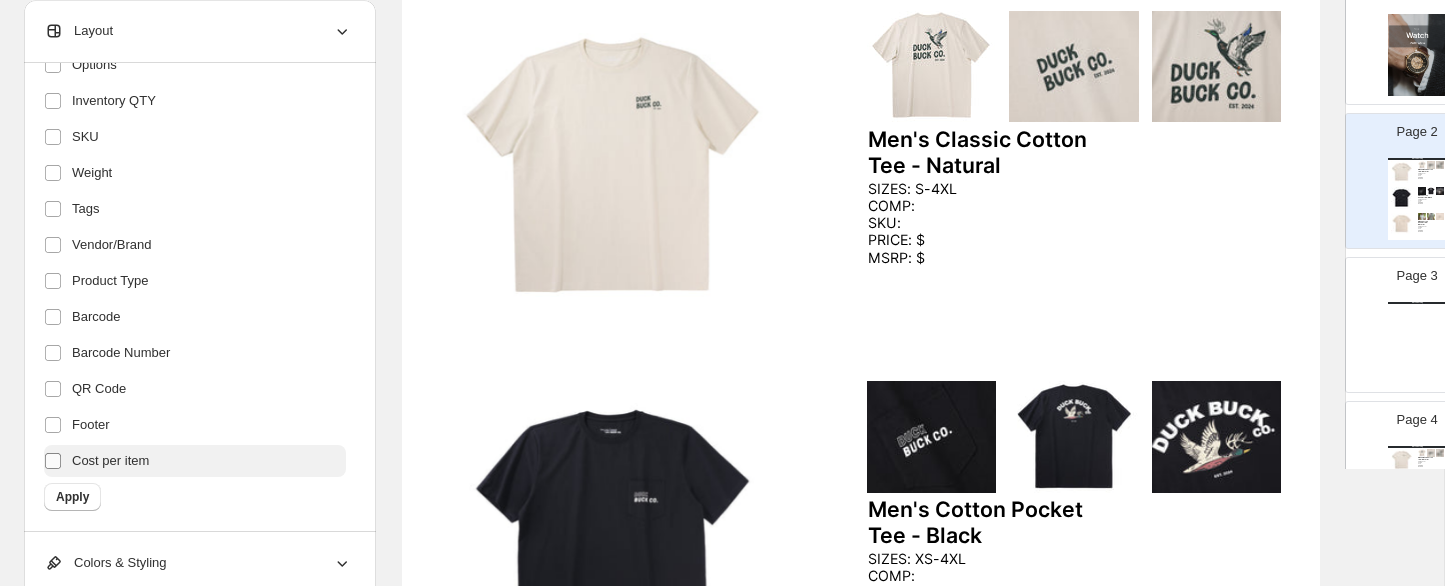 click at bounding box center [57, 461] 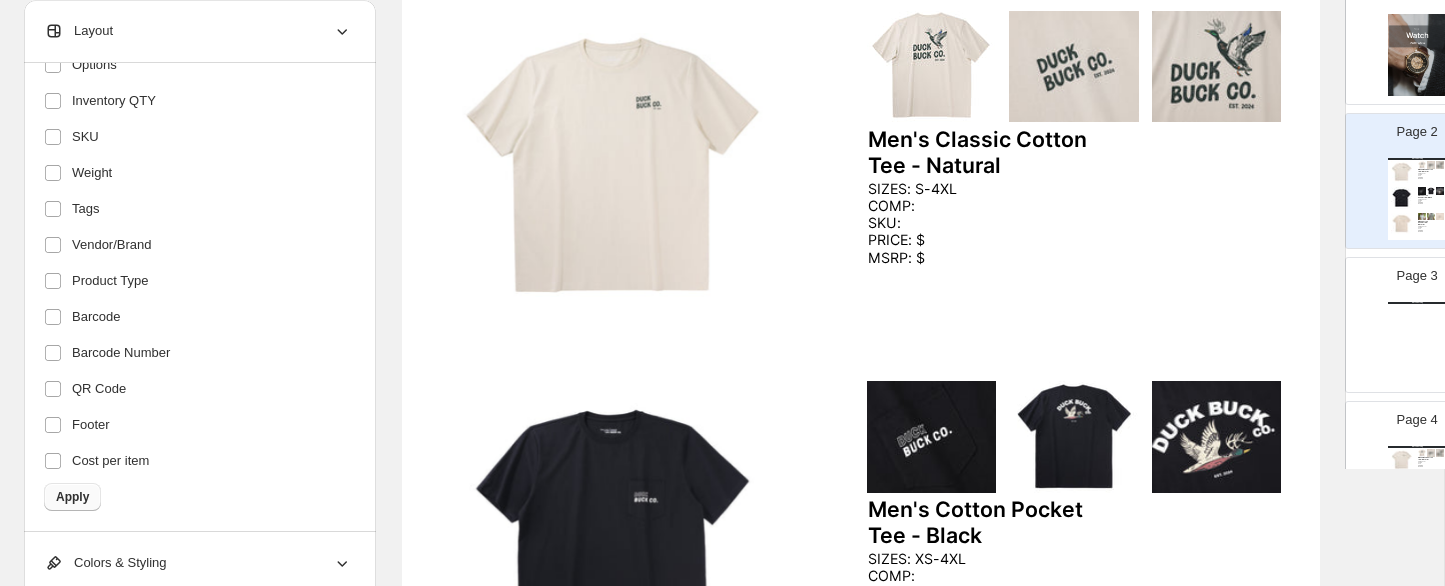 click on "Apply" at bounding box center (72, 497) 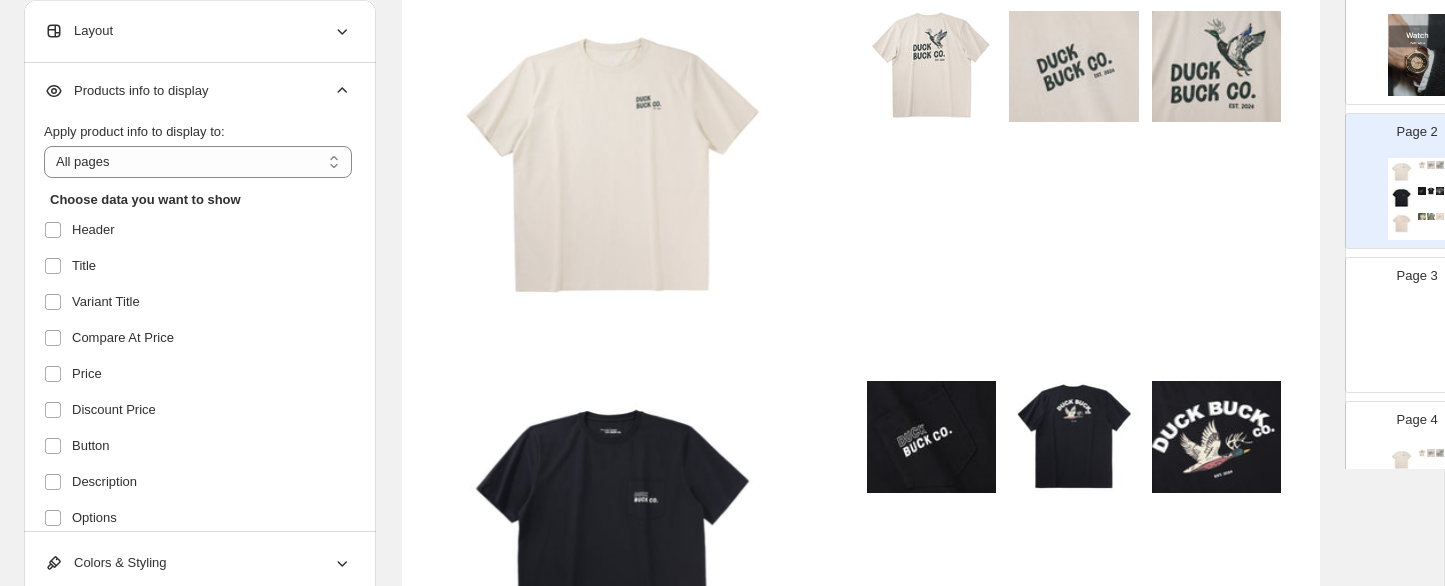 scroll, scrollTop: 2, scrollLeft: 0, axis: vertical 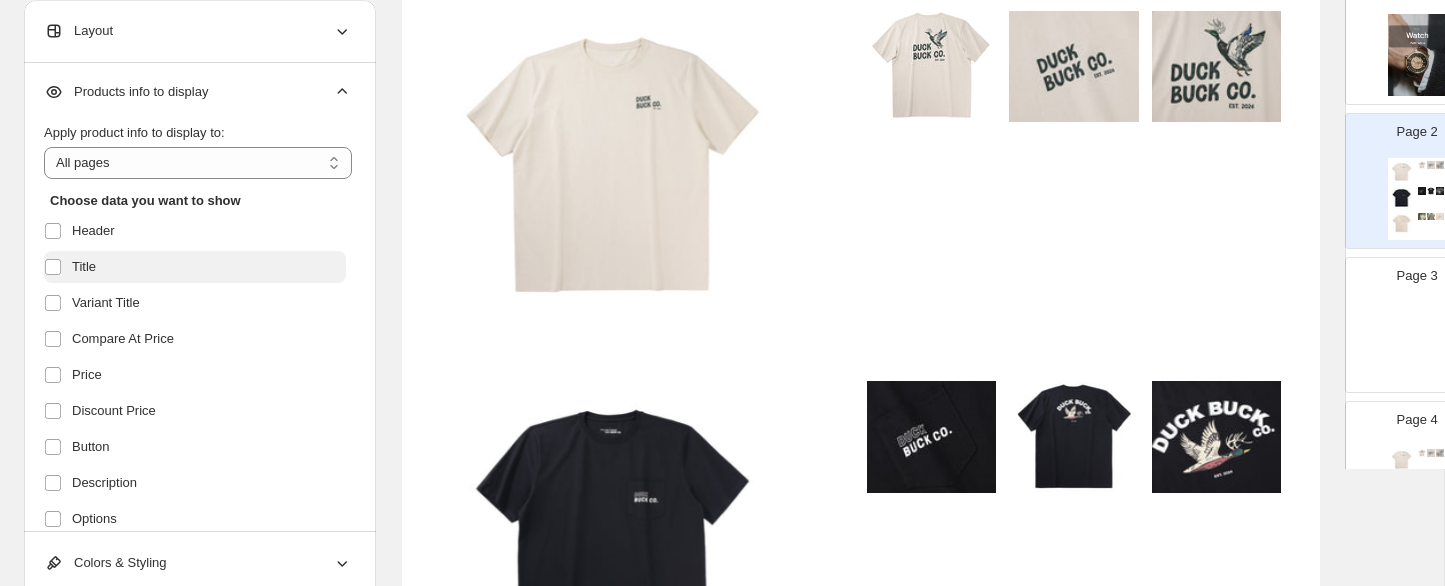 click on "Title" at bounding box center (84, 267) 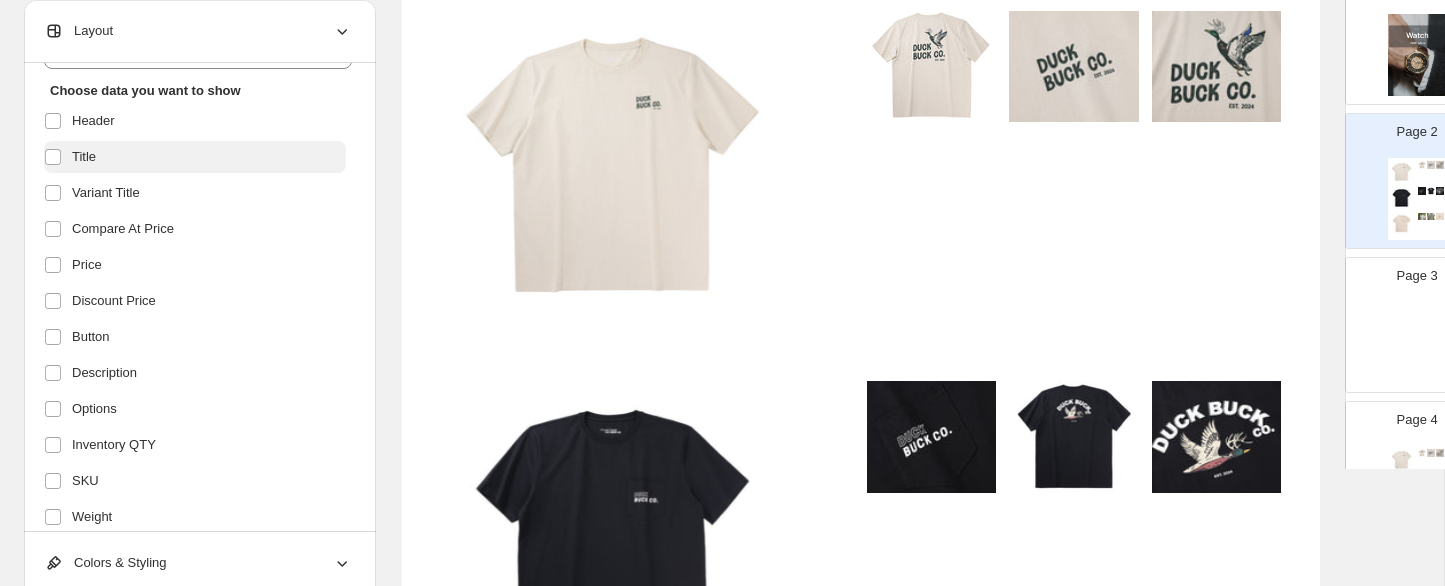 scroll, scrollTop: 140, scrollLeft: 0, axis: vertical 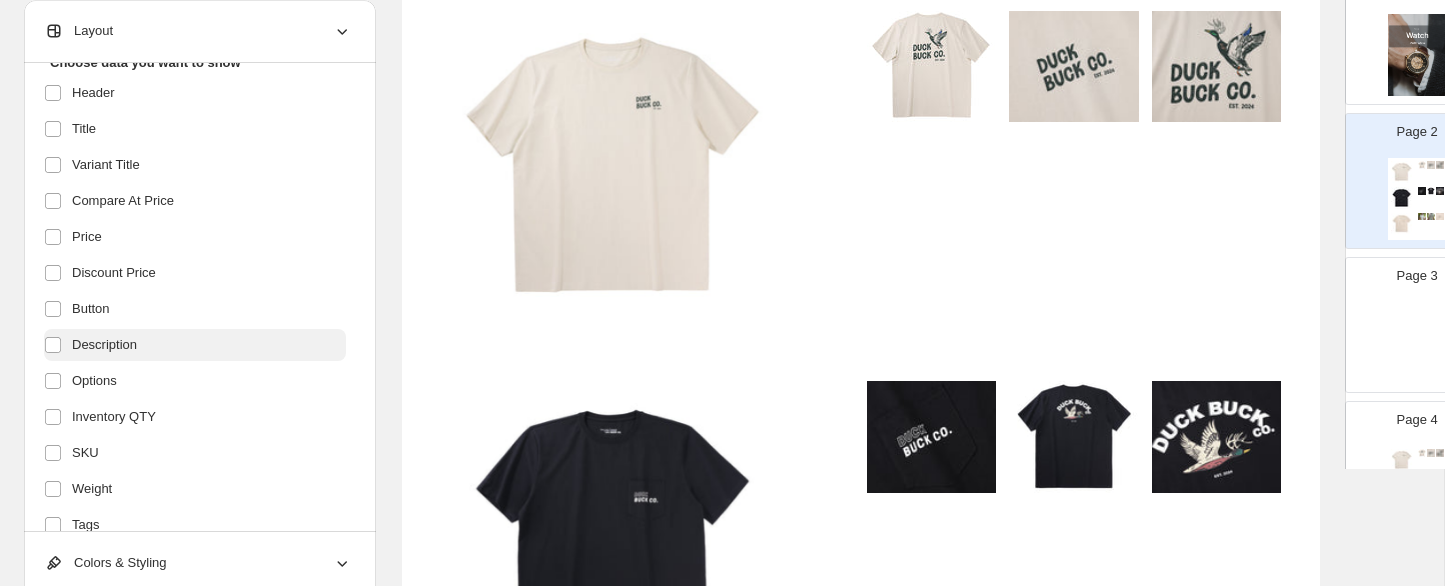 click on "Description" at bounding box center (104, 345) 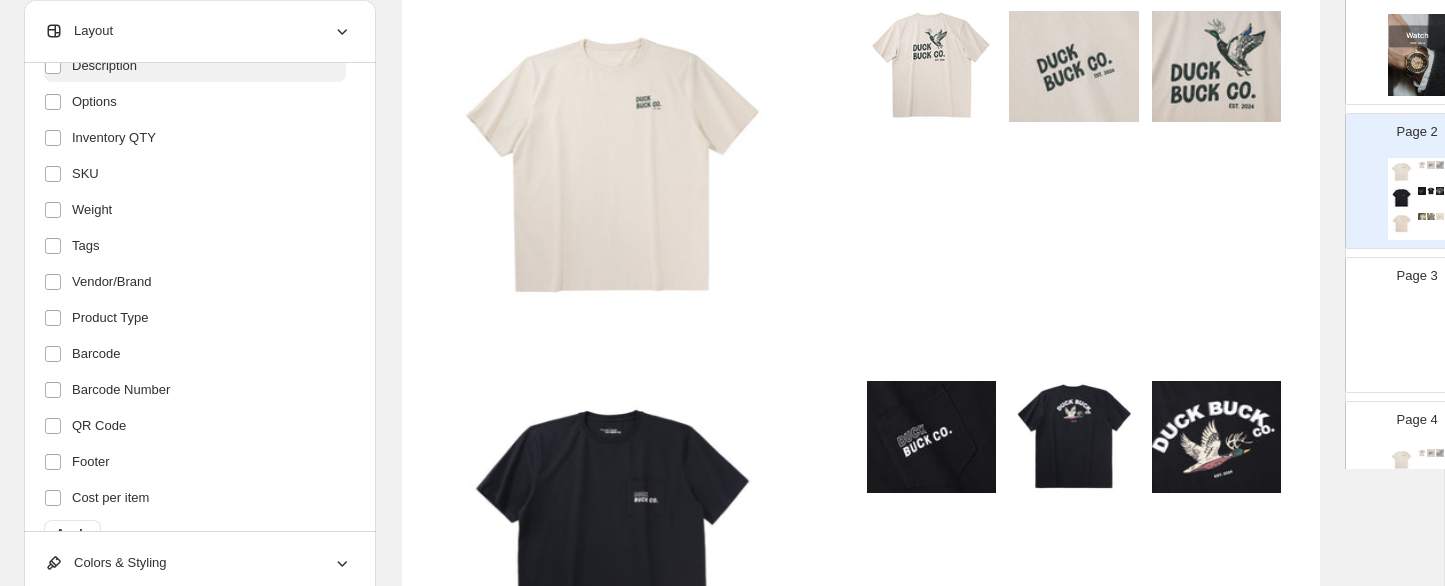 scroll, scrollTop: 456, scrollLeft: 0, axis: vertical 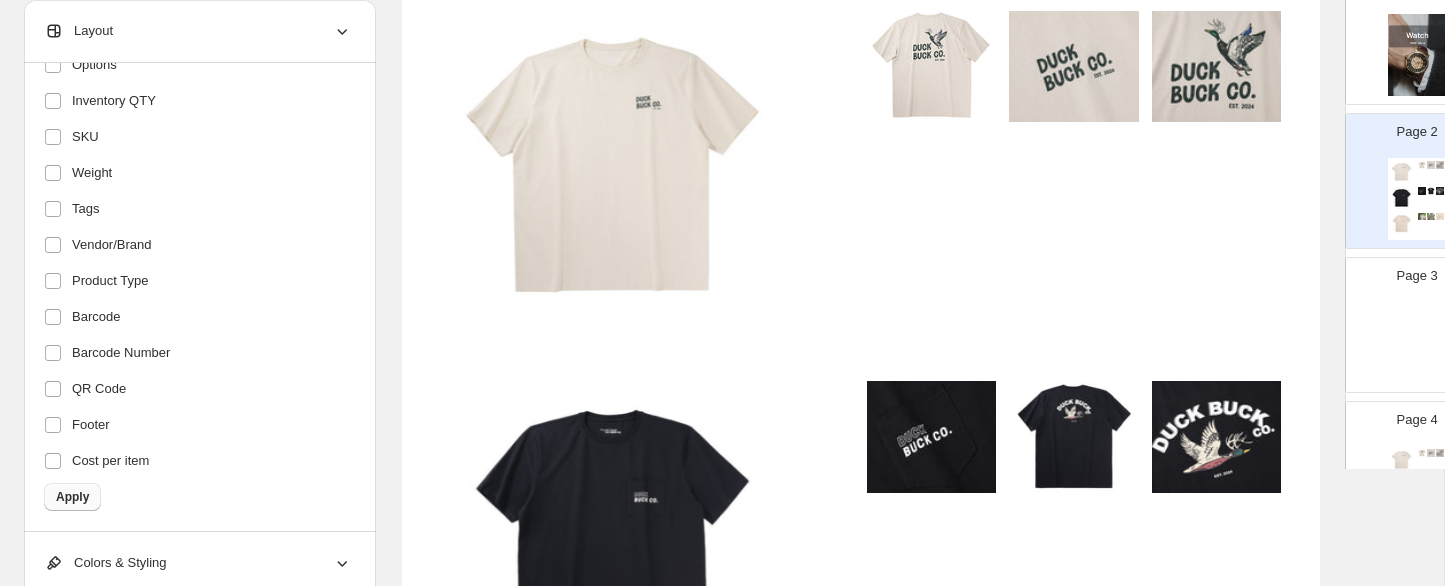 click on "Apply" at bounding box center (72, 497) 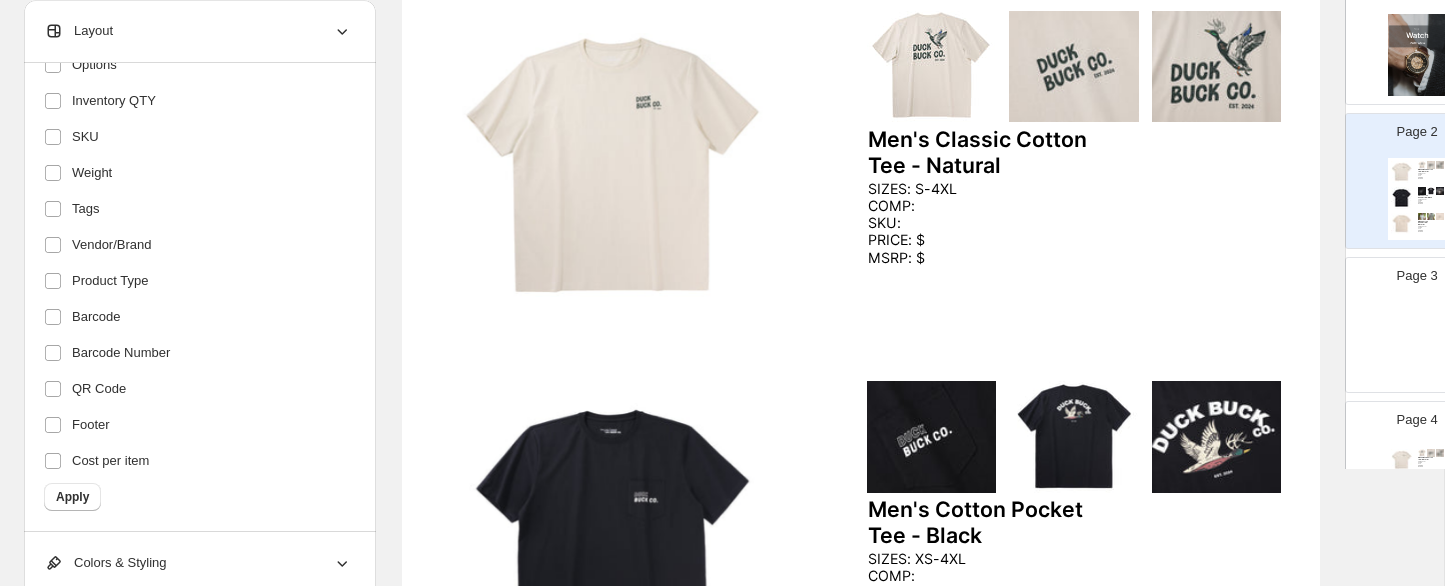 click on "Page 3" at bounding box center [1409, 317] 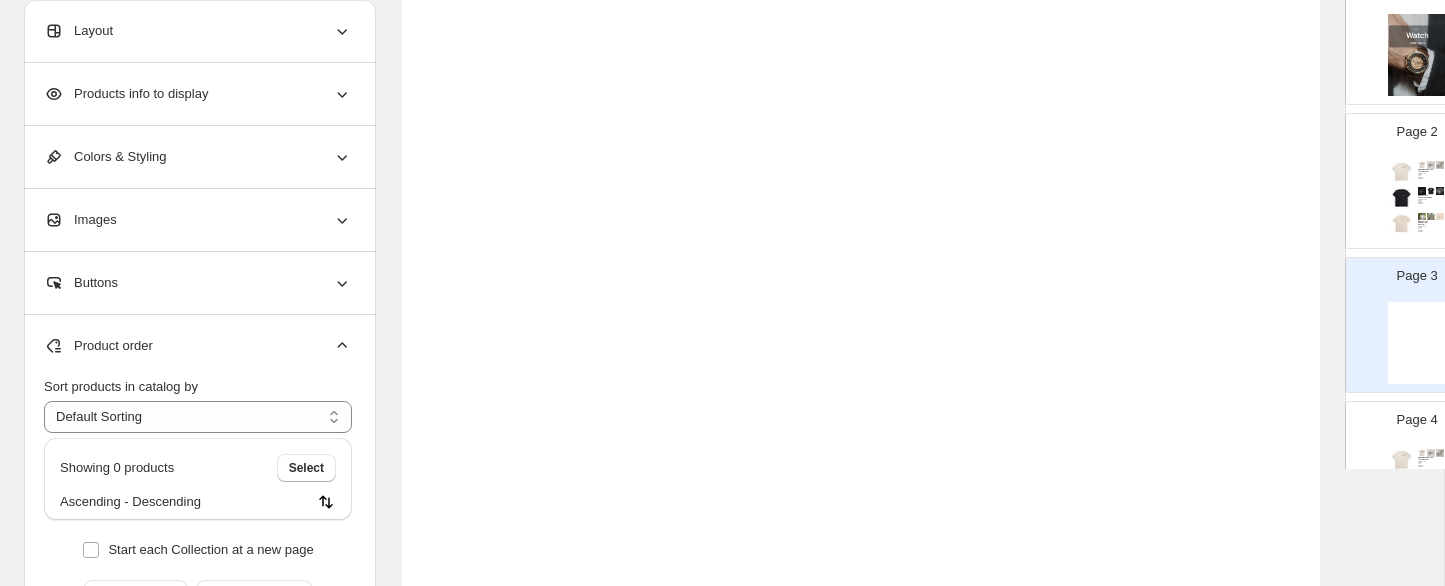 scroll, scrollTop: 0, scrollLeft: 0, axis: both 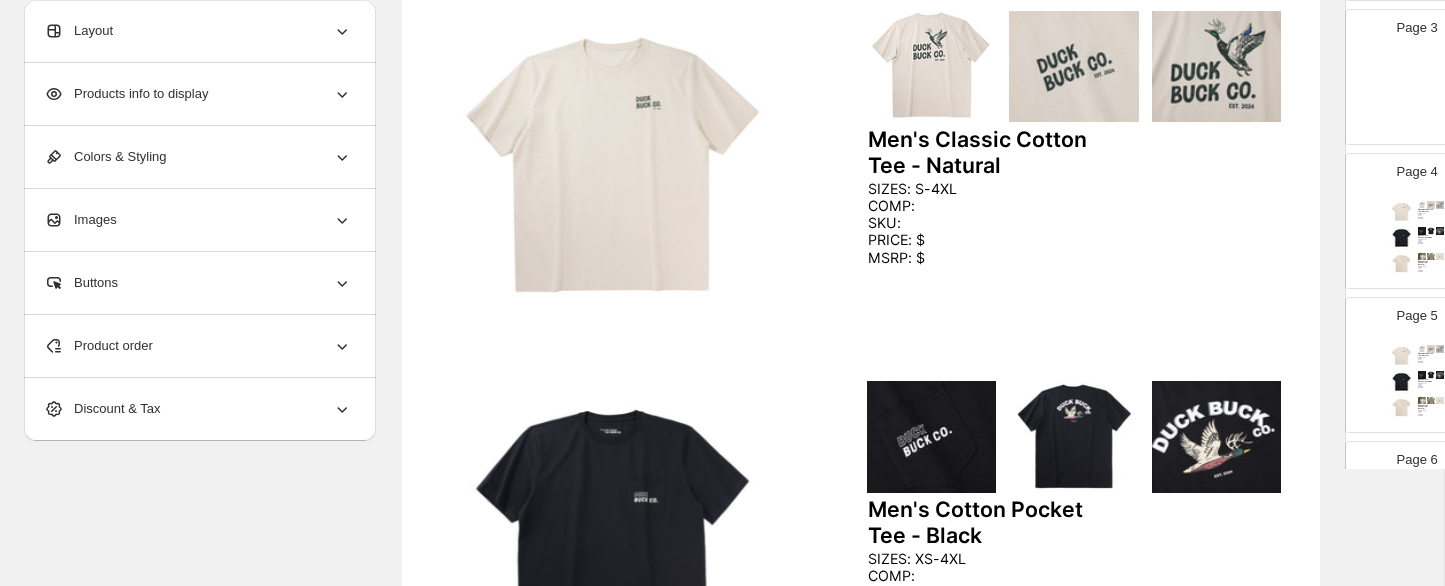 click at bounding box center (1402, 238) 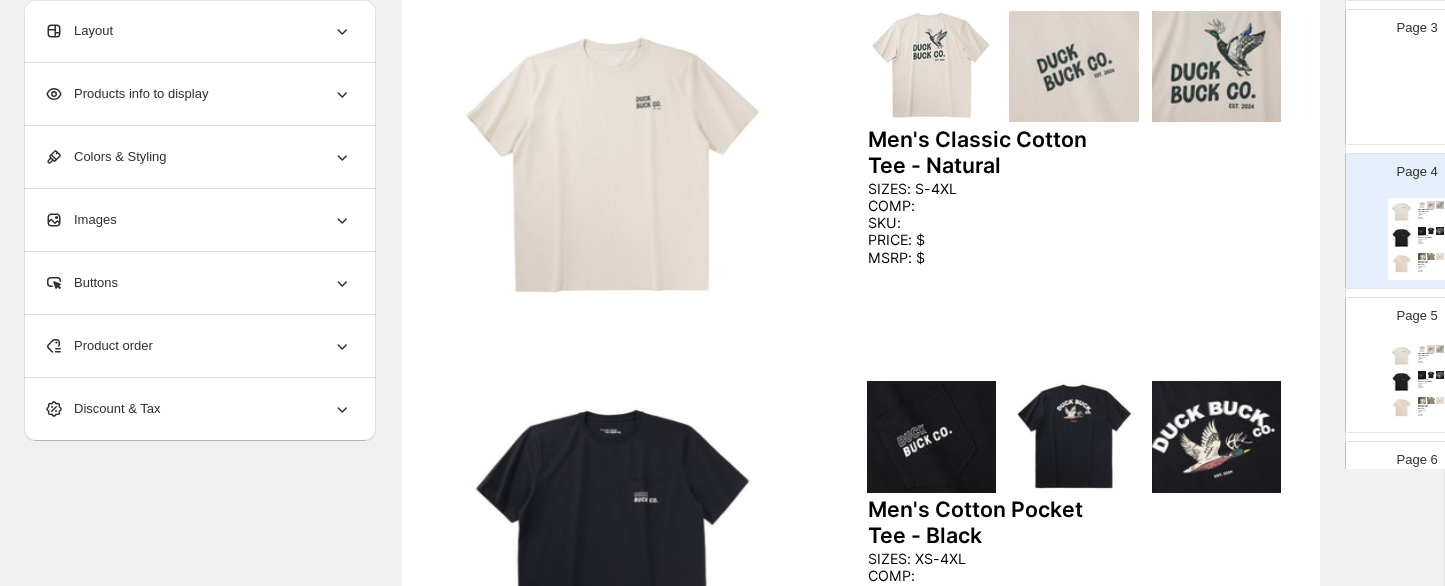 click at bounding box center [1417, 95] 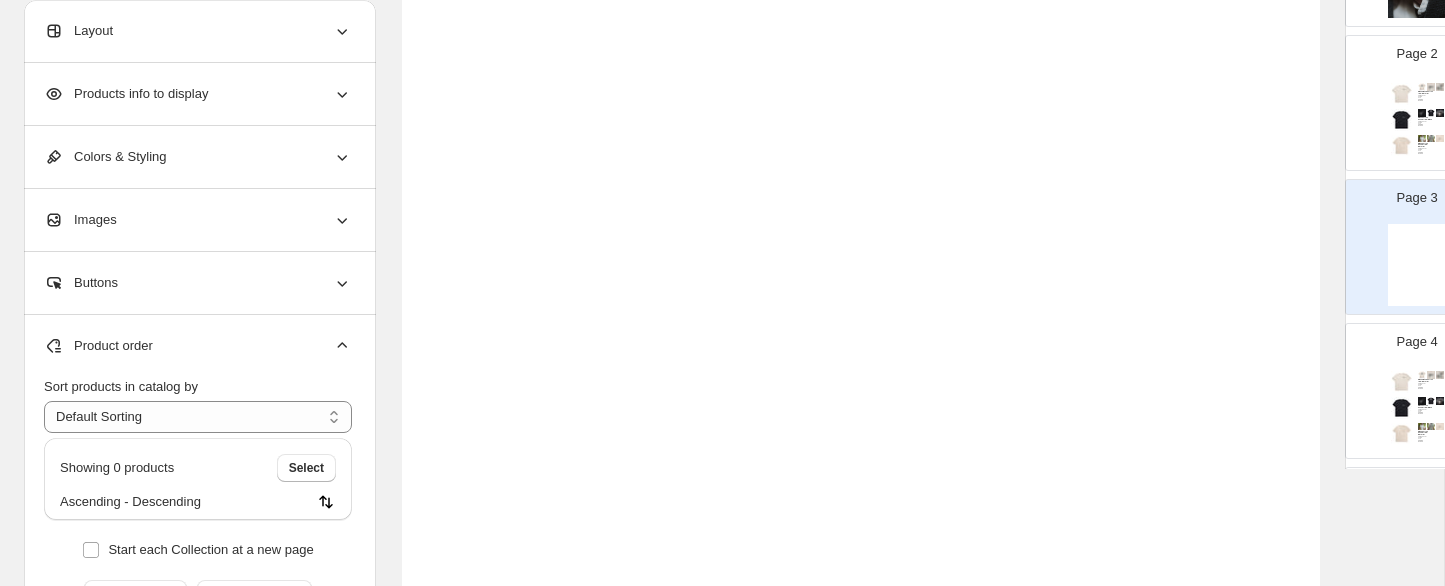 scroll, scrollTop: 131, scrollLeft: 0, axis: vertical 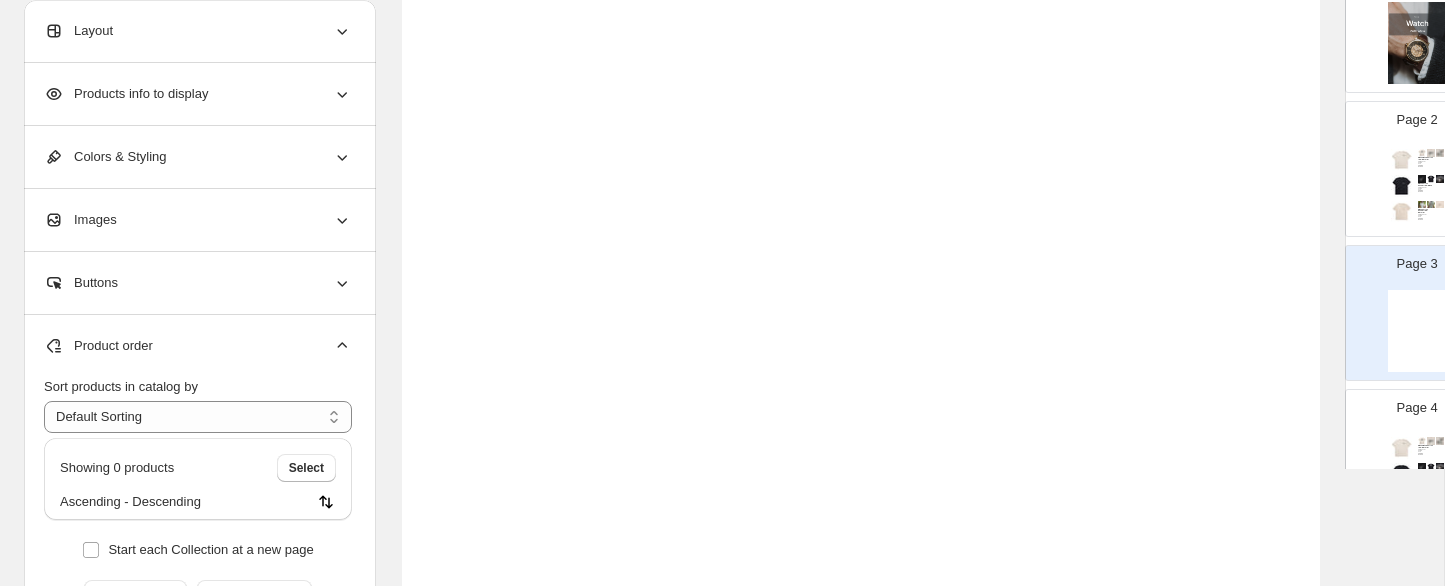 click at bounding box center [1402, 186] 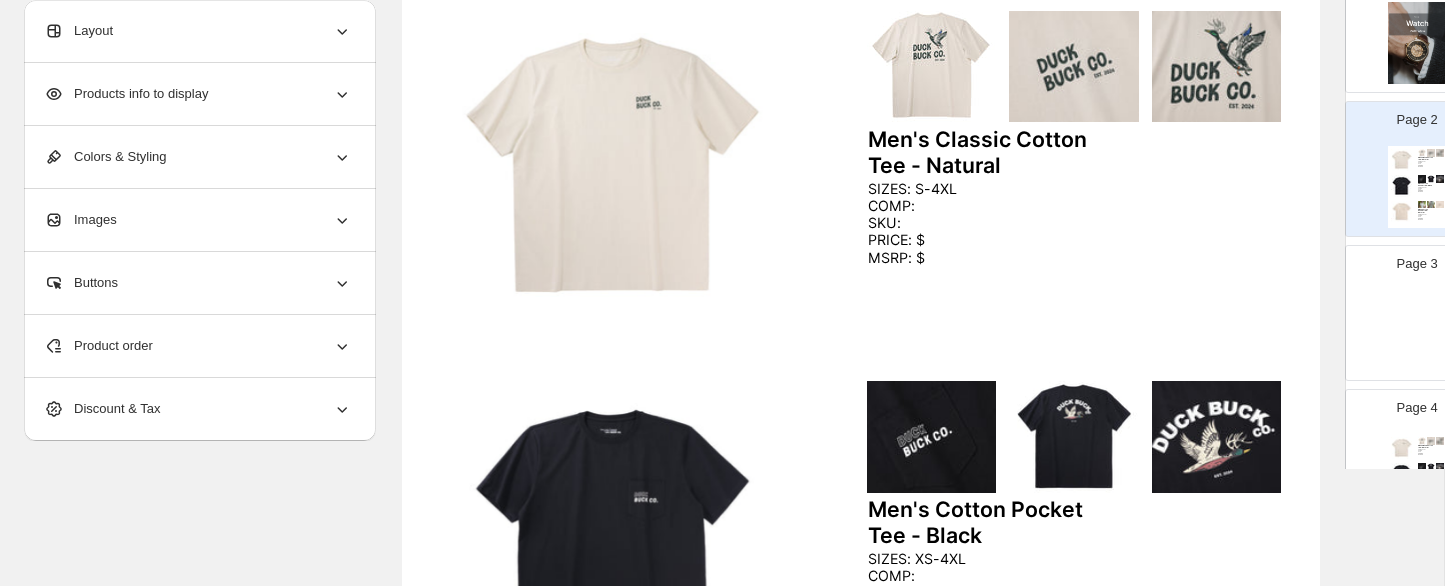 click 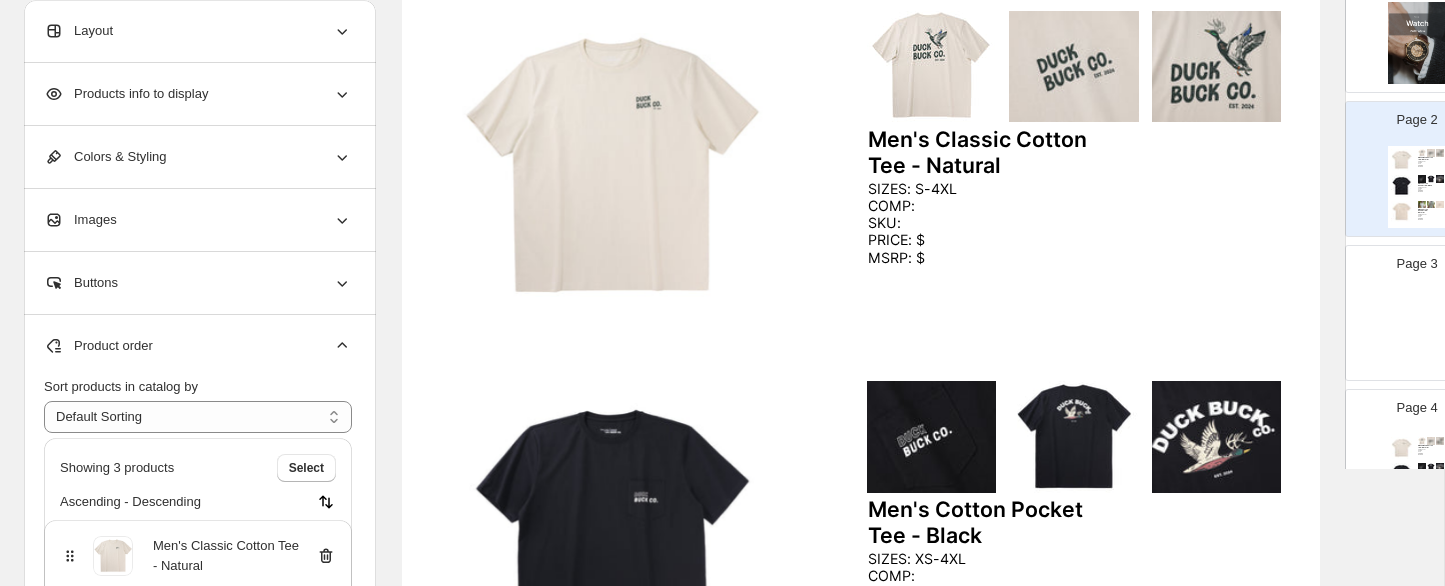 scroll, scrollTop: 89, scrollLeft: 0, axis: vertical 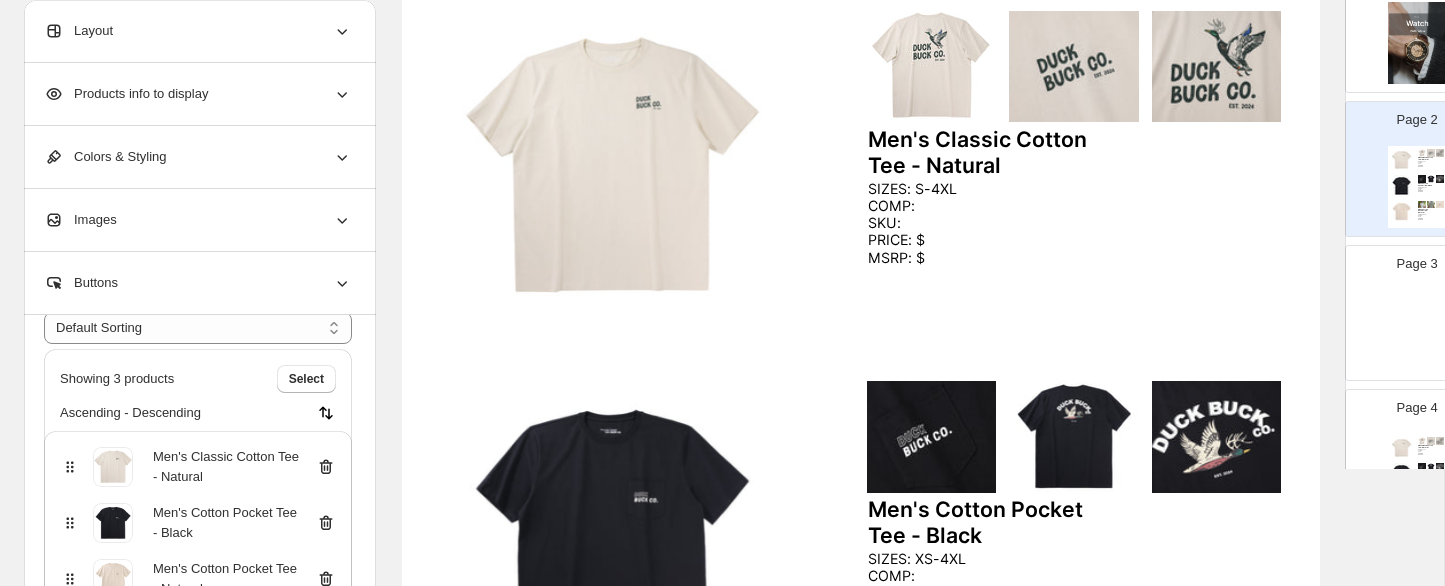 click 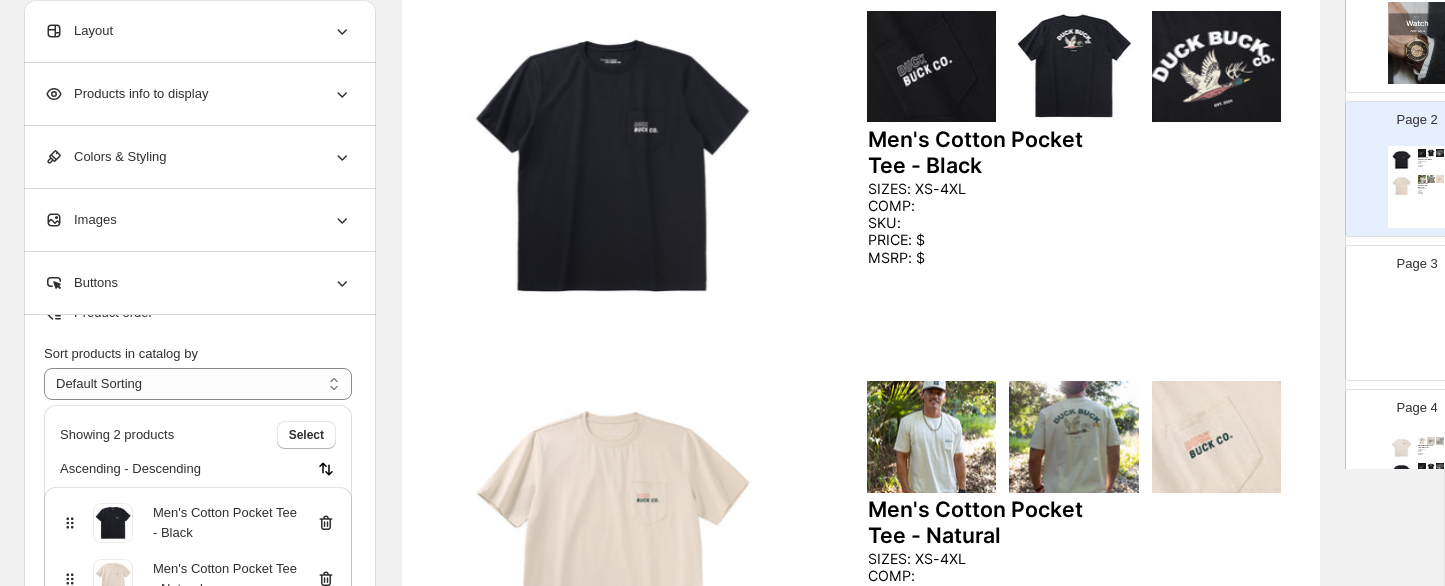click 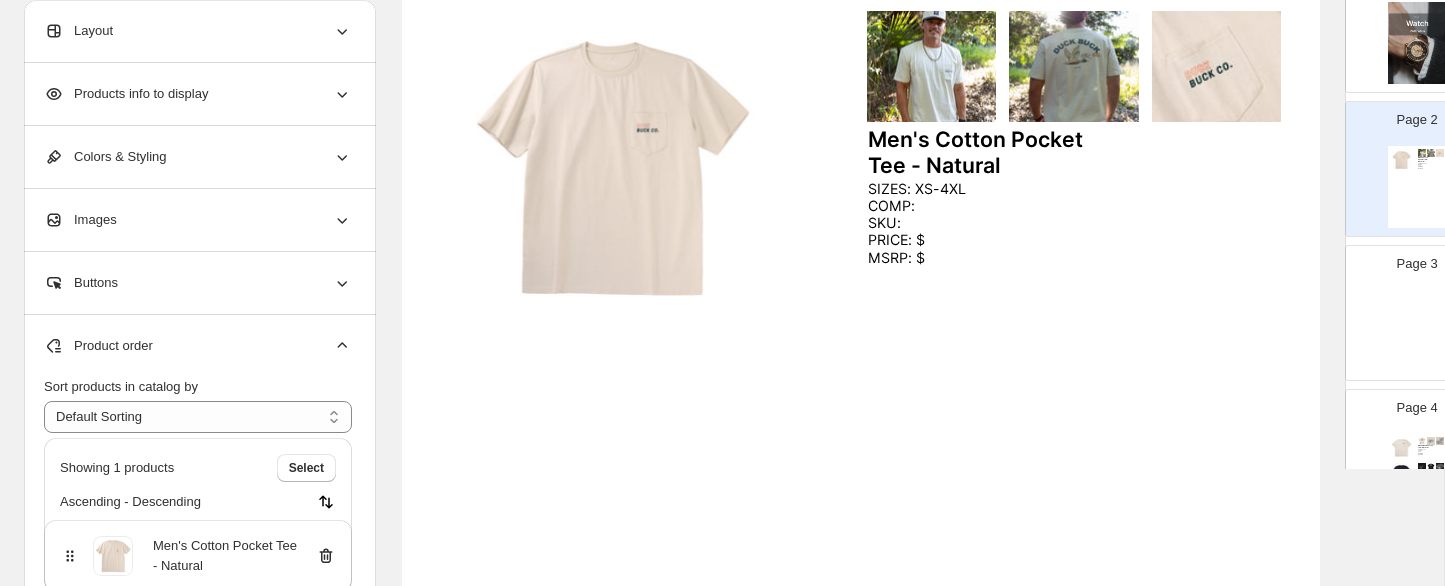 scroll, scrollTop: 0, scrollLeft: 0, axis: both 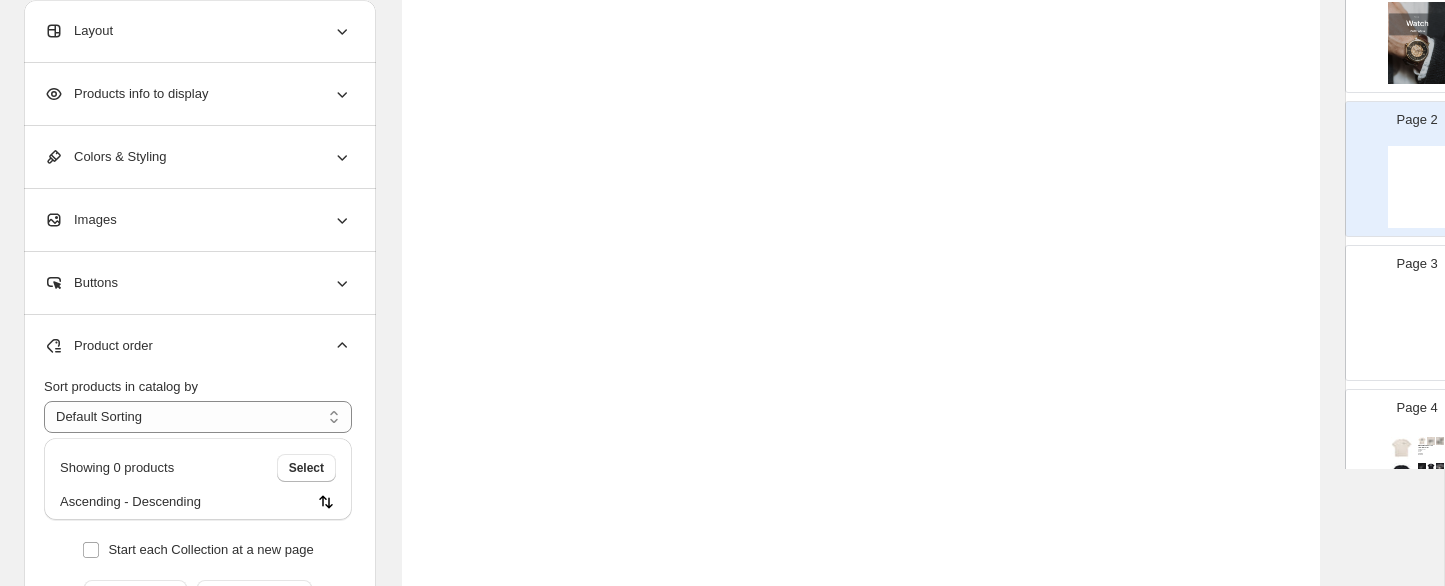 click at bounding box center [1417, 331] 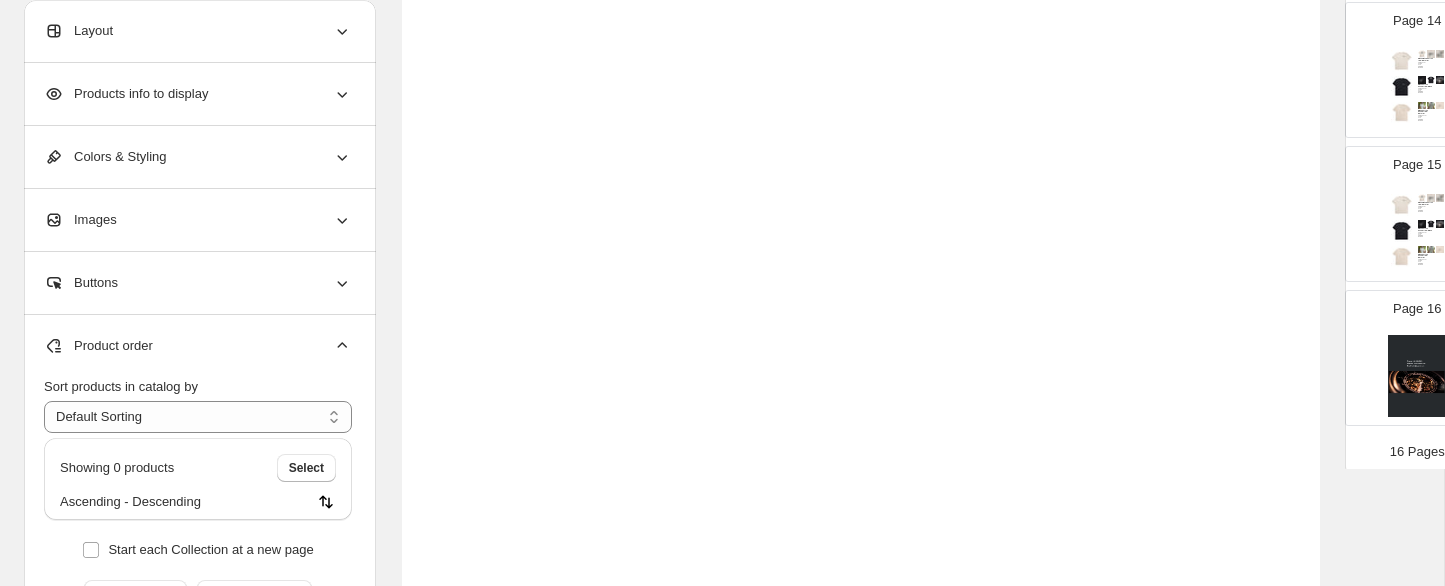 scroll, scrollTop: 1967, scrollLeft: 0, axis: vertical 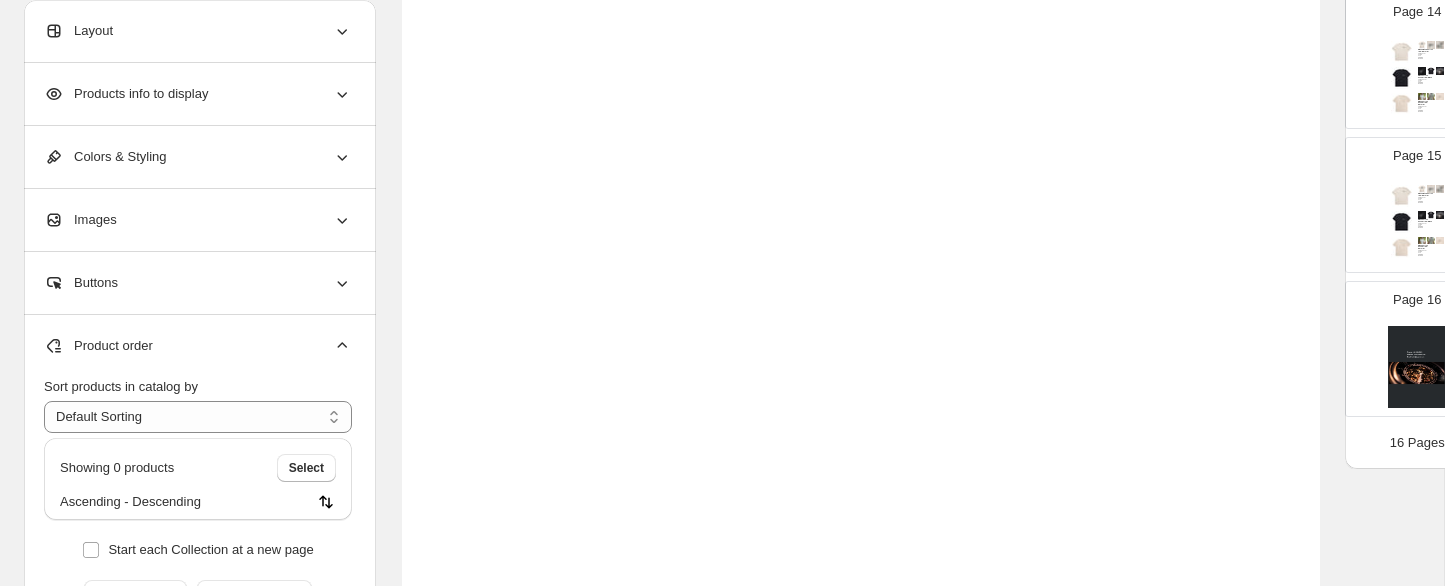 click at bounding box center [1402, 248] 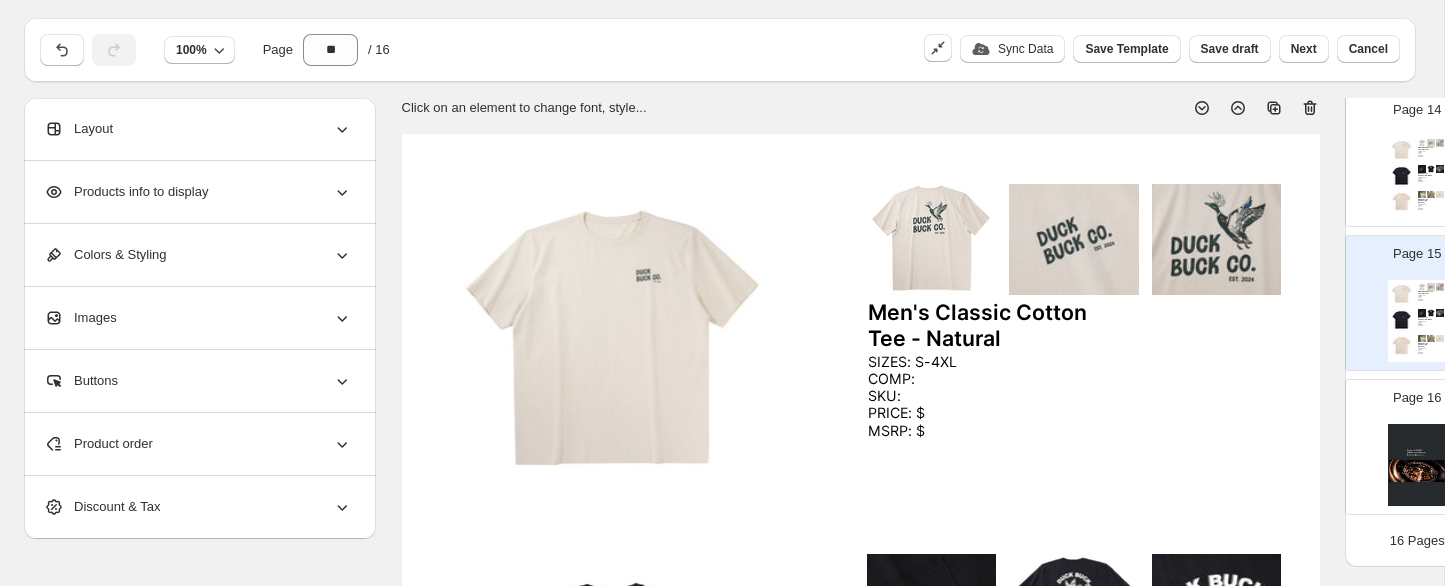 scroll, scrollTop: 0, scrollLeft: 0, axis: both 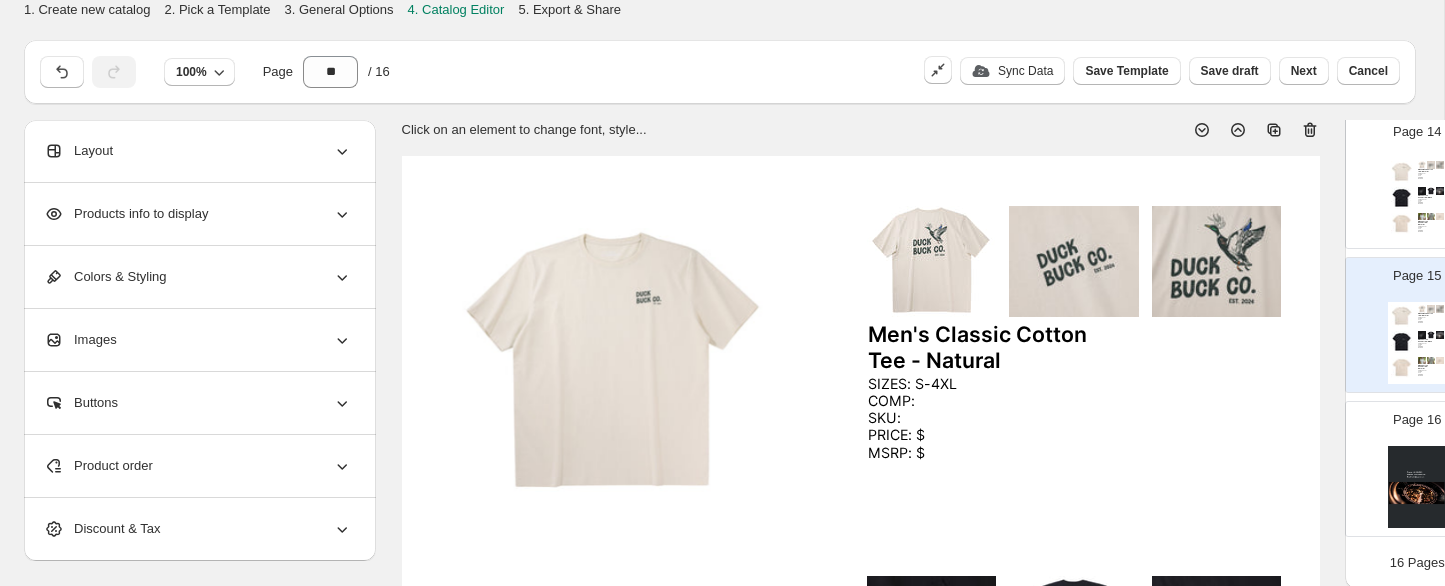 click 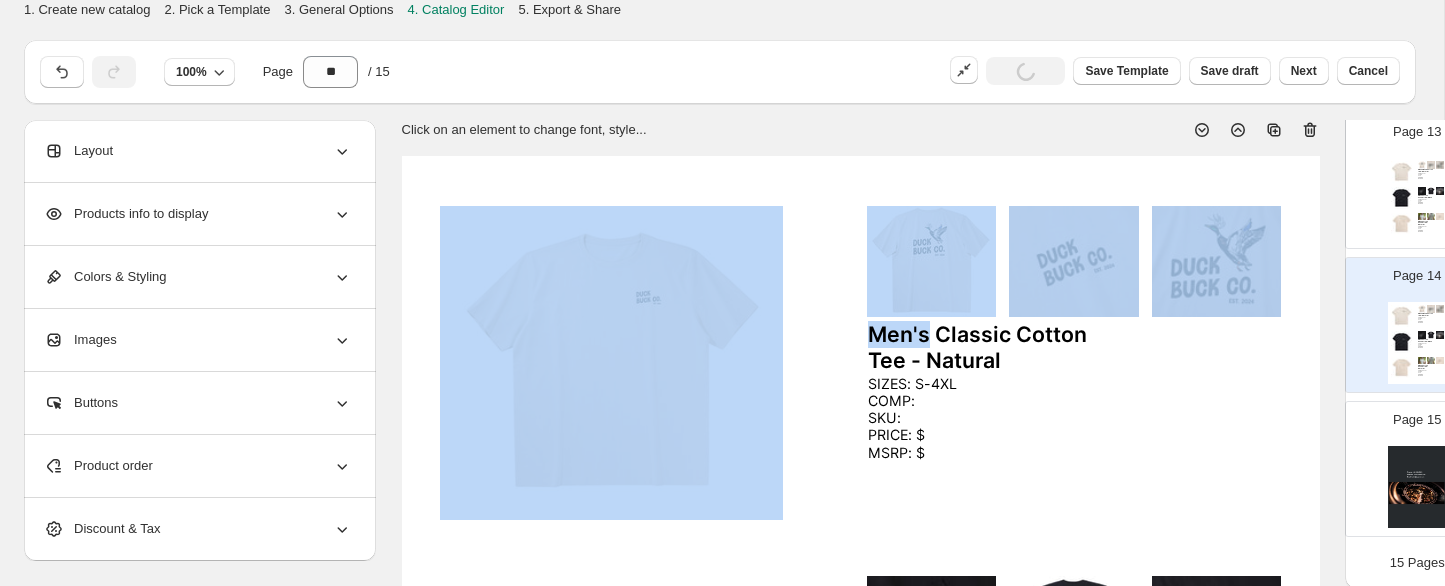 click 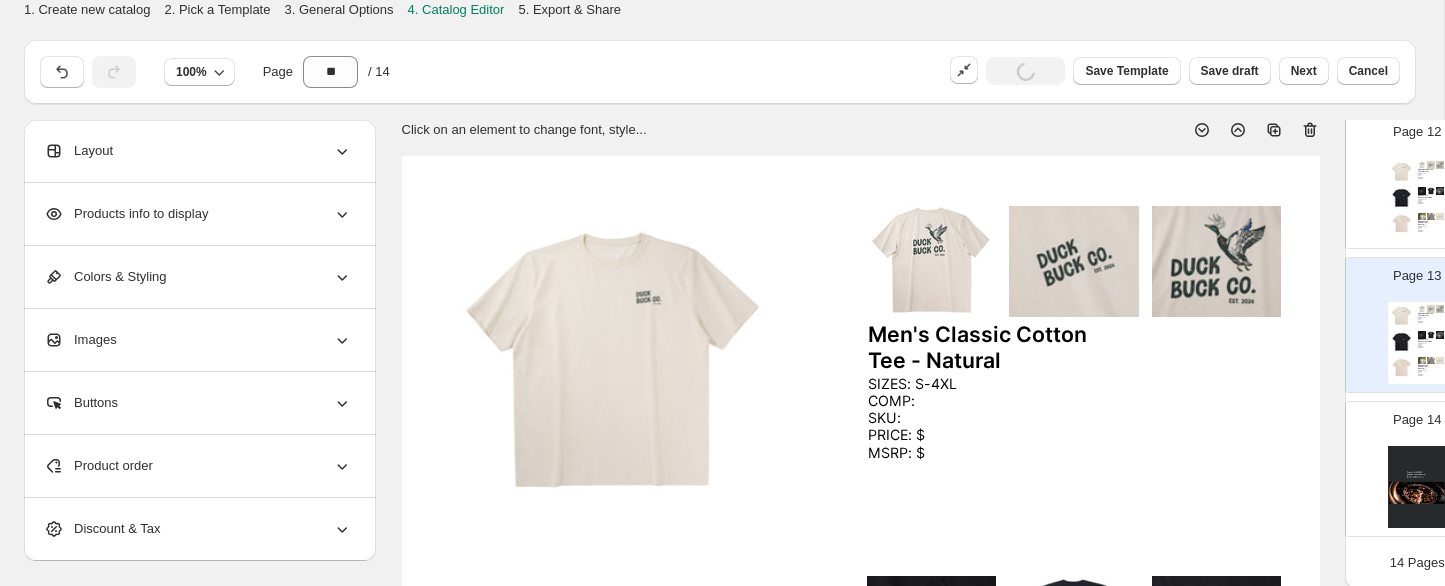 click 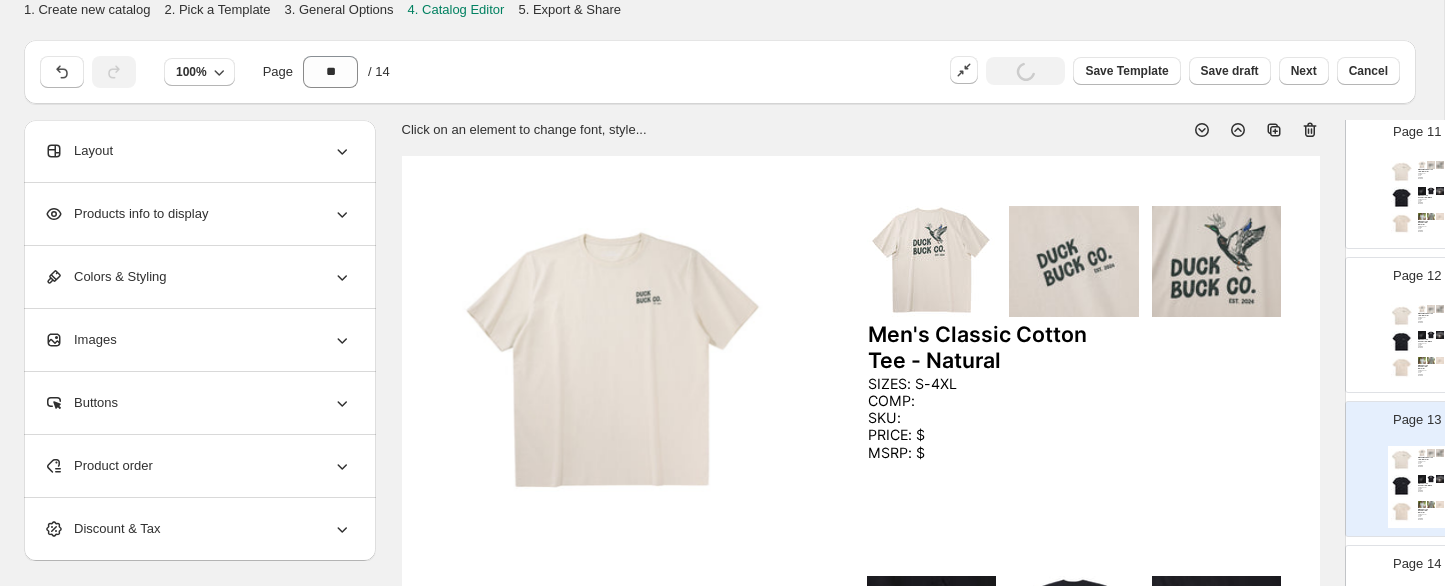 click 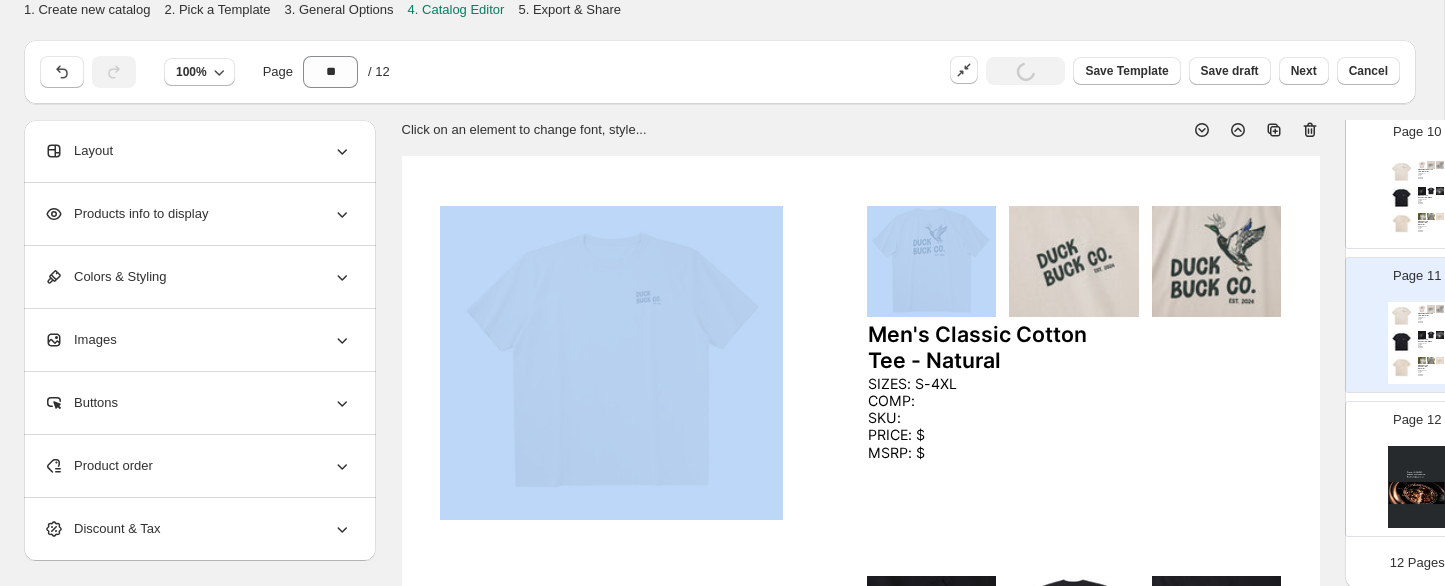 click 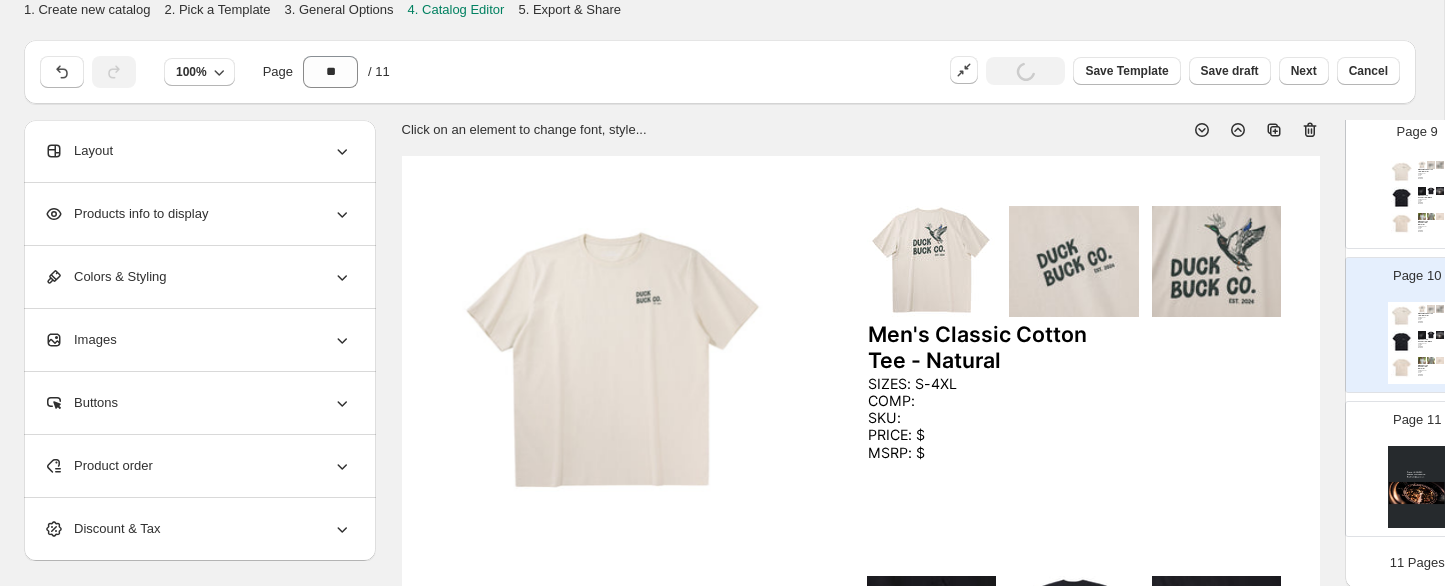 click 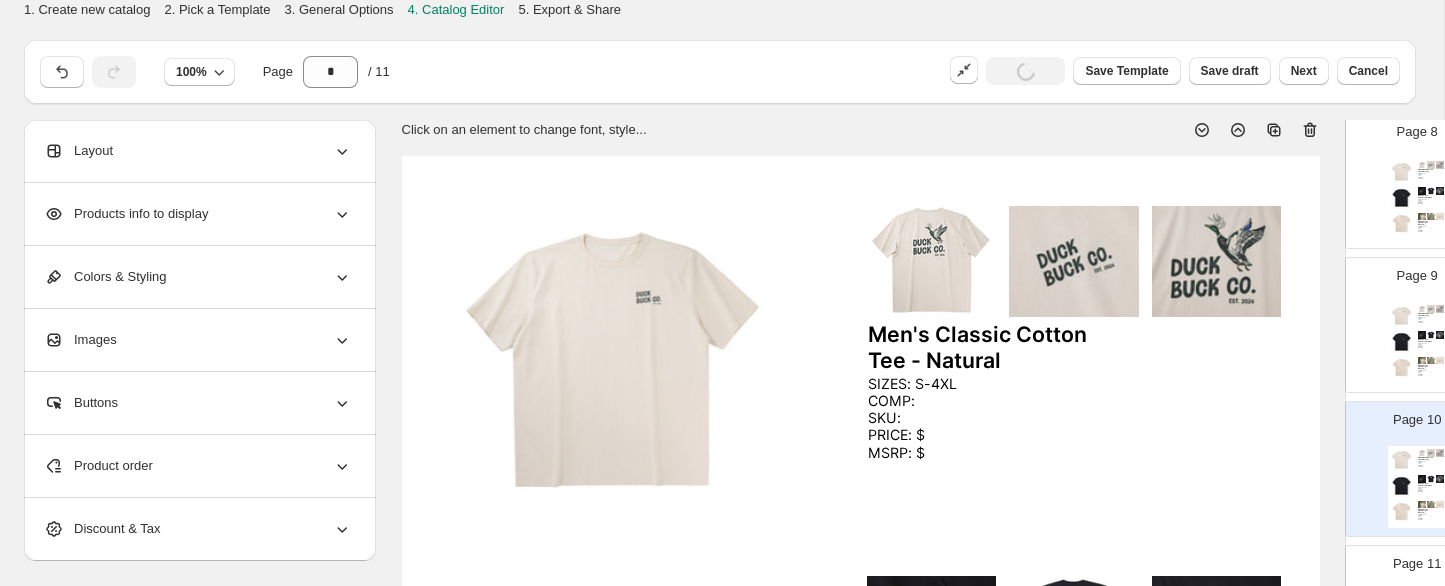 click 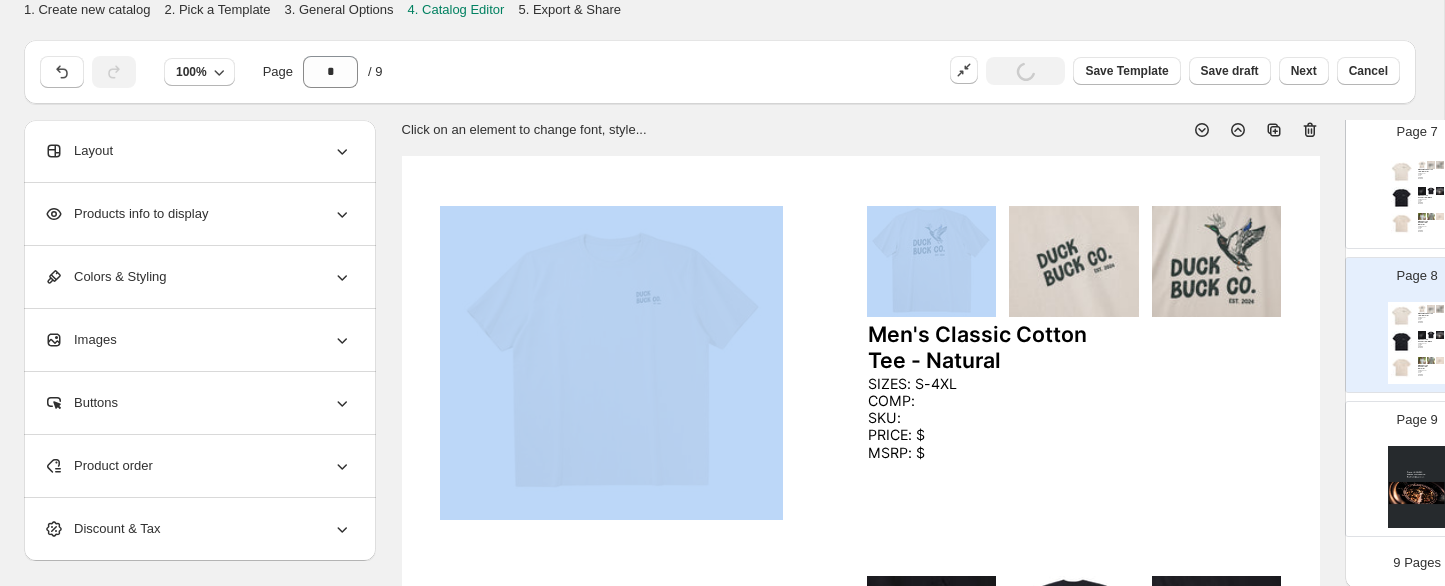 click 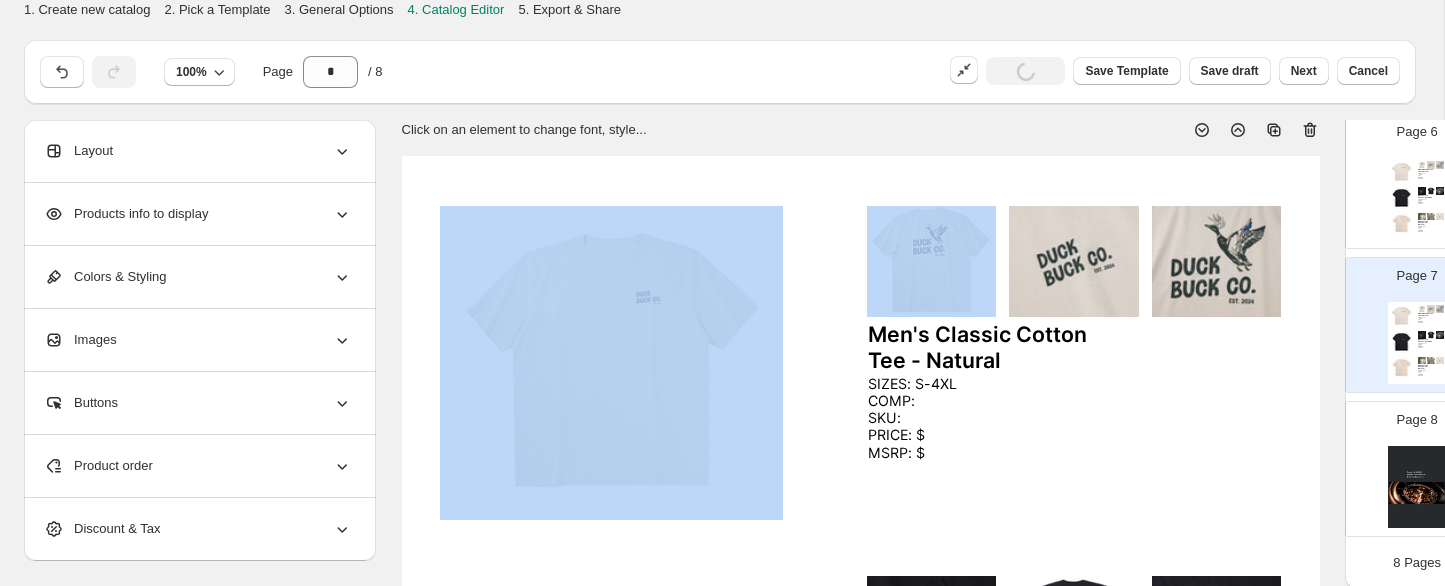 click 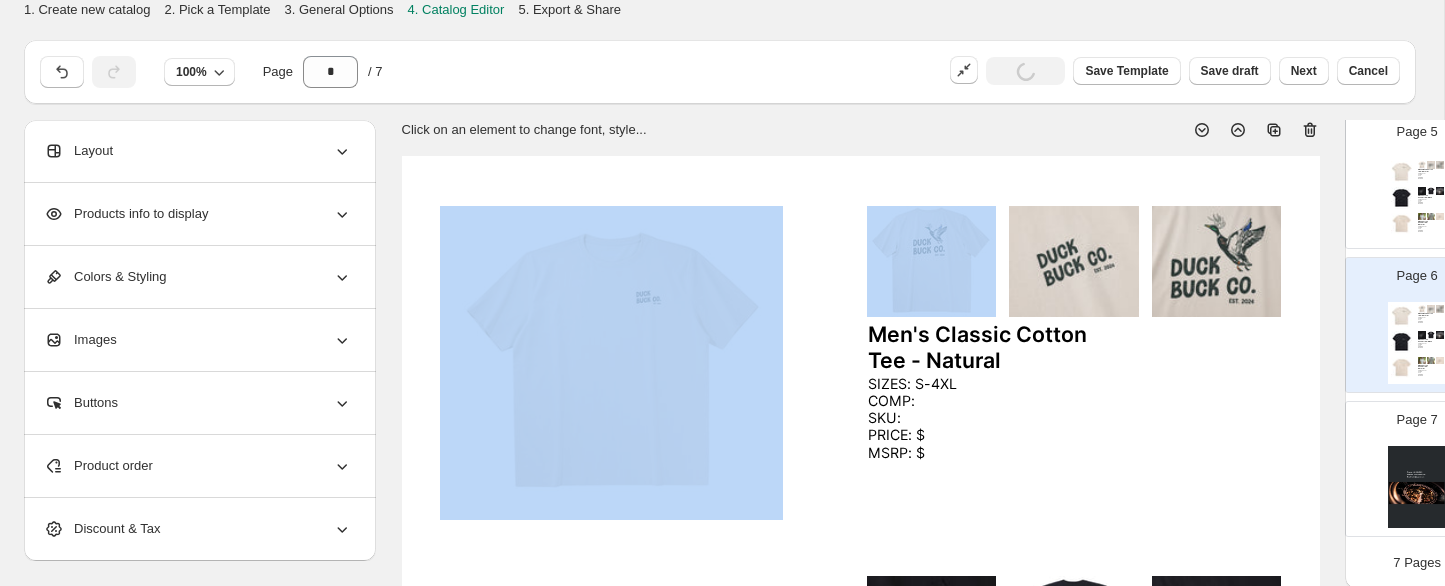 click 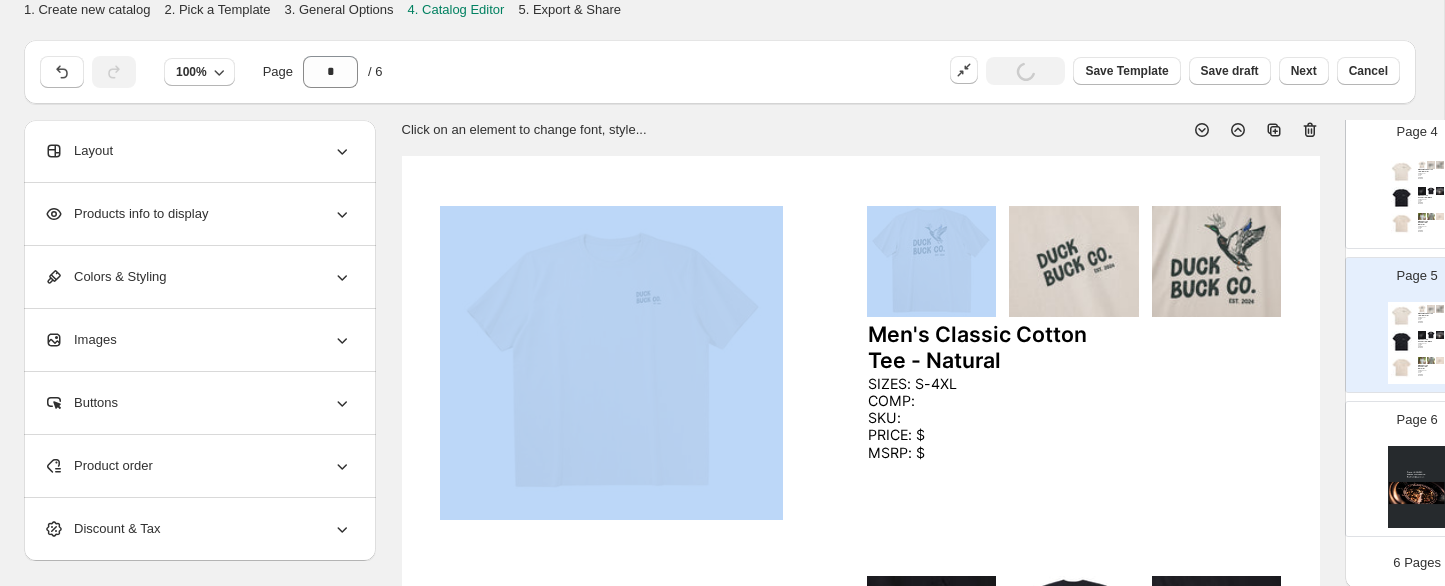click 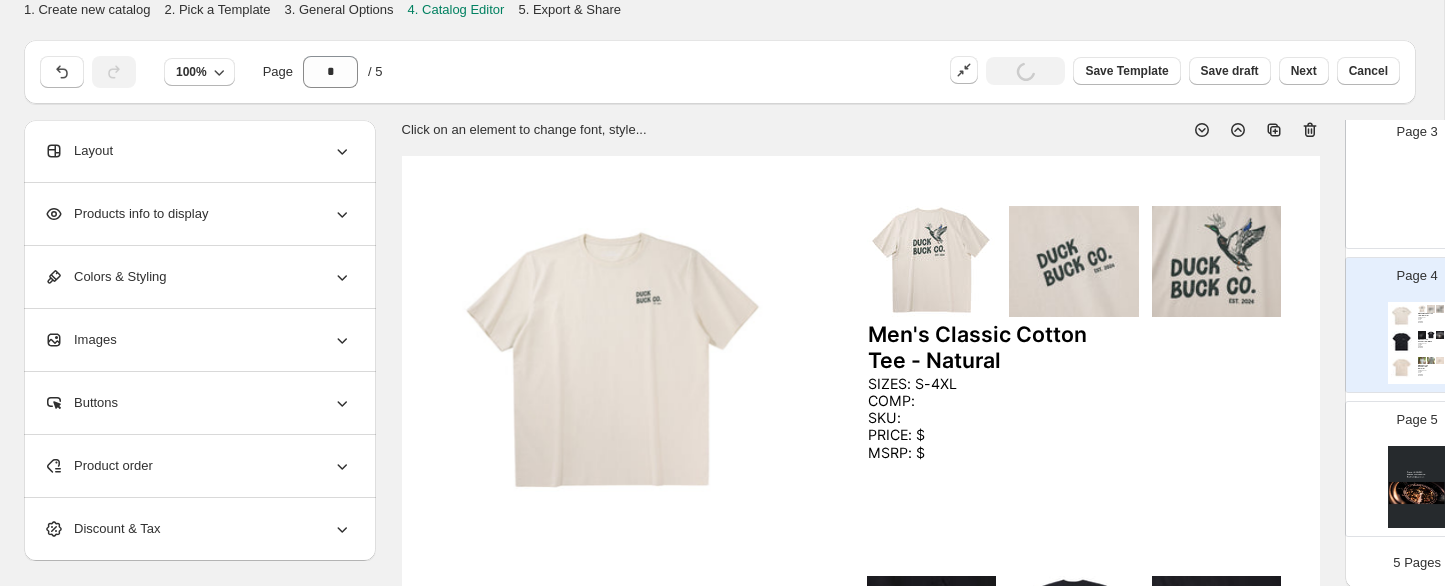 click 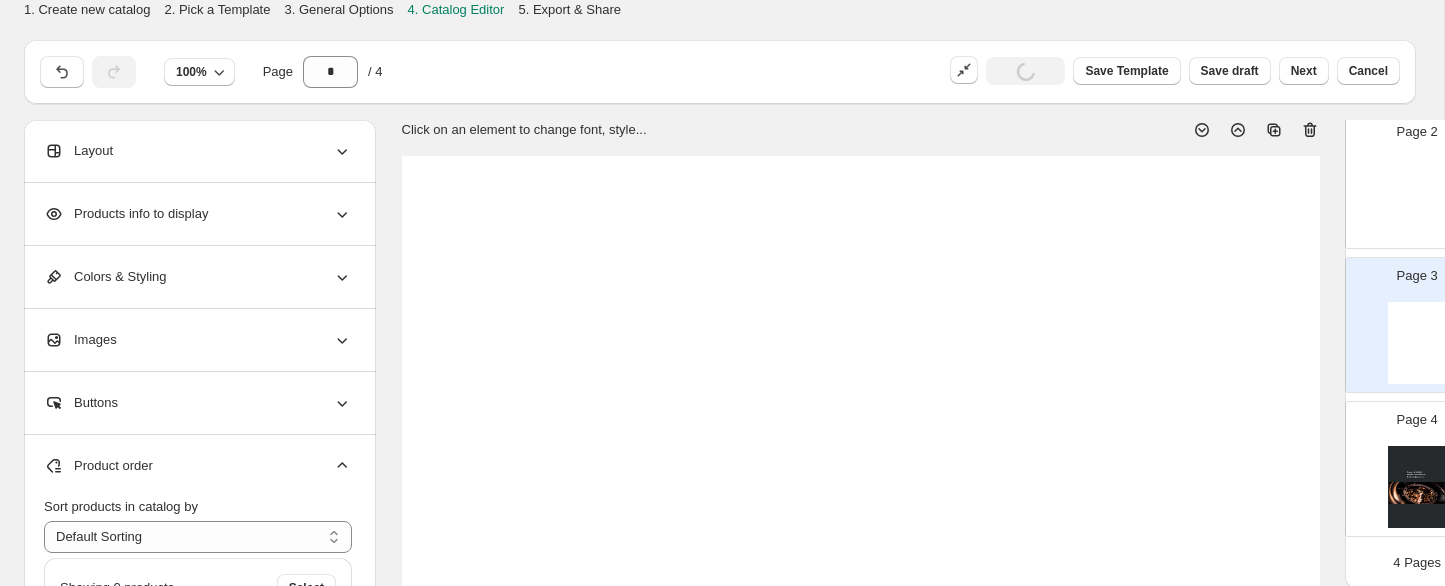 scroll, scrollTop: 239, scrollLeft: 0, axis: vertical 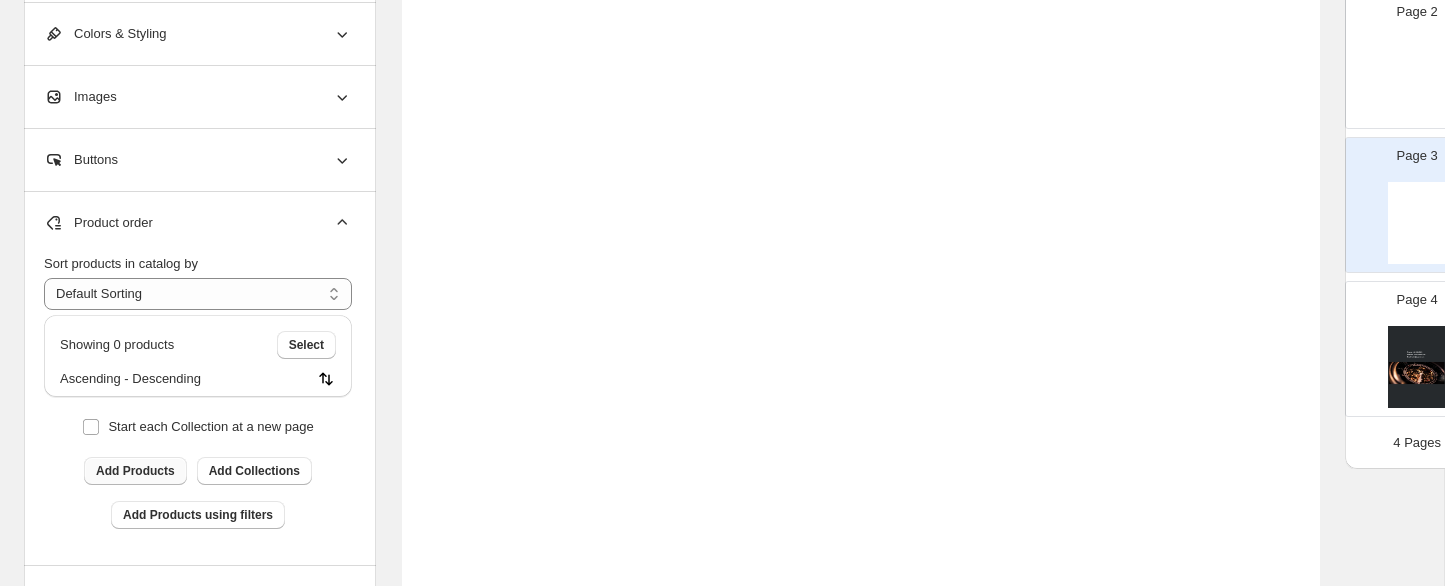 click on "Add Products" at bounding box center [135, 471] 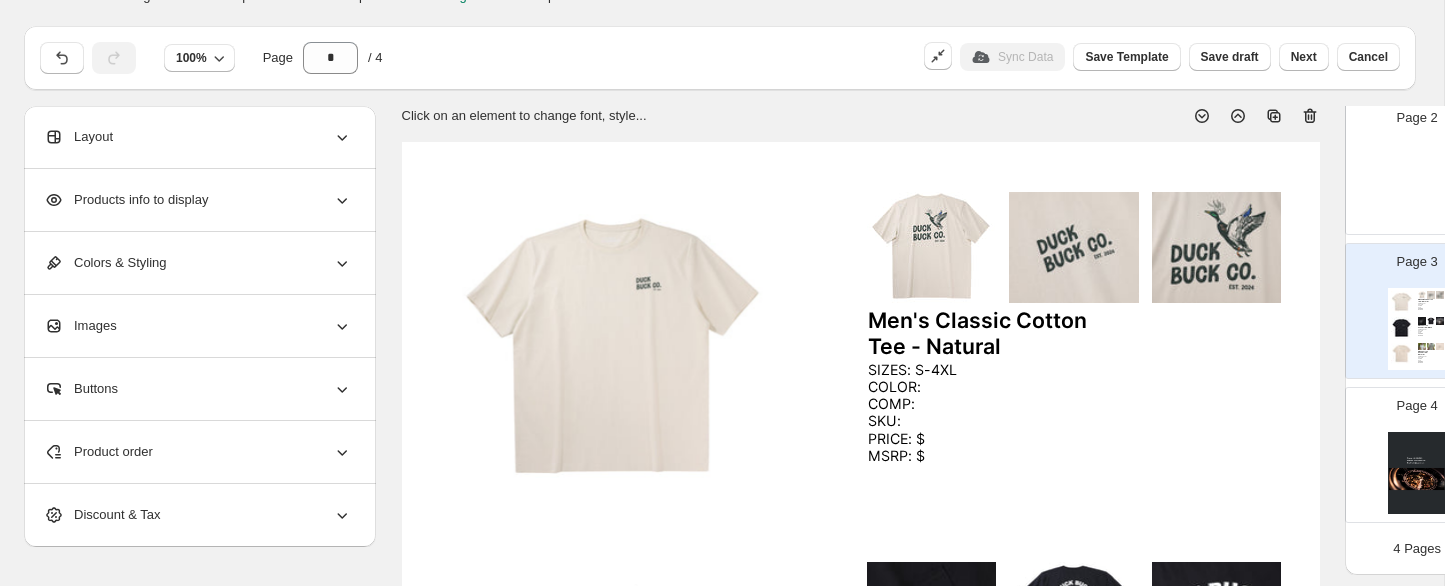 scroll, scrollTop: 0, scrollLeft: 0, axis: both 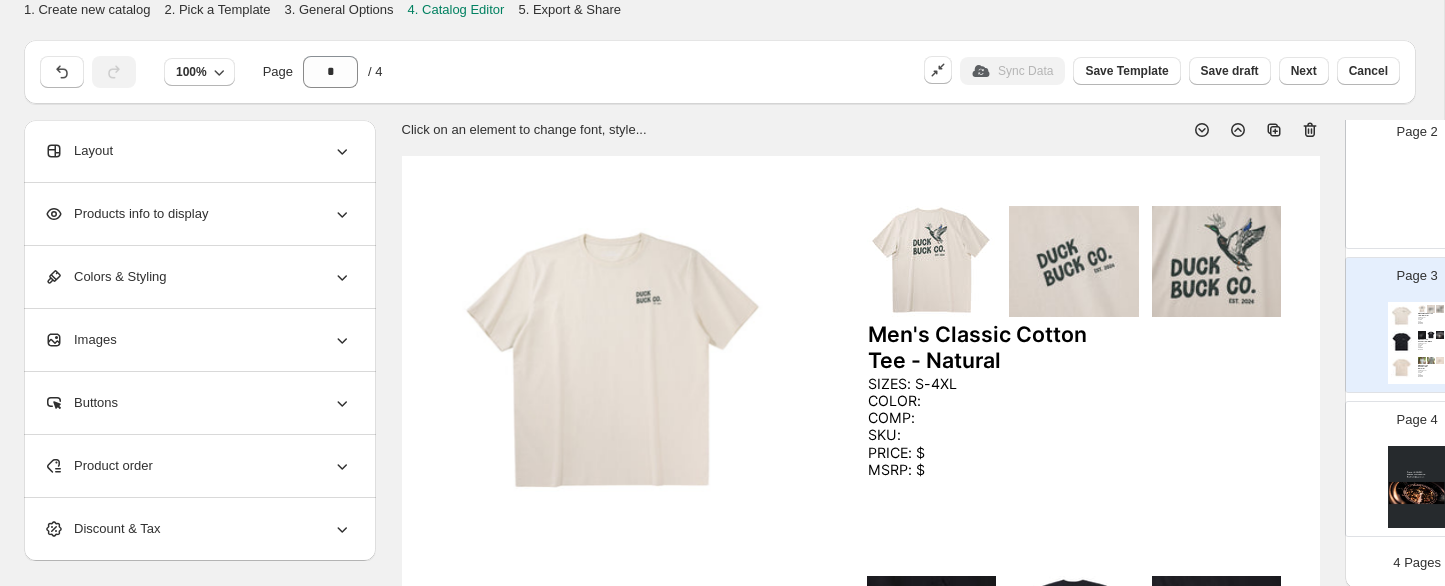 click 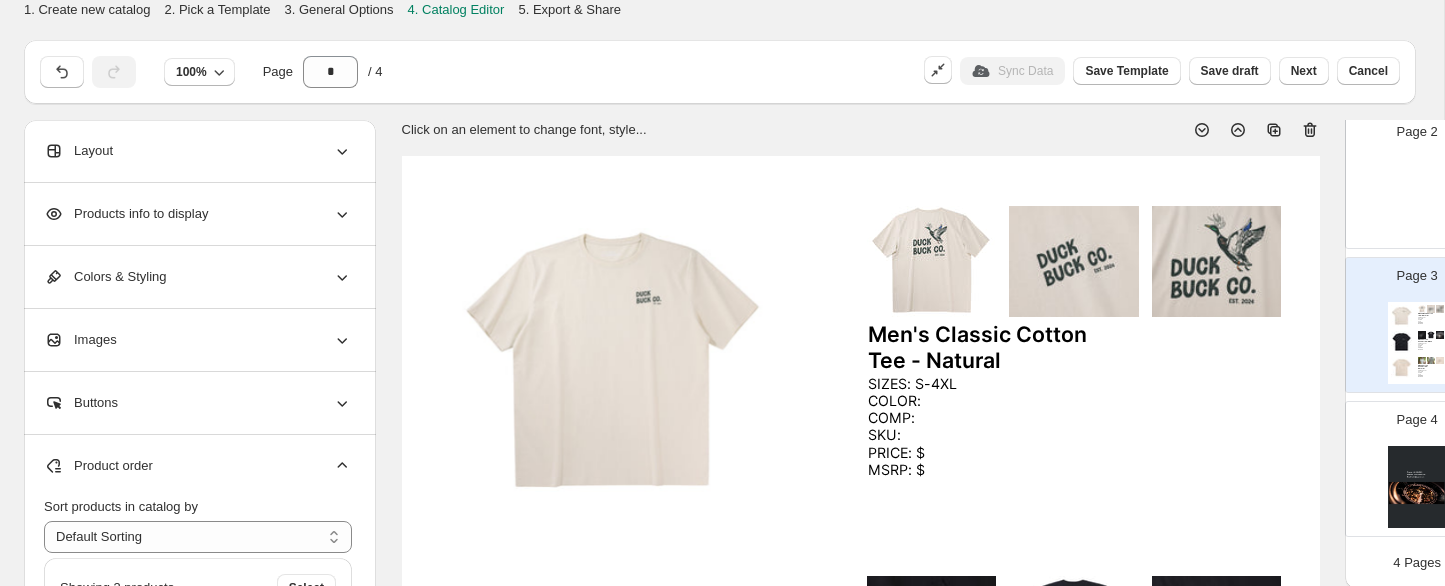 scroll, scrollTop: 89, scrollLeft: 0, axis: vertical 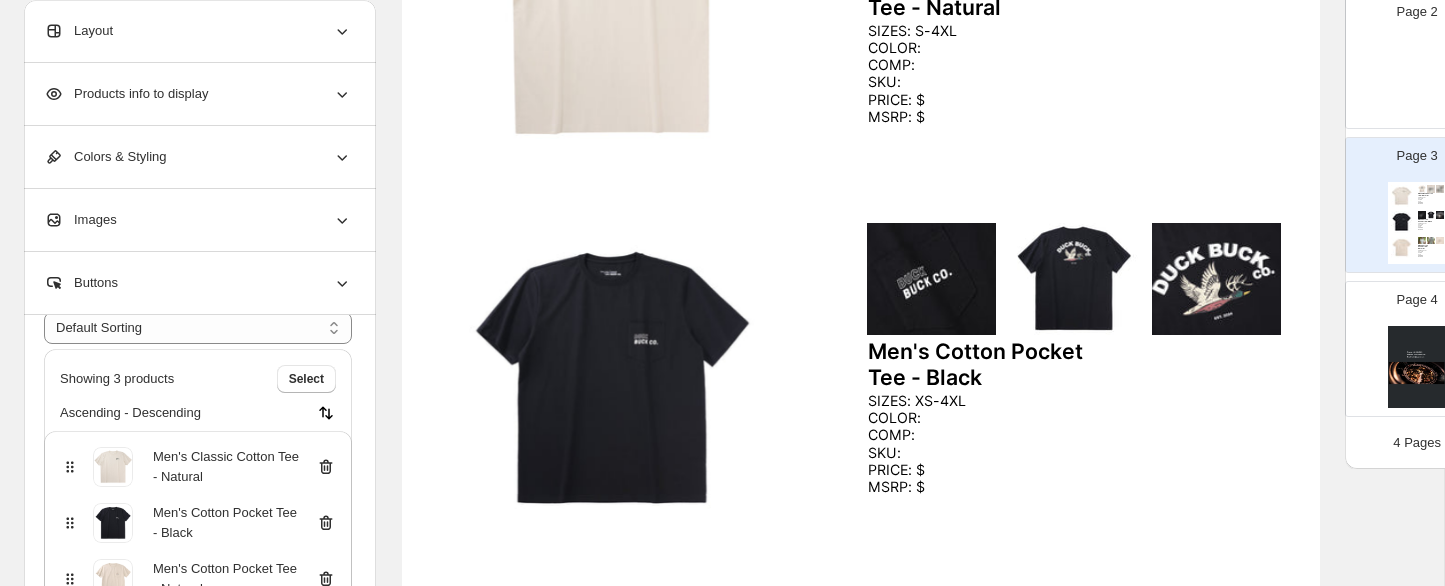 click 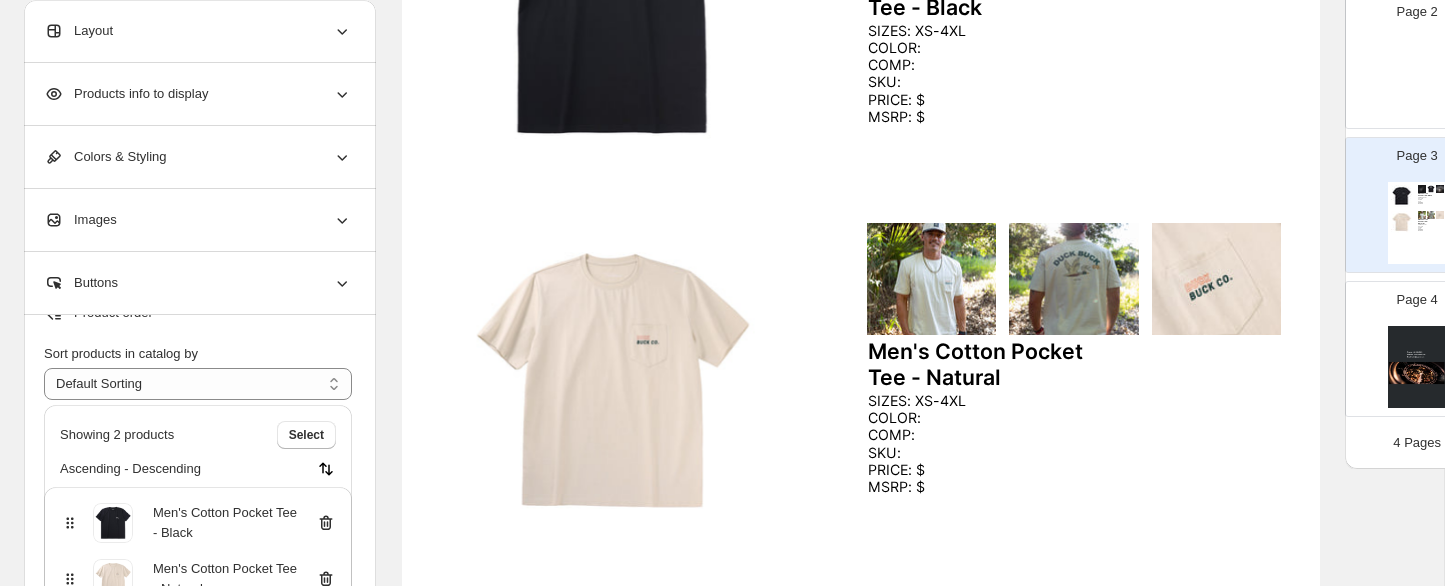 click 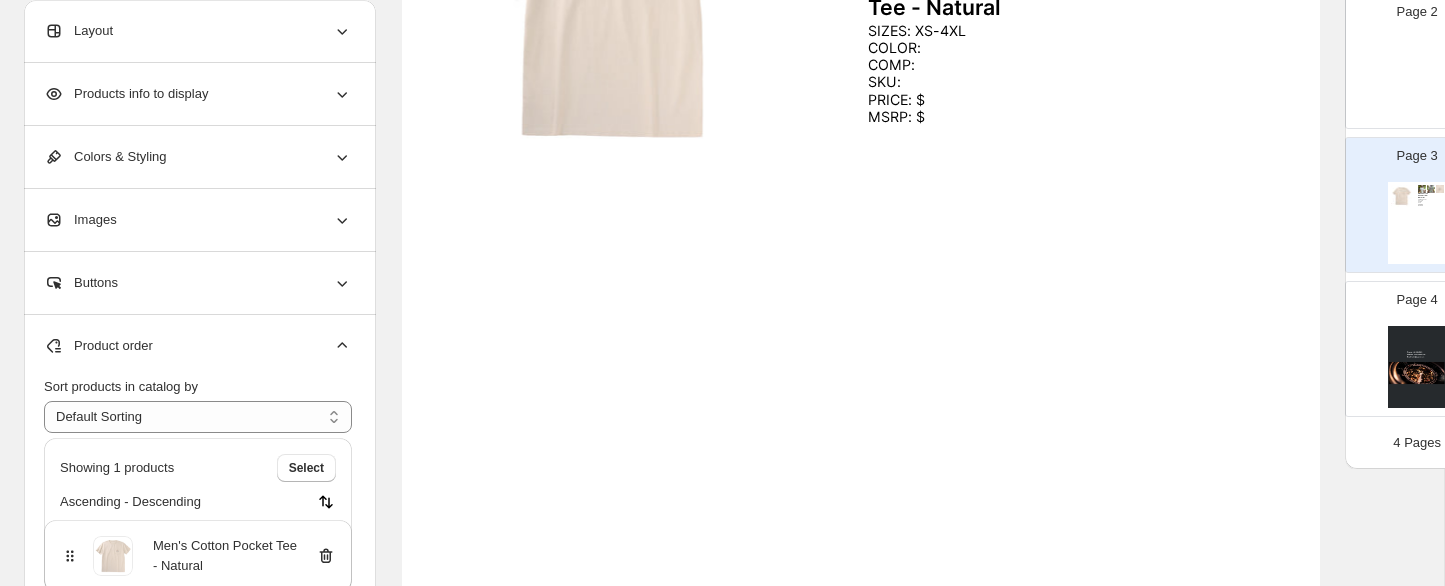 scroll, scrollTop: 0, scrollLeft: 0, axis: both 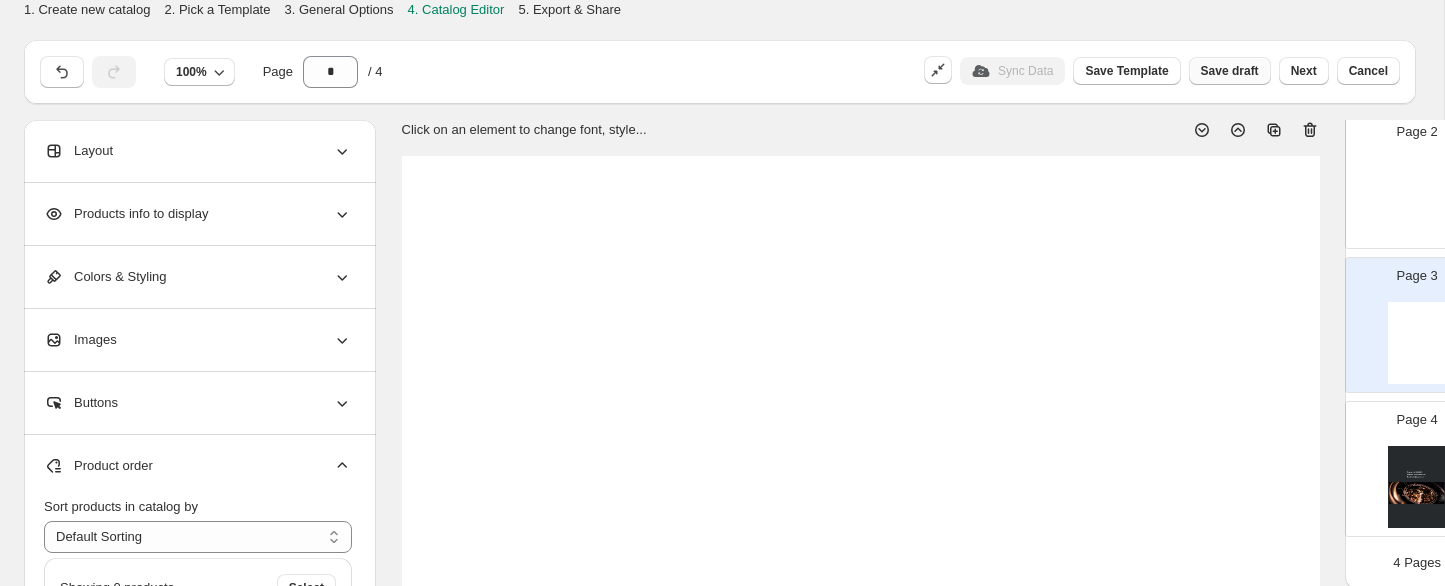 click on "Save draft" at bounding box center (1230, 71) 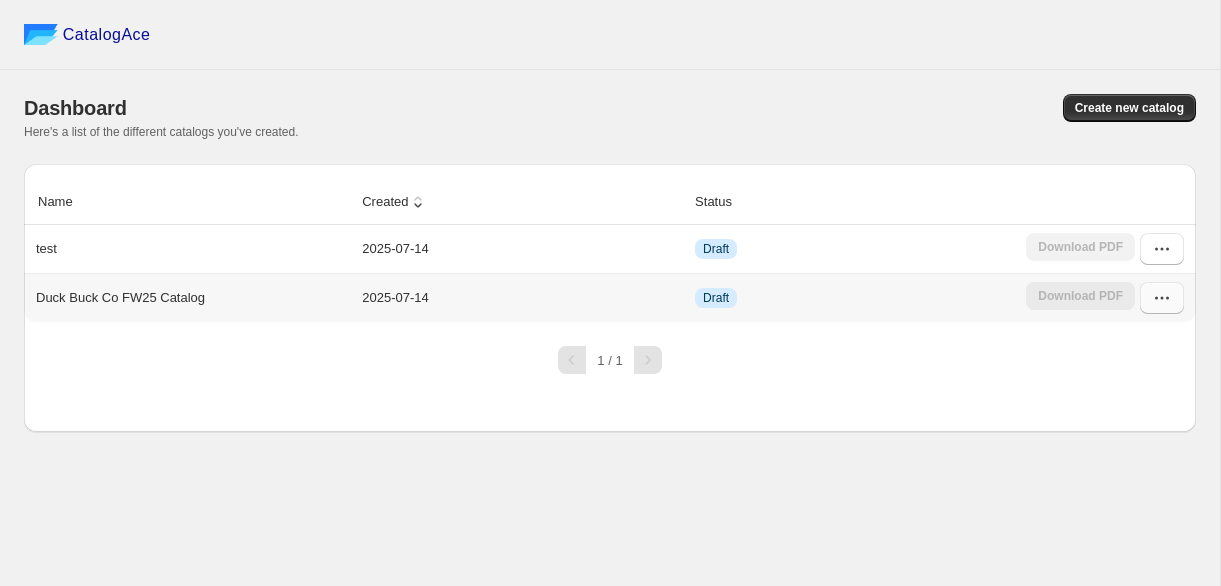 click 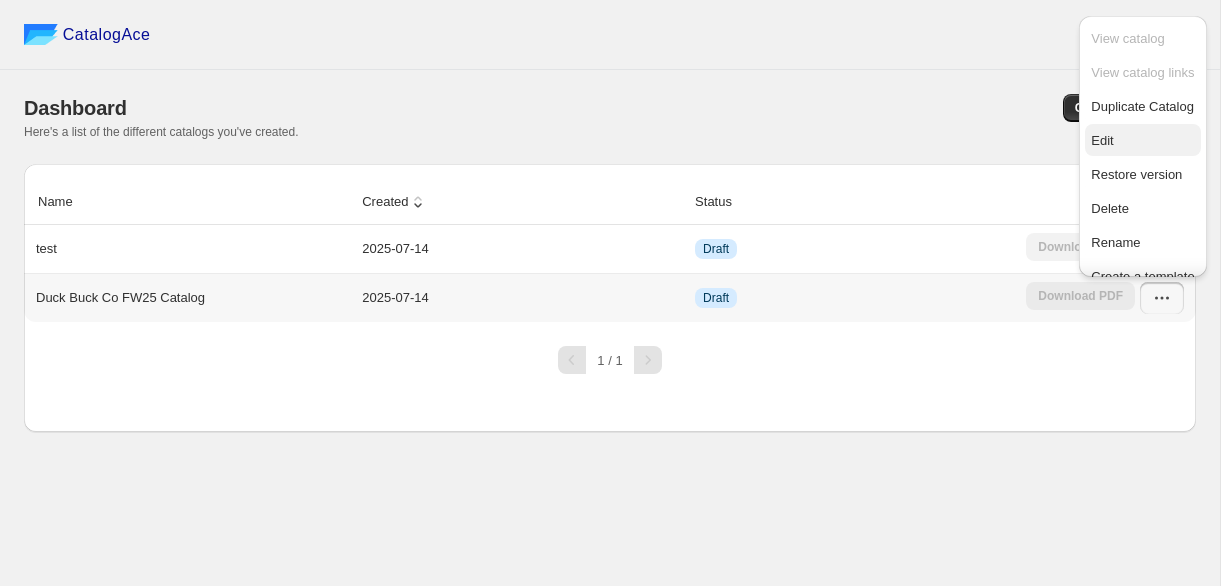 click on "Edit" at bounding box center [1142, 141] 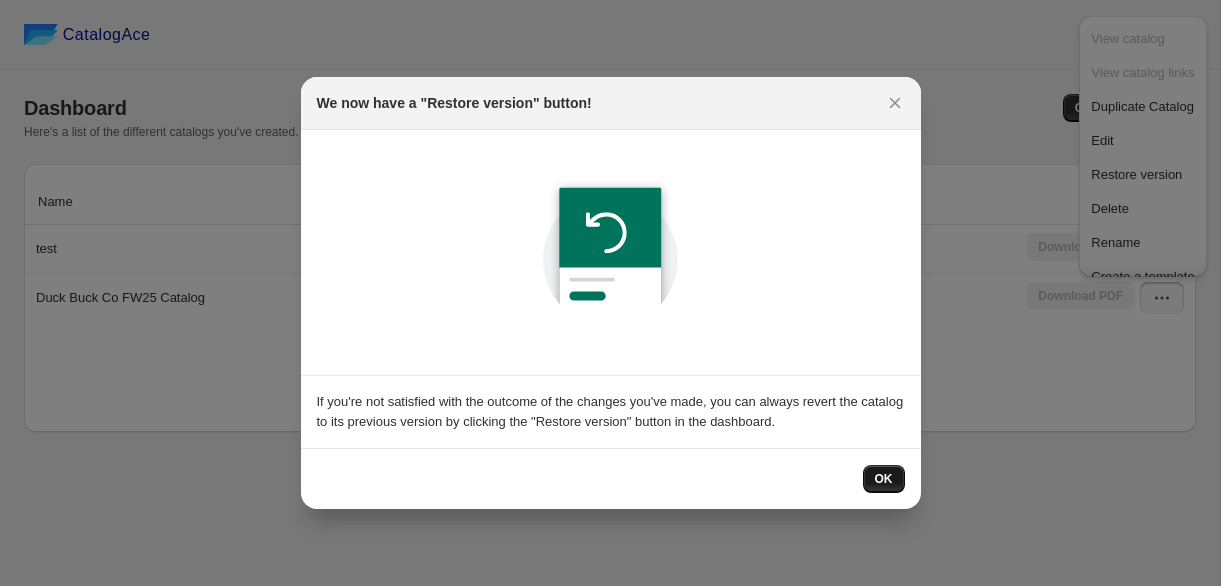 click on "OK" at bounding box center [884, 479] 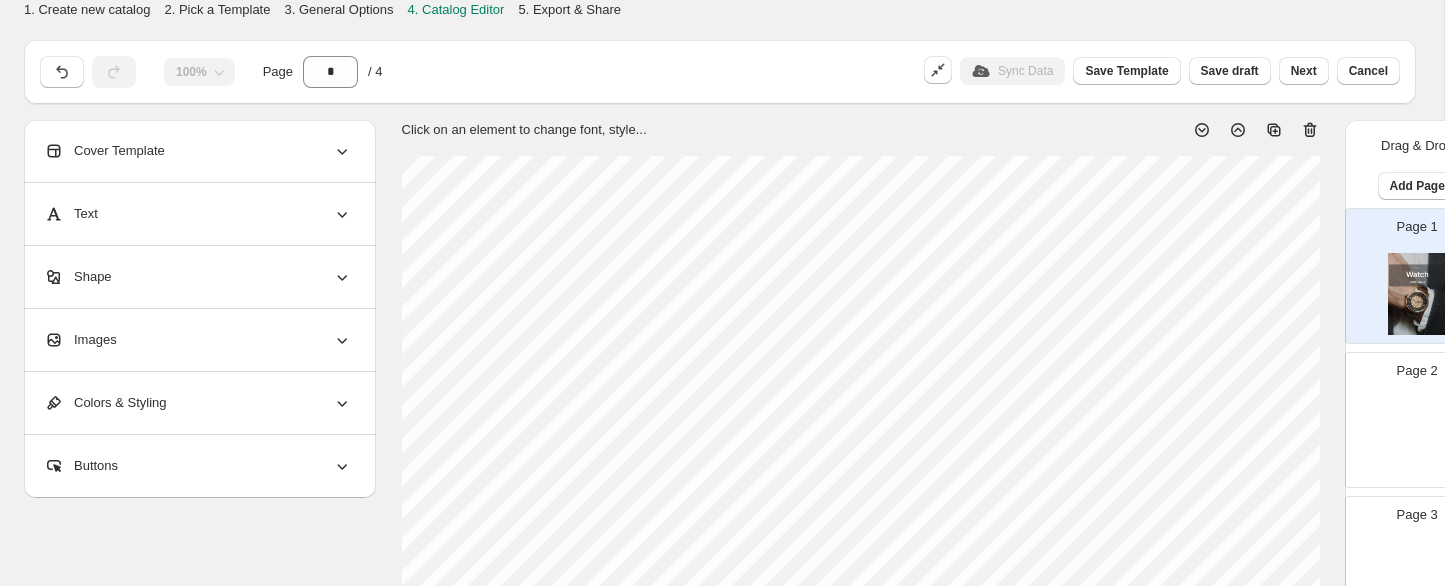 click at bounding box center [1417, 438] 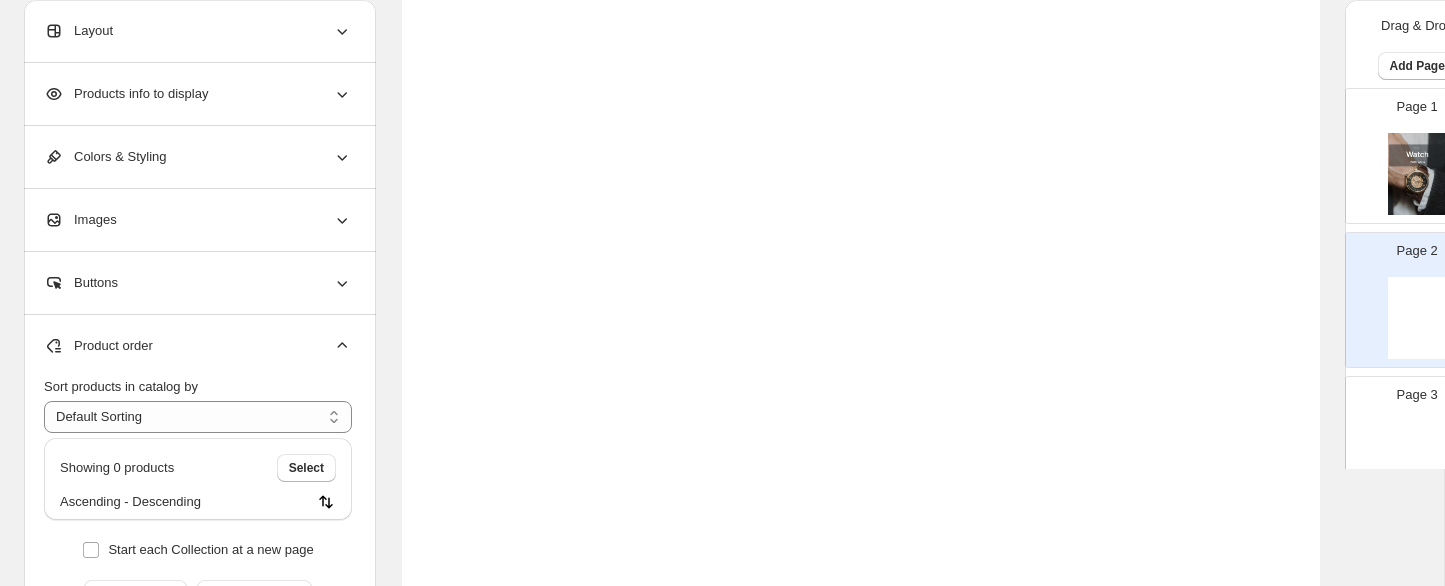 scroll, scrollTop: 352, scrollLeft: 0, axis: vertical 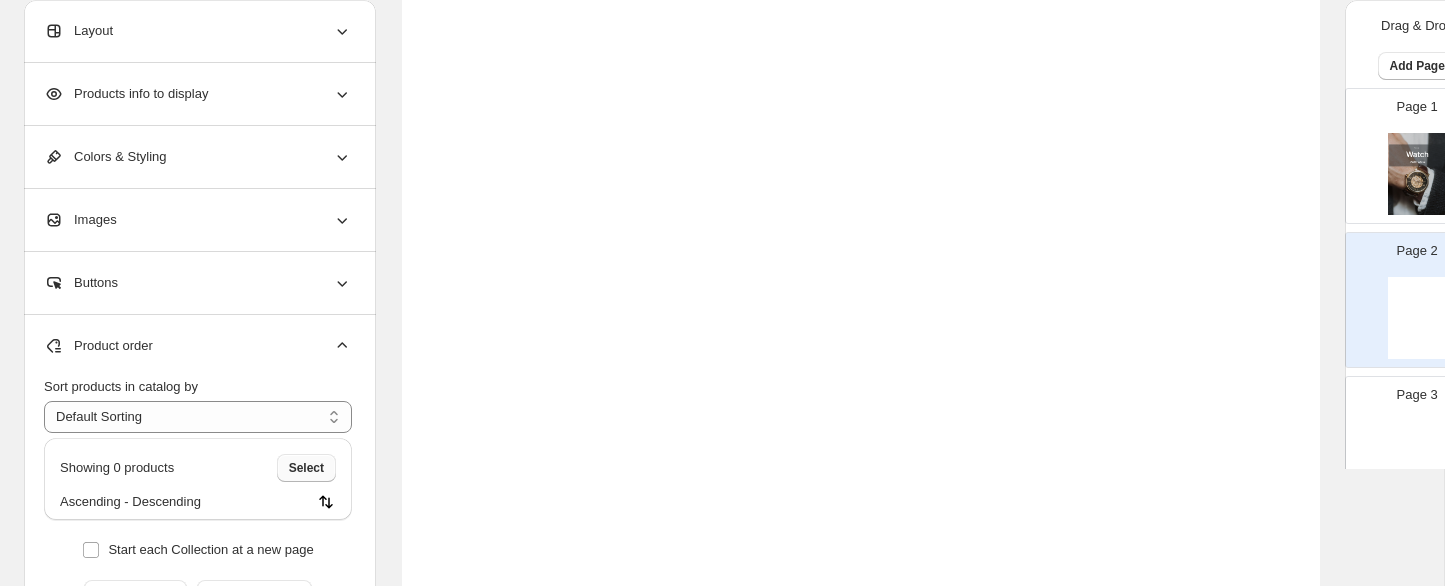 click on "Select" at bounding box center [306, 468] 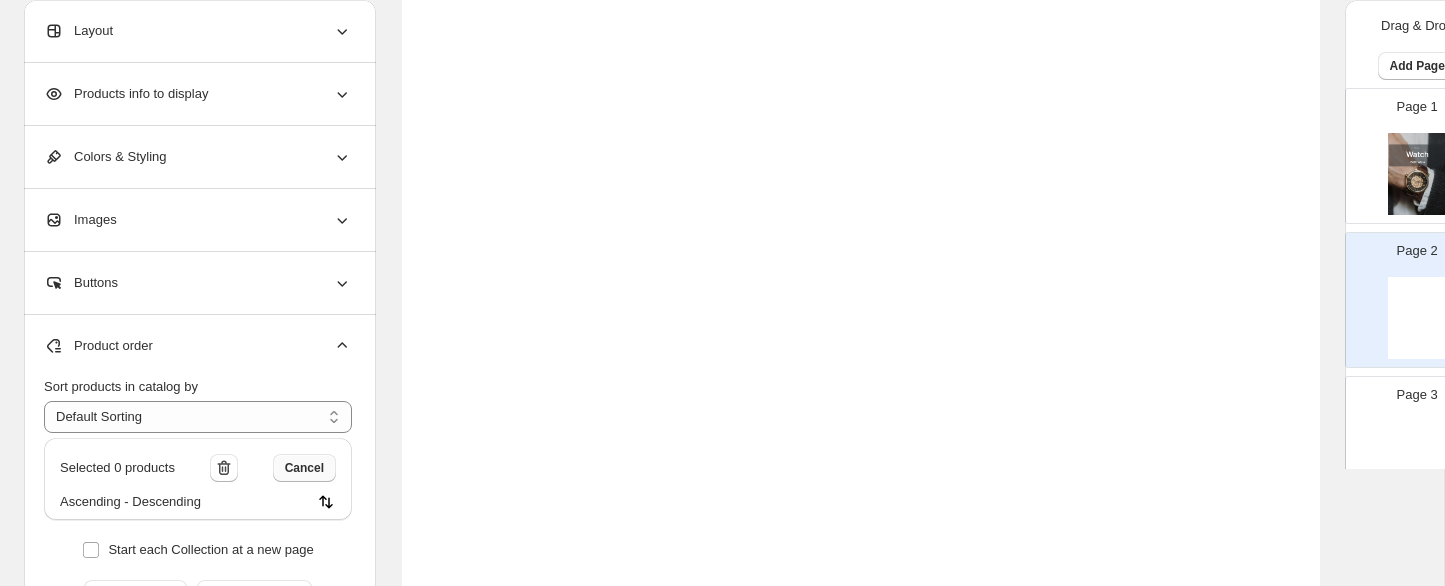 click on "Cancel" at bounding box center (304, 468) 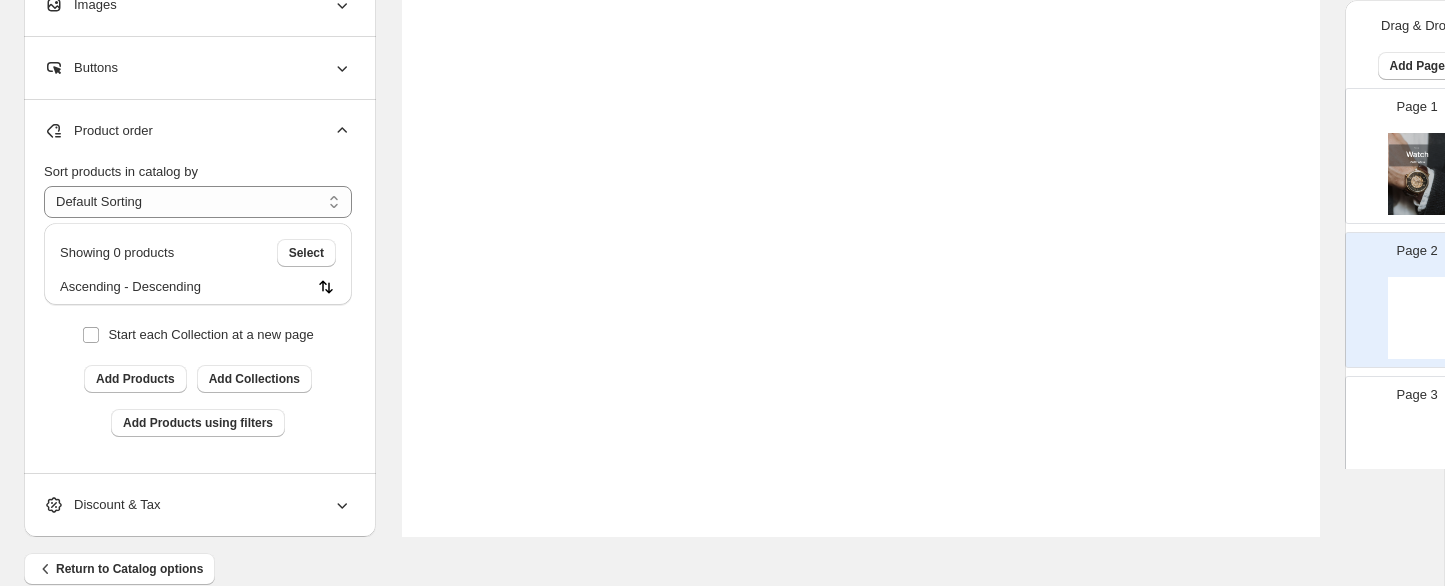 scroll, scrollTop: 824, scrollLeft: 0, axis: vertical 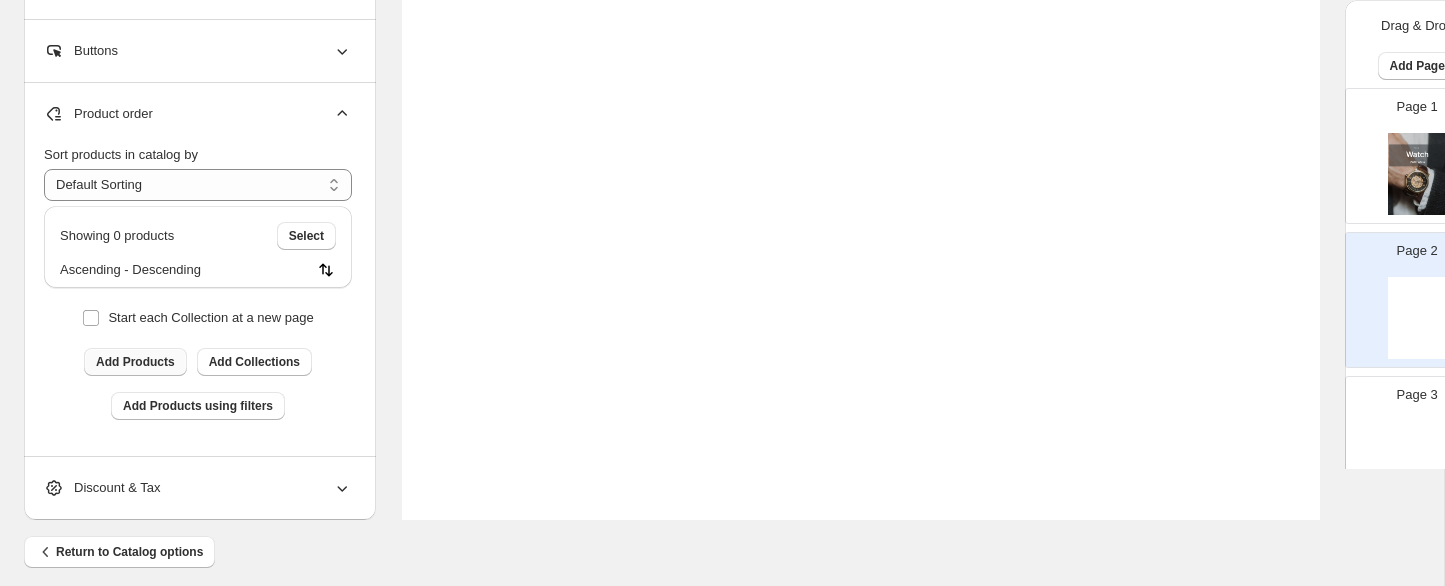 click on "Add Products" at bounding box center [135, 362] 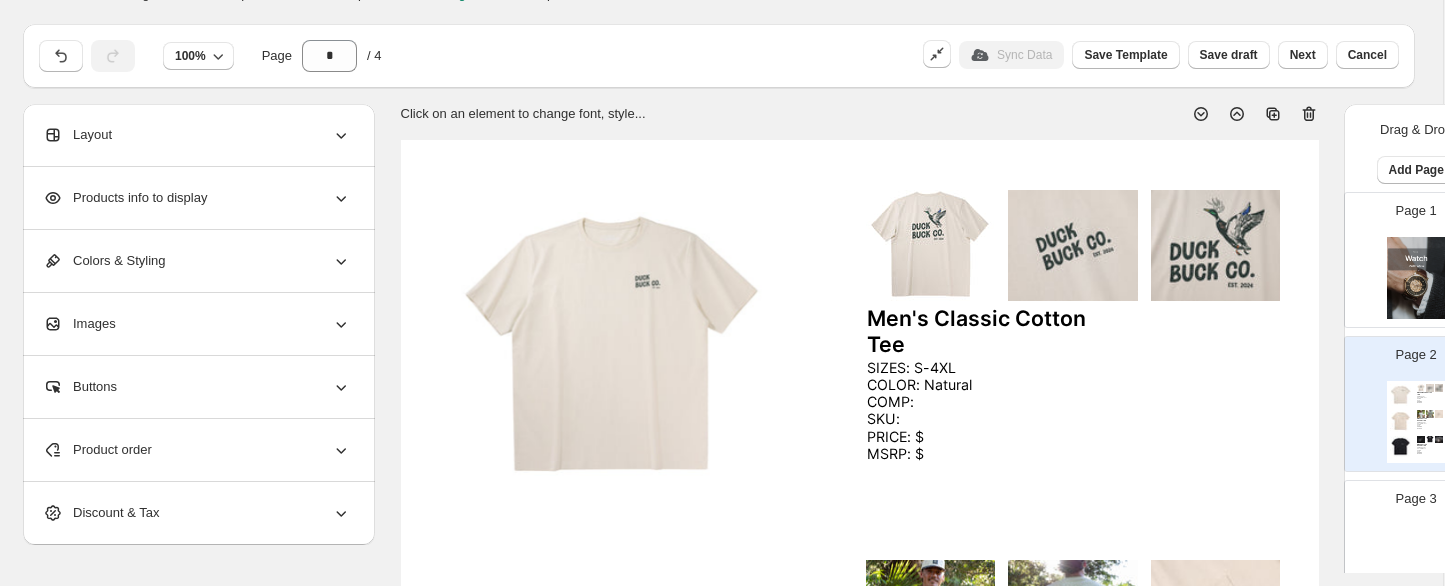 scroll, scrollTop: 0, scrollLeft: 1, axis: horizontal 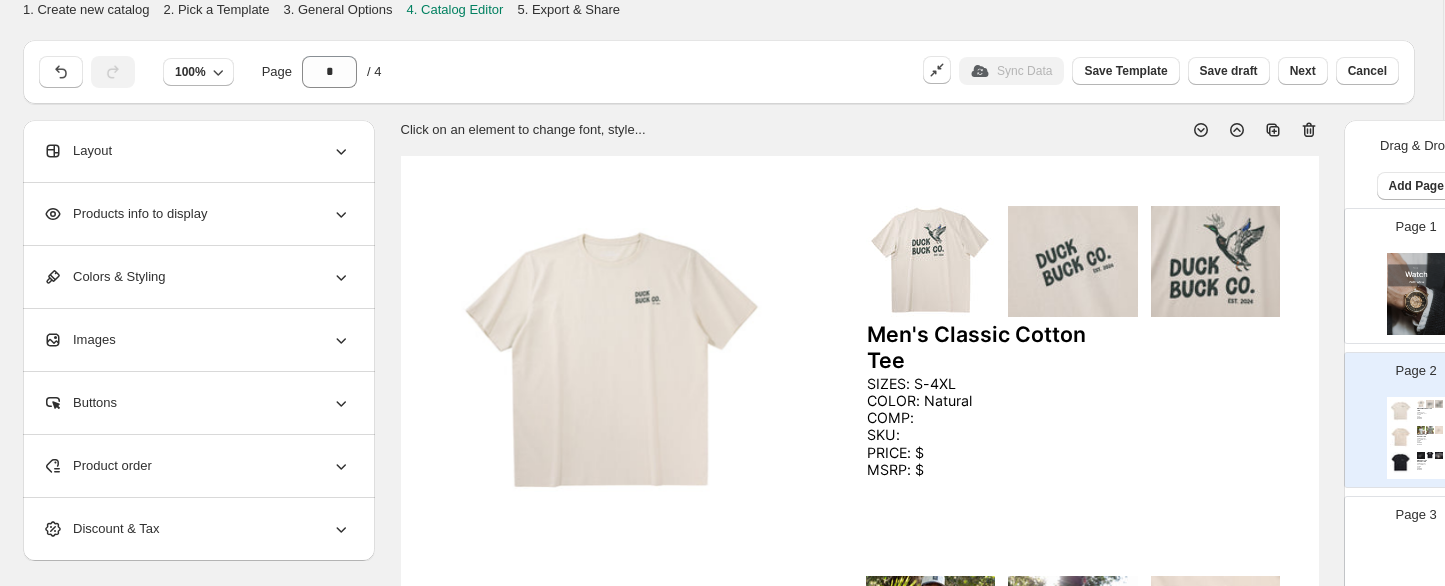 click at bounding box center [610, 362] 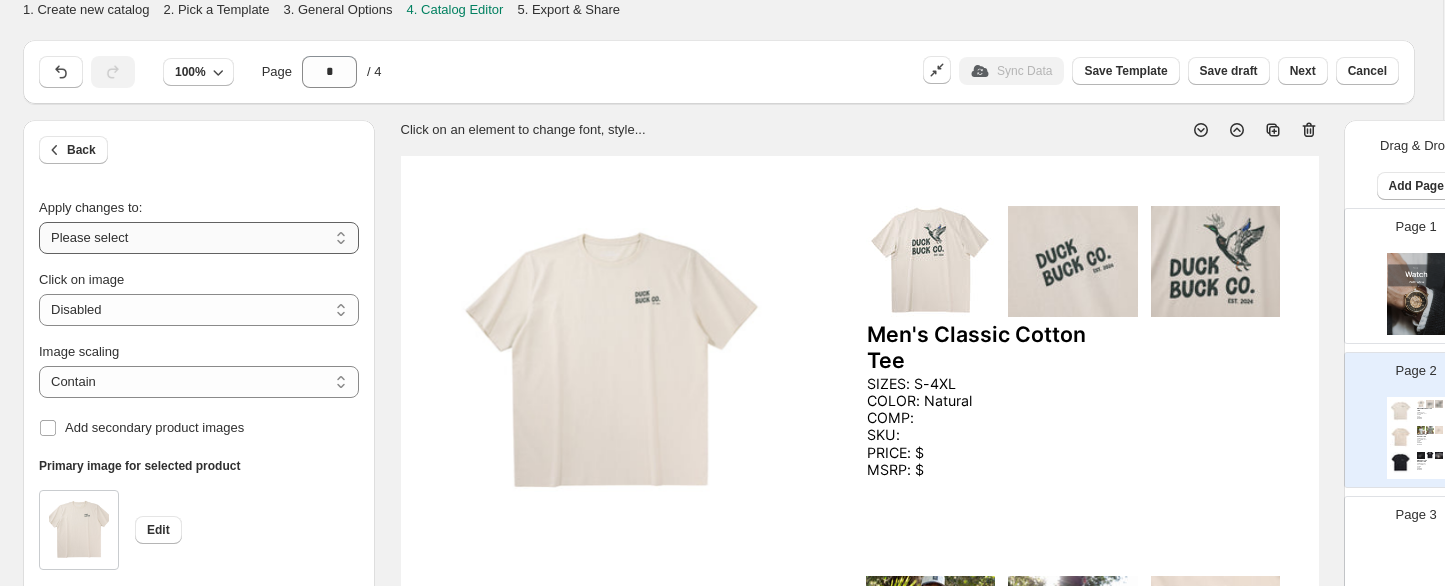 click on "**********" at bounding box center (199, 238) 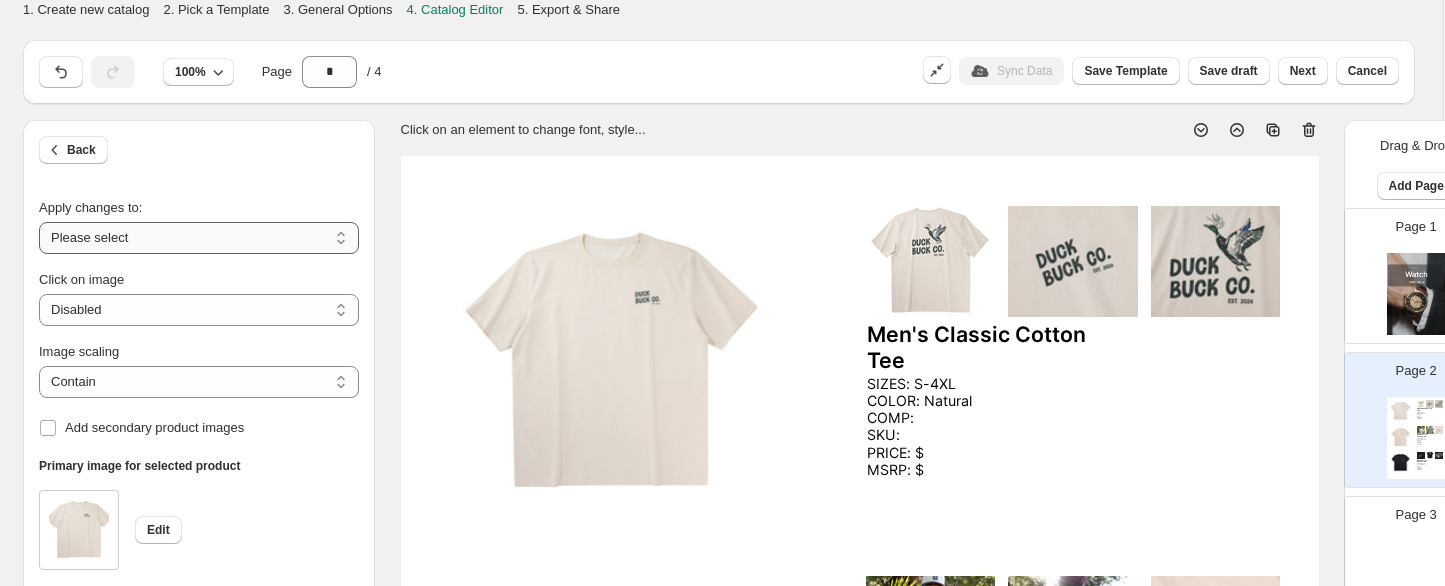 select on "**********" 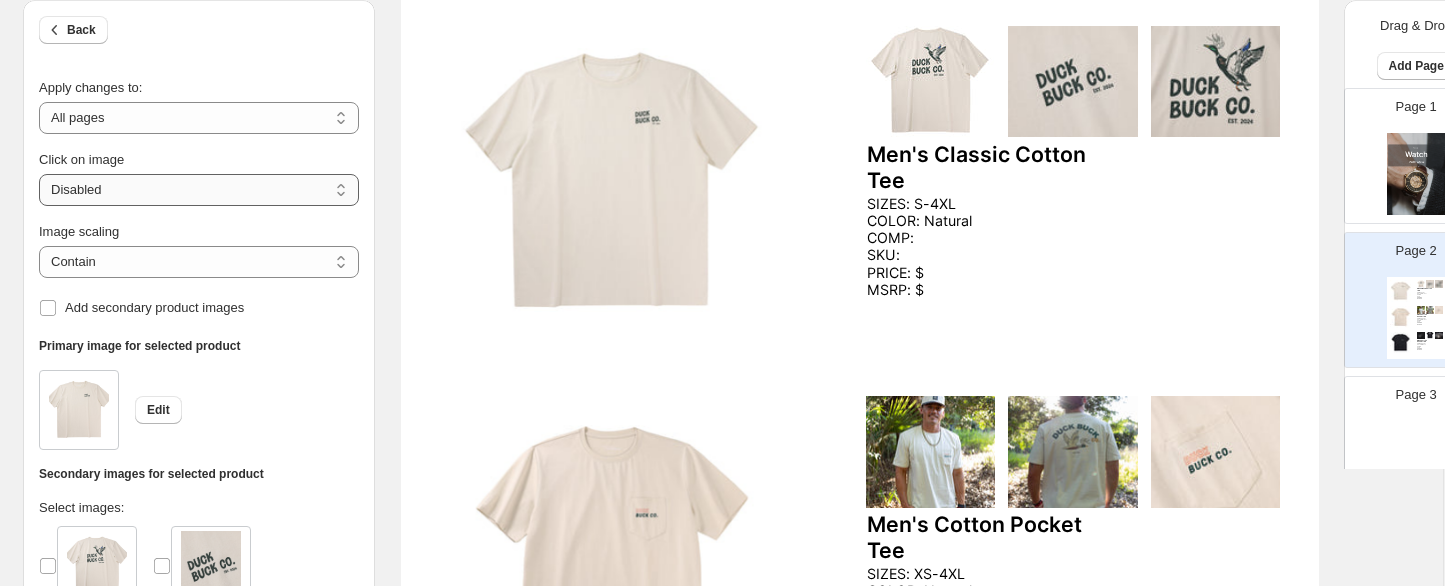 scroll, scrollTop: 184, scrollLeft: 1, axis: both 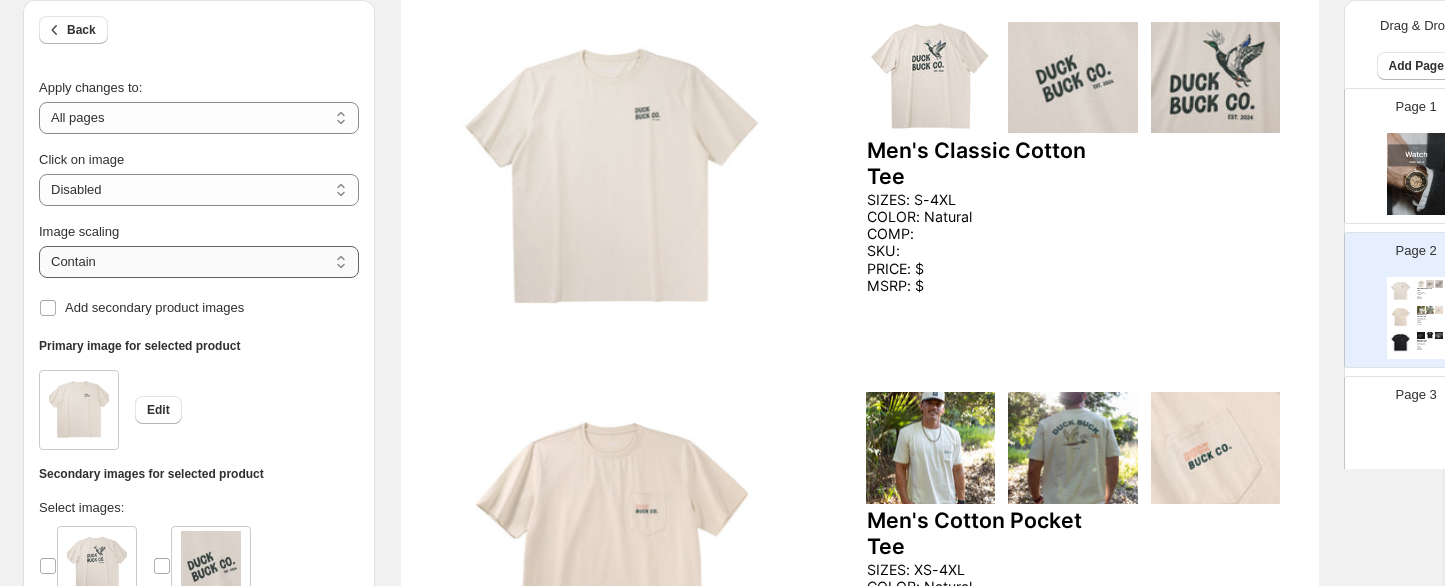 click on "***** *******" at bounding box center (199, 262) 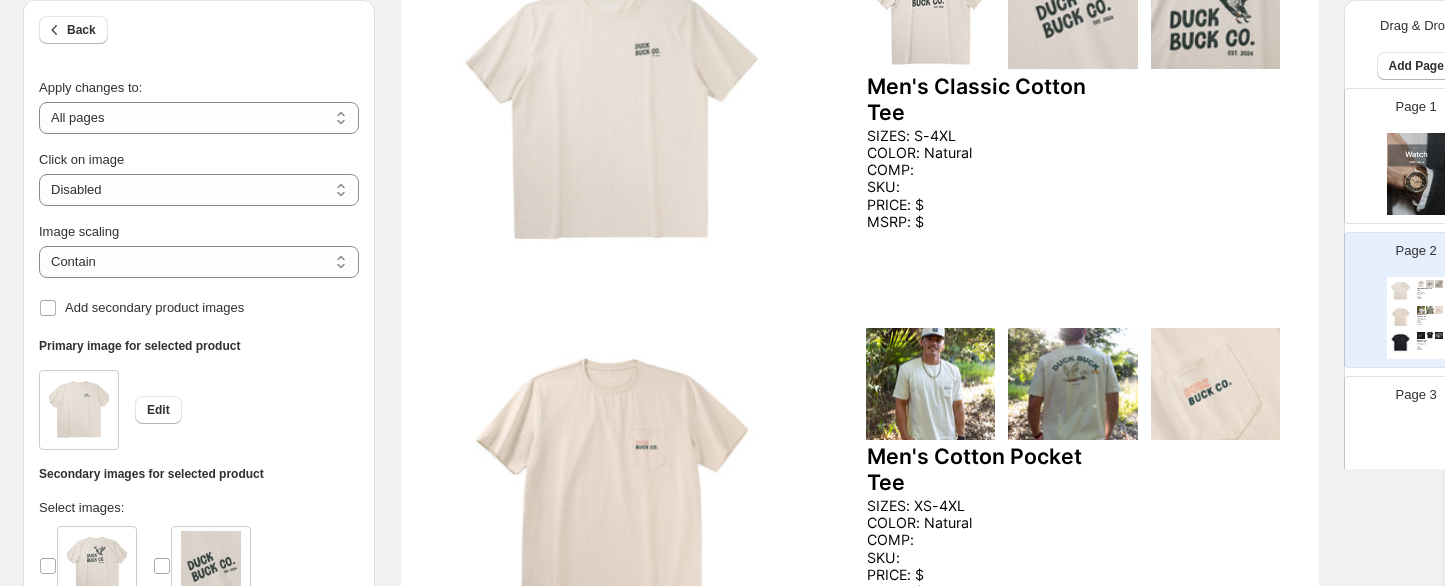 scroll, scrollTop: 338, scrollLeft: 1, axis: both 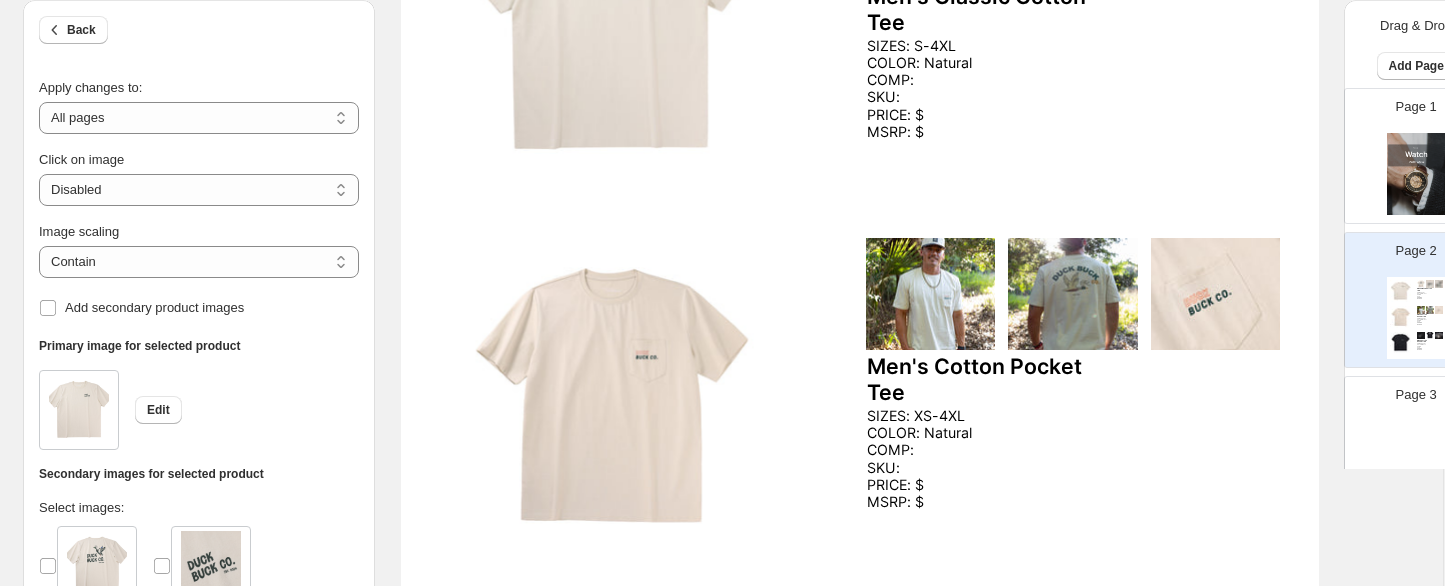 click at bounding box center (610, 394) 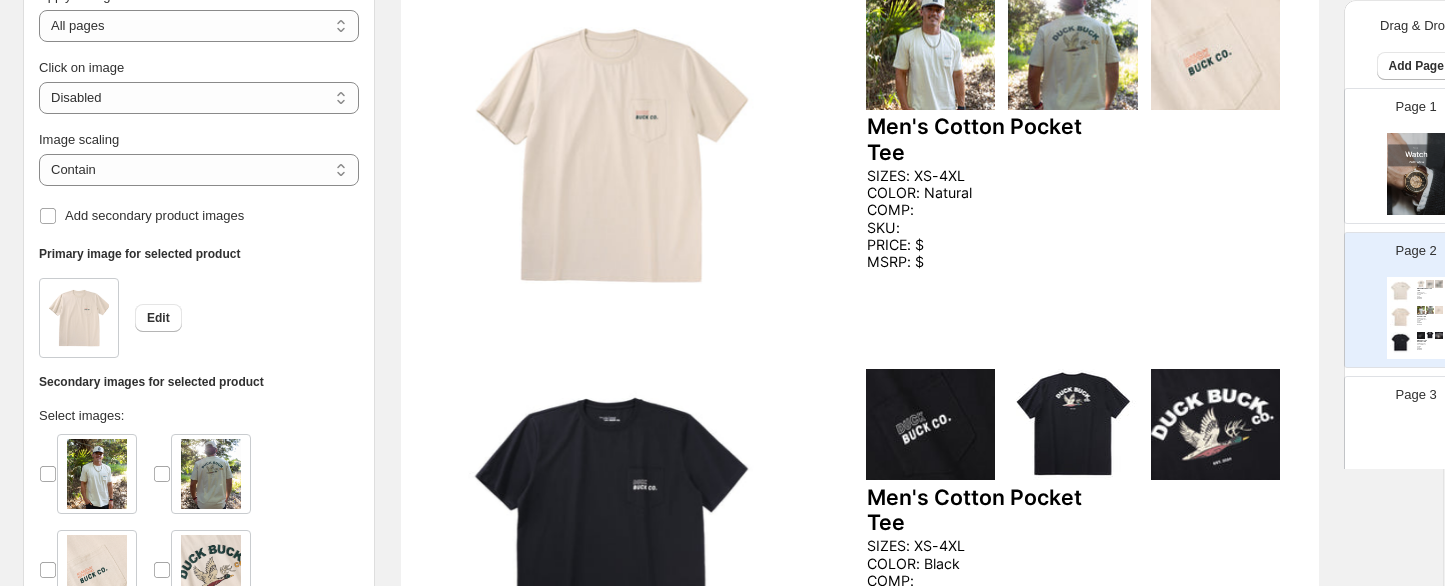 scroll, scrollTop: 600, scrollLeft: 1, axis: both 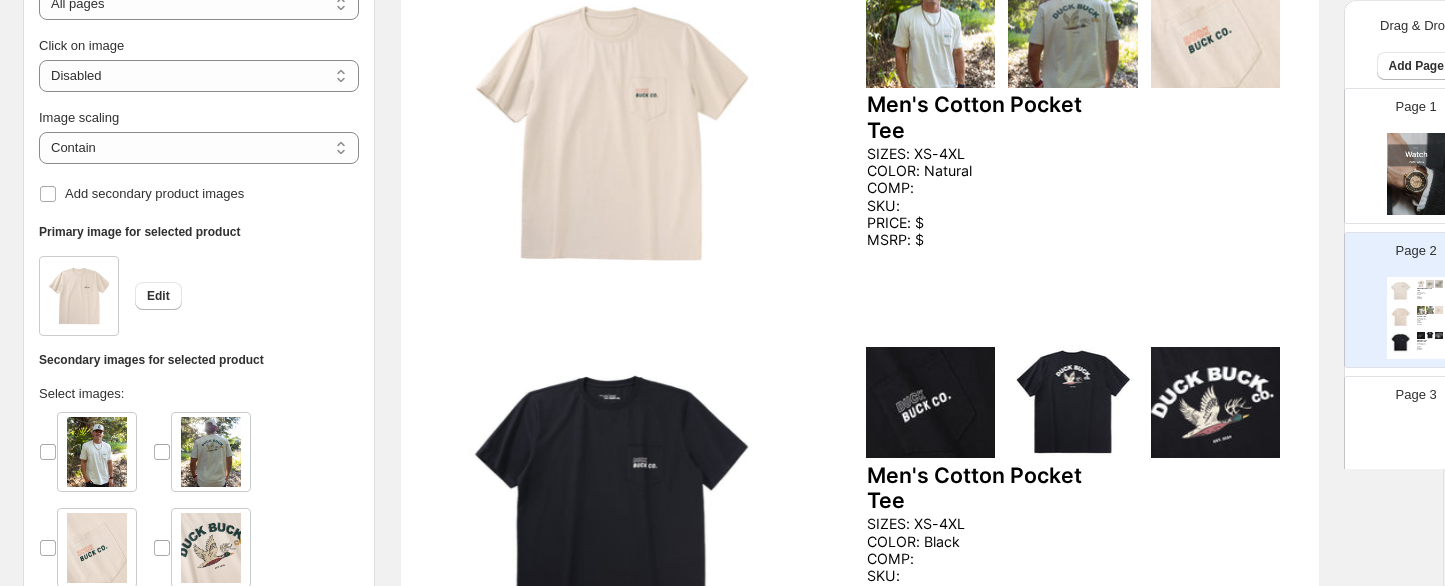 click at bounding box center [610, 503] 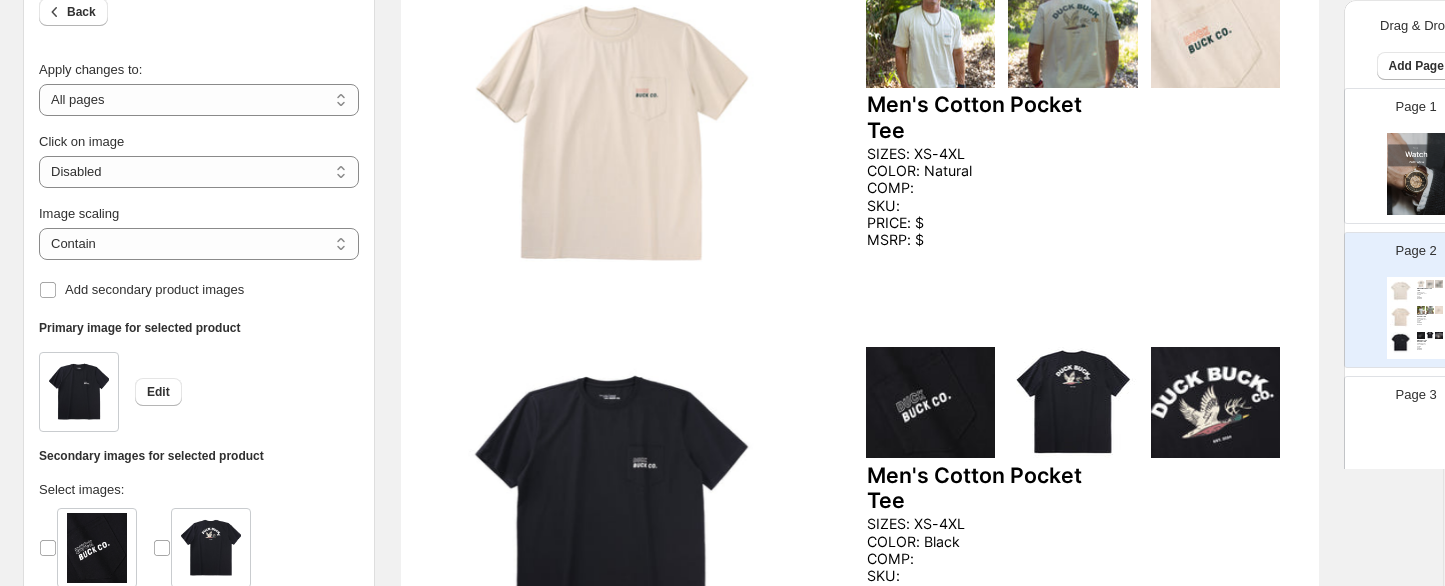 scroll, scrollTop: 0, scrollLeft: 1, axis: horizontal 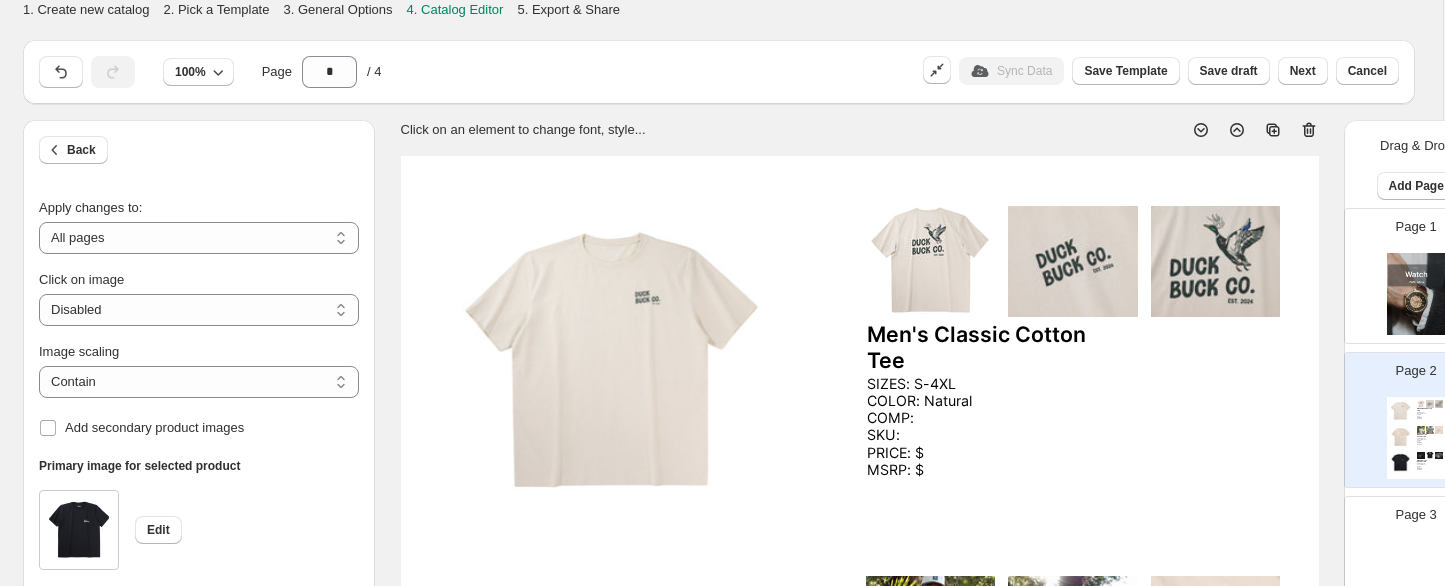 select on "*******" 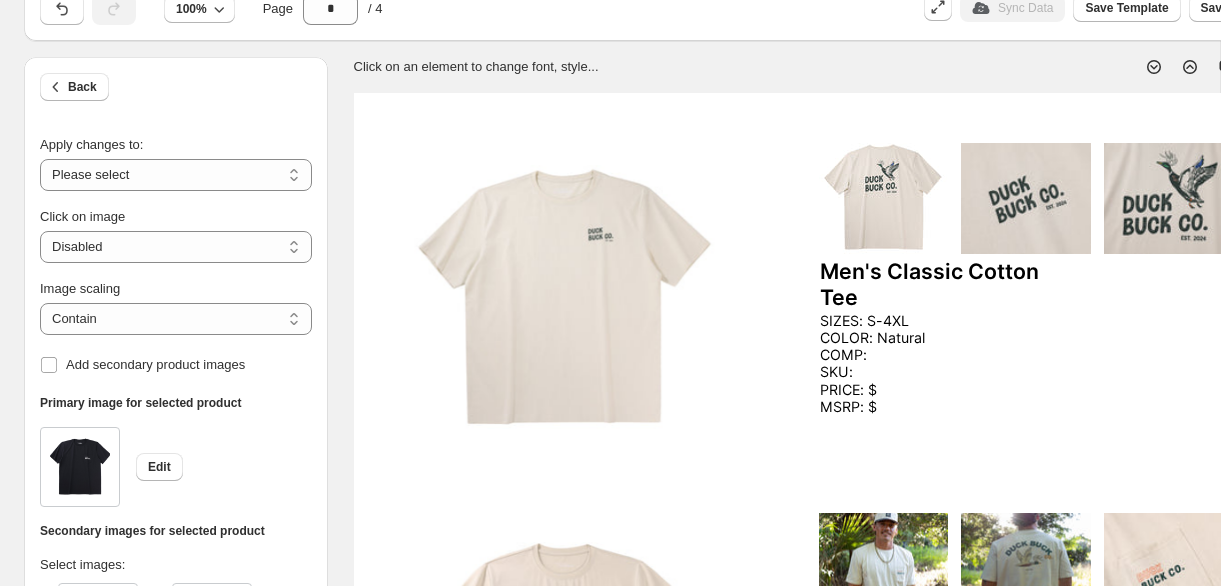 scroll, scrollTop: 0, scrollLeft: 0, axis: both 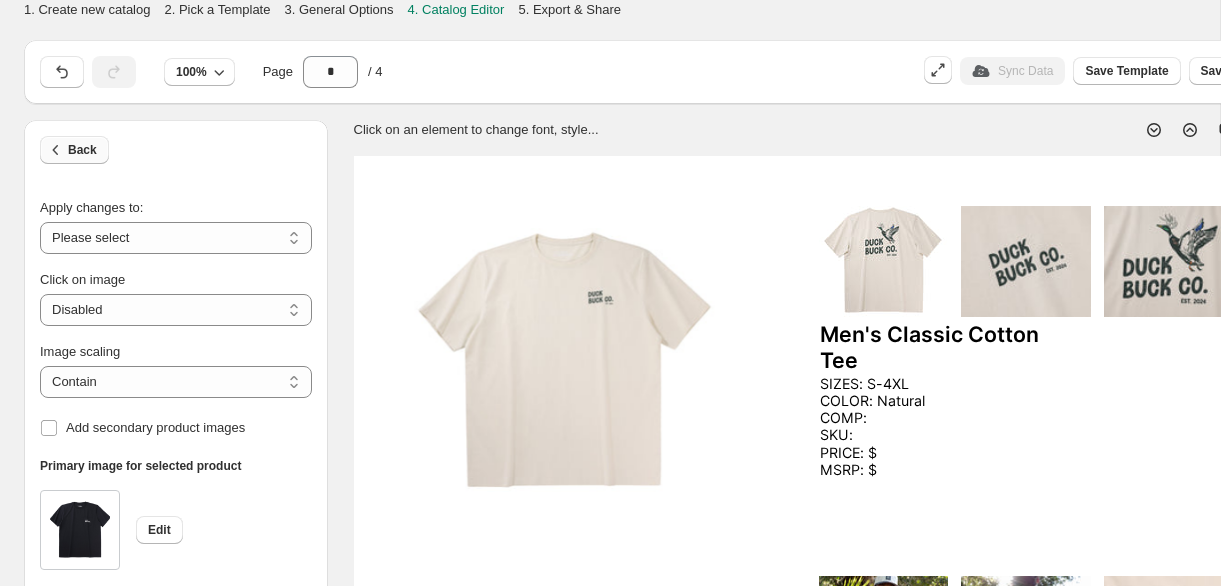 click on "Back" at bounding box center (82, 150) 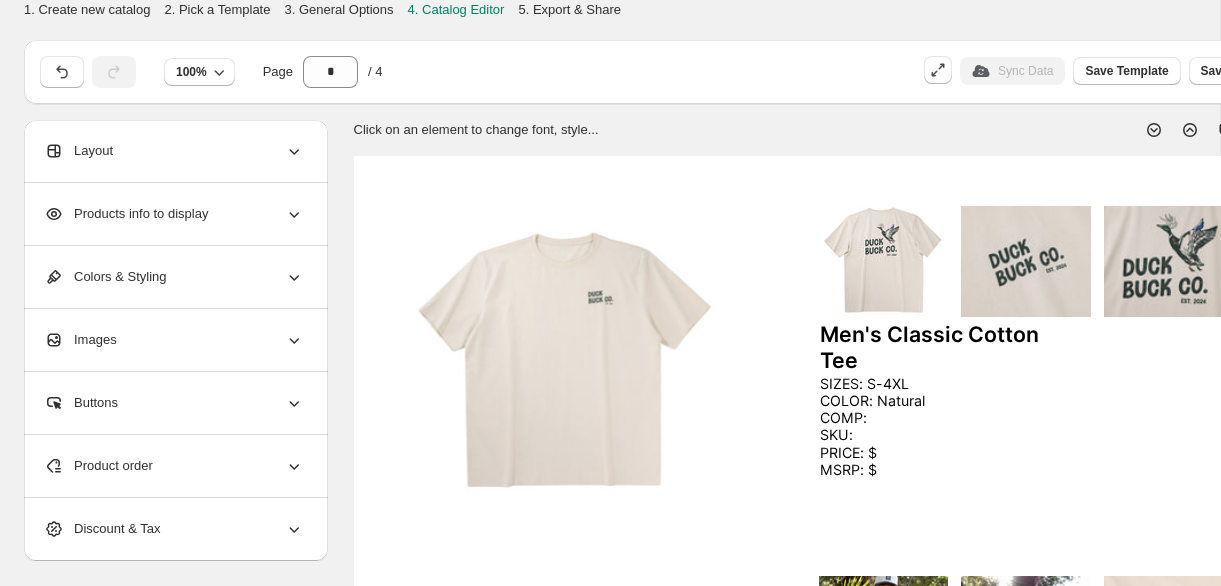 scroll, scrollTop: 68, scrollLeft: 0, axis: vertical 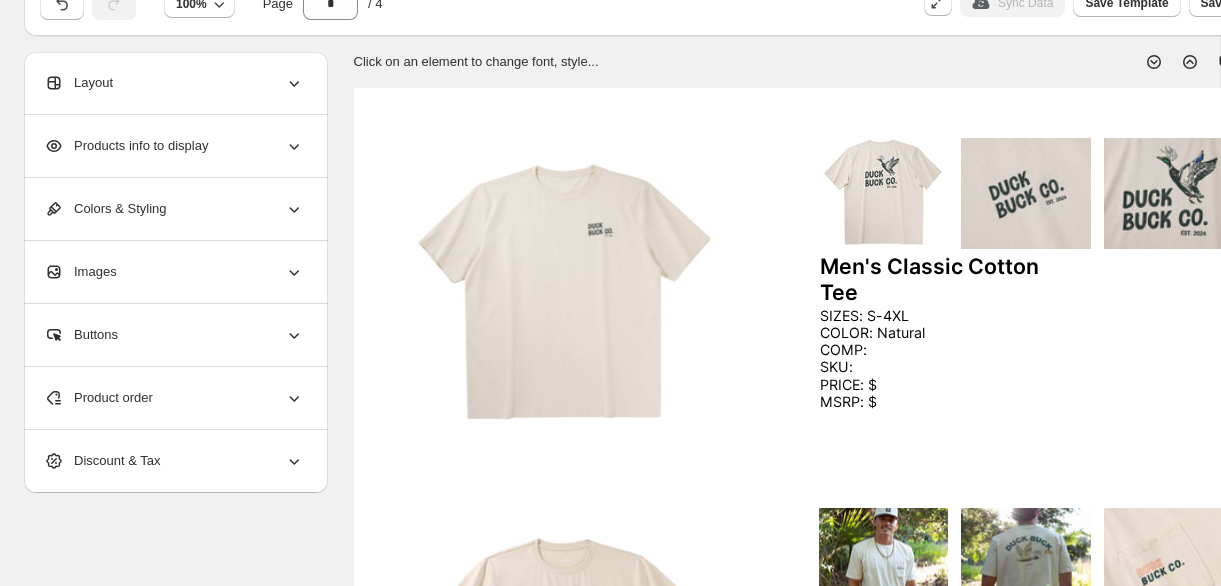 click 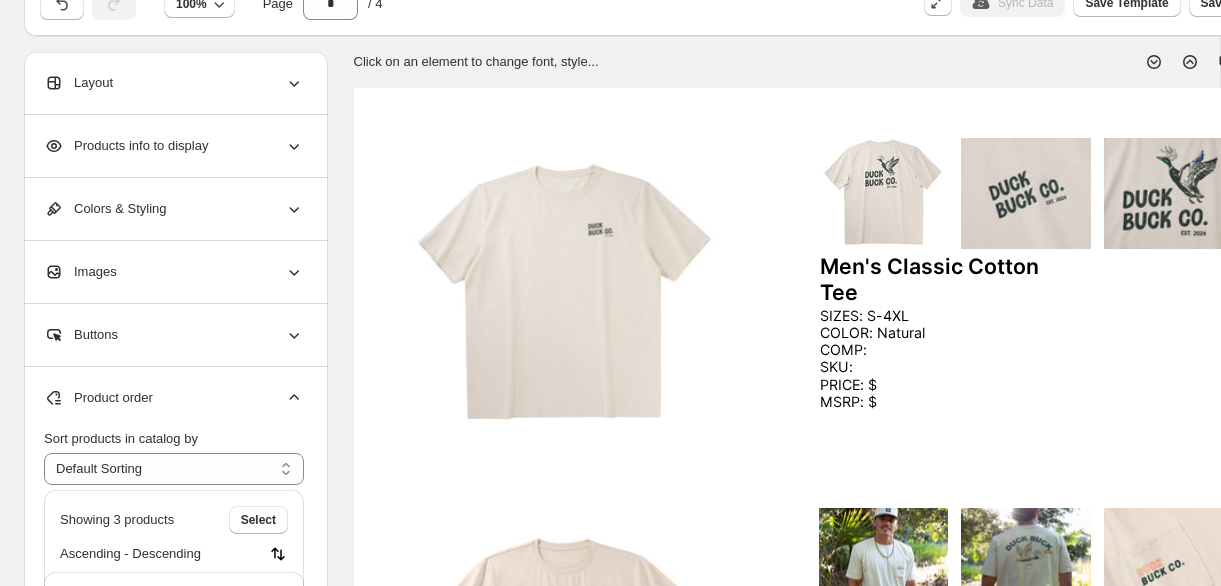 scroll, scrollTop: 89, scrollLeft: 0, axis: vertical 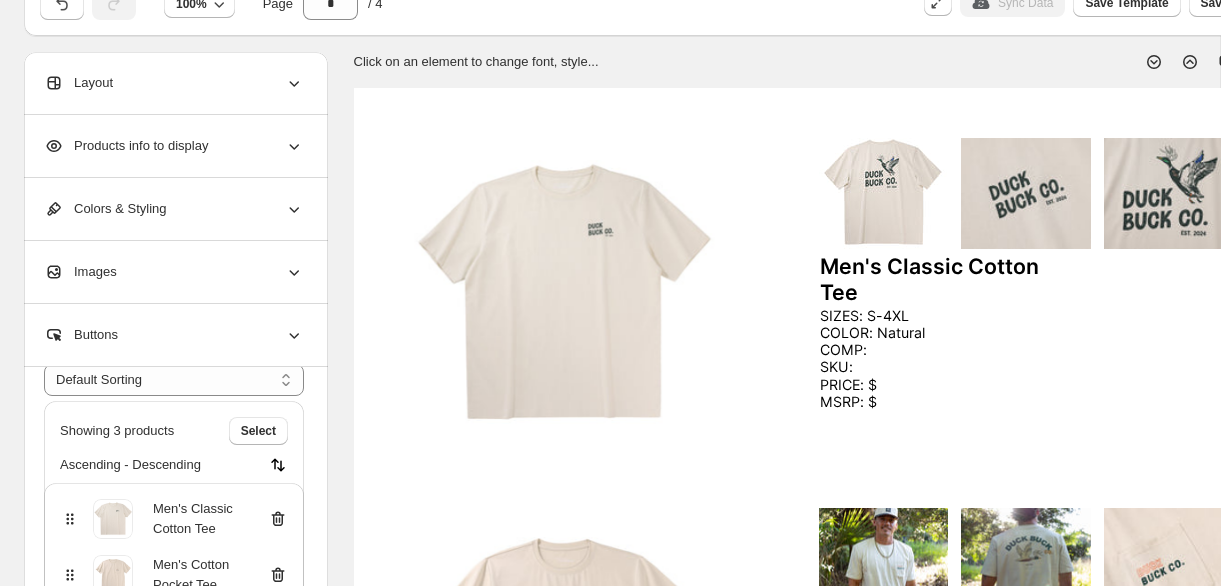 click 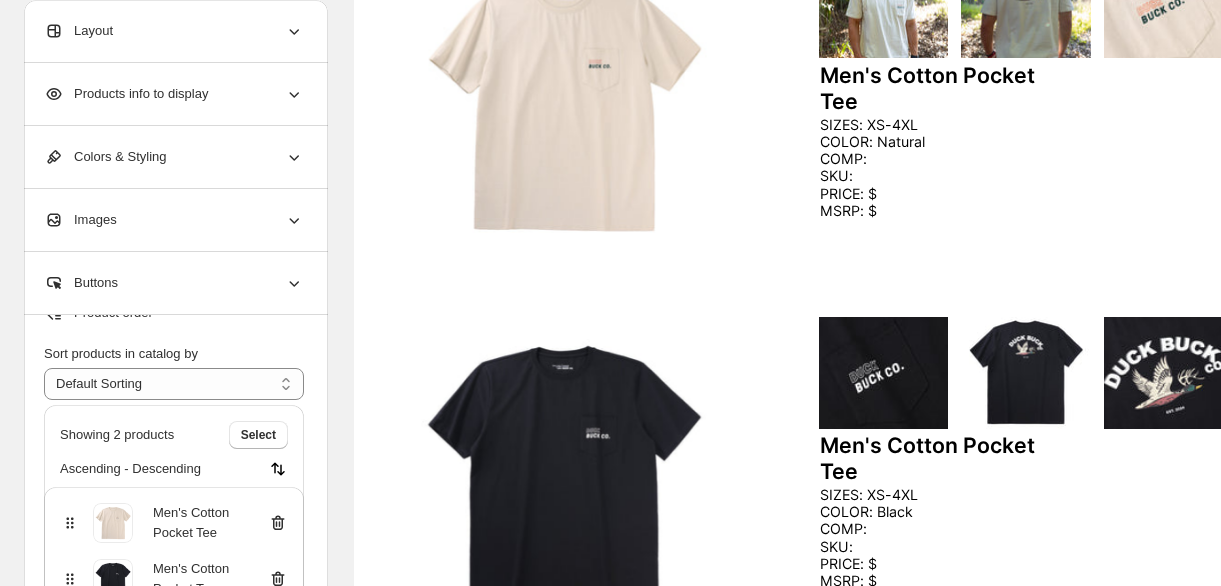scroll, scrollTop: 302, scrollLeft: 0, axis: vertical 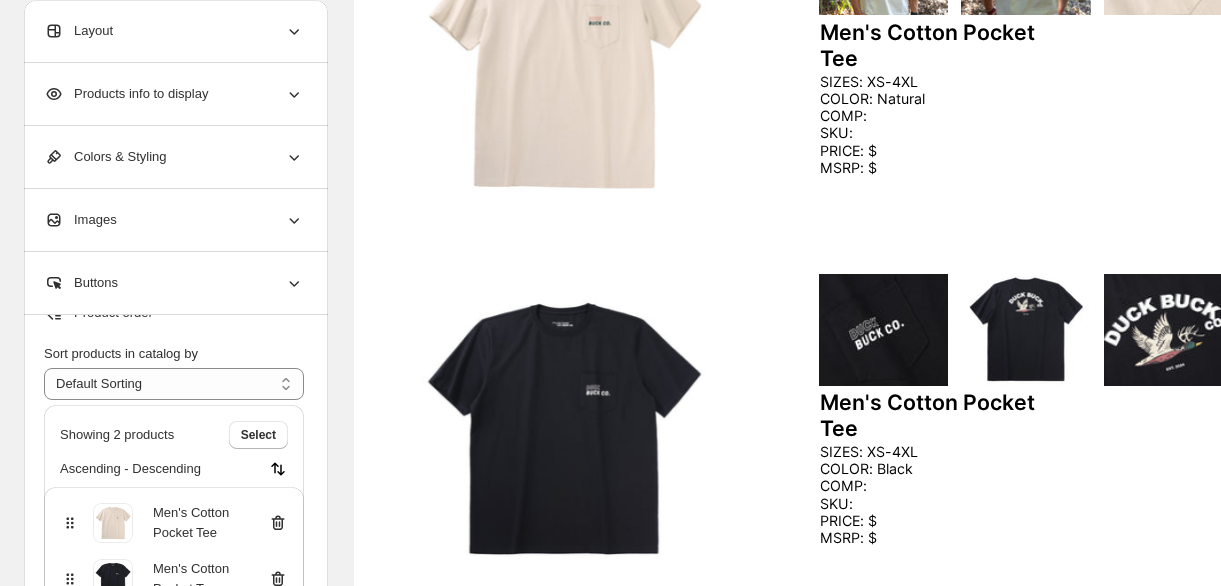 click on "Men's Cotton Pocket Tee" at bounding box center (174, 523) 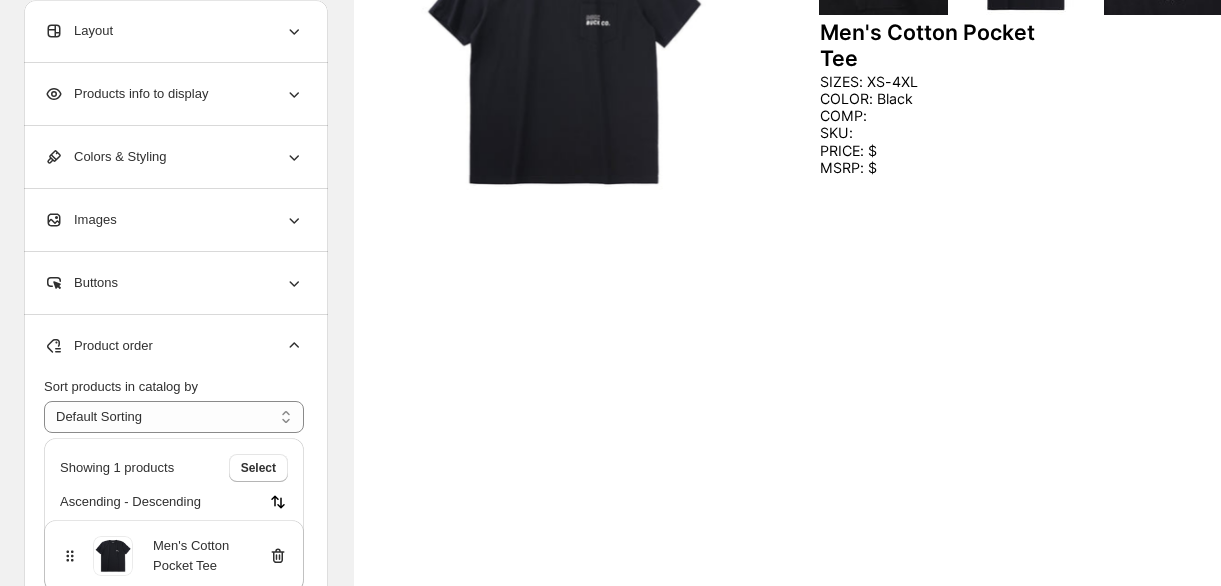 scroll, scrollTop: 0, scrollLeft: 0, axis: both 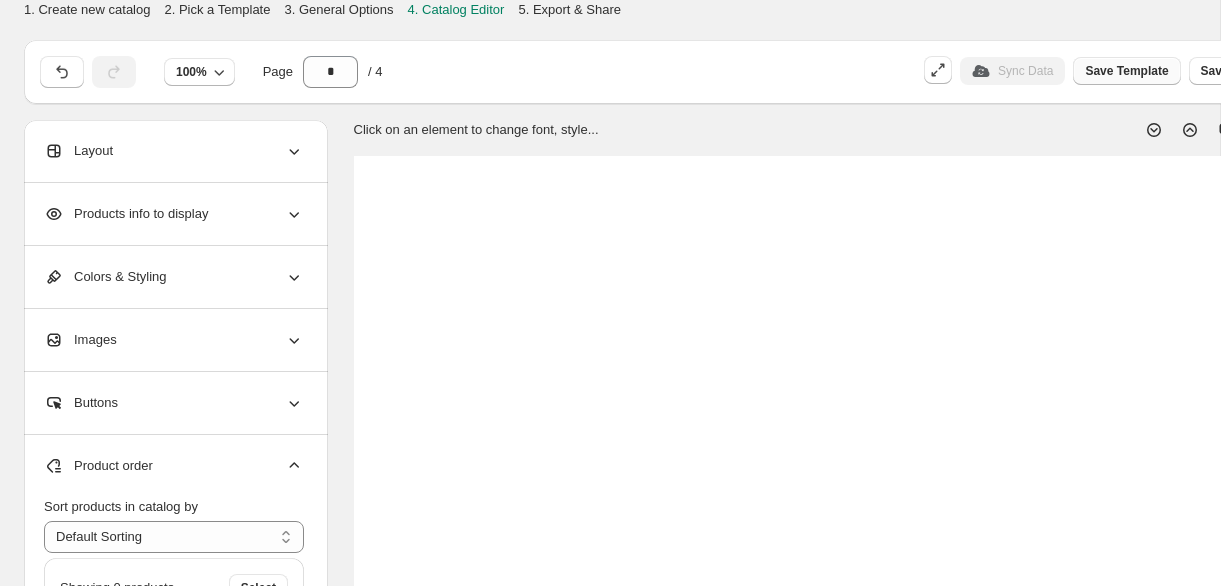 click on "Save Template" at bounding box center [1126, 71] 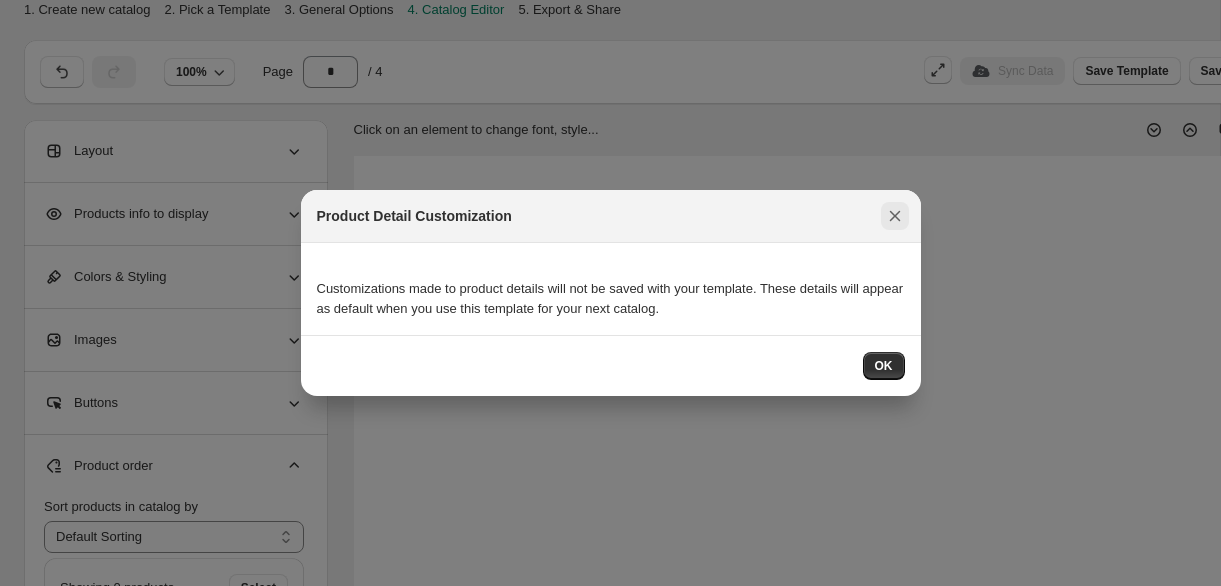 click 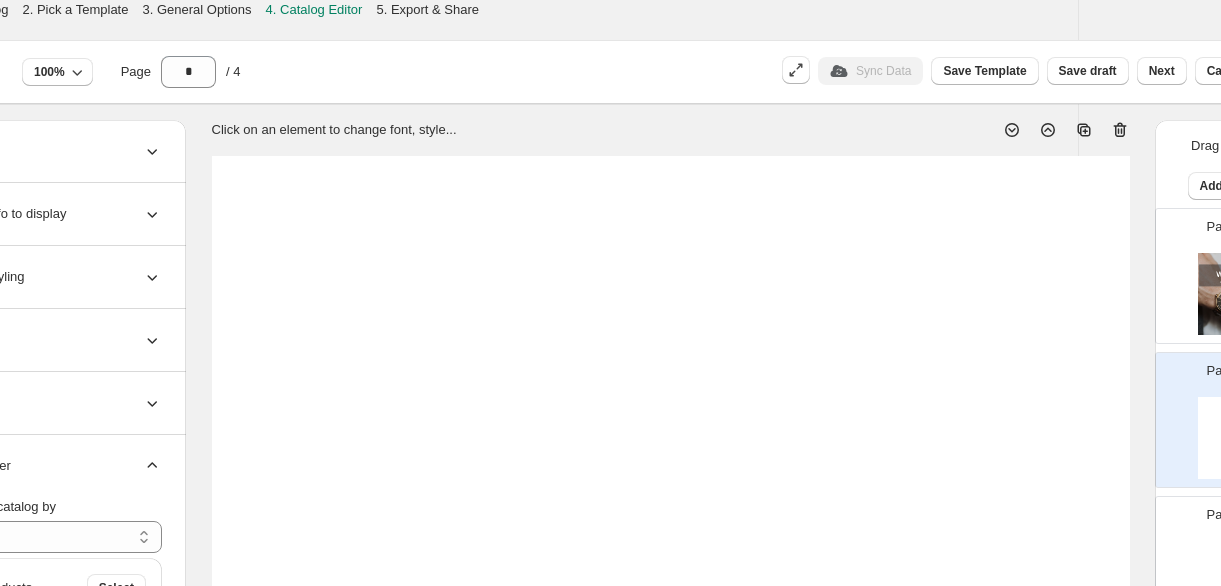 scroll, scrollTop: 0, scrollLeft: 220, axis: horizontal 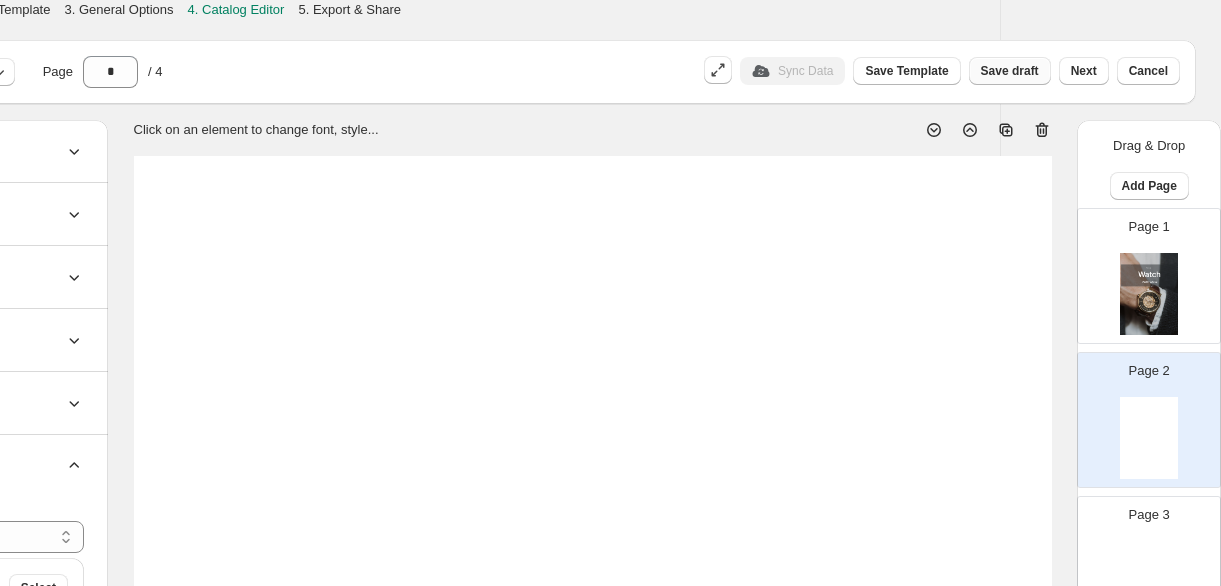 click on "Save draft" at bounding box center (1010, 71) 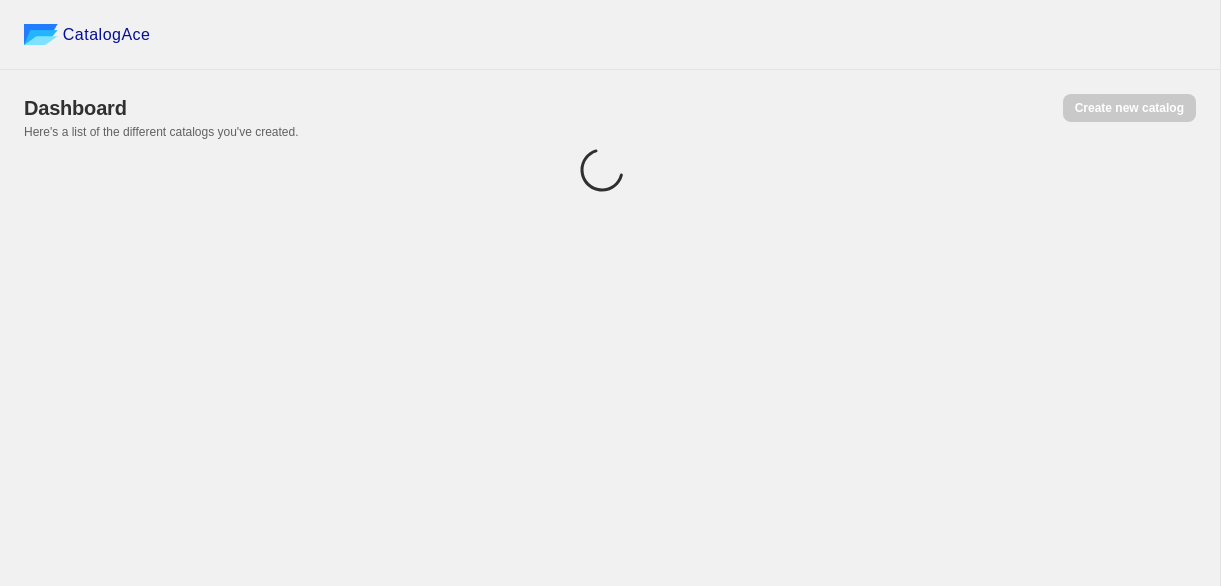 scroll, scrollTop: 0, scrollLeft: 0, axis: both 